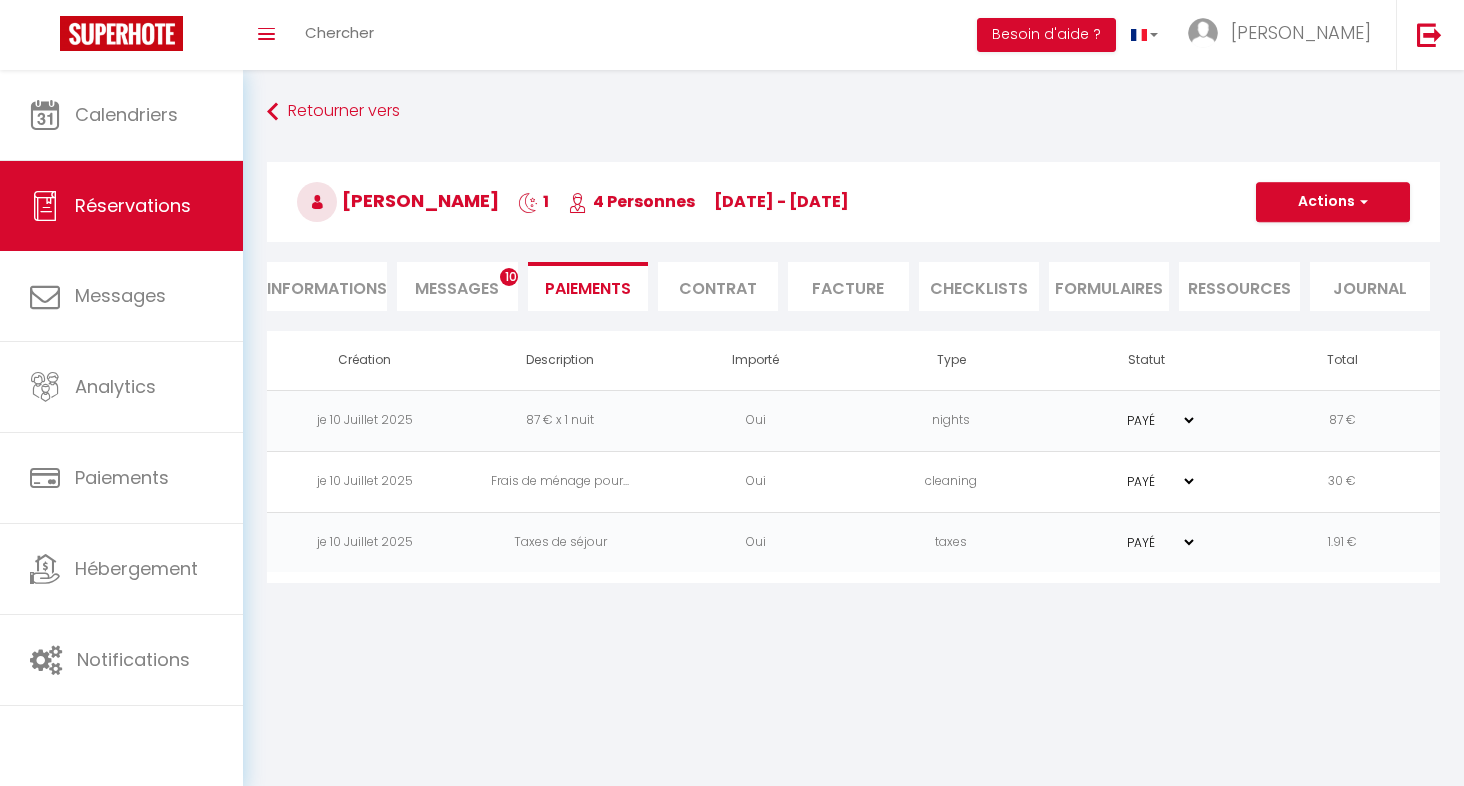 scroll, scrollTop: 0, scrollLeft: 0, axis: both 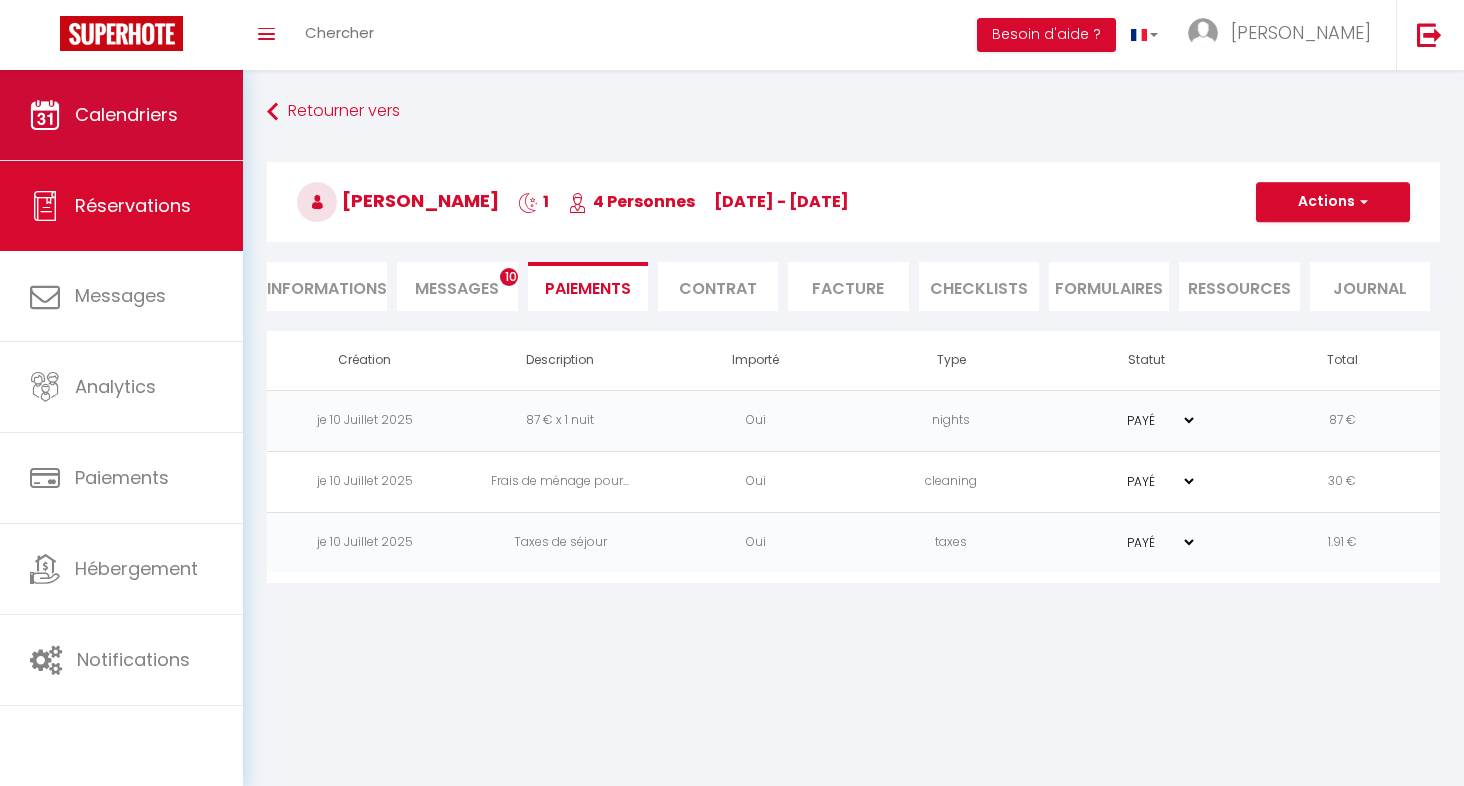 click on "Calendriers" at bounding box center (121, 115) 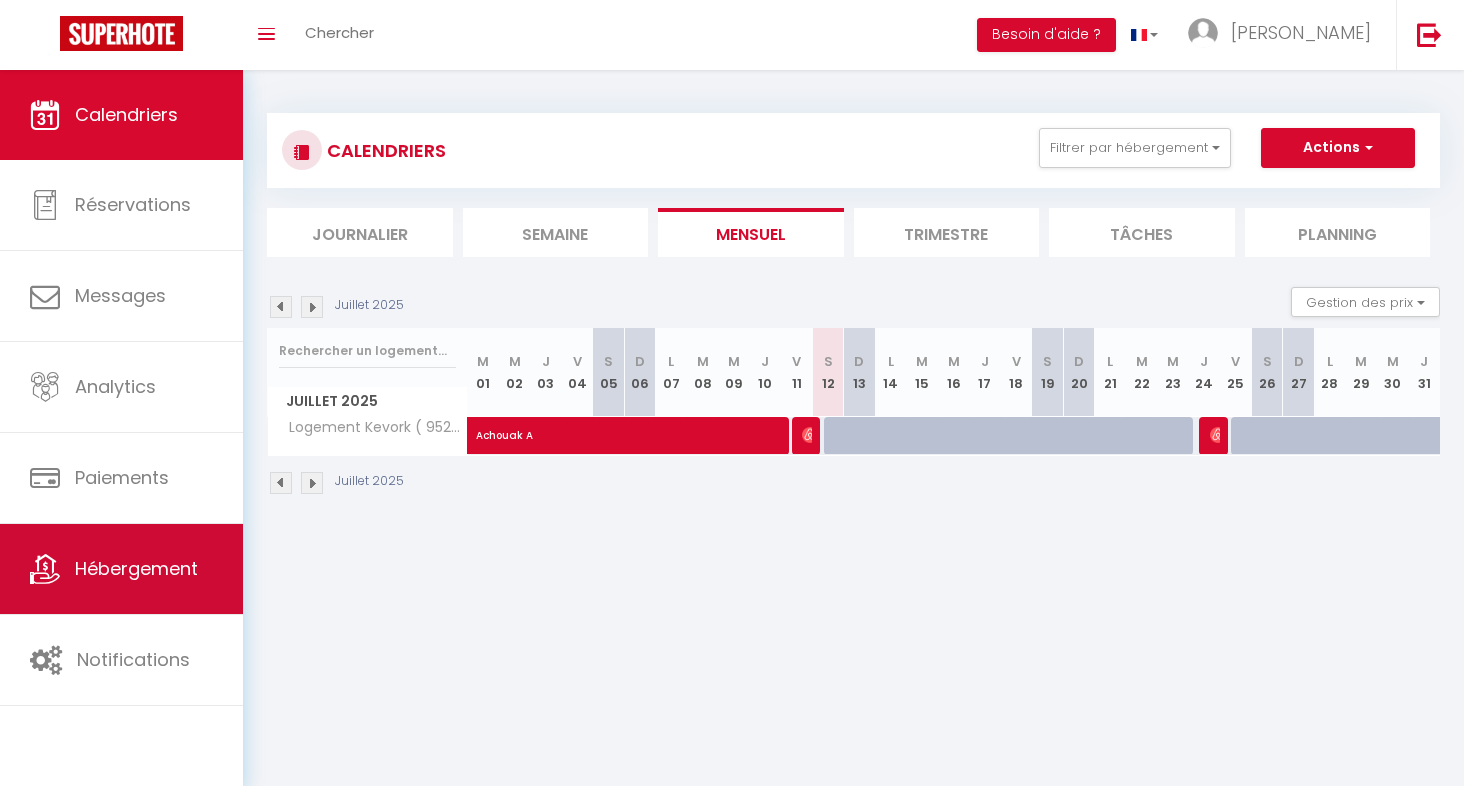 click on "Hébergement" at bounding box center (136, 568) 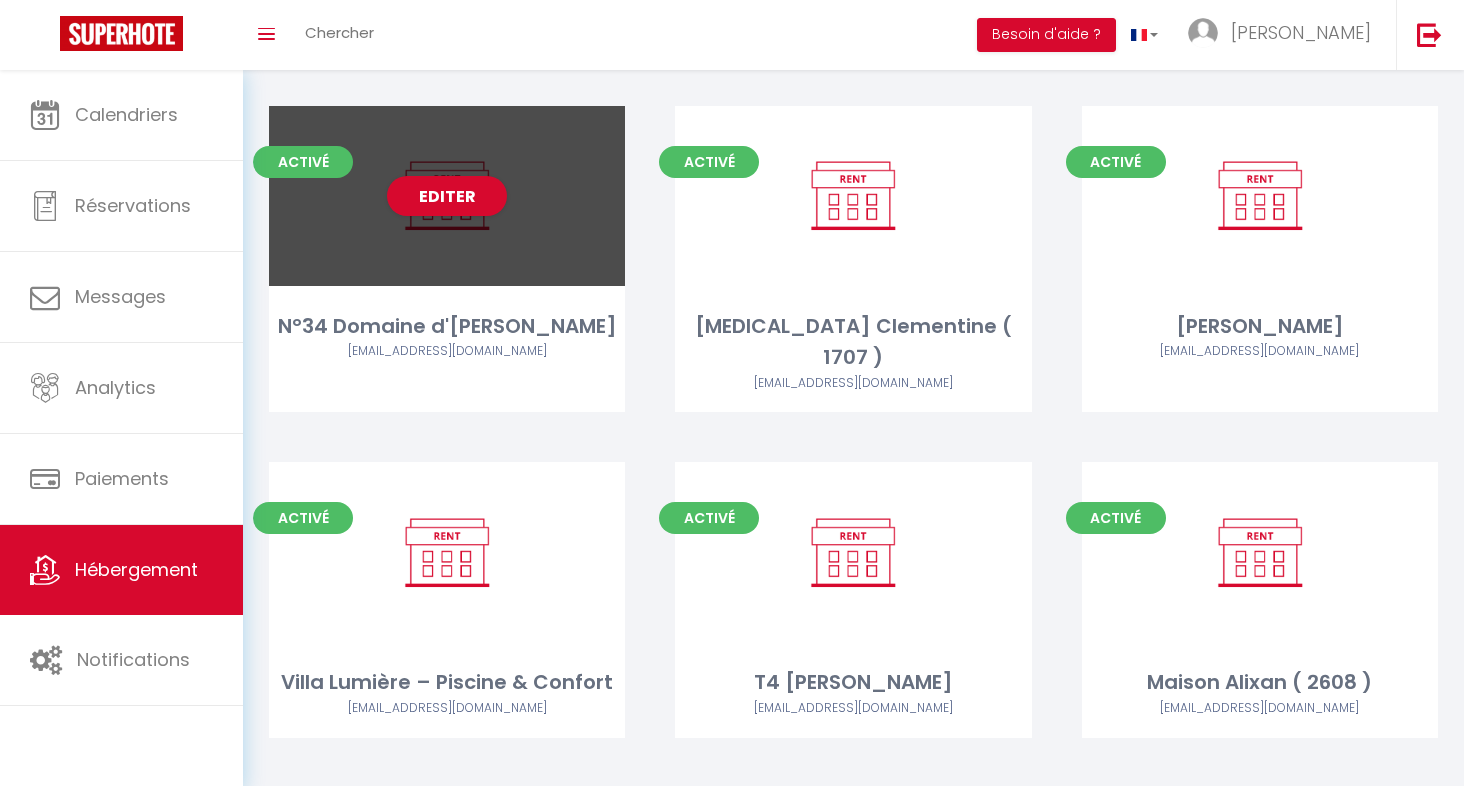 scroll, scrollTop: 2166, scrollLeft: 0, axis: vertical 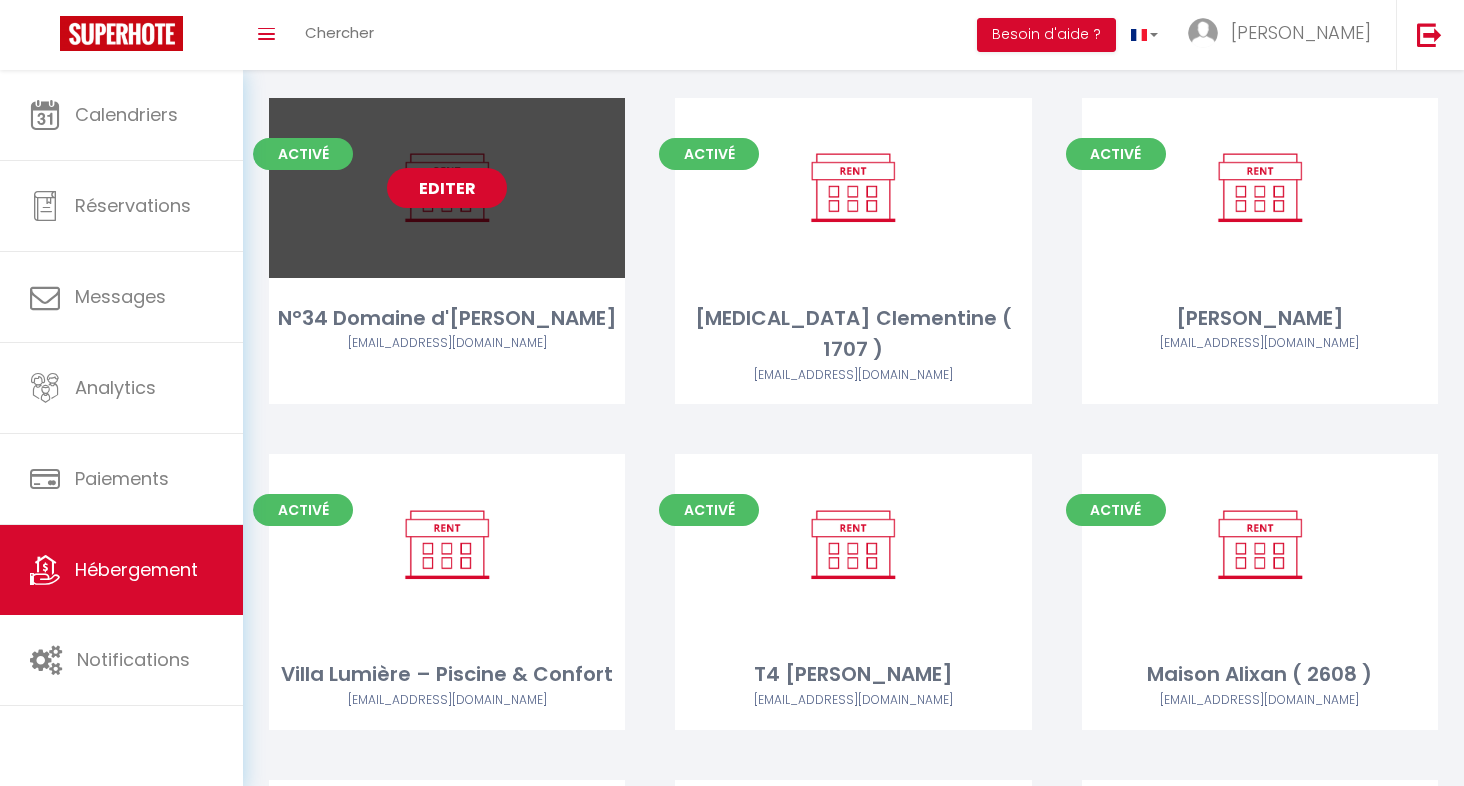 click on "Editer" at bounding box center [447, 188] 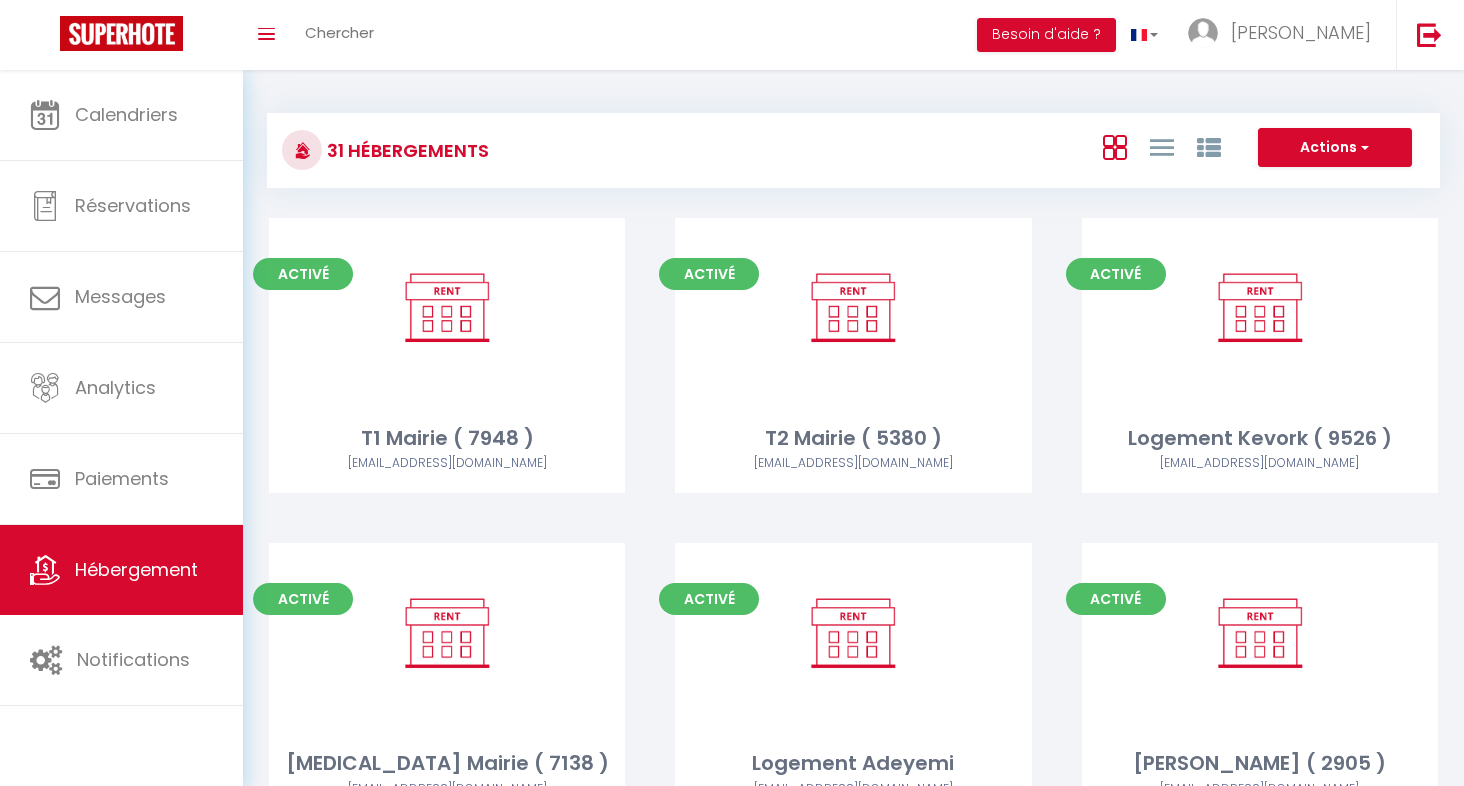 select on "3" 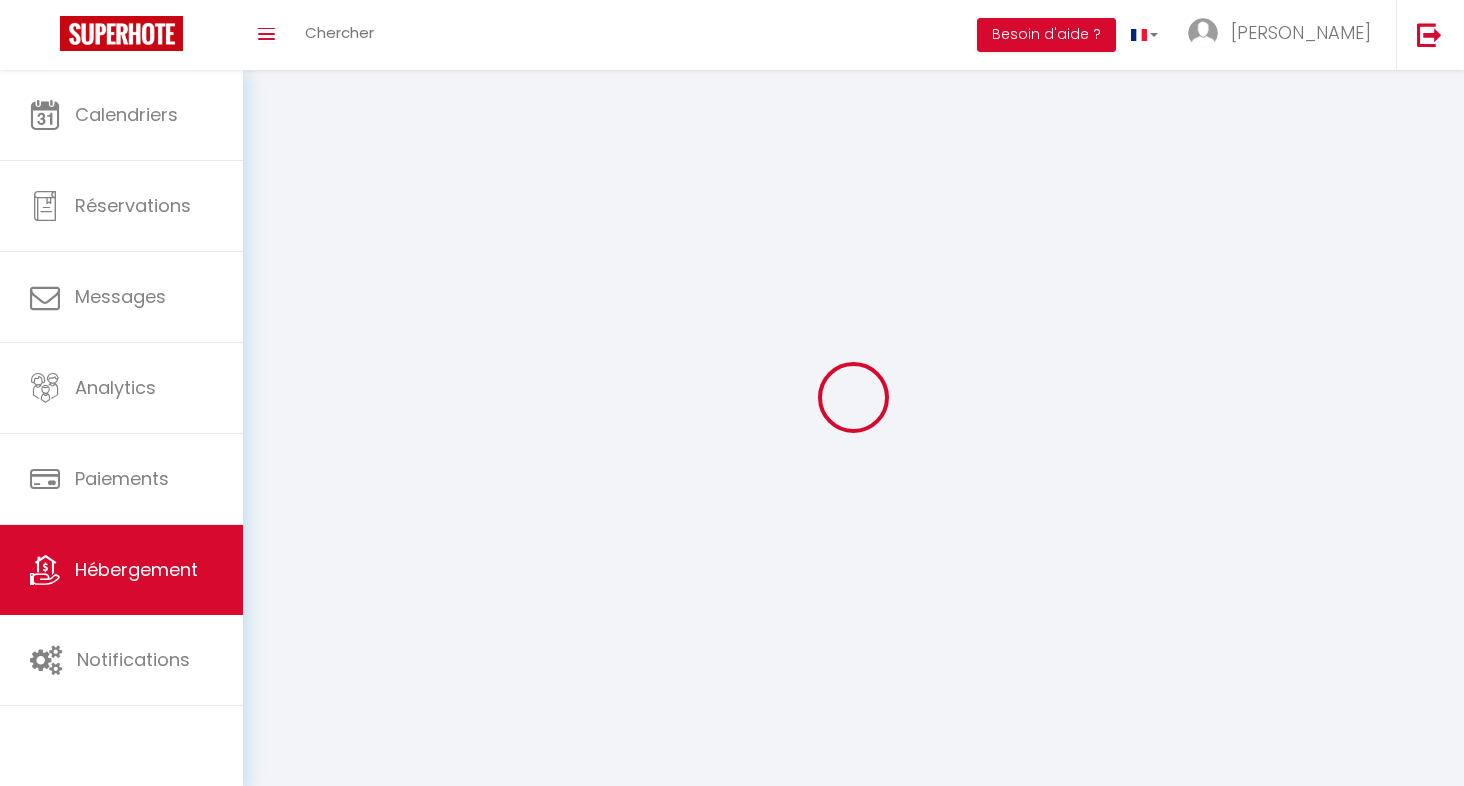 select 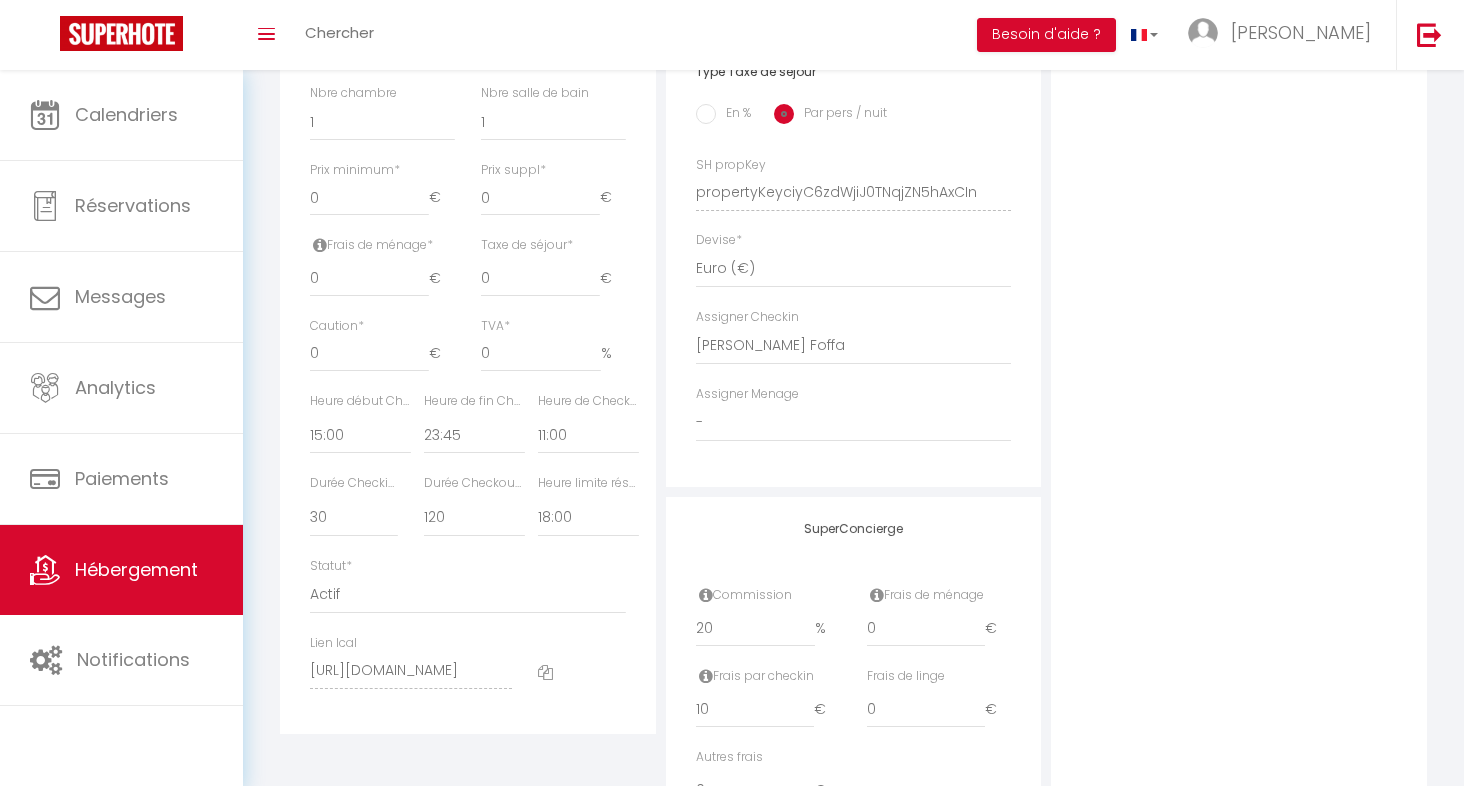 scroll, scrollTop: 820, scrollLeft: 0, axis: vertical 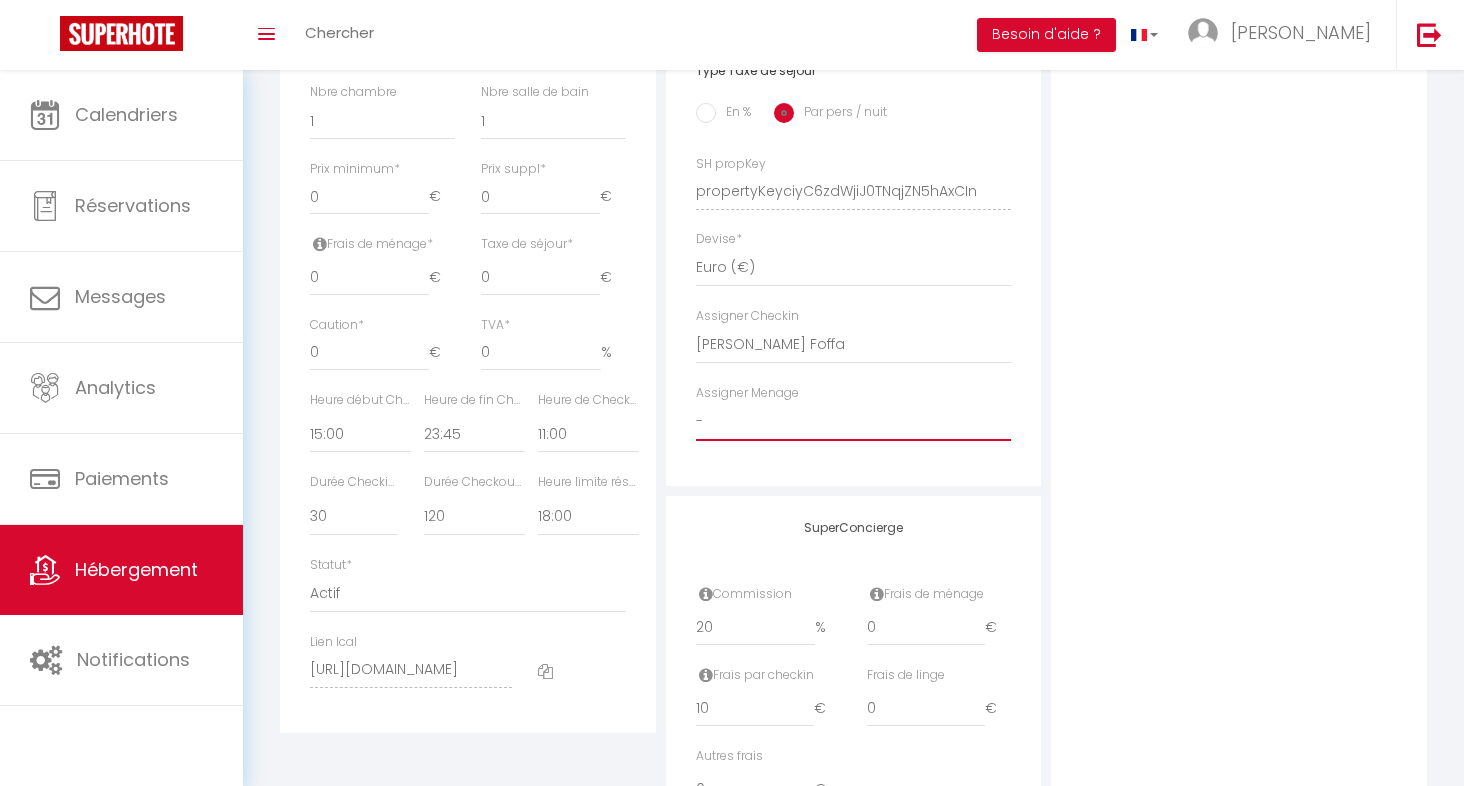 select 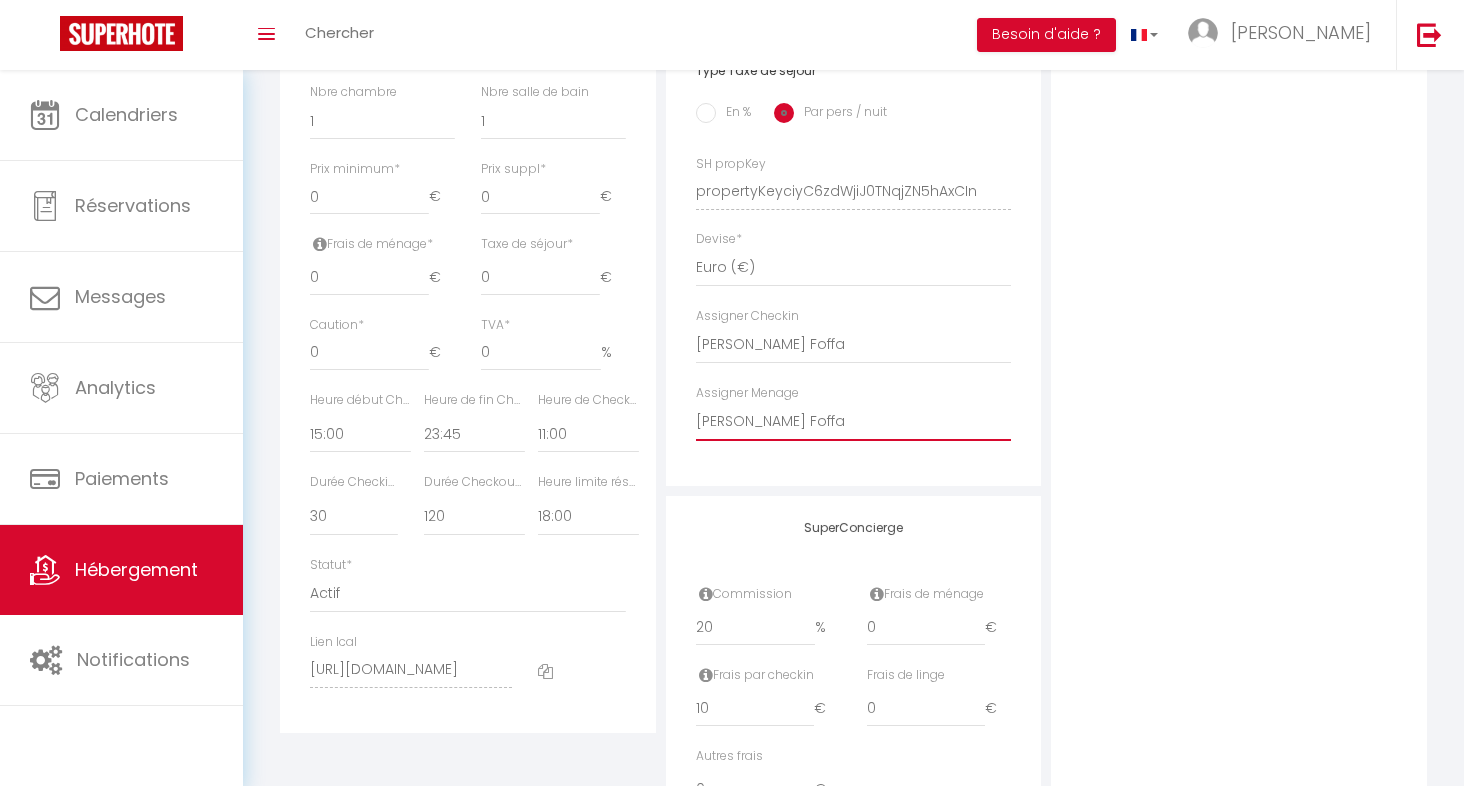 select 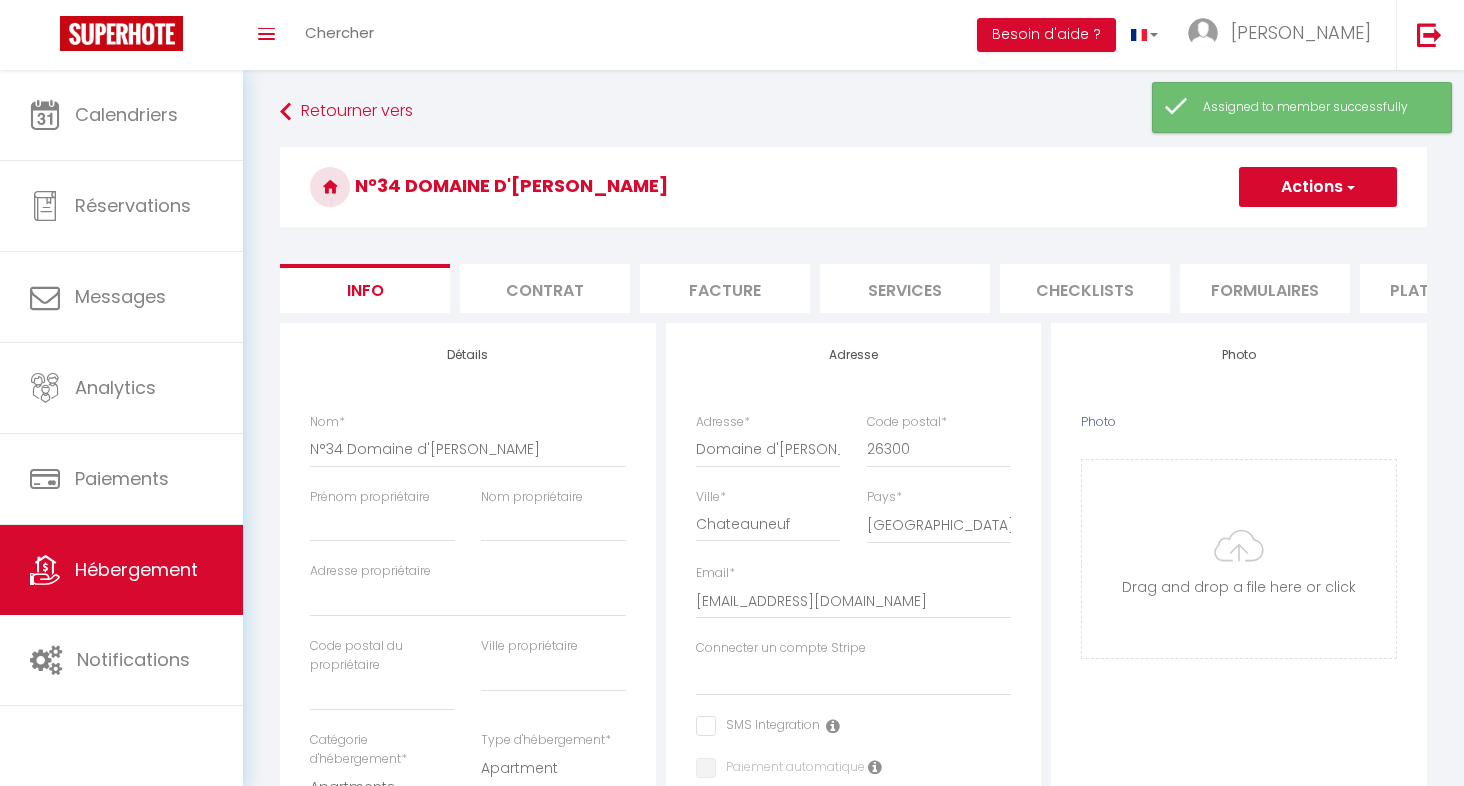 scroll, scrollTop: 0, scrollLeft: 0, axis: both 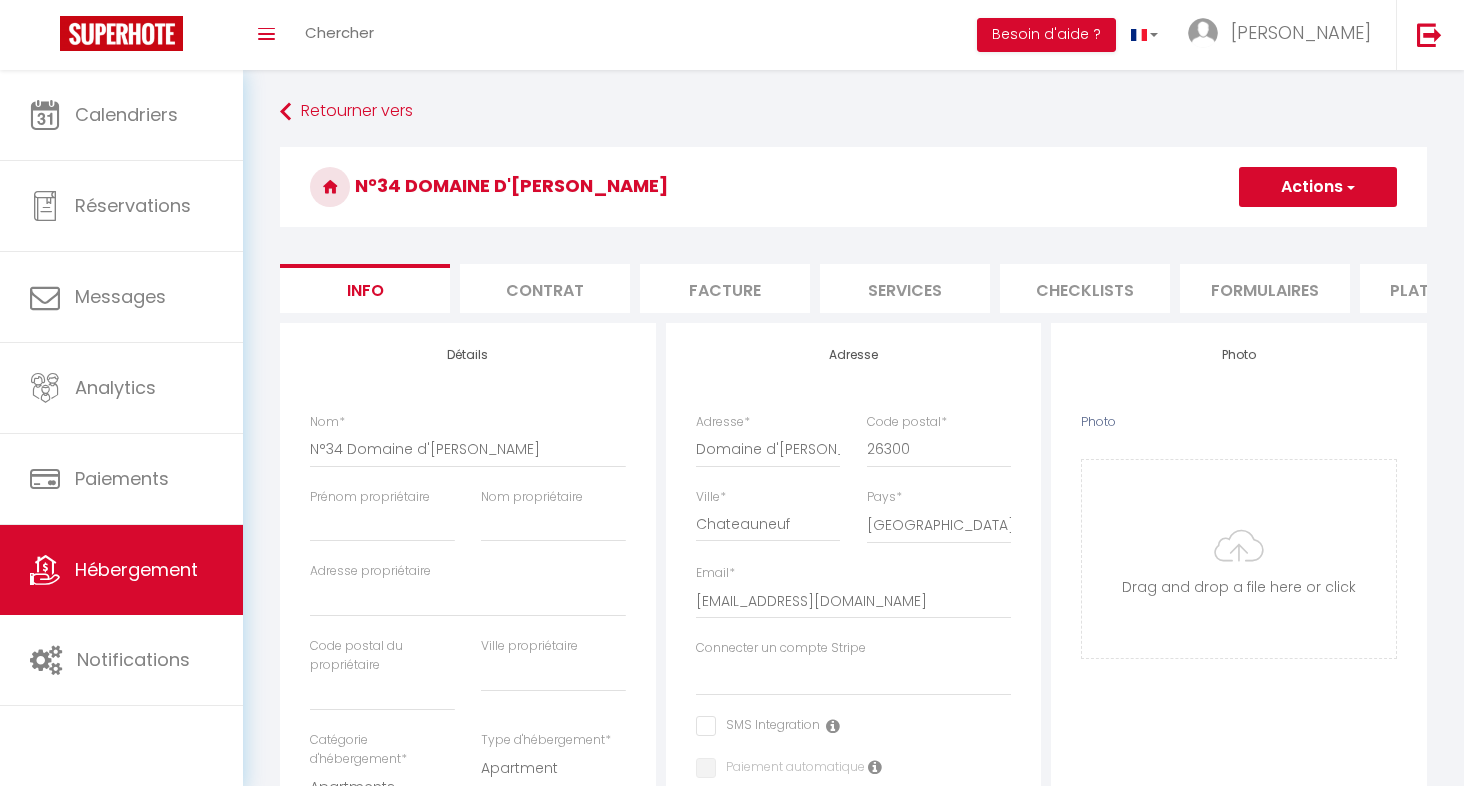click on "Actions" at bounding box center [1318, 187] 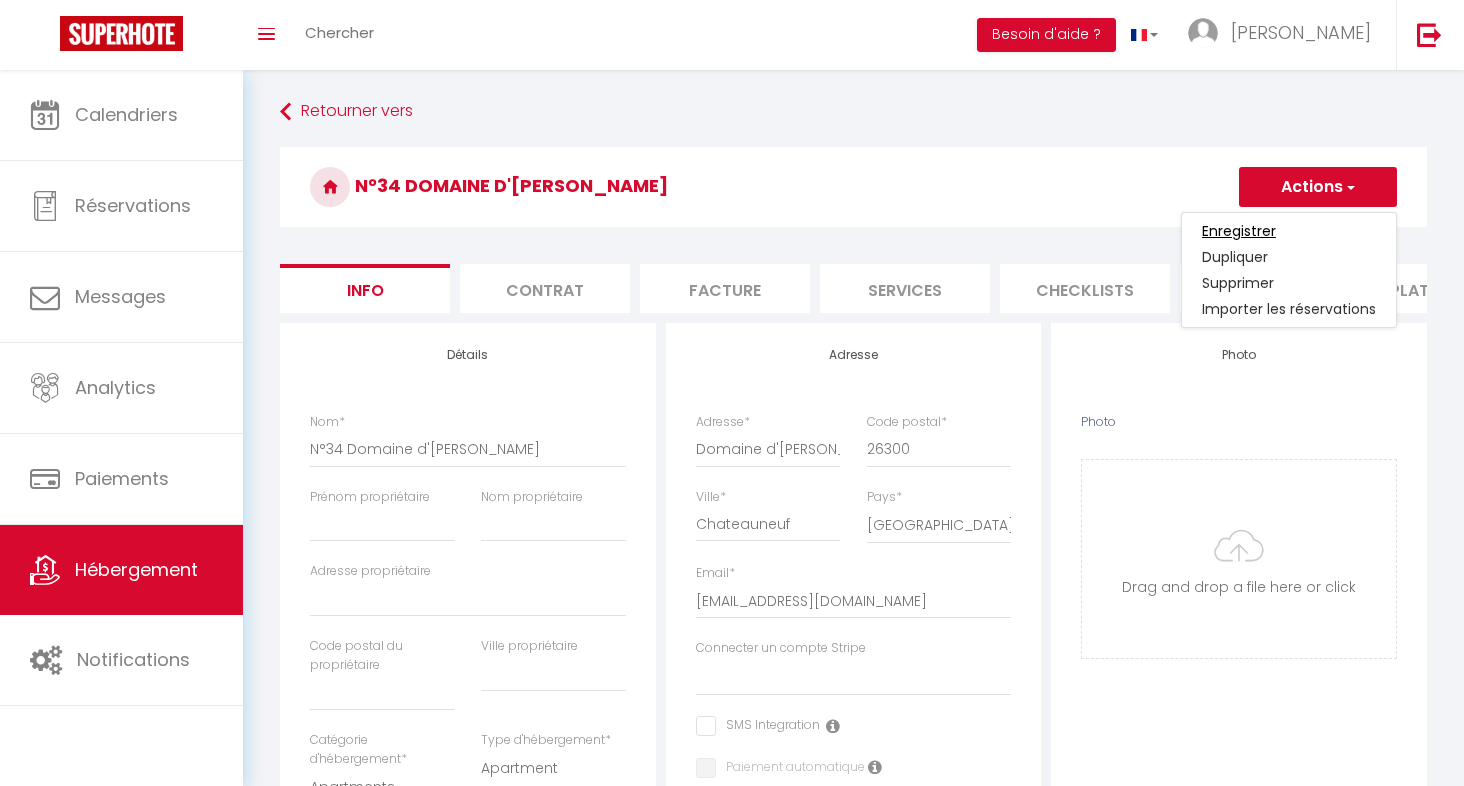 click on "Enregistrer" at bounding box center [1239, 231] 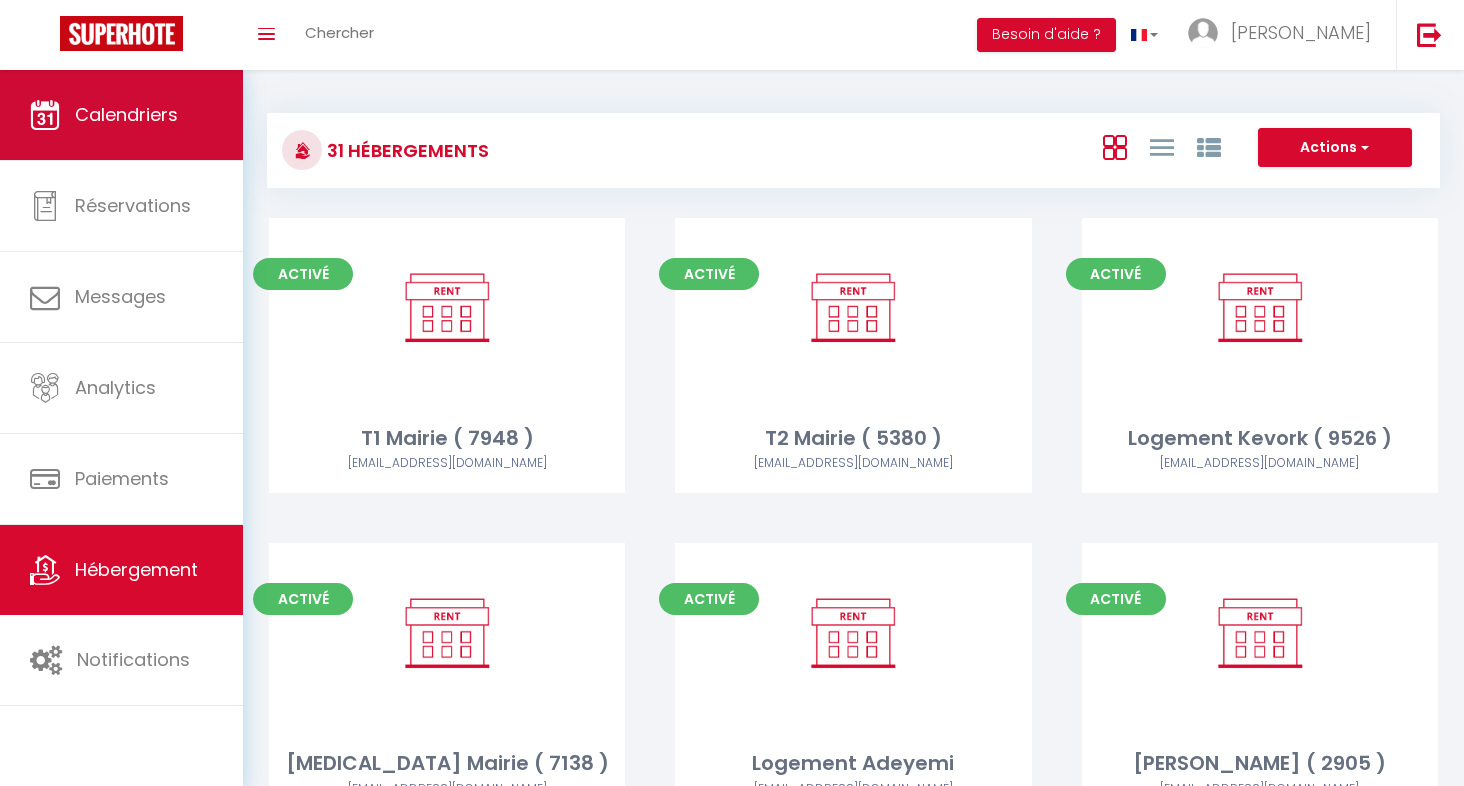 click on "Calendriers" at bounding box center [121, 115] 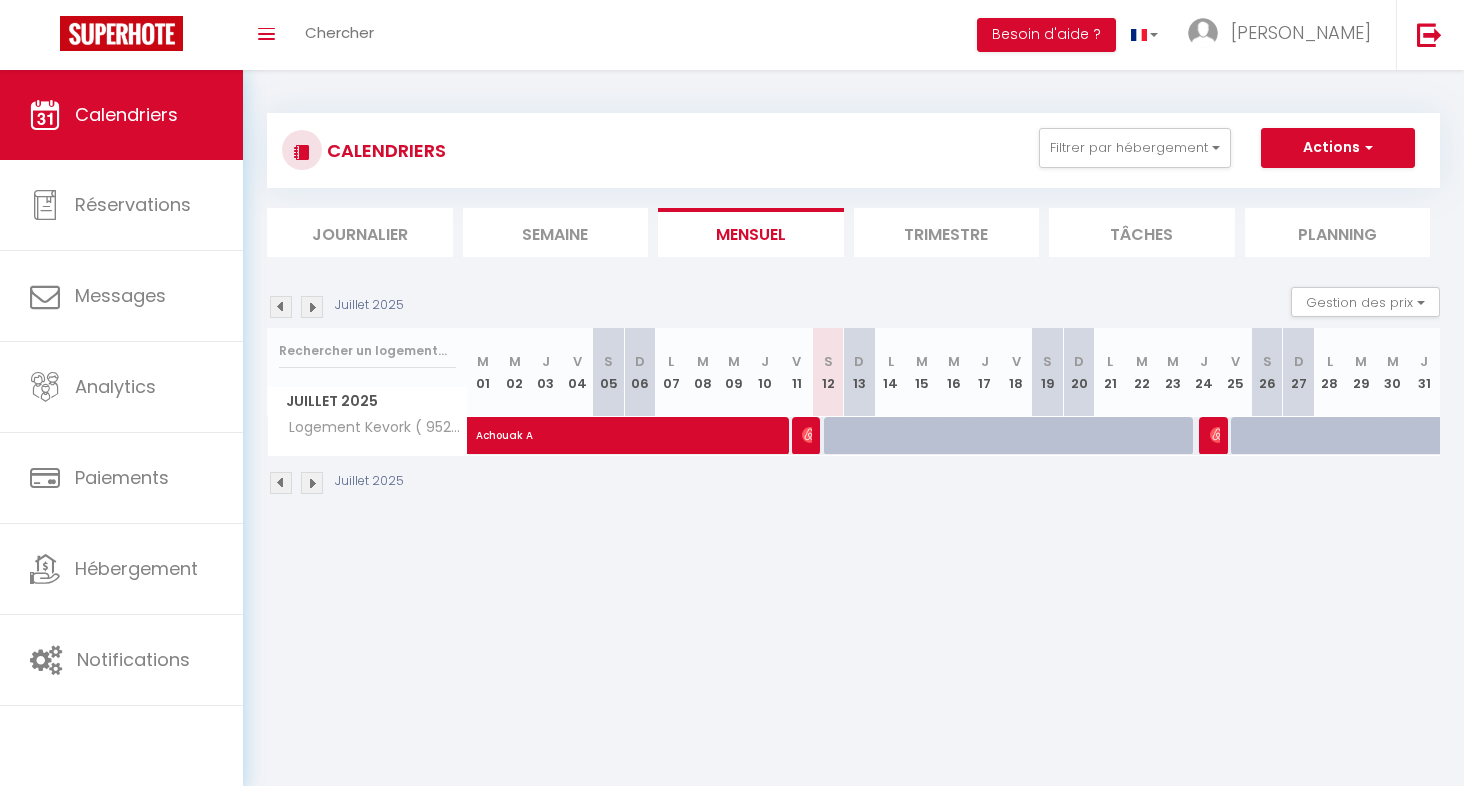 click on "Planning" at bounding box center [1338, 232] 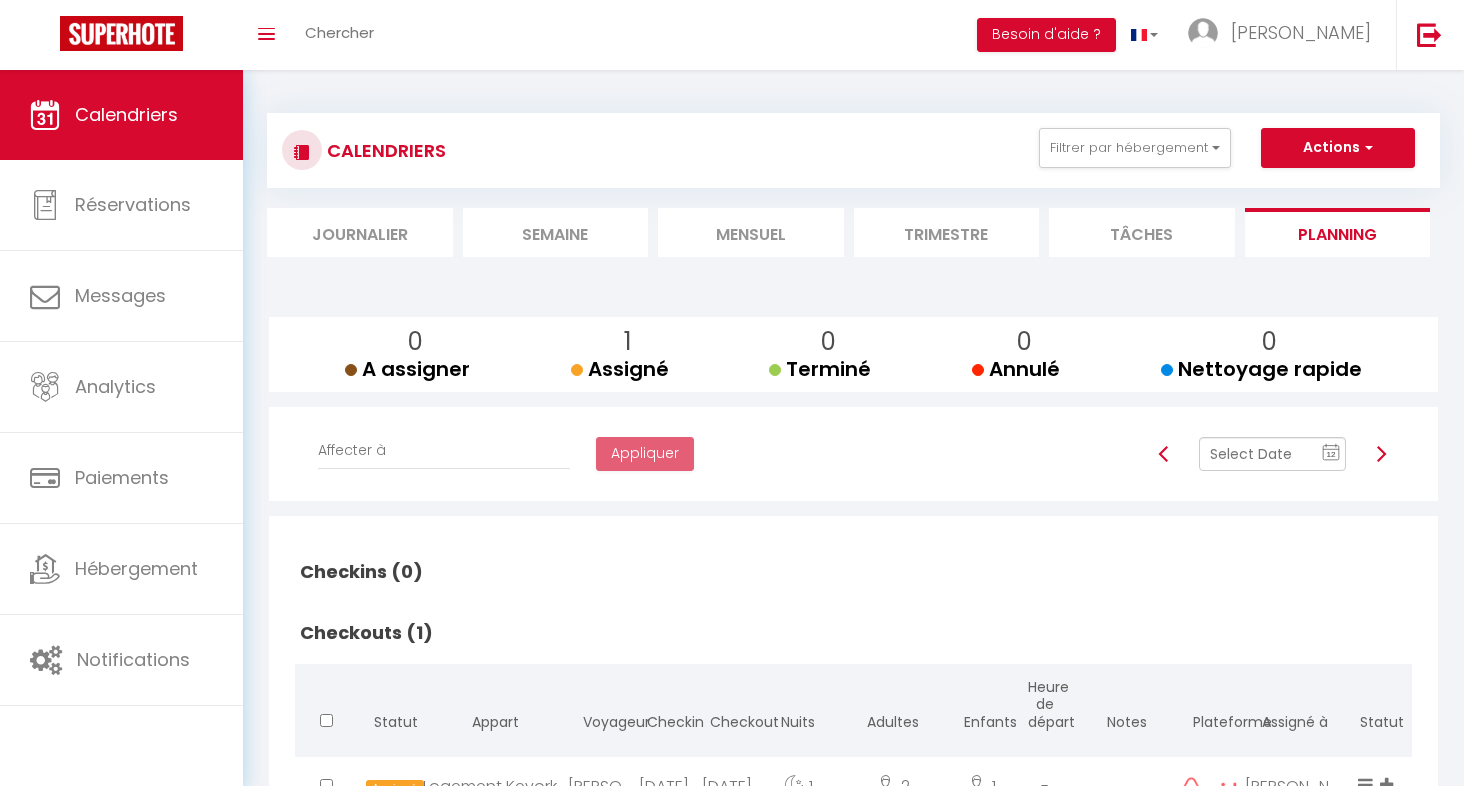 click at bounding box center [1381, 454] 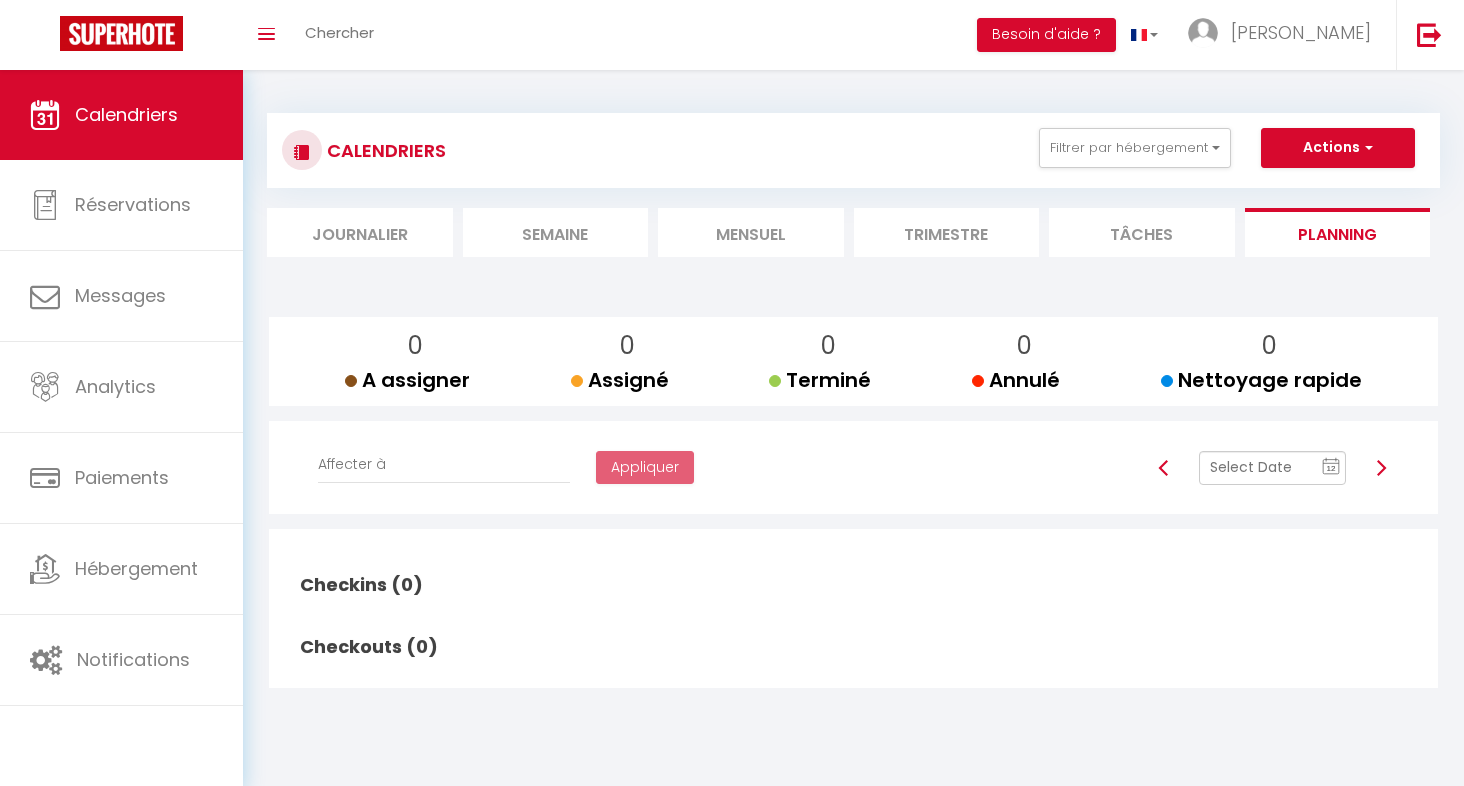 click at bounding box center [1272, 468] 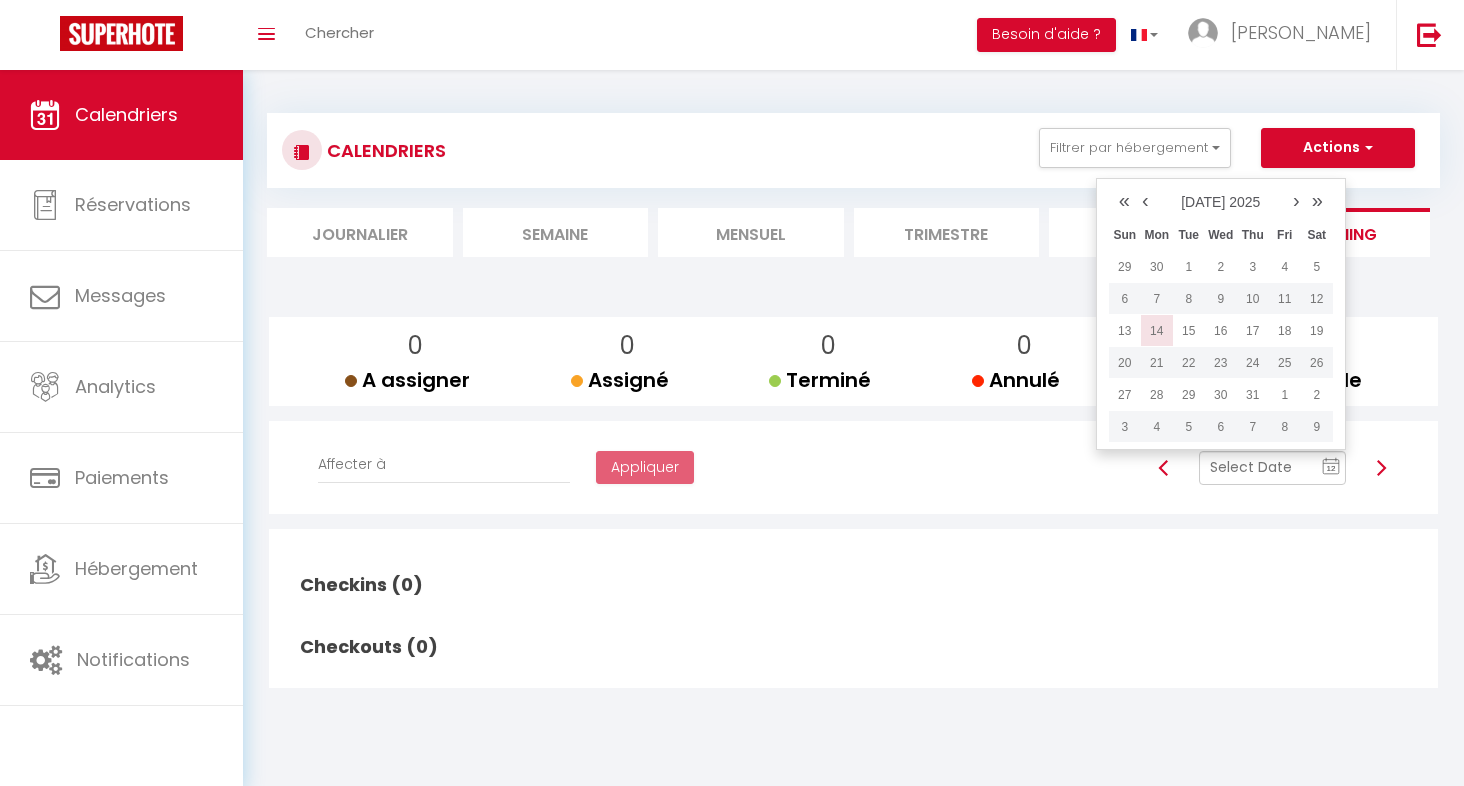 click on "14" at bounding box center (1157, 331) 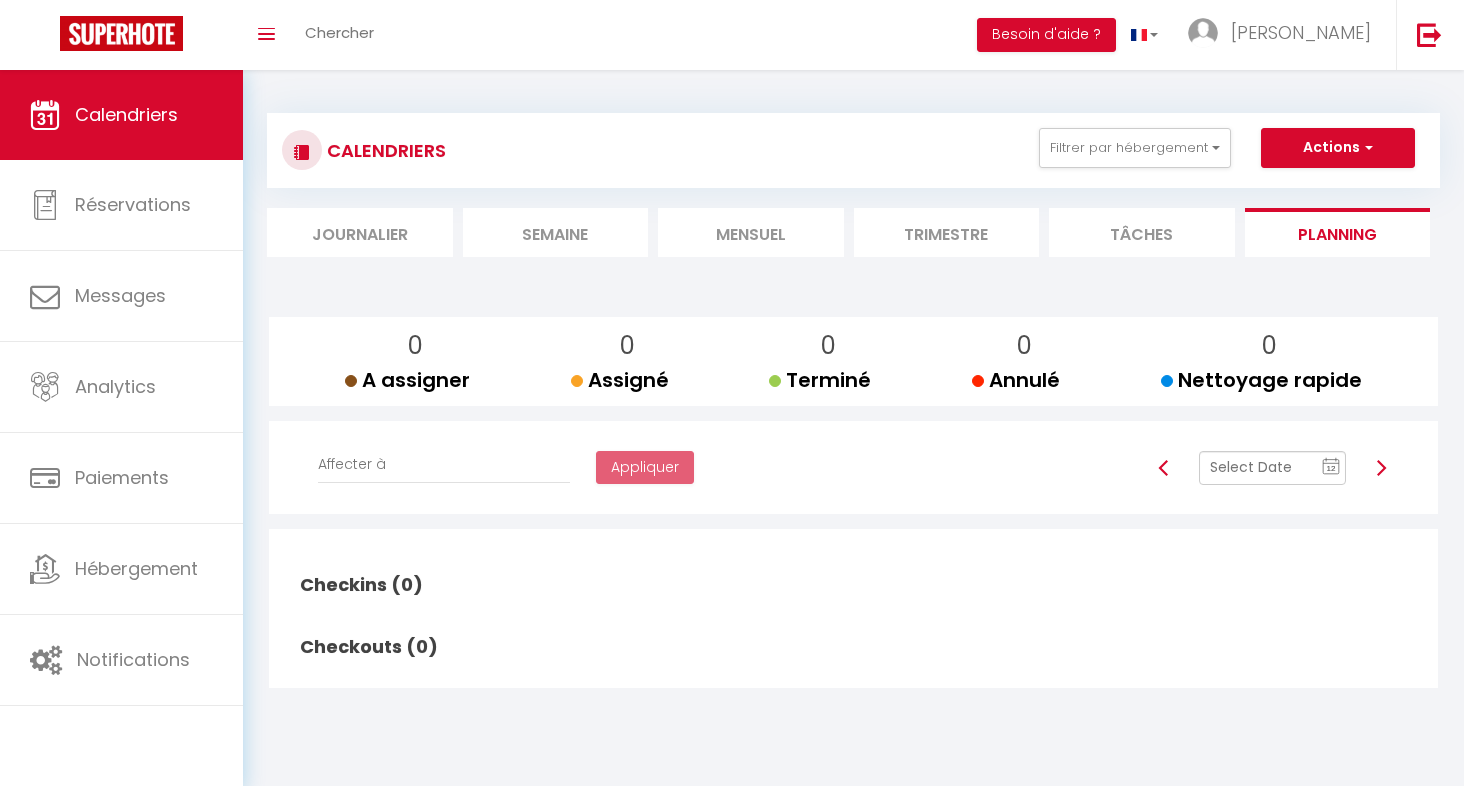 click on "12" 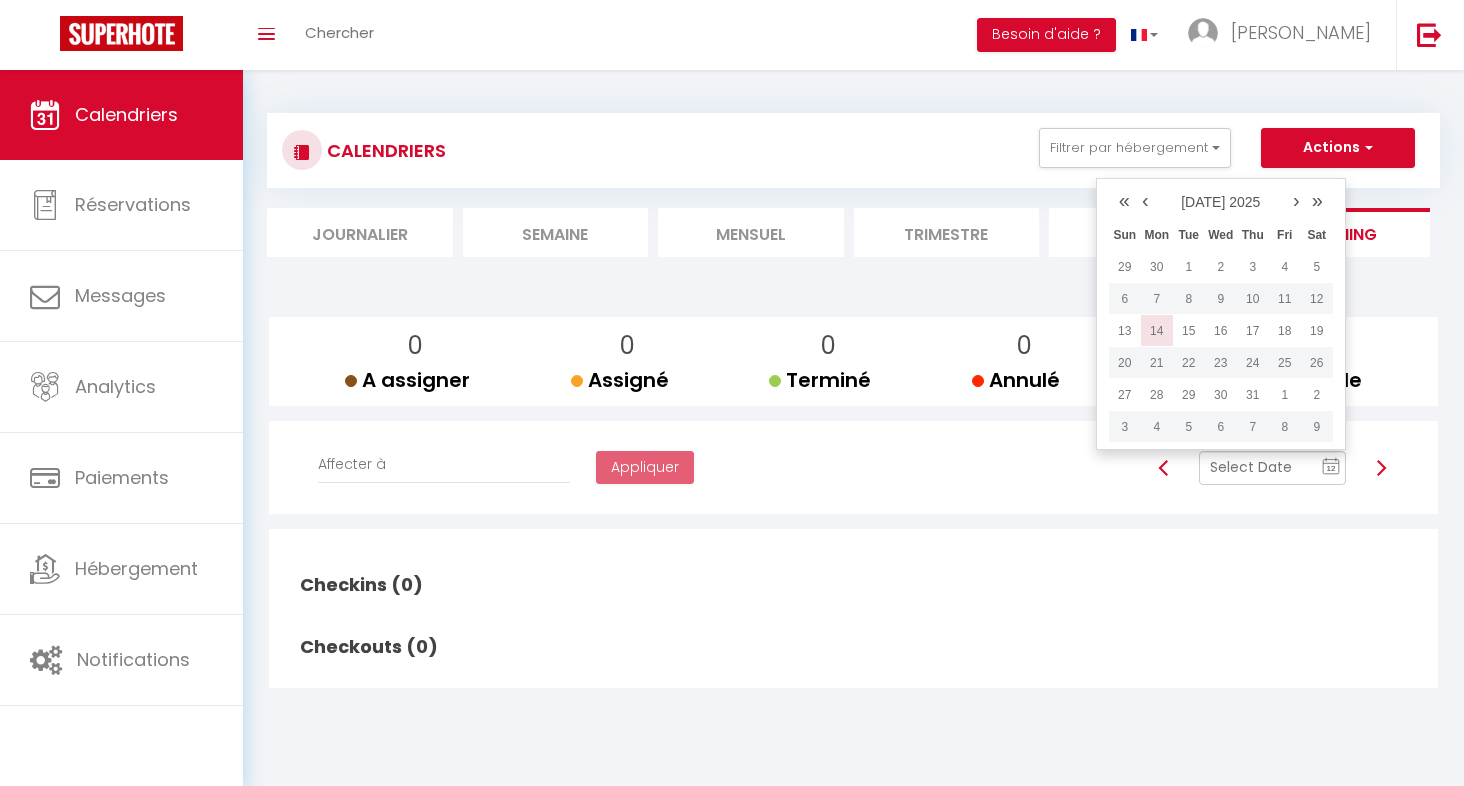 click on "14" at bounding box center [1157, 331] 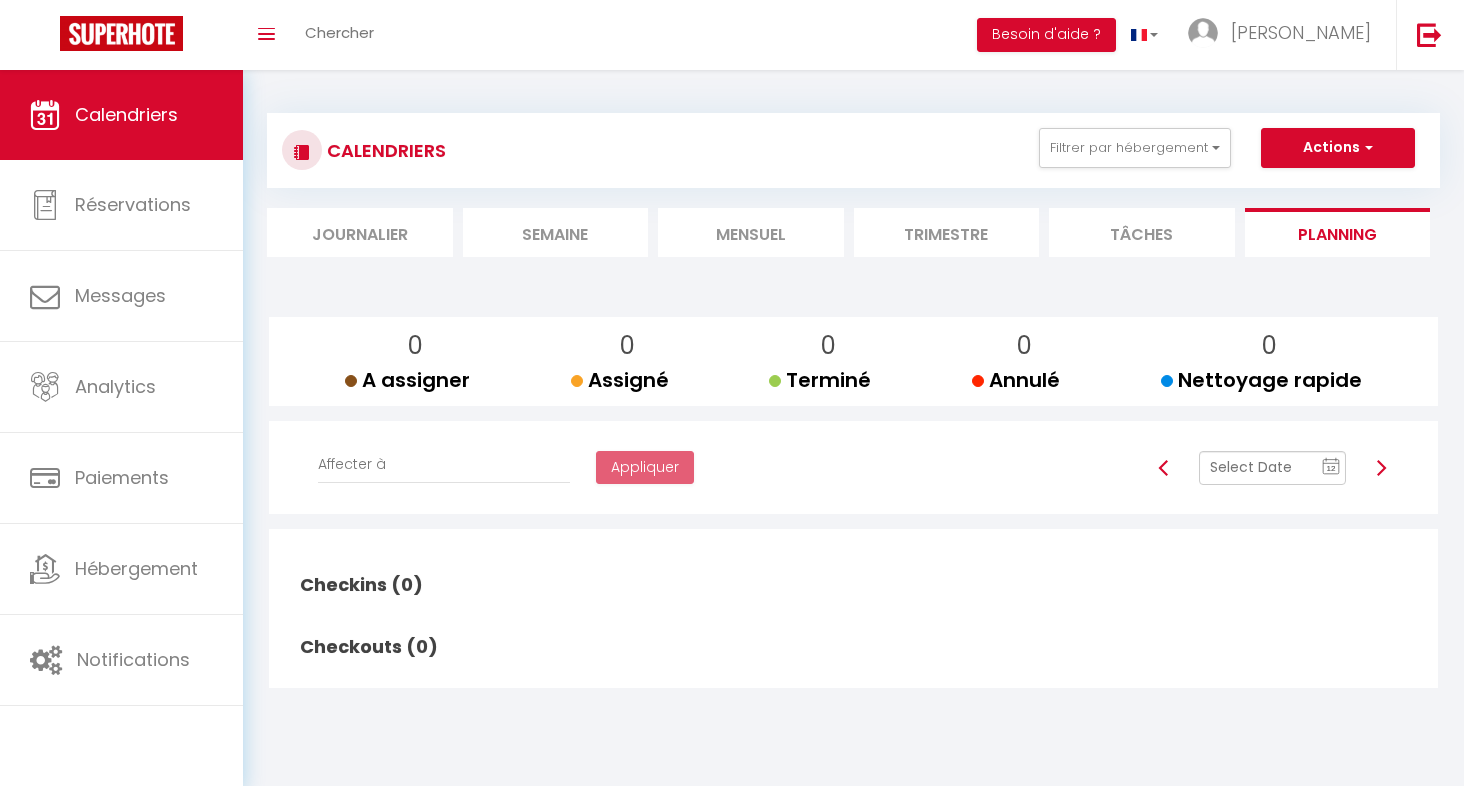 click at bounding box center [1380, 468] 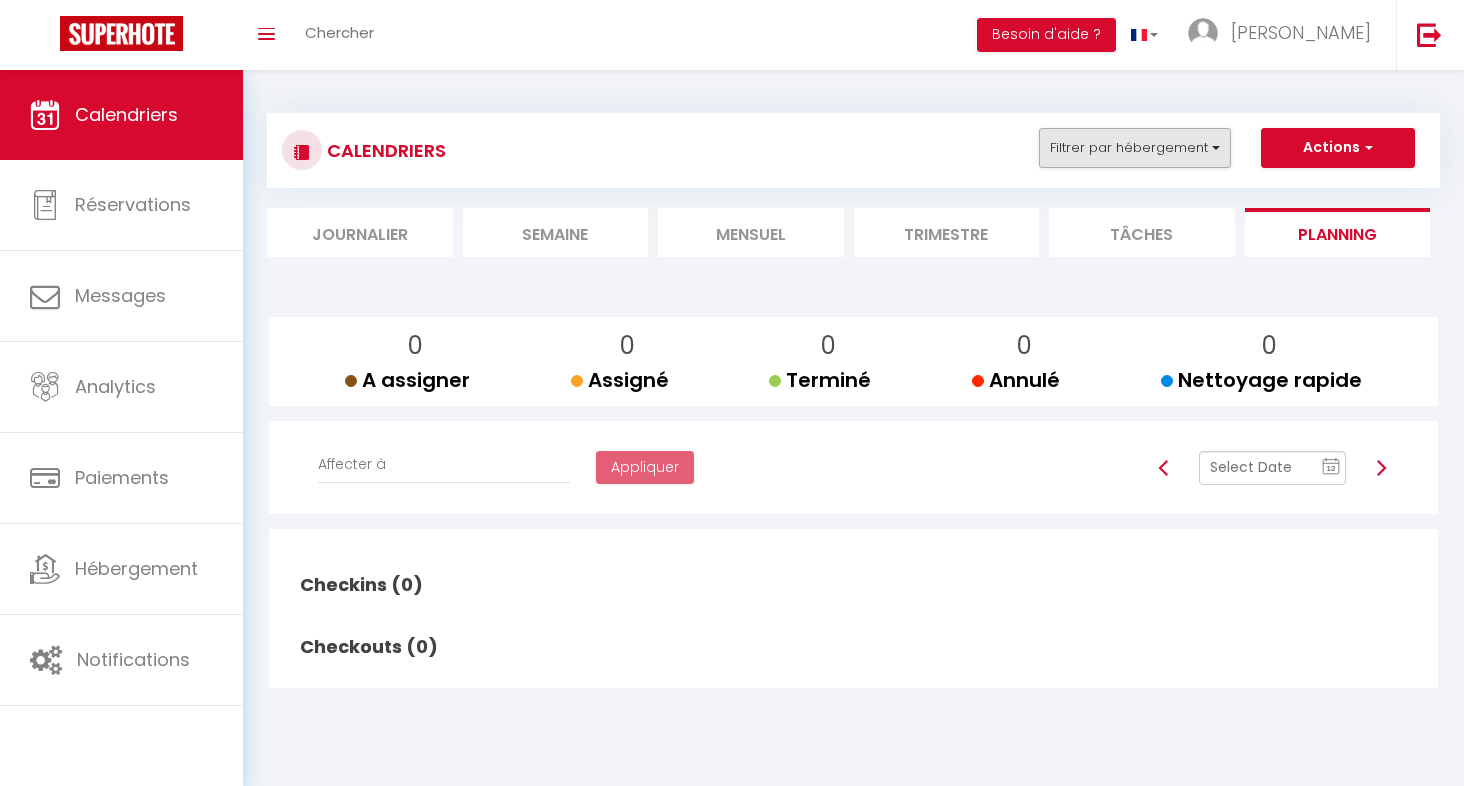 click on "Filtrer par hébergement" at bounding box center [1135, 148] 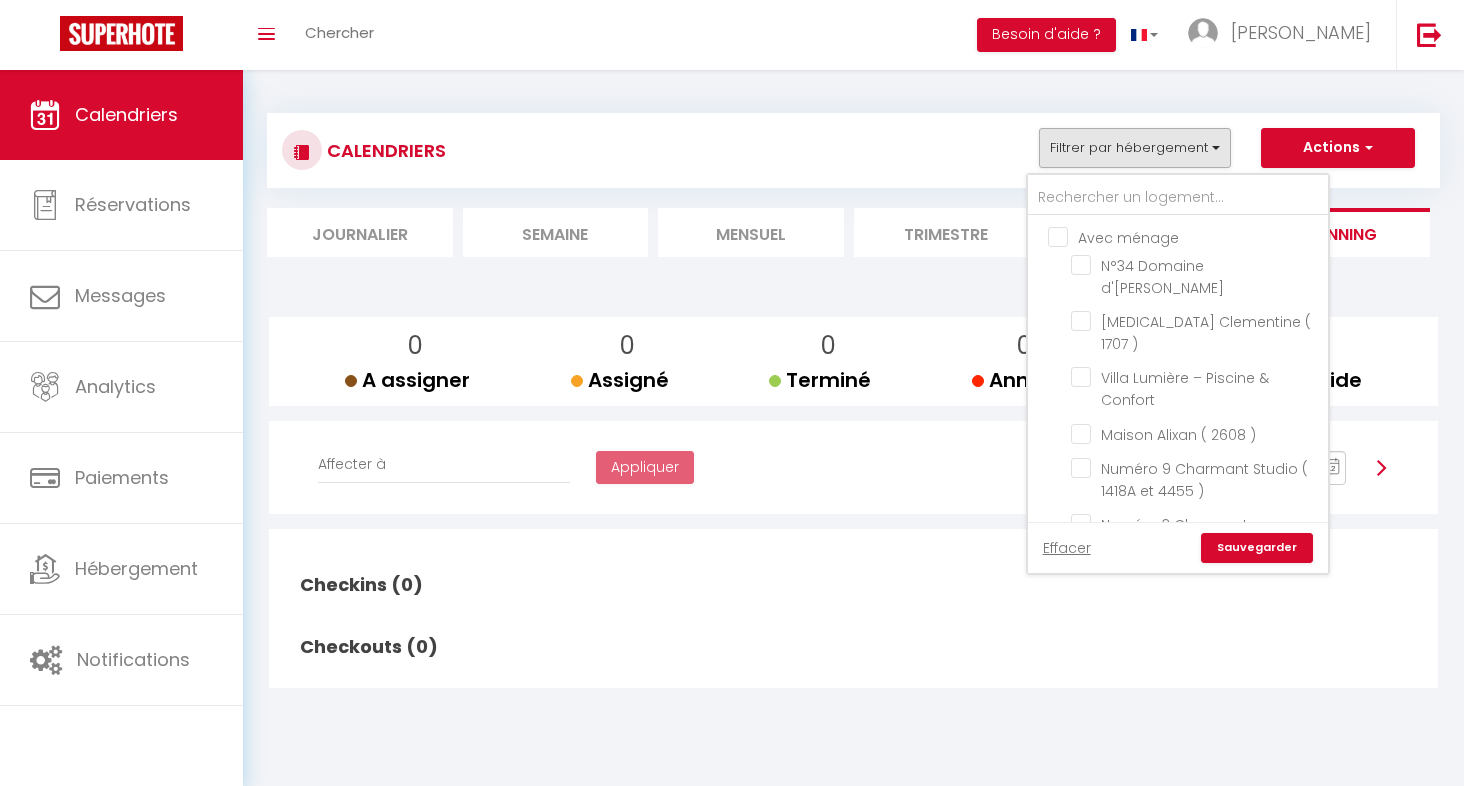 click on "Avec ménage" at bounding box center [1198, 236] 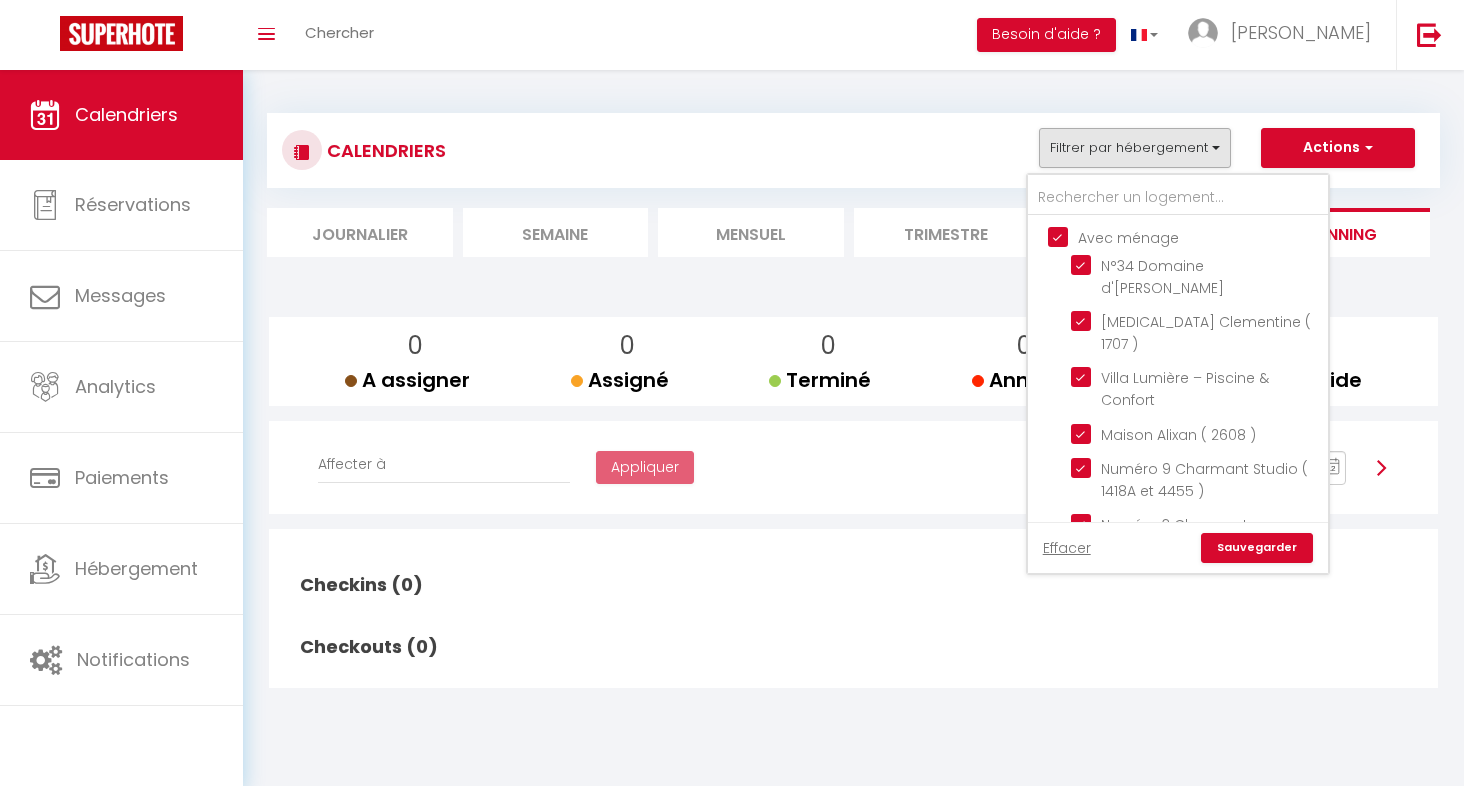 checkbox on "true" 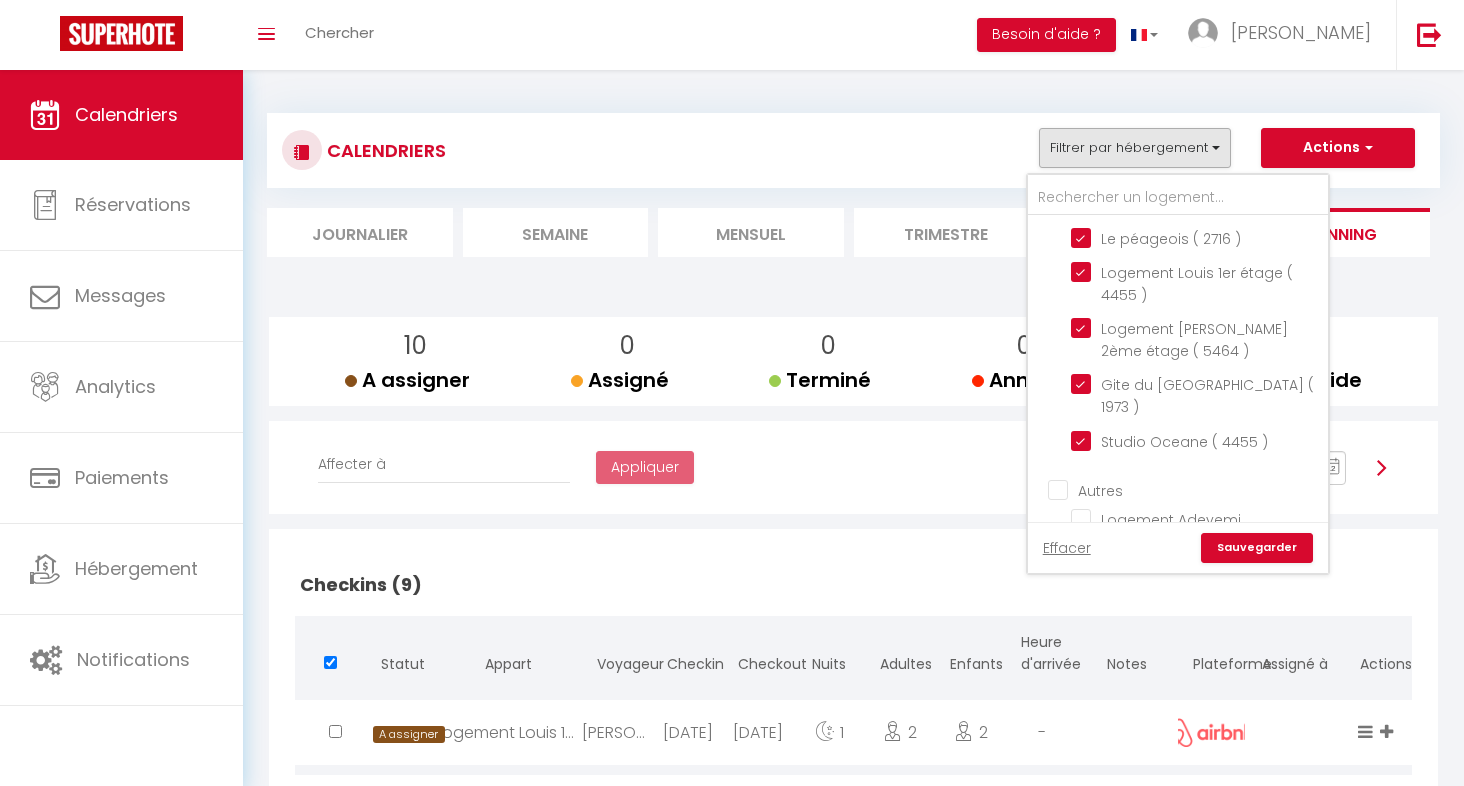 scroll, scrollTop: 995, scrollLeft: 0, axis: vertical 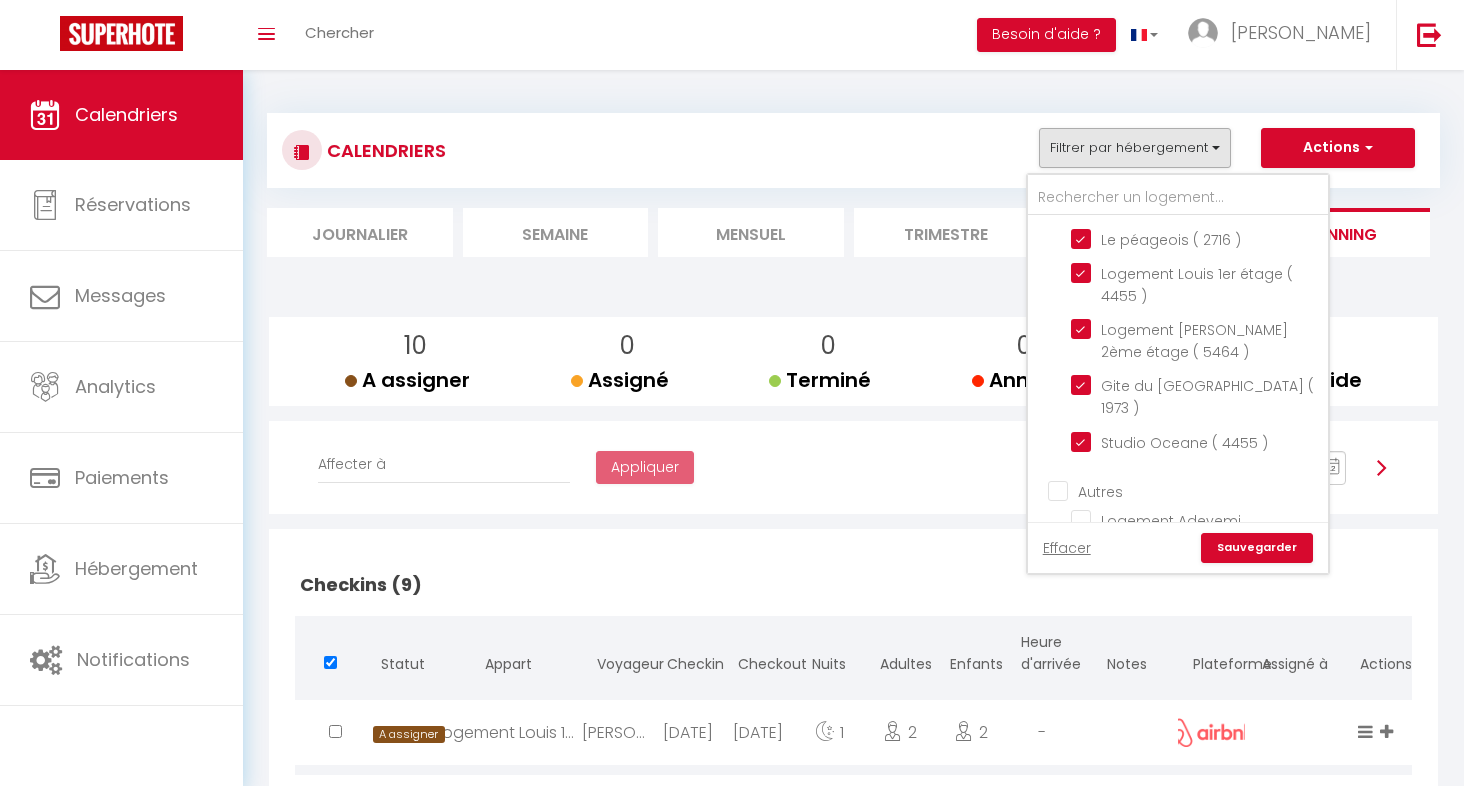 click on "Autres" at bounding box center [1198, 490] 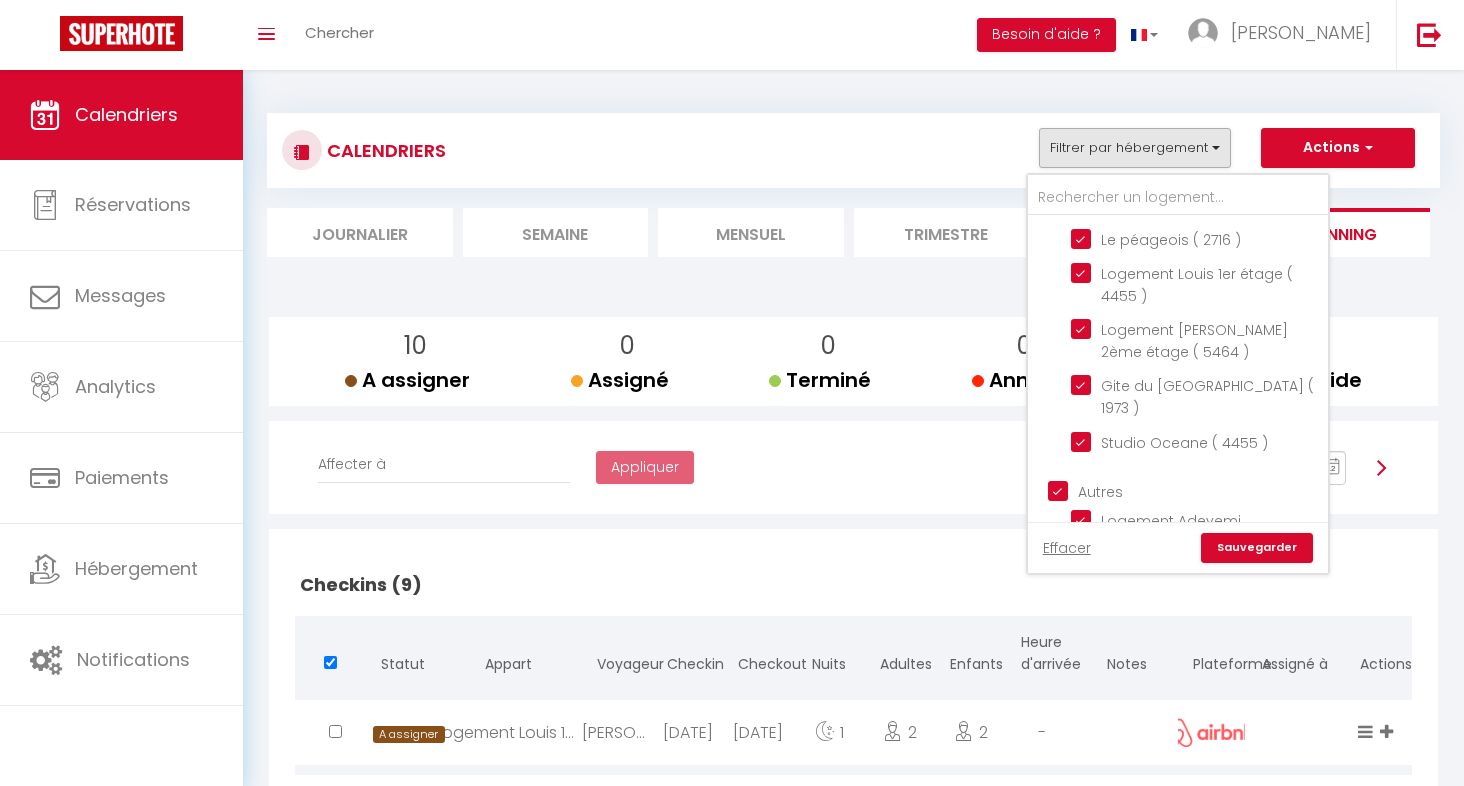 checkbox on "true" 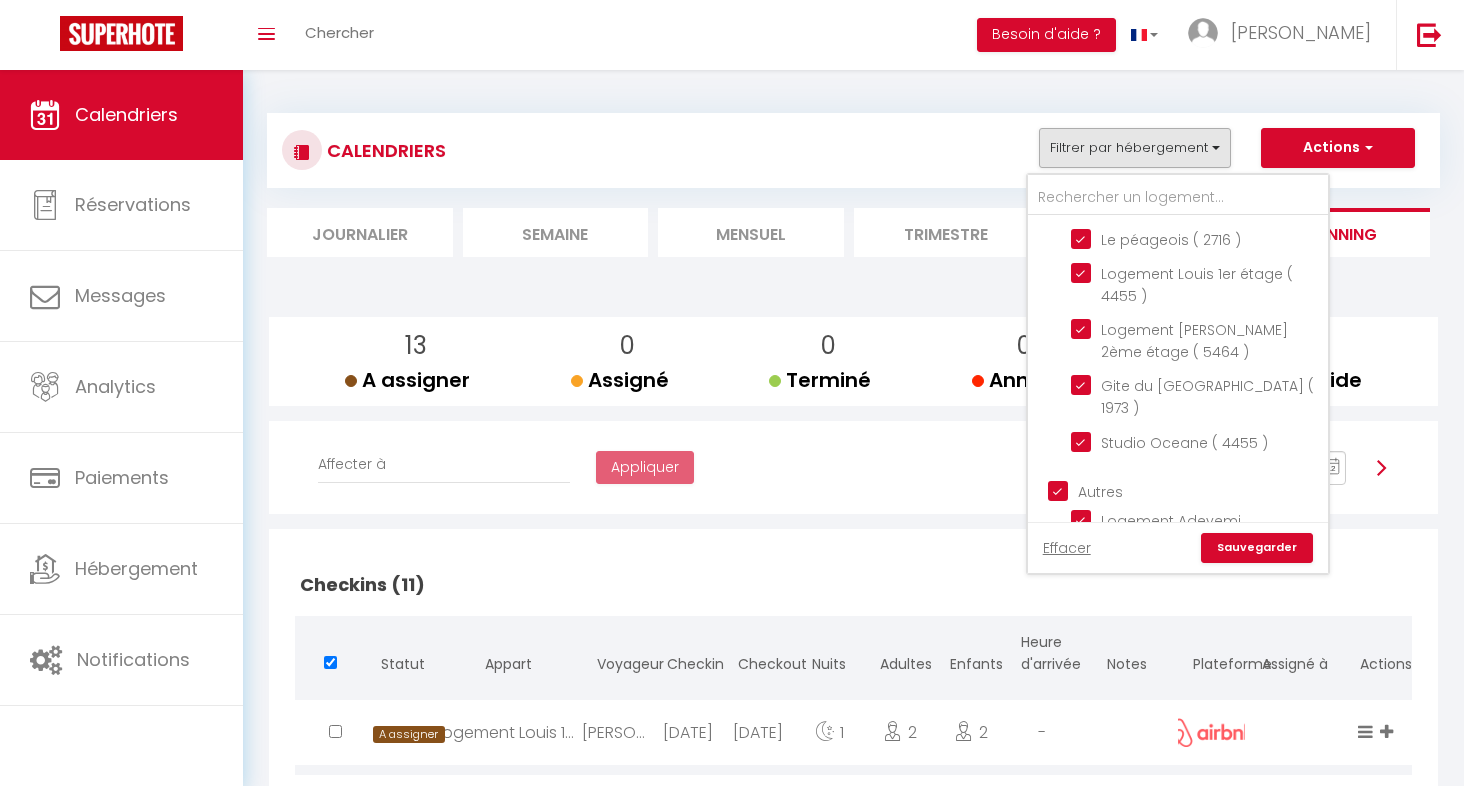 click on "Sauvegarder" at bounding box center [1257, 548] 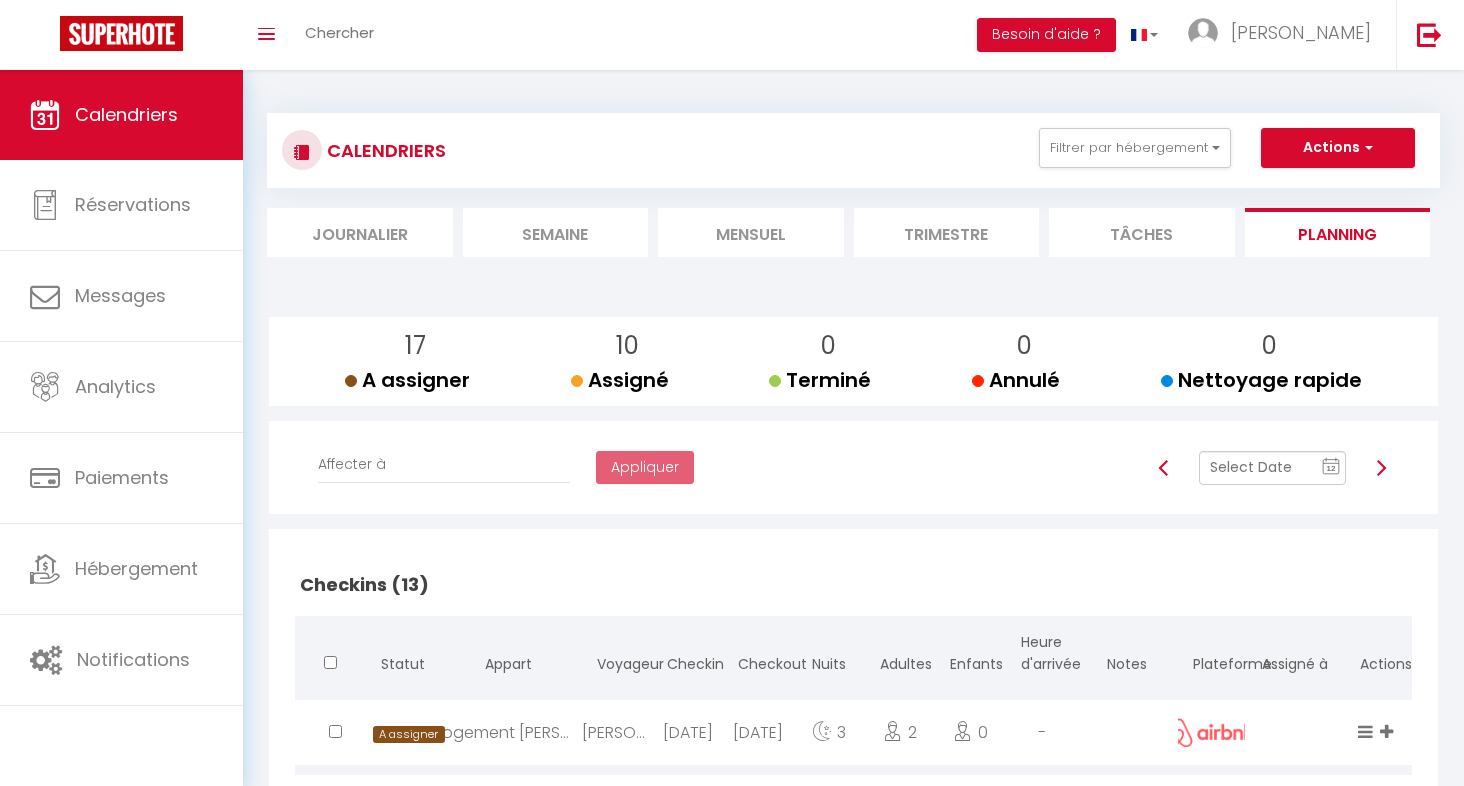 click on "12" 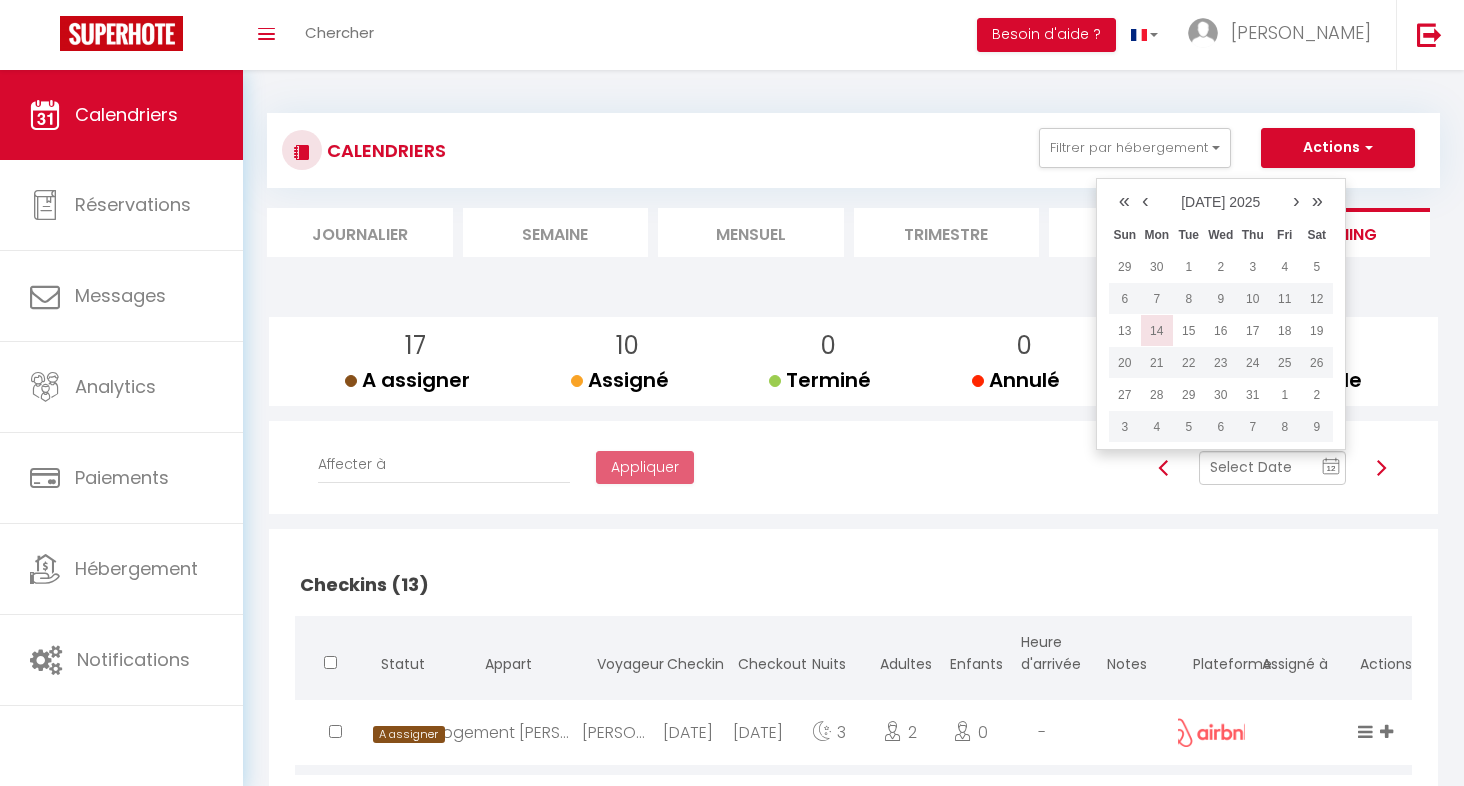 click on "14" at bounding box center (1157, 331) 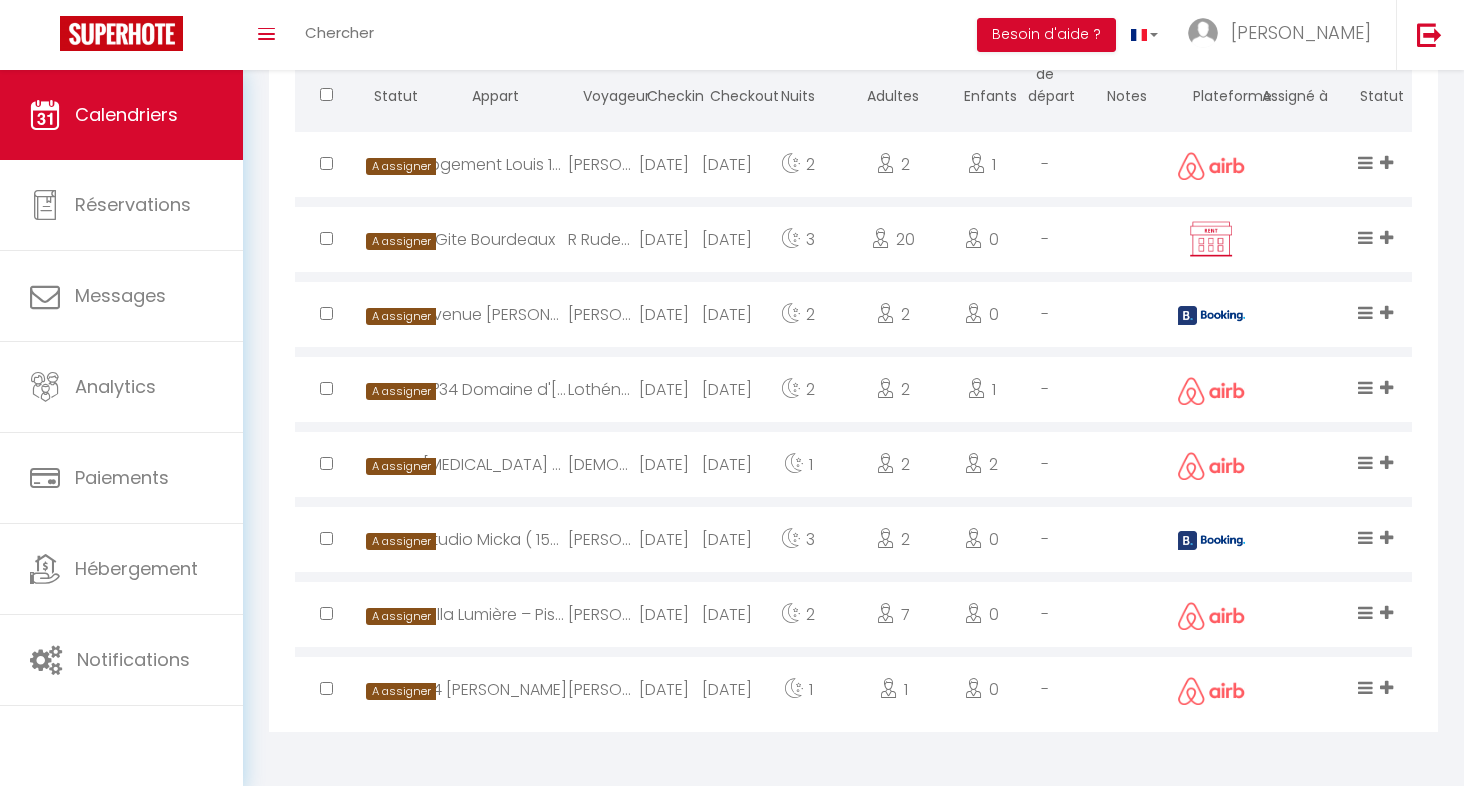 scroll, scrollTop: 882, scrollLeft: 0, axis: vertical 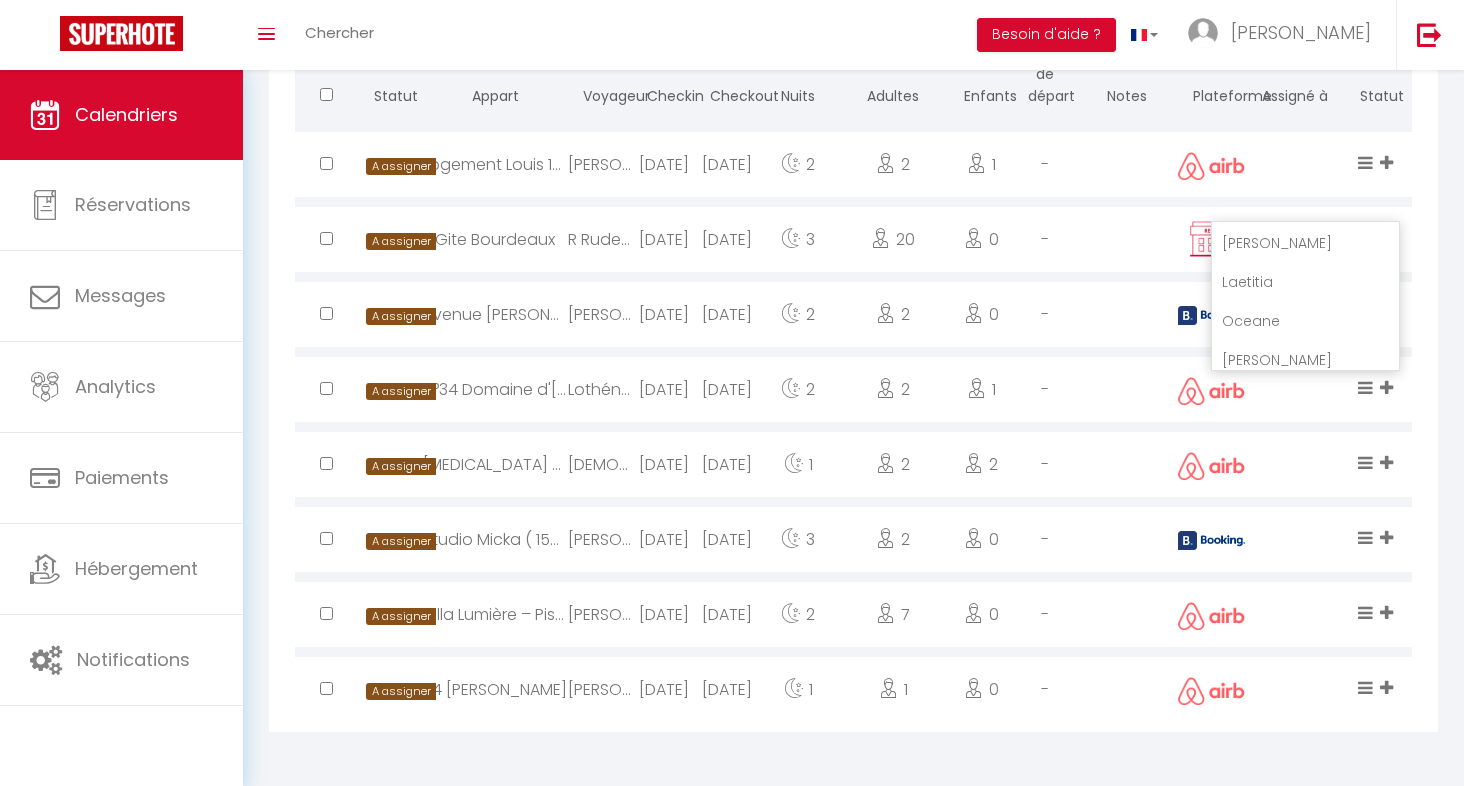 click on "Mallorie" at bounding box center [1305, 243] 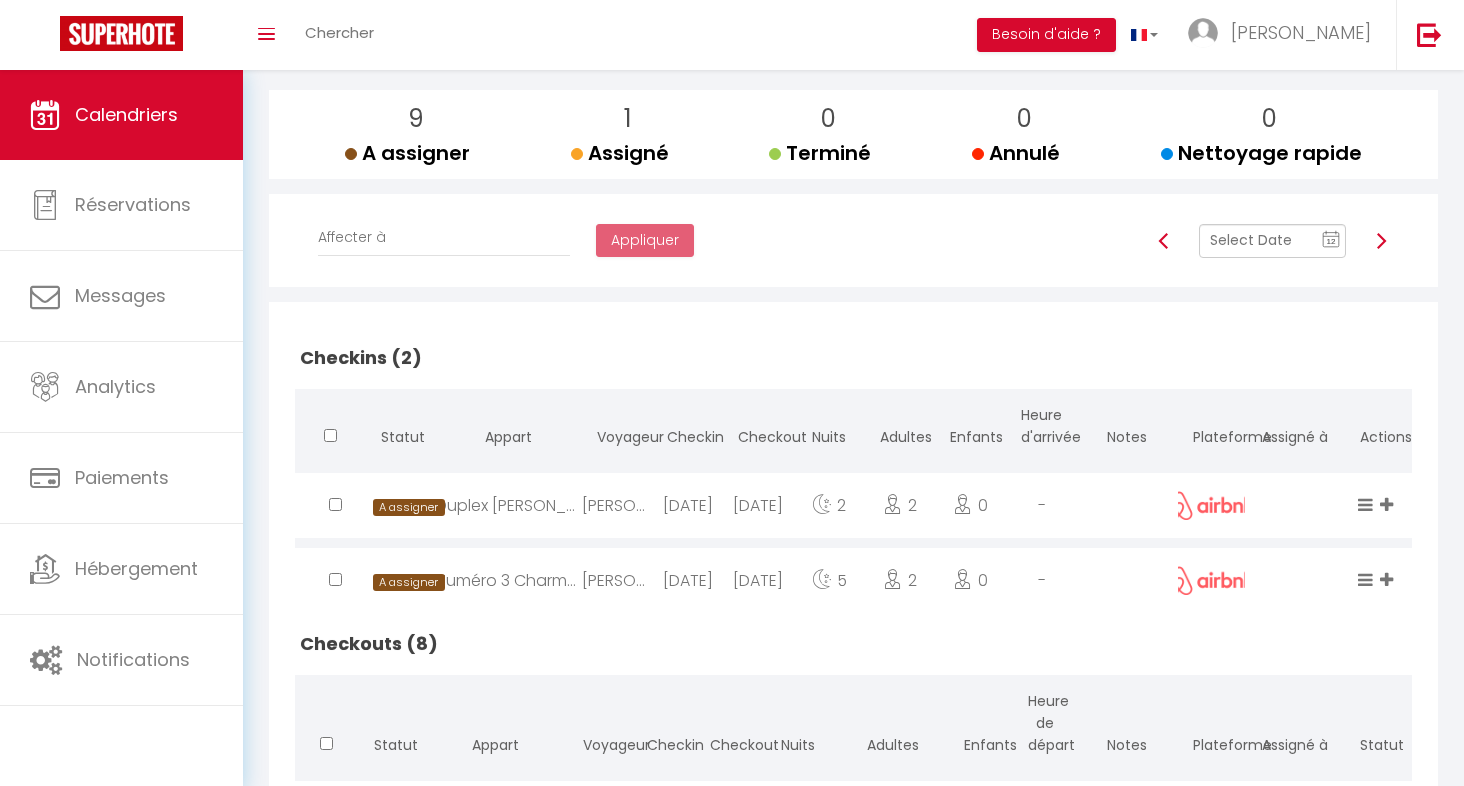 scroll, scrollTop: 212, scrollLeft: 0, axis: vertical 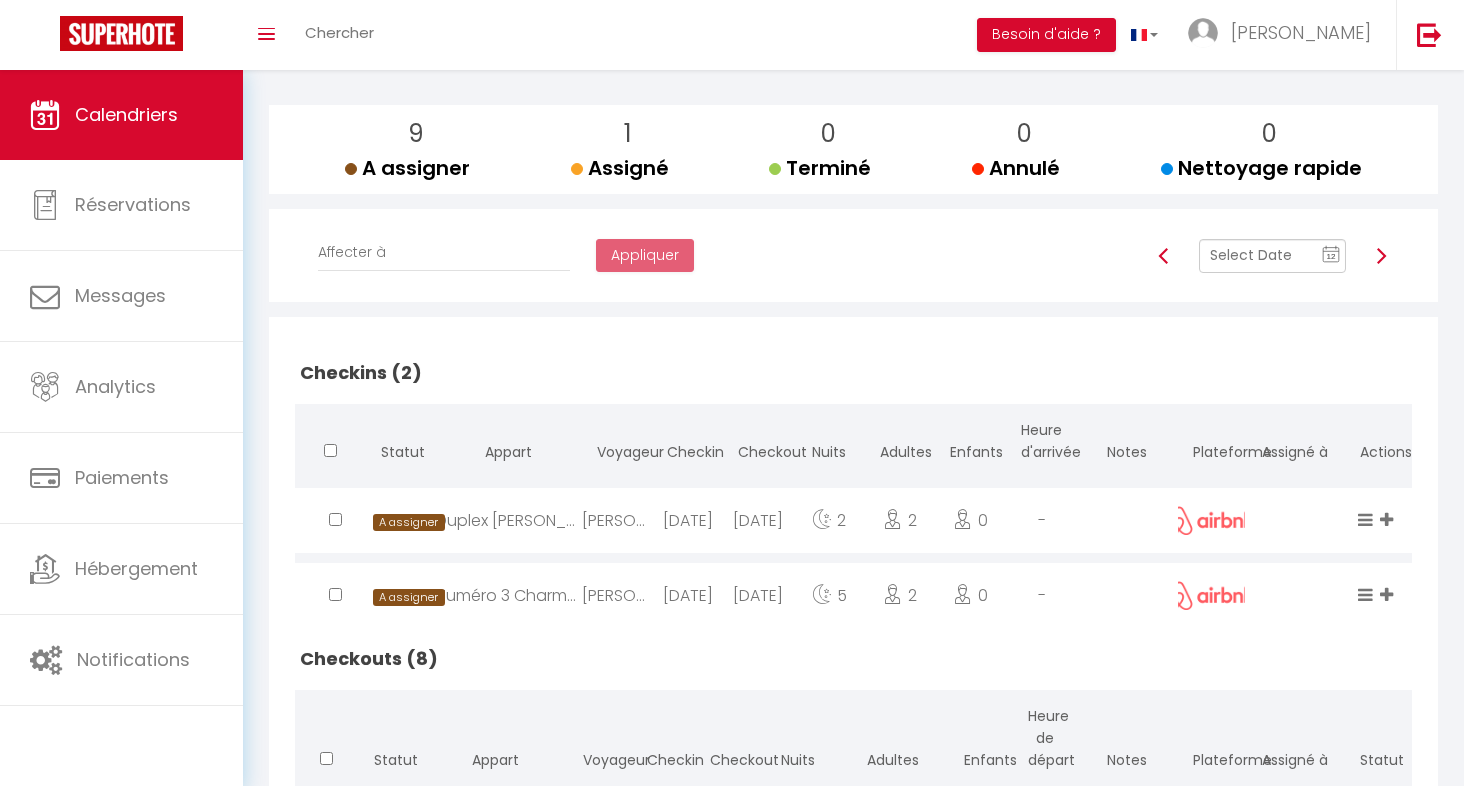 click at bounding box center (1164, 256) 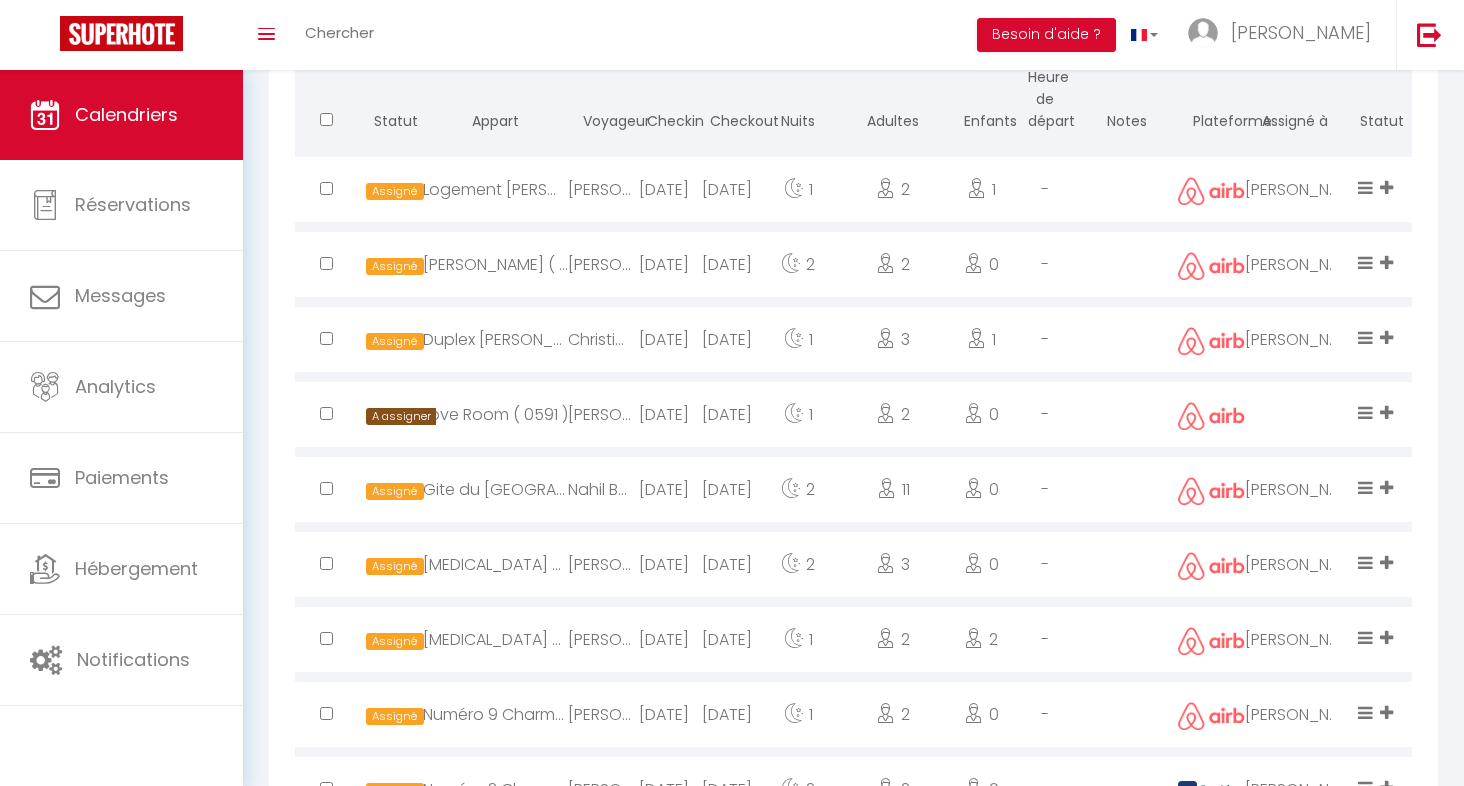 scroll, scrollTop: 929, scrollLeft: 0, axis: vertical 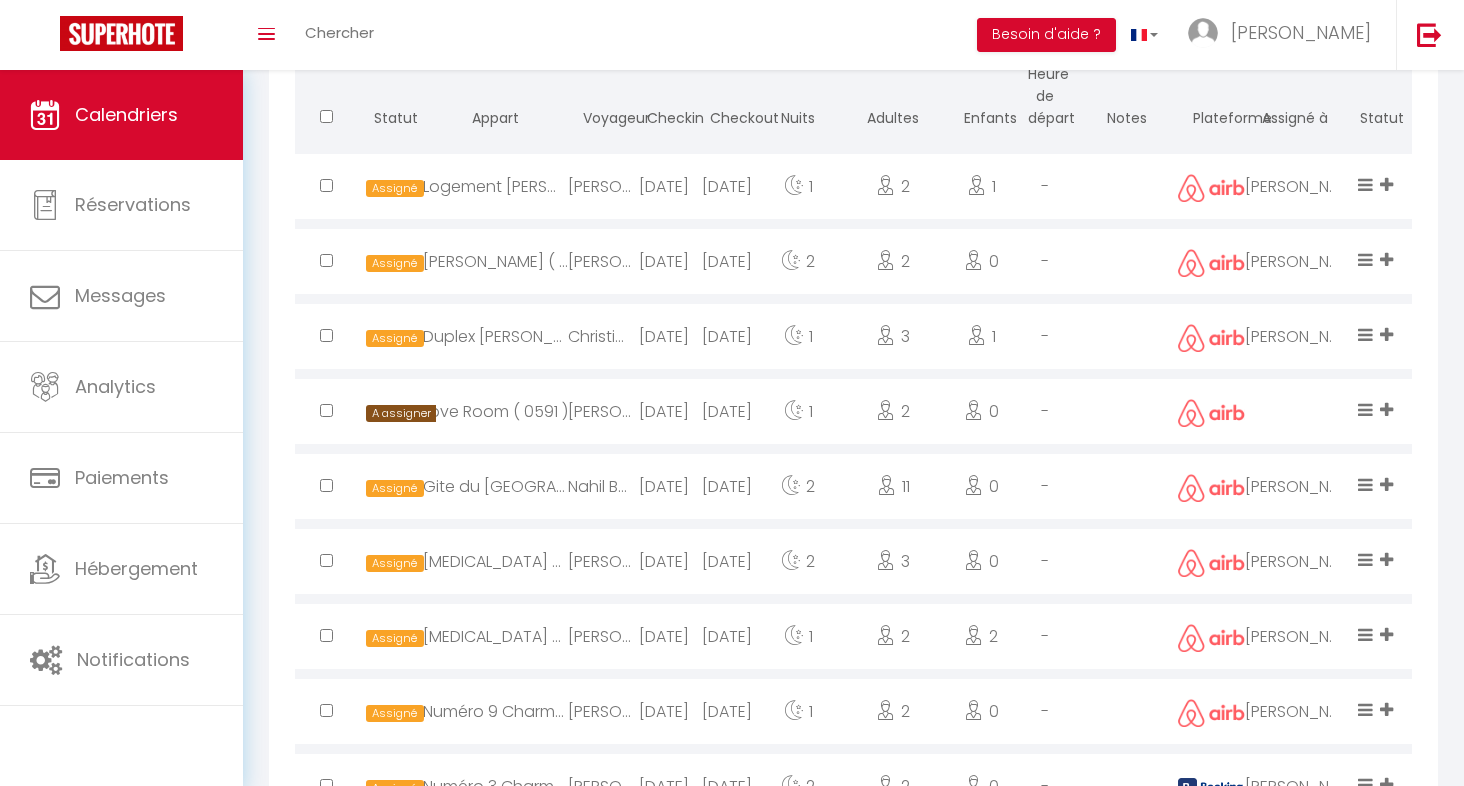 click at bounding box center (1386, 409) 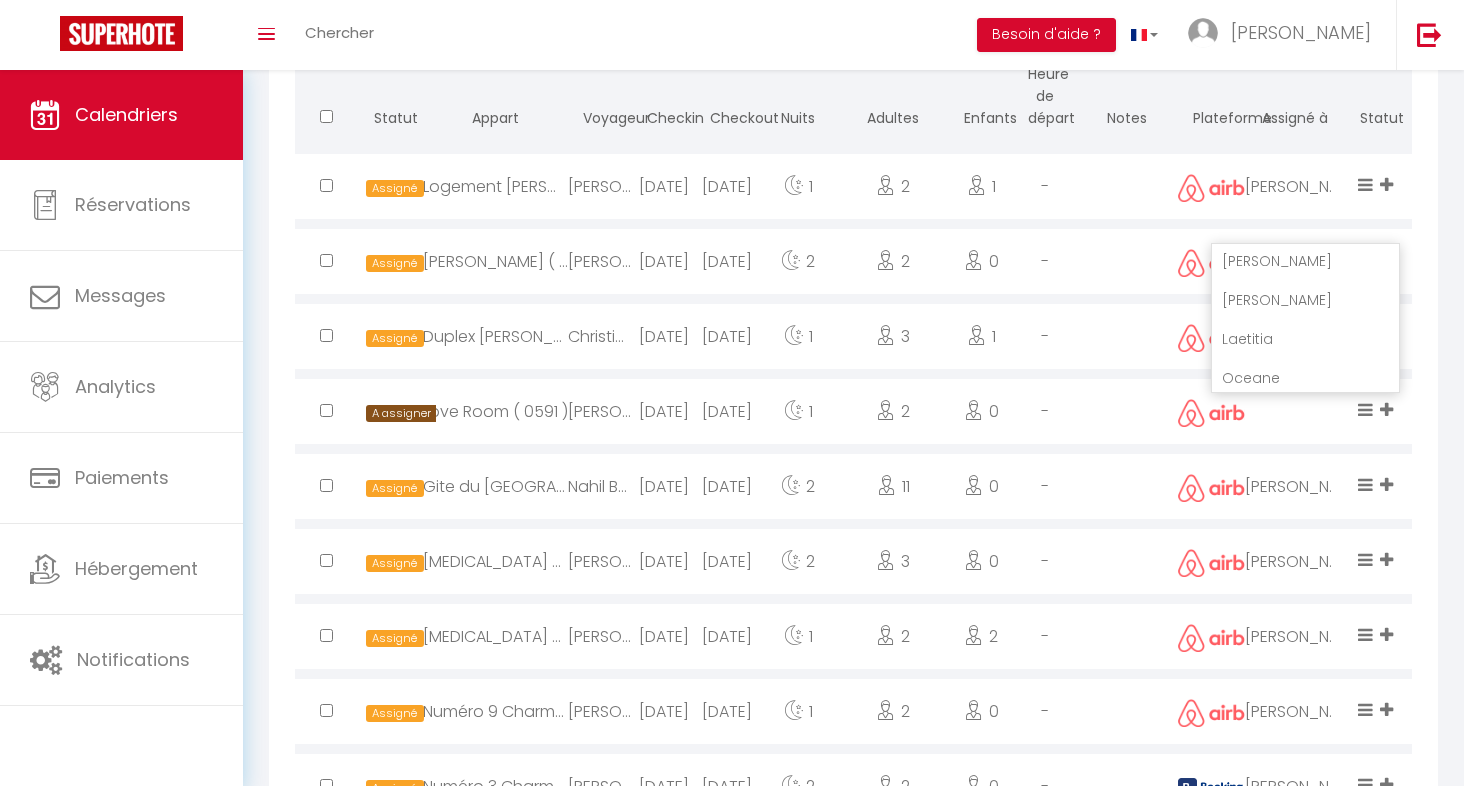 scroll, scrollTop: 537, scrollLeft: 0, axis: vertical 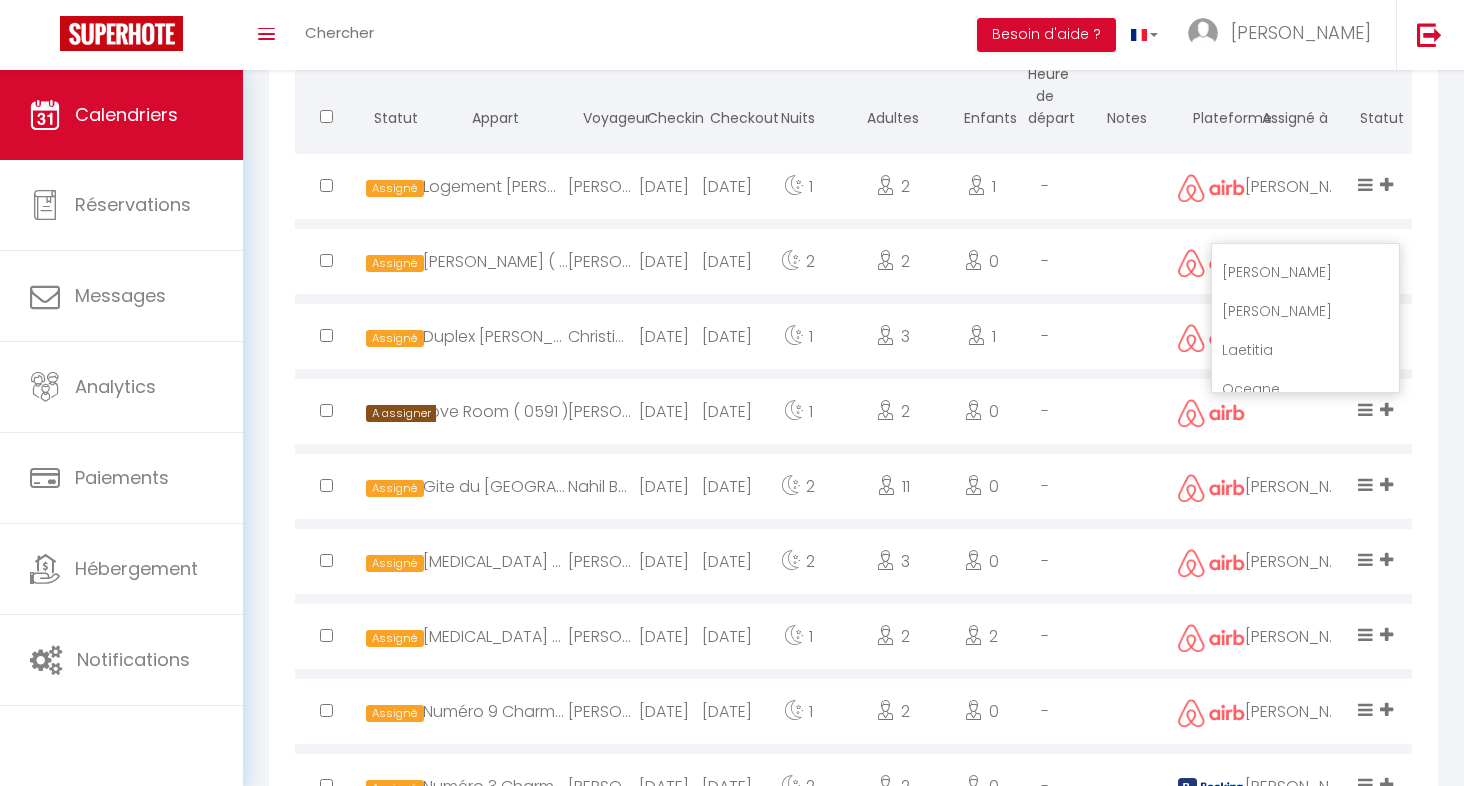 click on "Mallorie" at bounding box center (1305, 311) 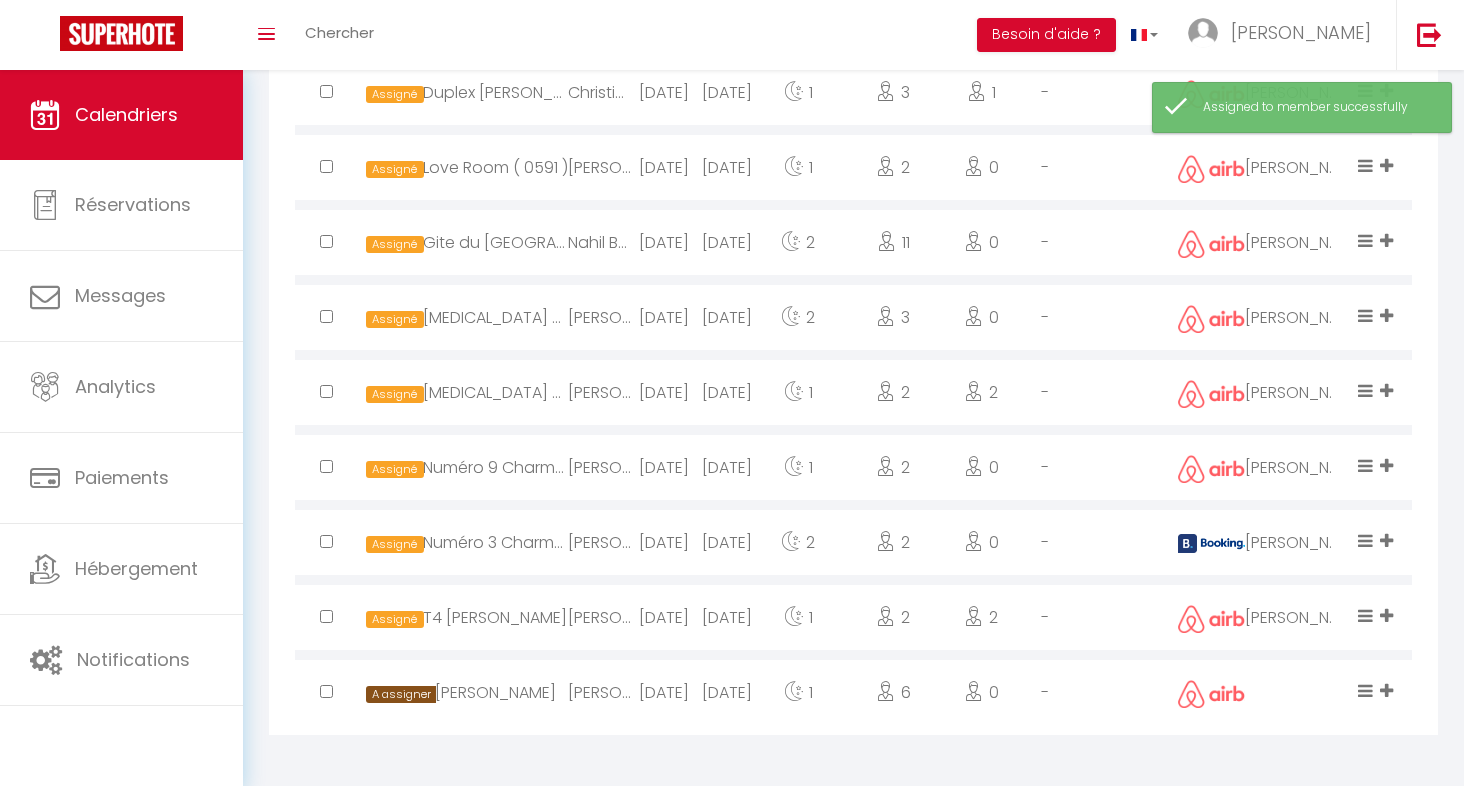 scroll, scrollTop: 1172, scrollLeft: 0, axis: vertical 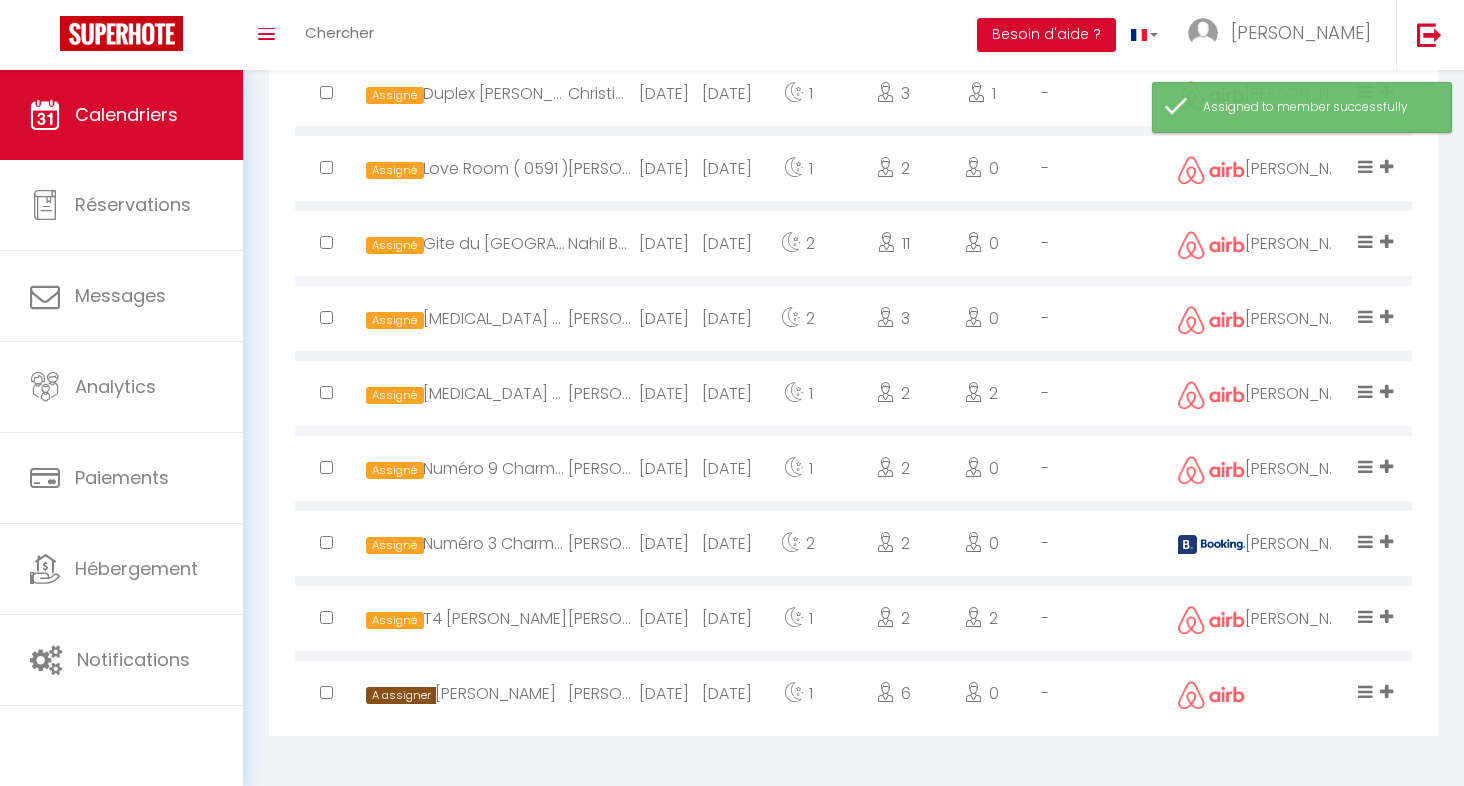 click at bounding box center [1386, 691] 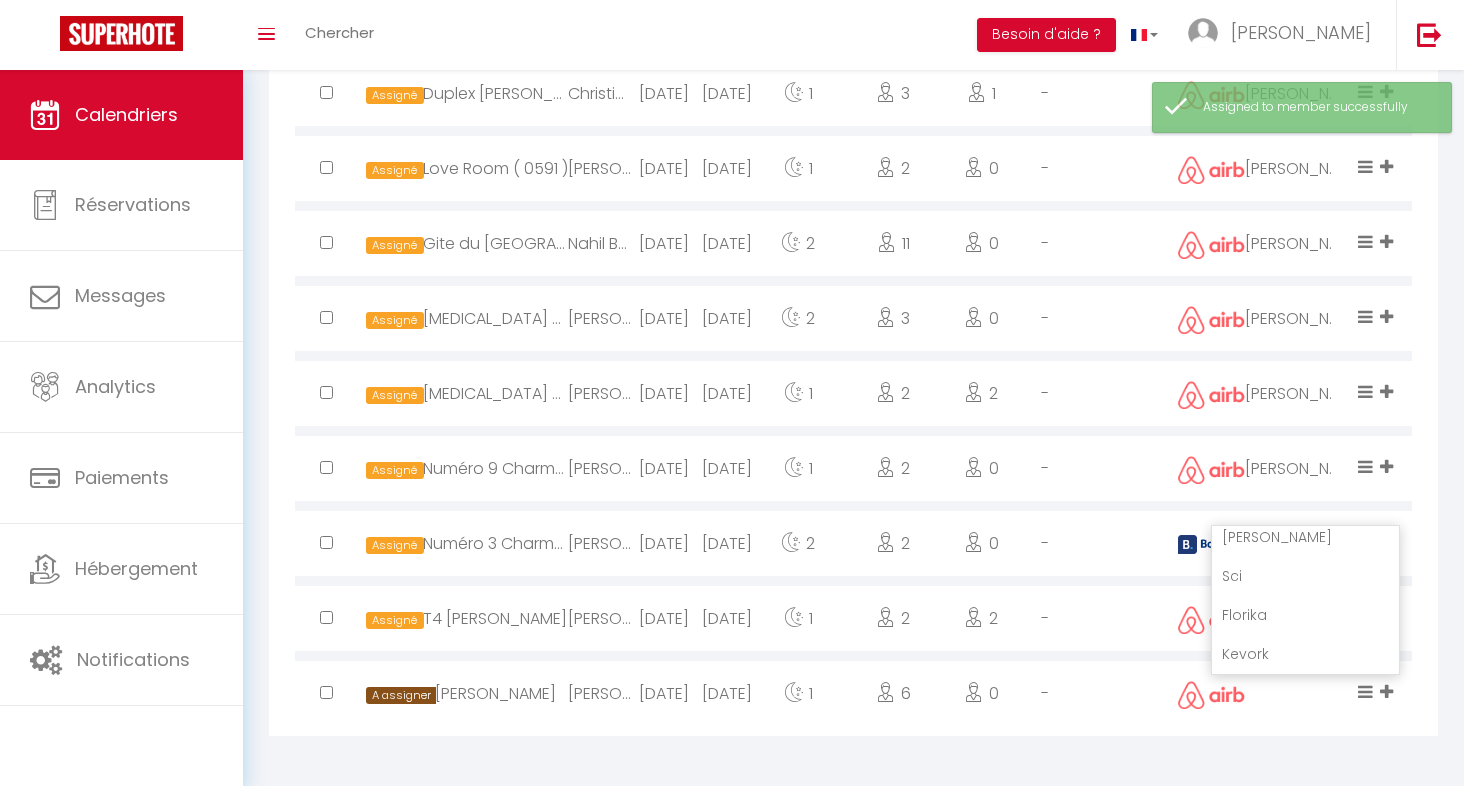 scroll, scrollTop: 749, scrollLeft: 0, axis: vertical 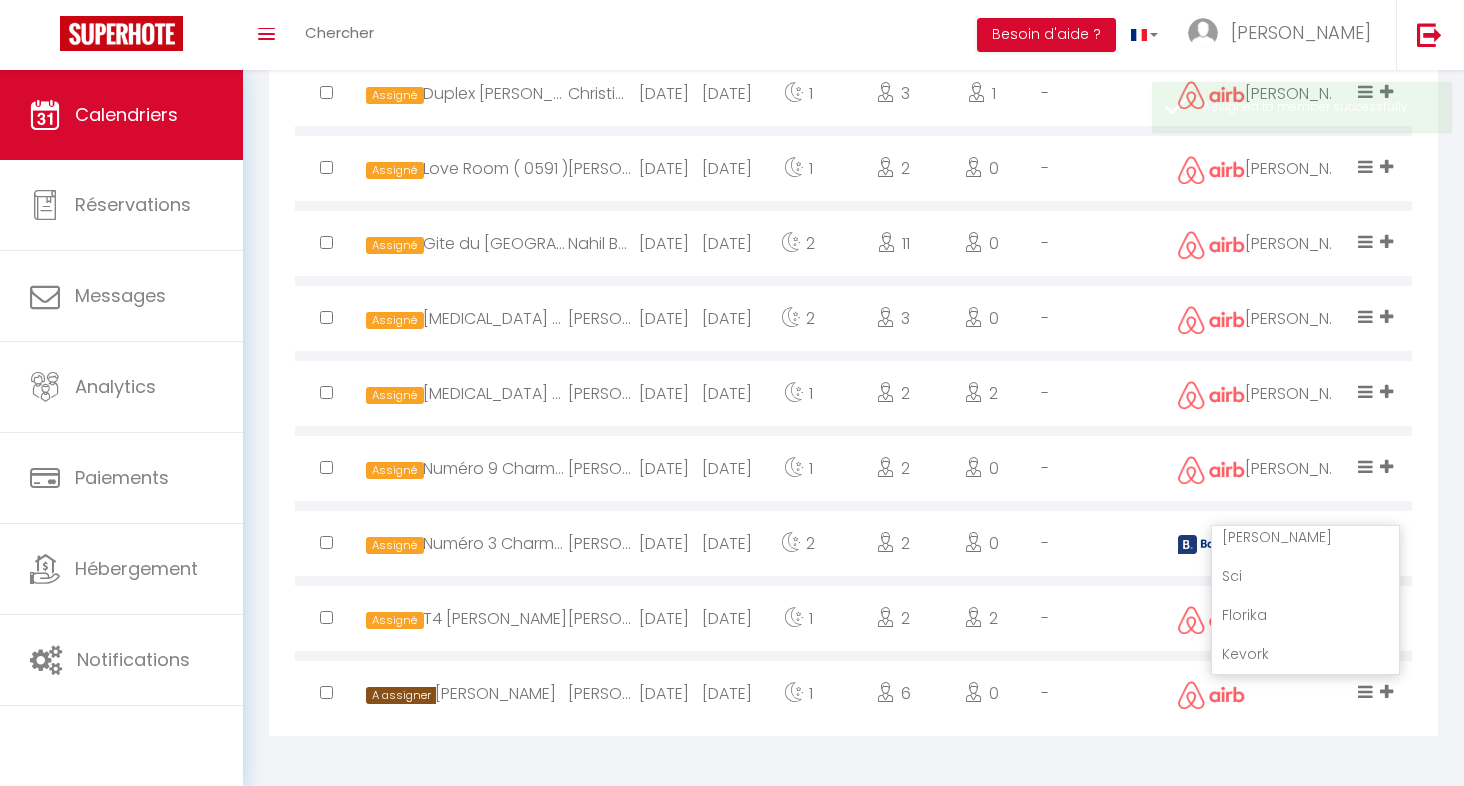 click on "Florika" at bounding box center (1305, 615) 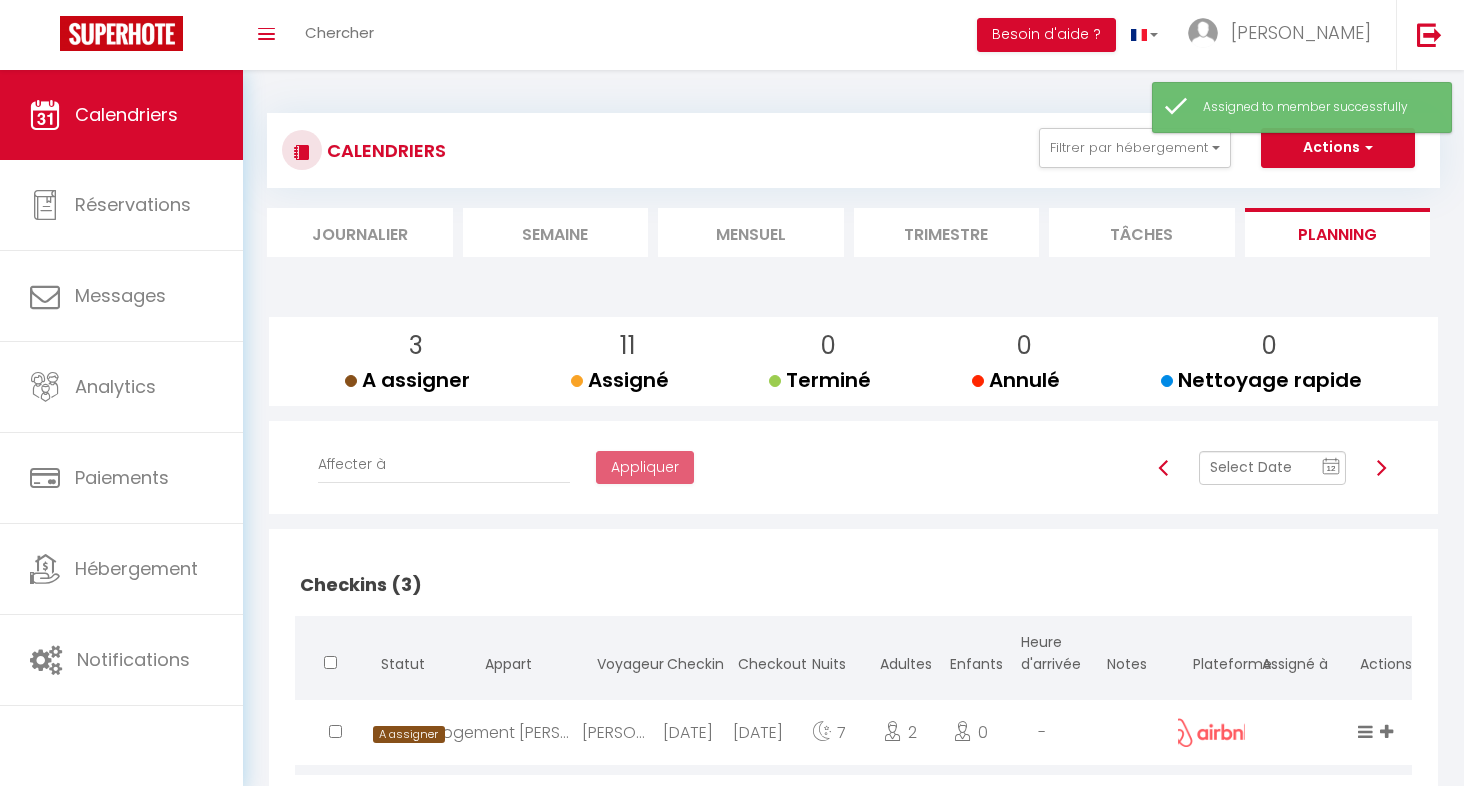 scroll, scrollTop: 0, scrollLeft: 0, axis: both 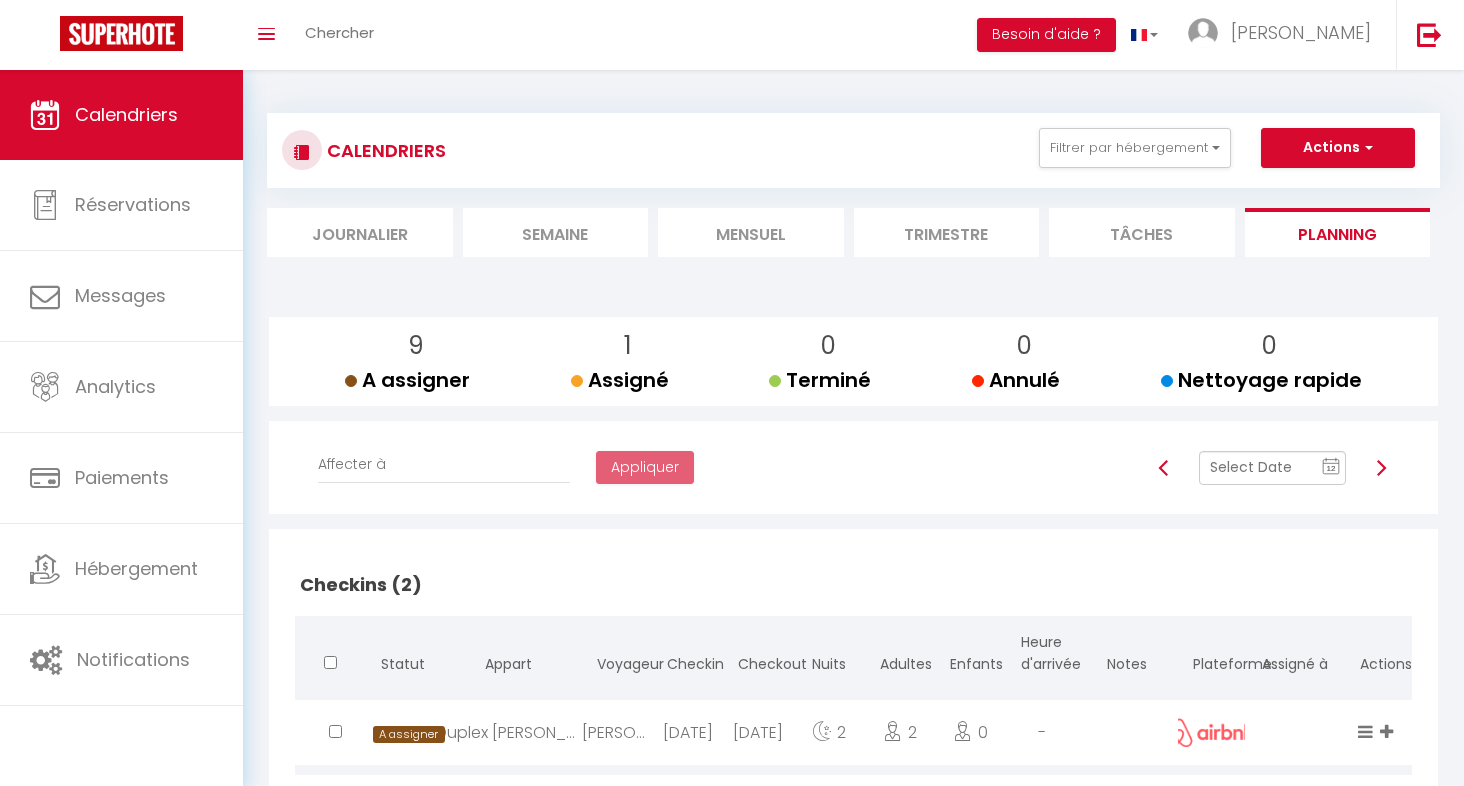 click at bounding box center (1164, 468) 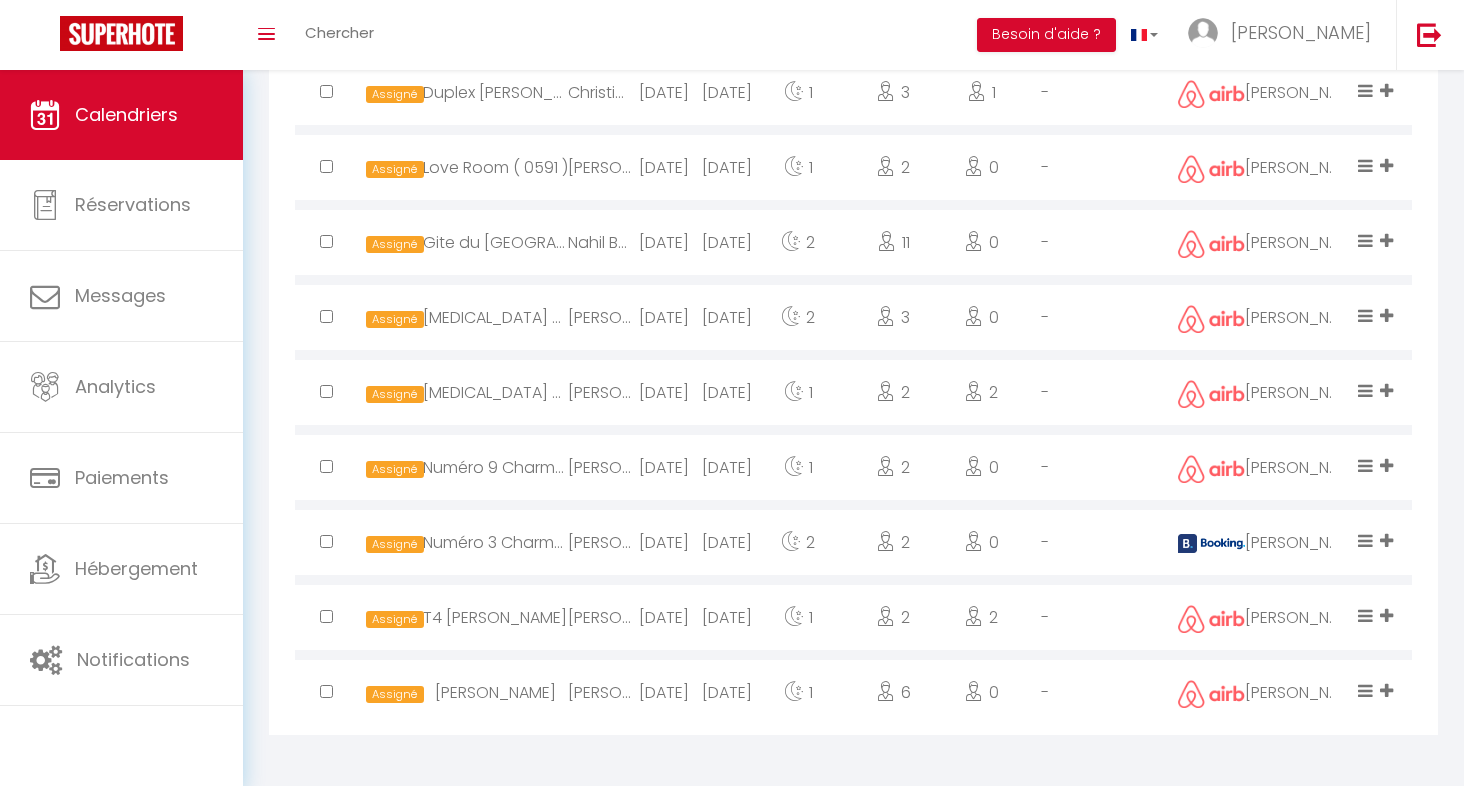 scroll, scrollTop: 1172, scrollLeft: 0, axis: vertical 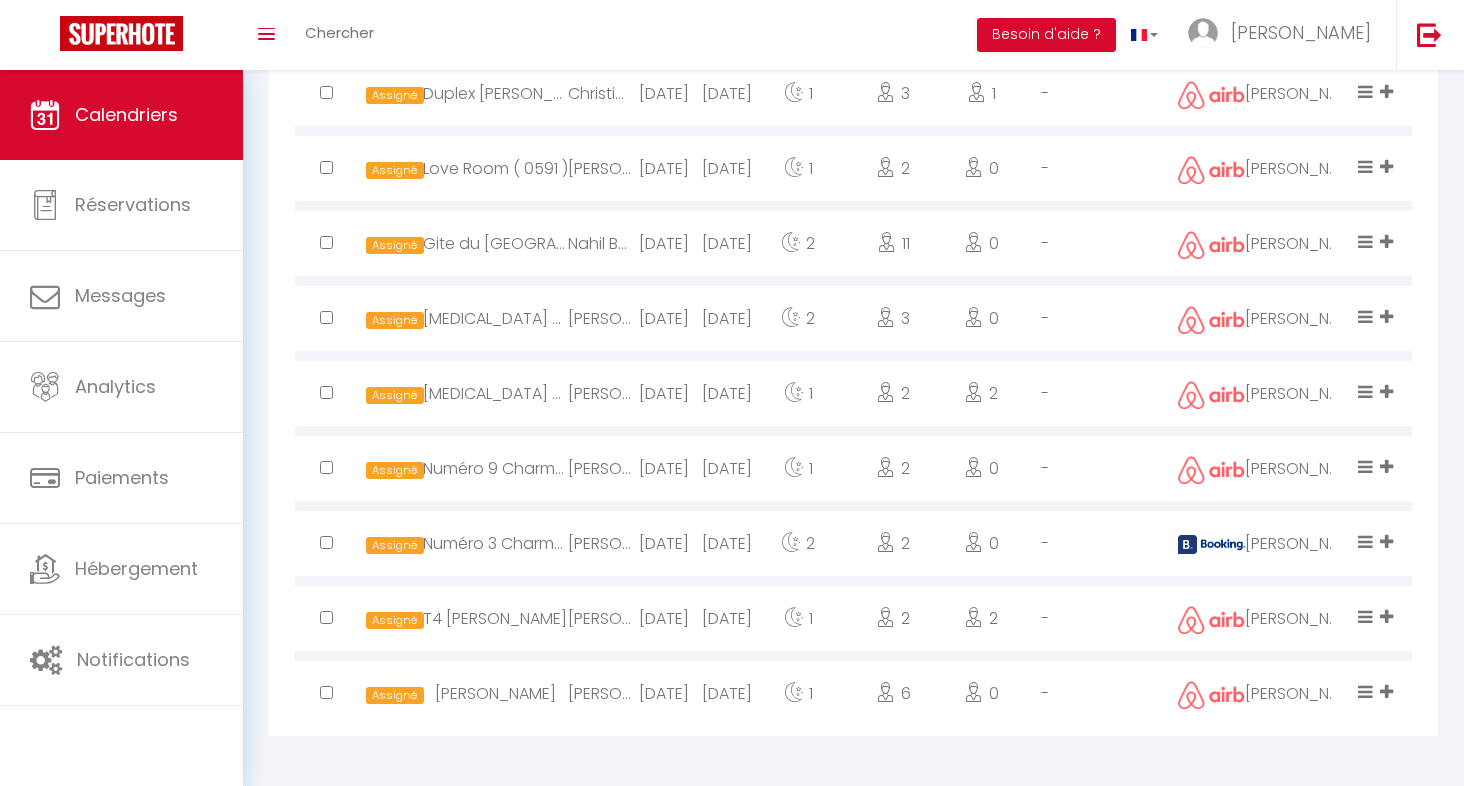 click at bounding box center [1386, 616] 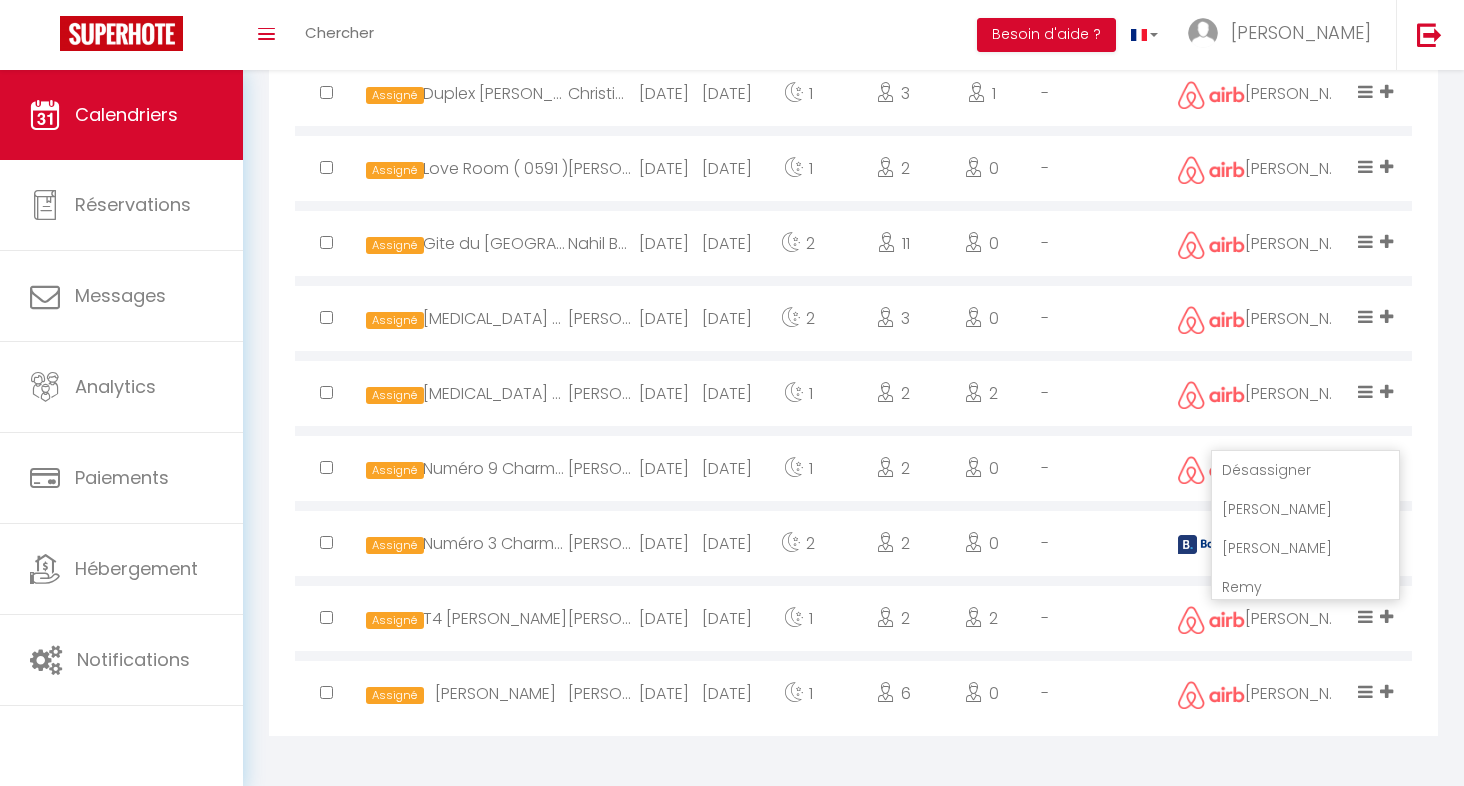 click on "Alexandre" at bounding box center [1305, 548] 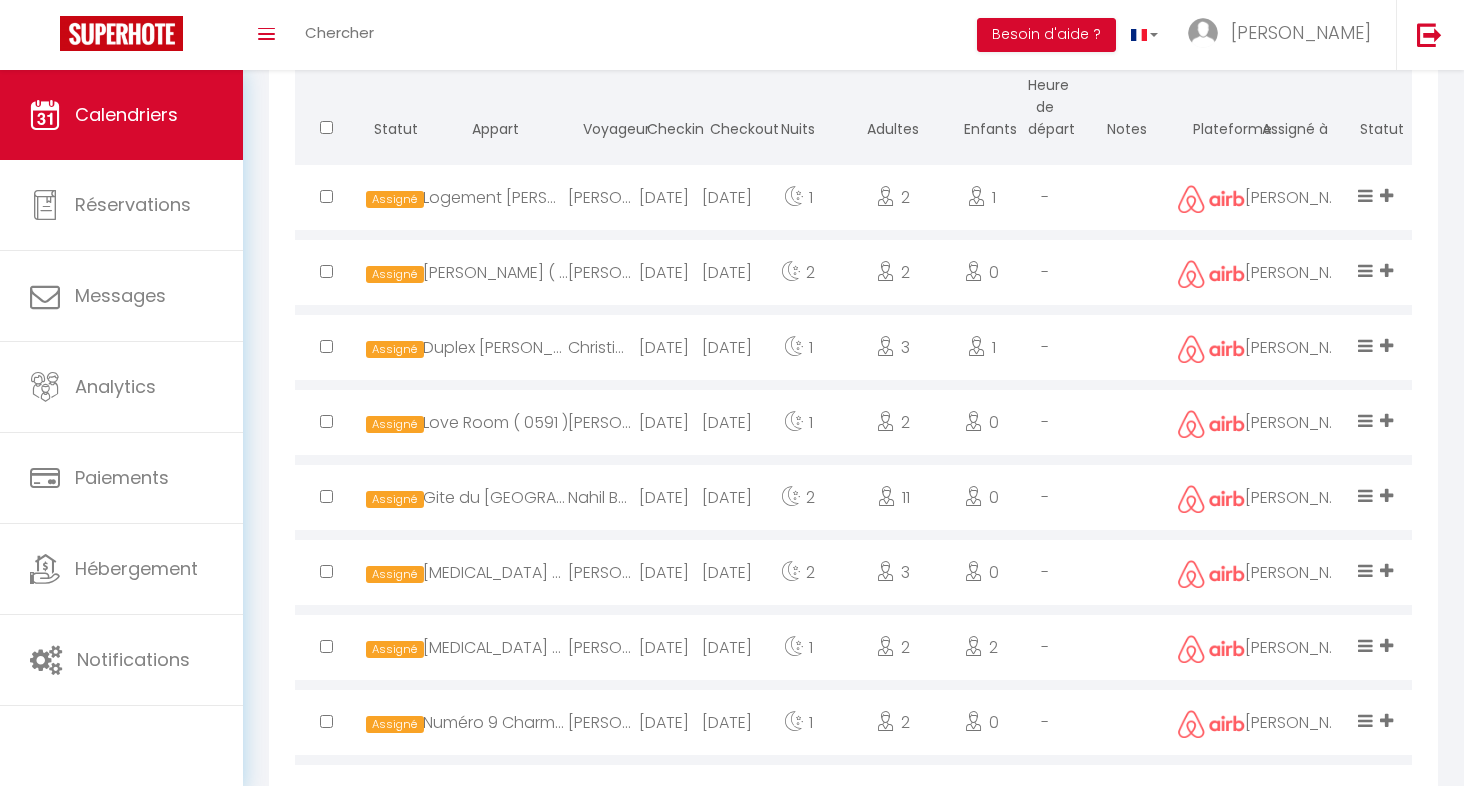 scroll, scrollTop: 921, scrollLeft: 0, axis: vertical 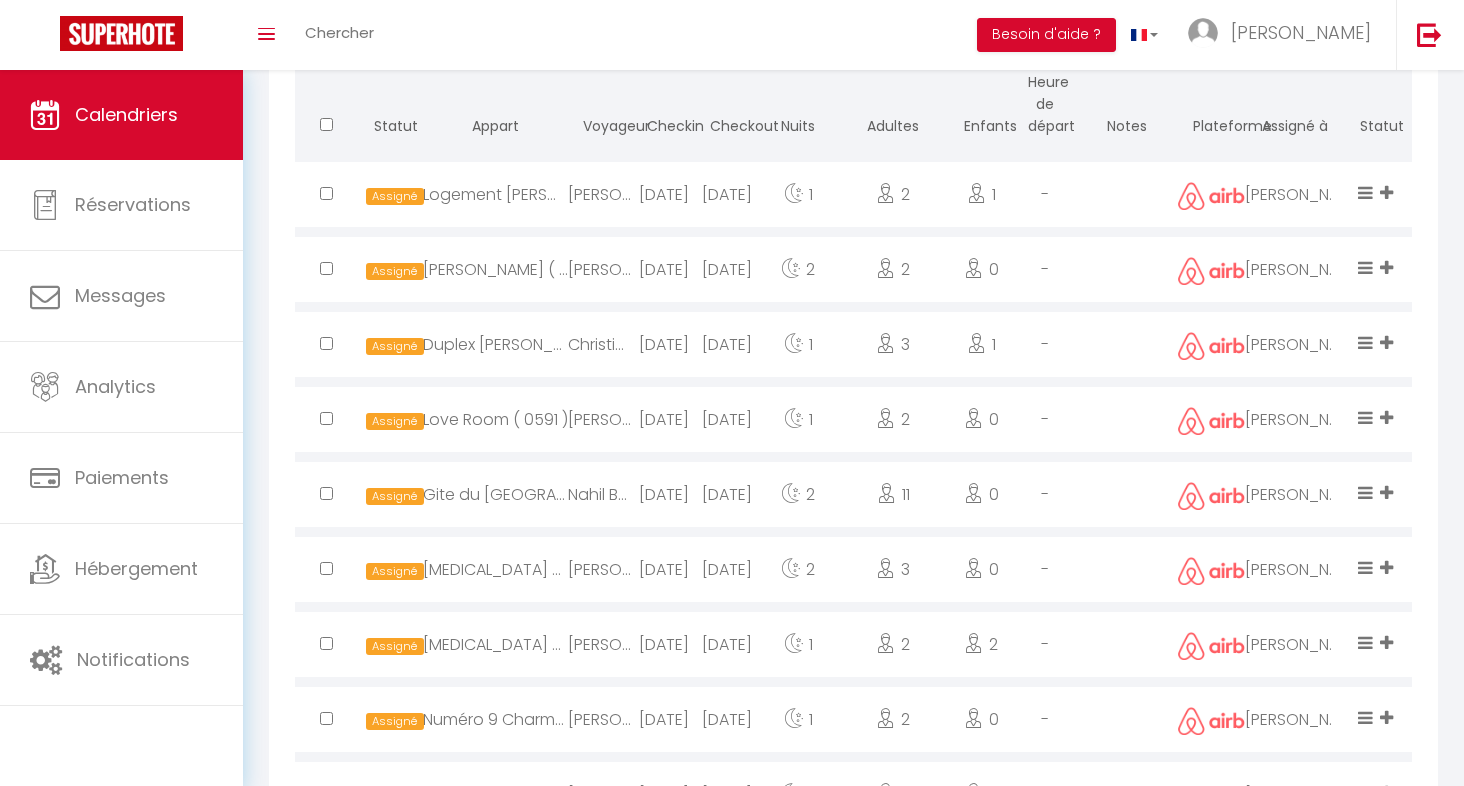click at bounding box center (1386, 567) 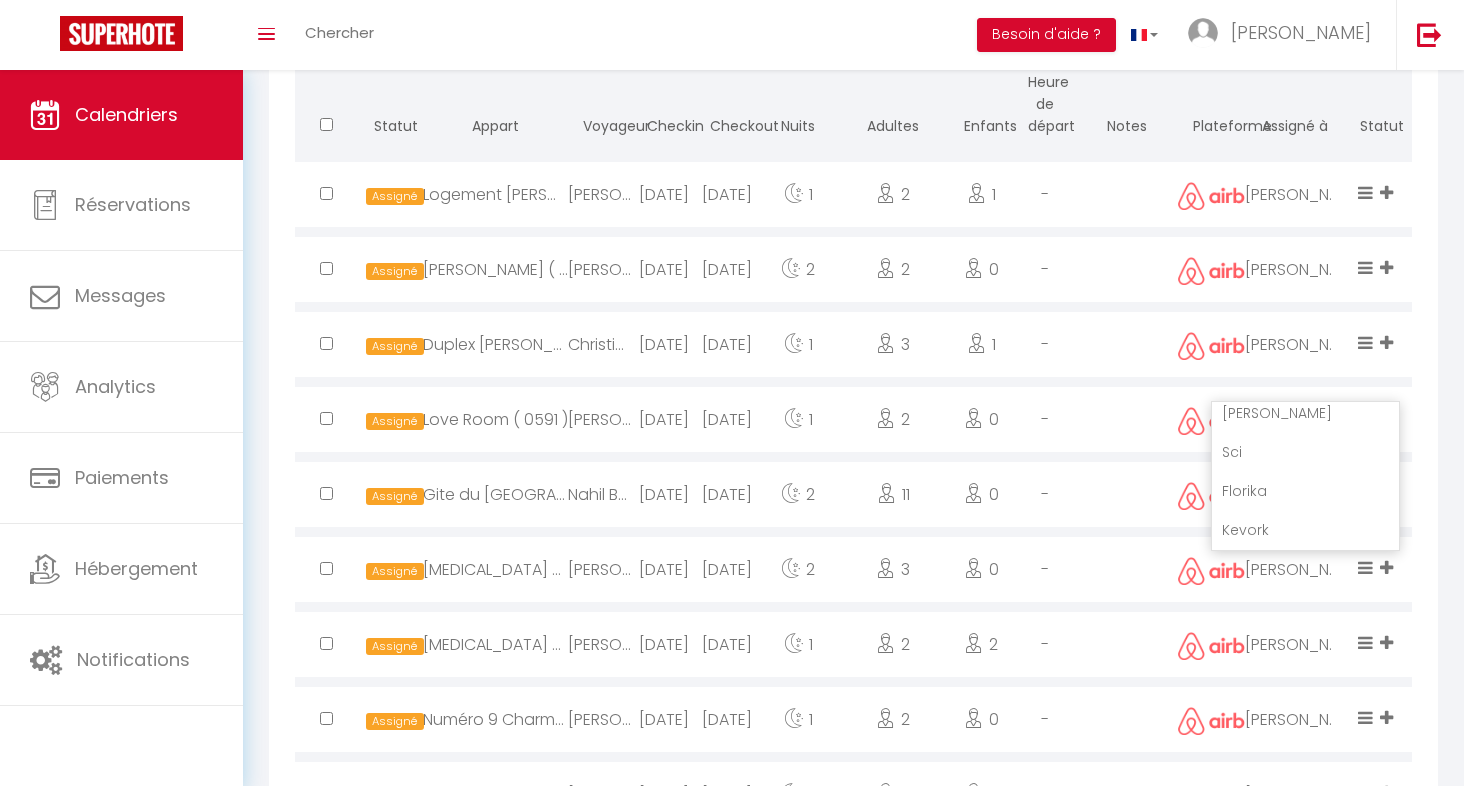 scroll, scrollTop: 788, scrollLeft: 0, axis: vertical 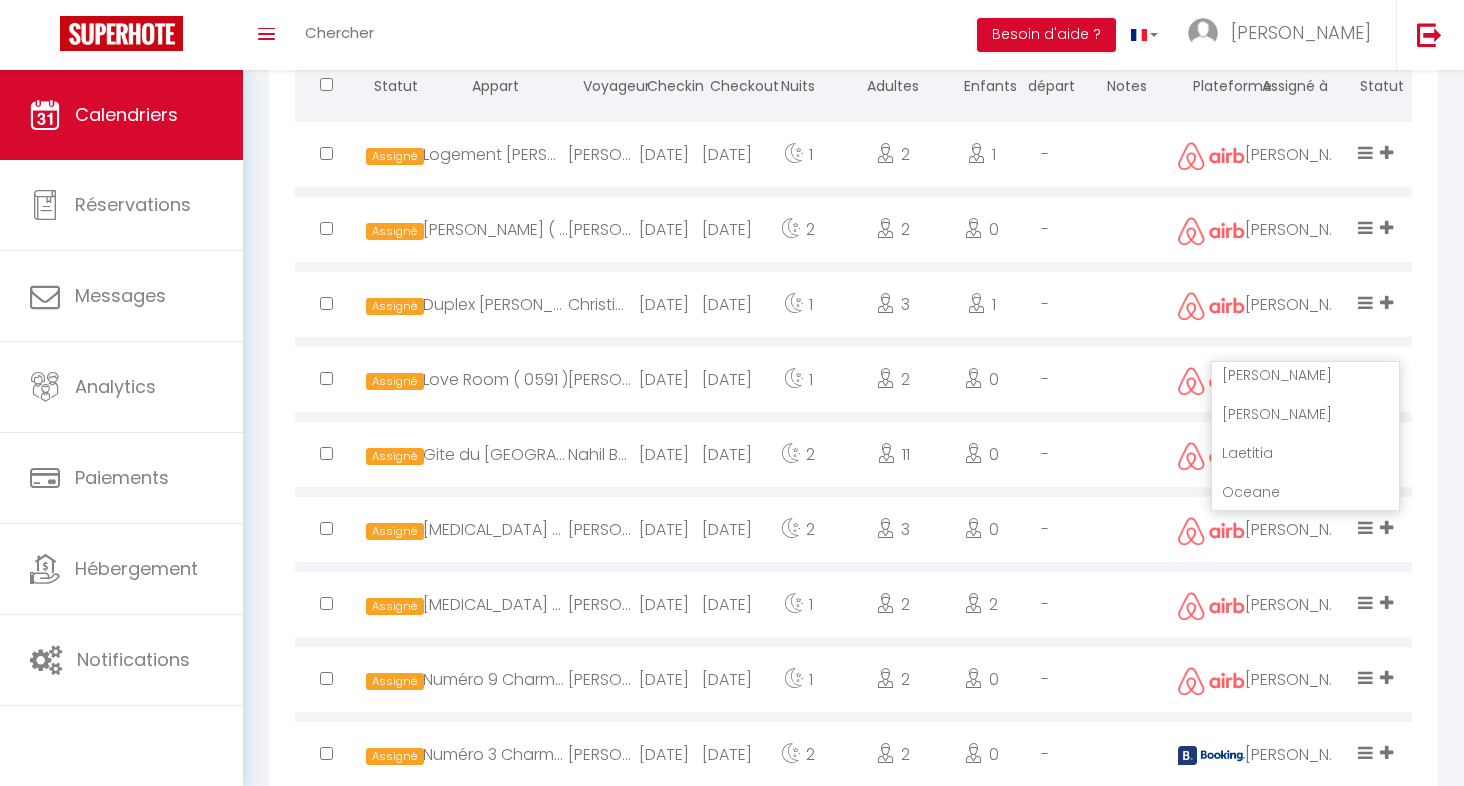click on "Mallorie" at bounding box center [1305, 414] 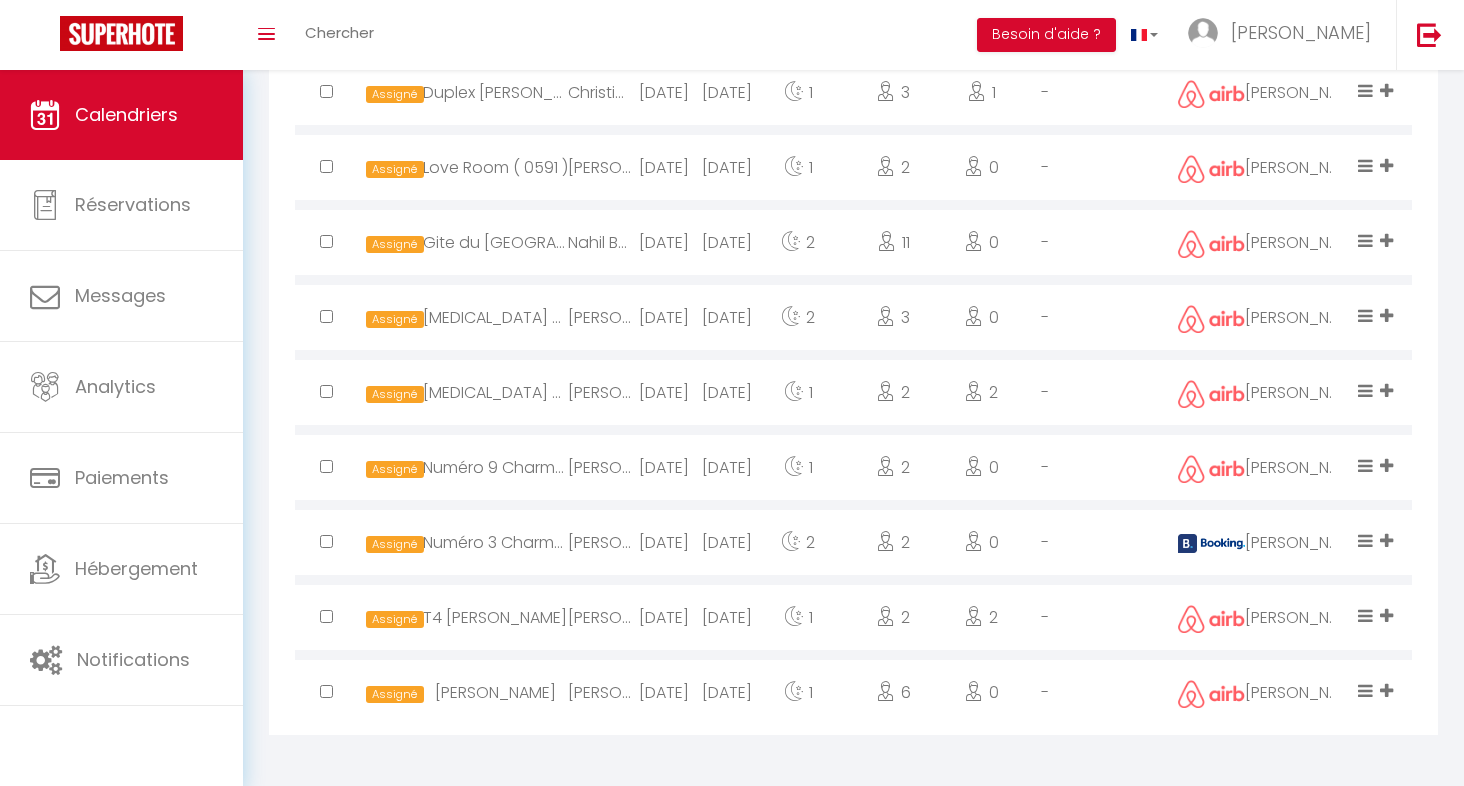 scroll, scrollTop: 1172, scrollLeft: 0, axis: vertical 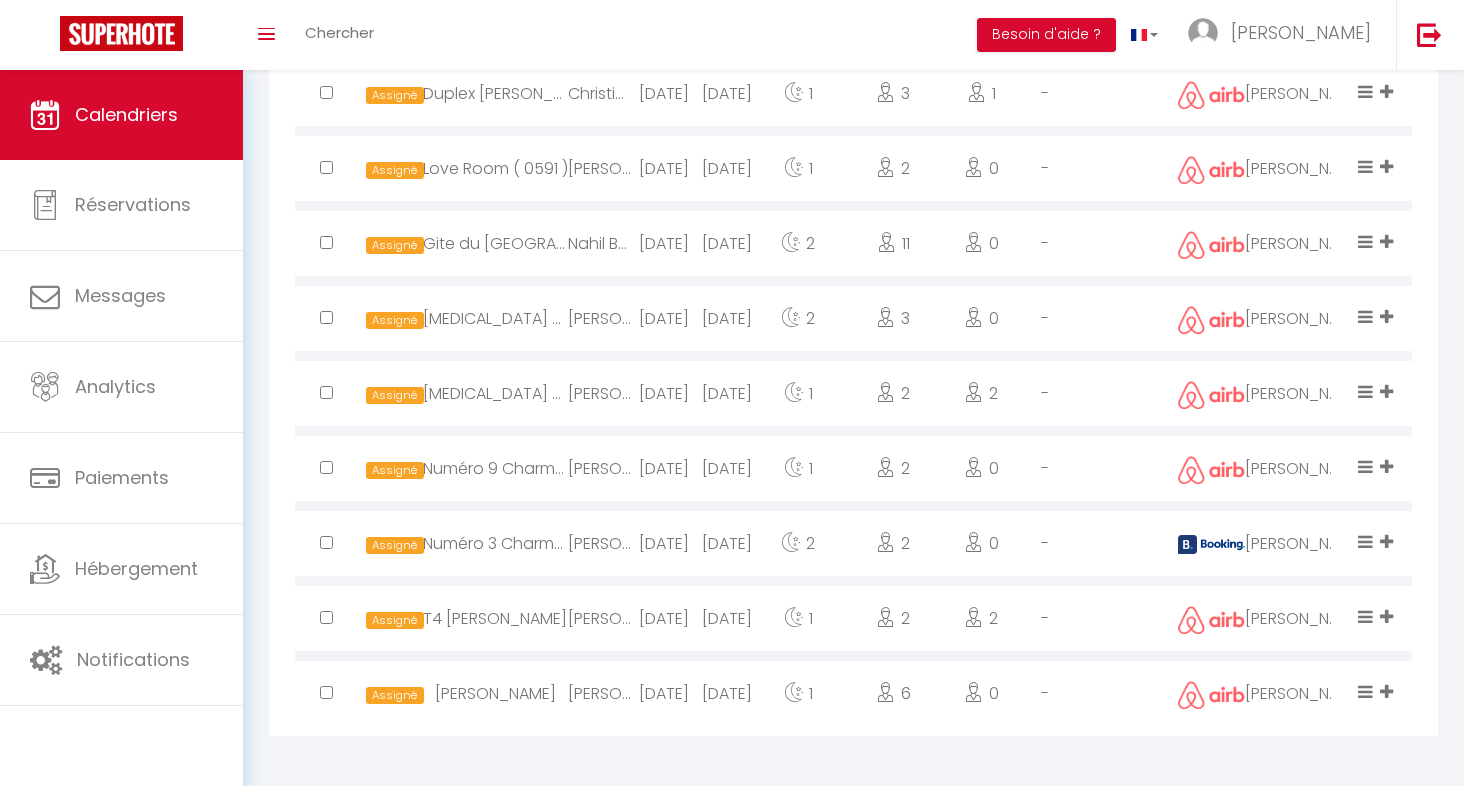 click at bounding box center (1386, 616) 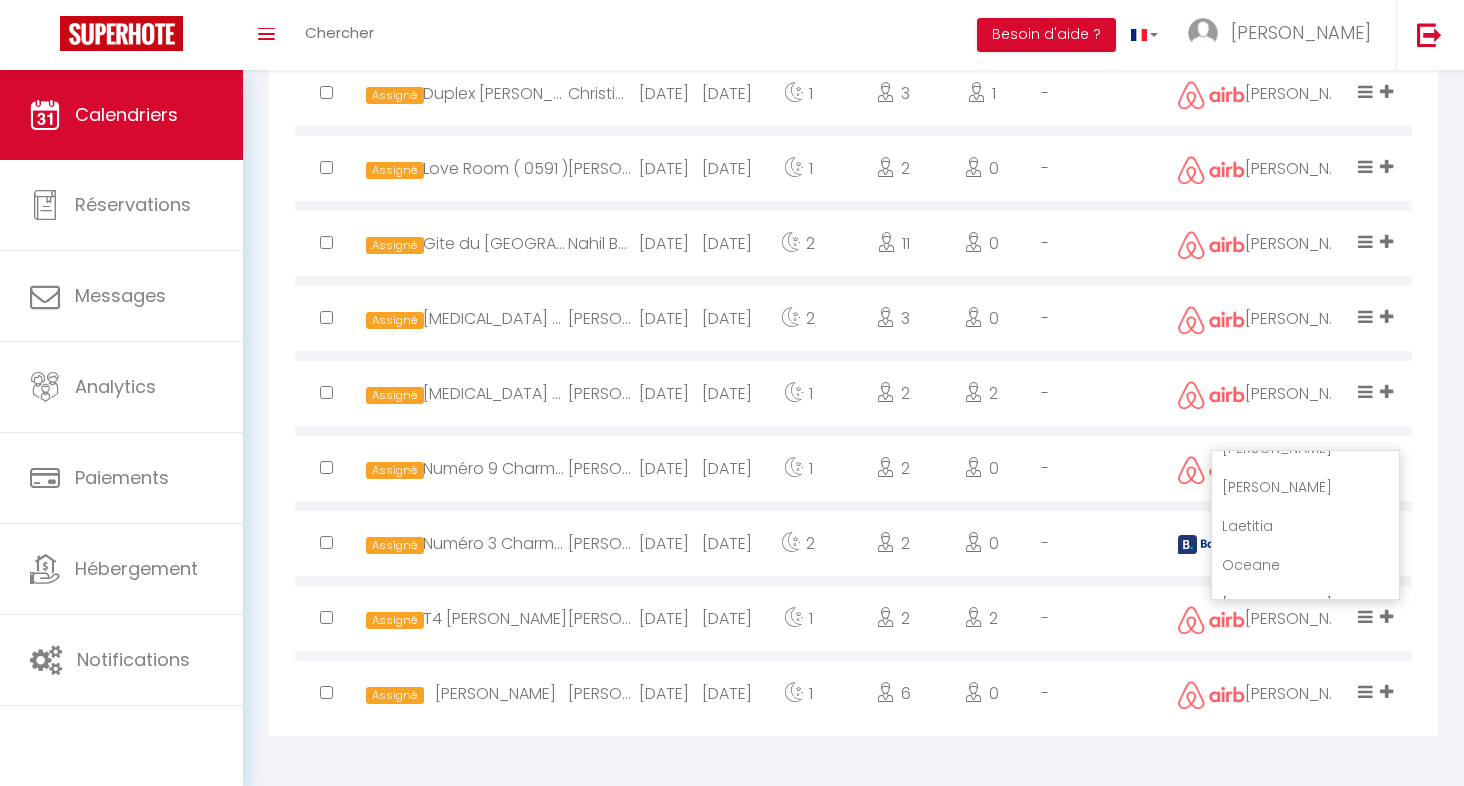 scroll, scrollTop: 597, scrollLeft: 0, axis: vertical 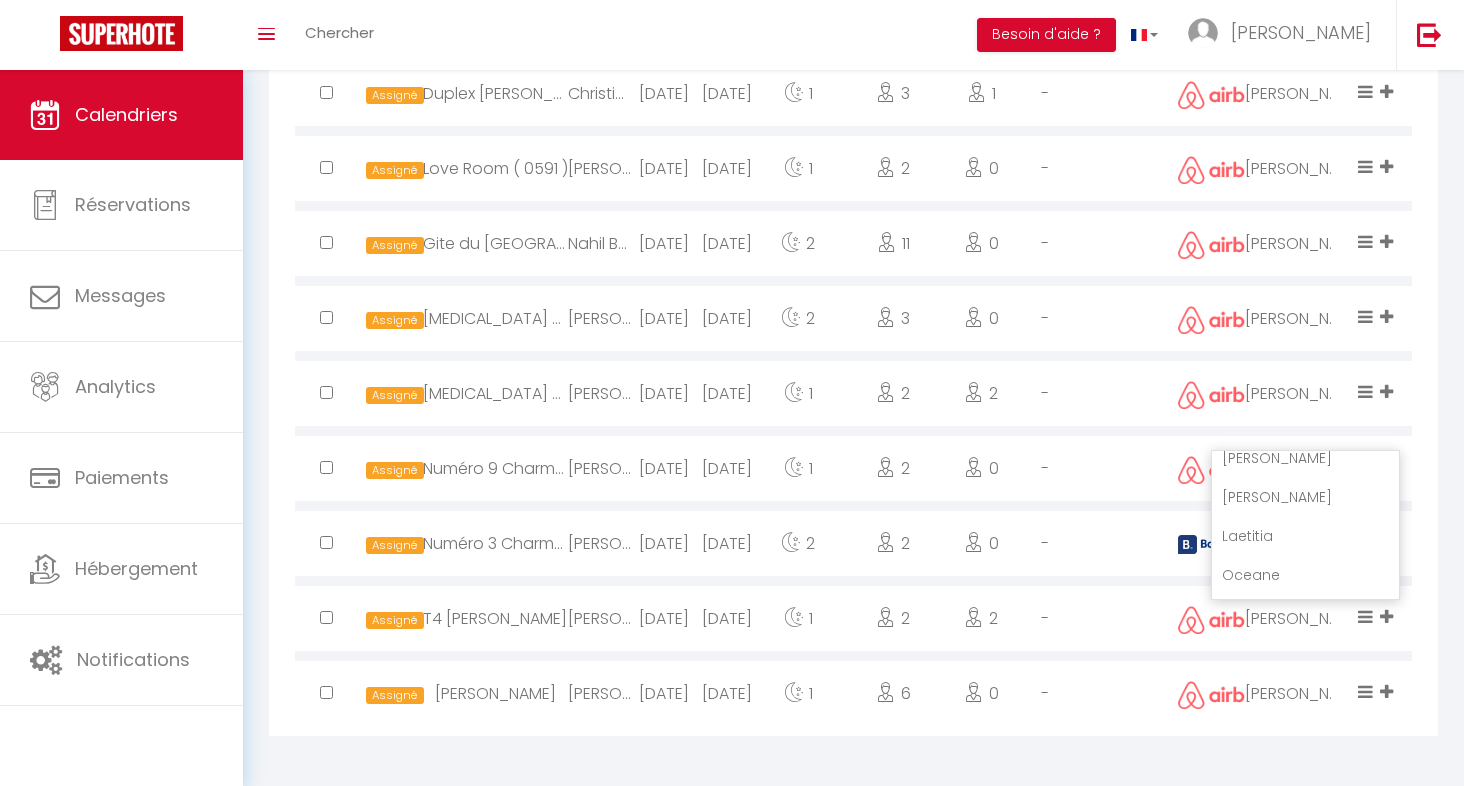 click on "Mallorie" at bounding box center (1305, 497) 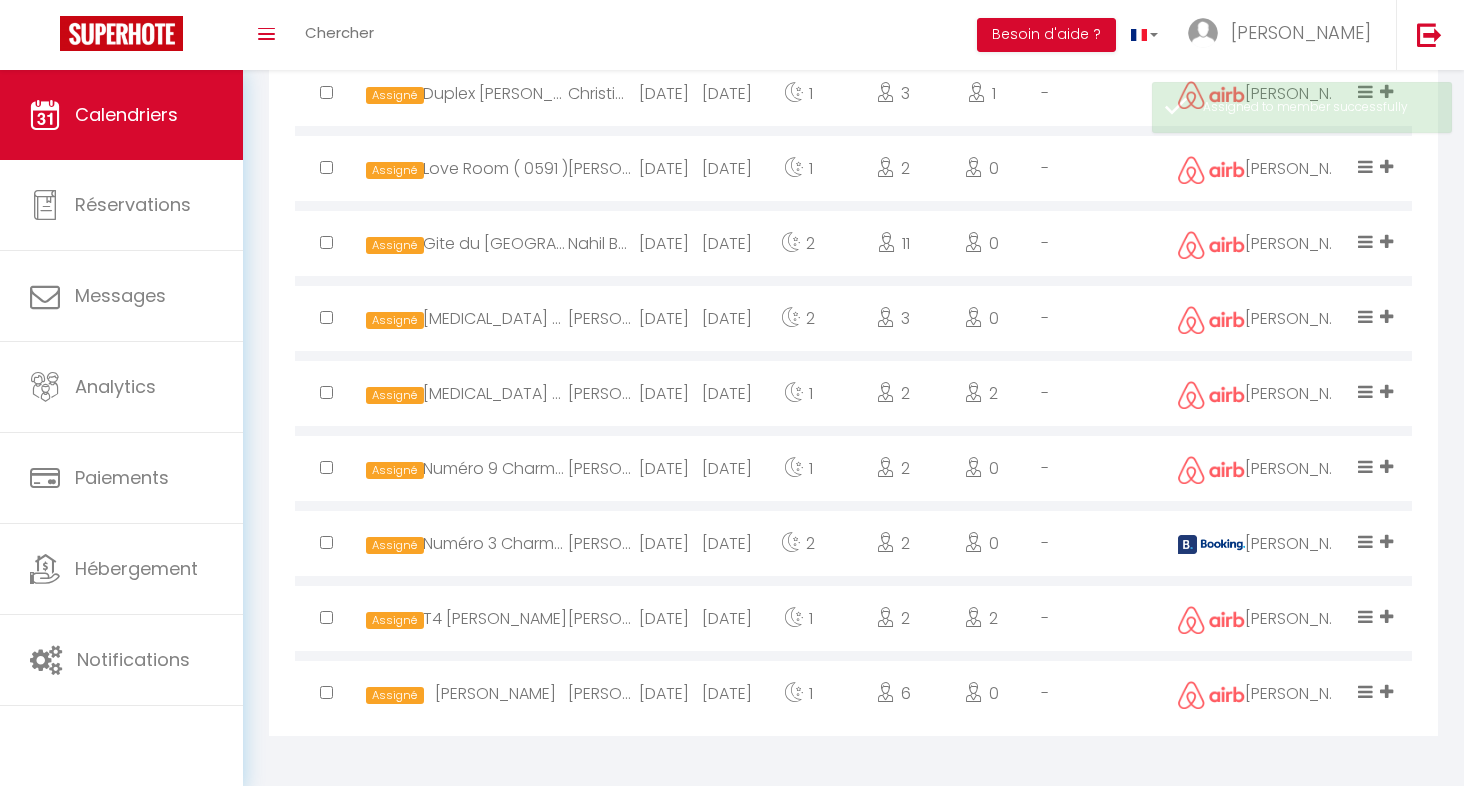 click at bounding box center (1386, 391) 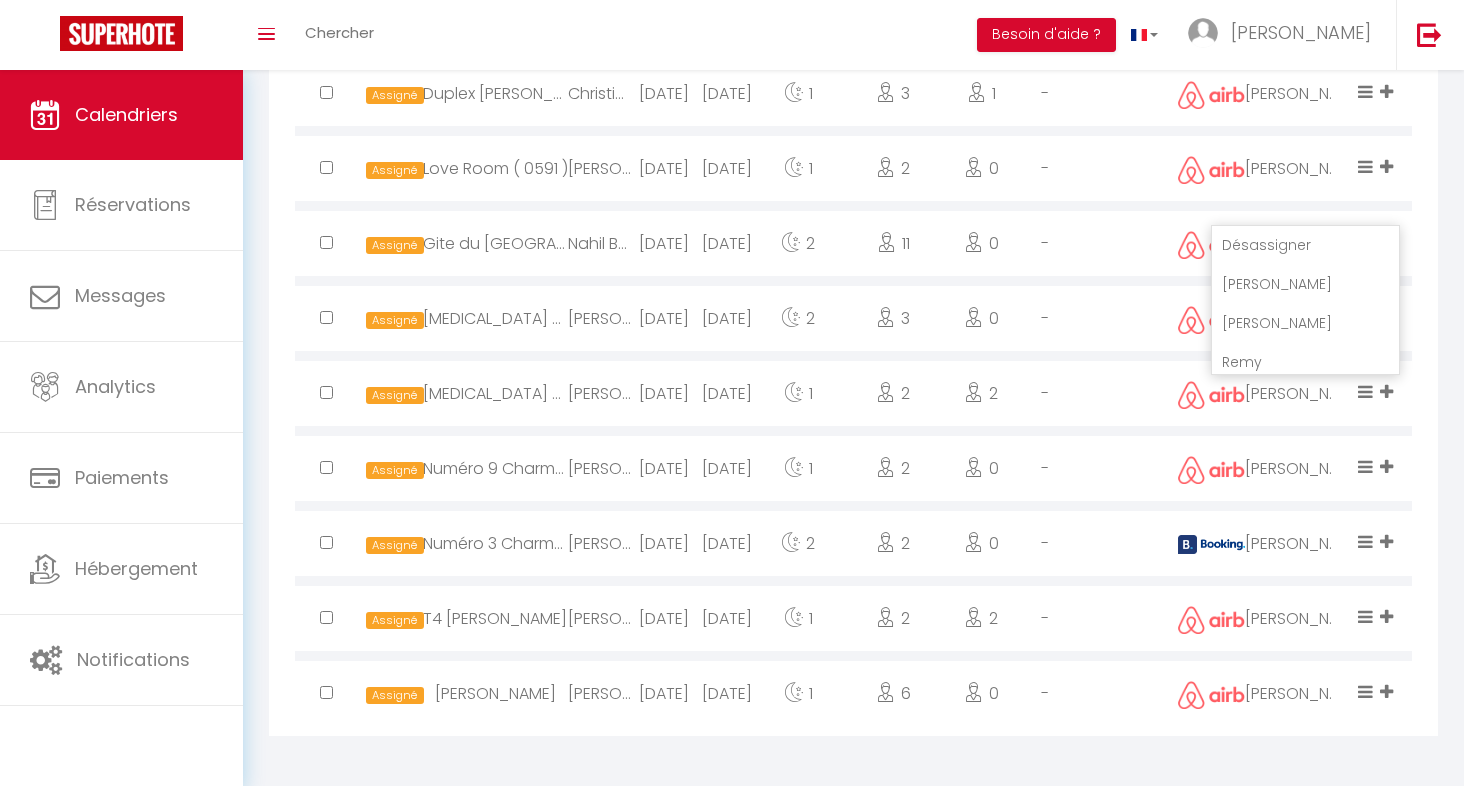 click on "Alexandre" at bounding box center (1305, 323) 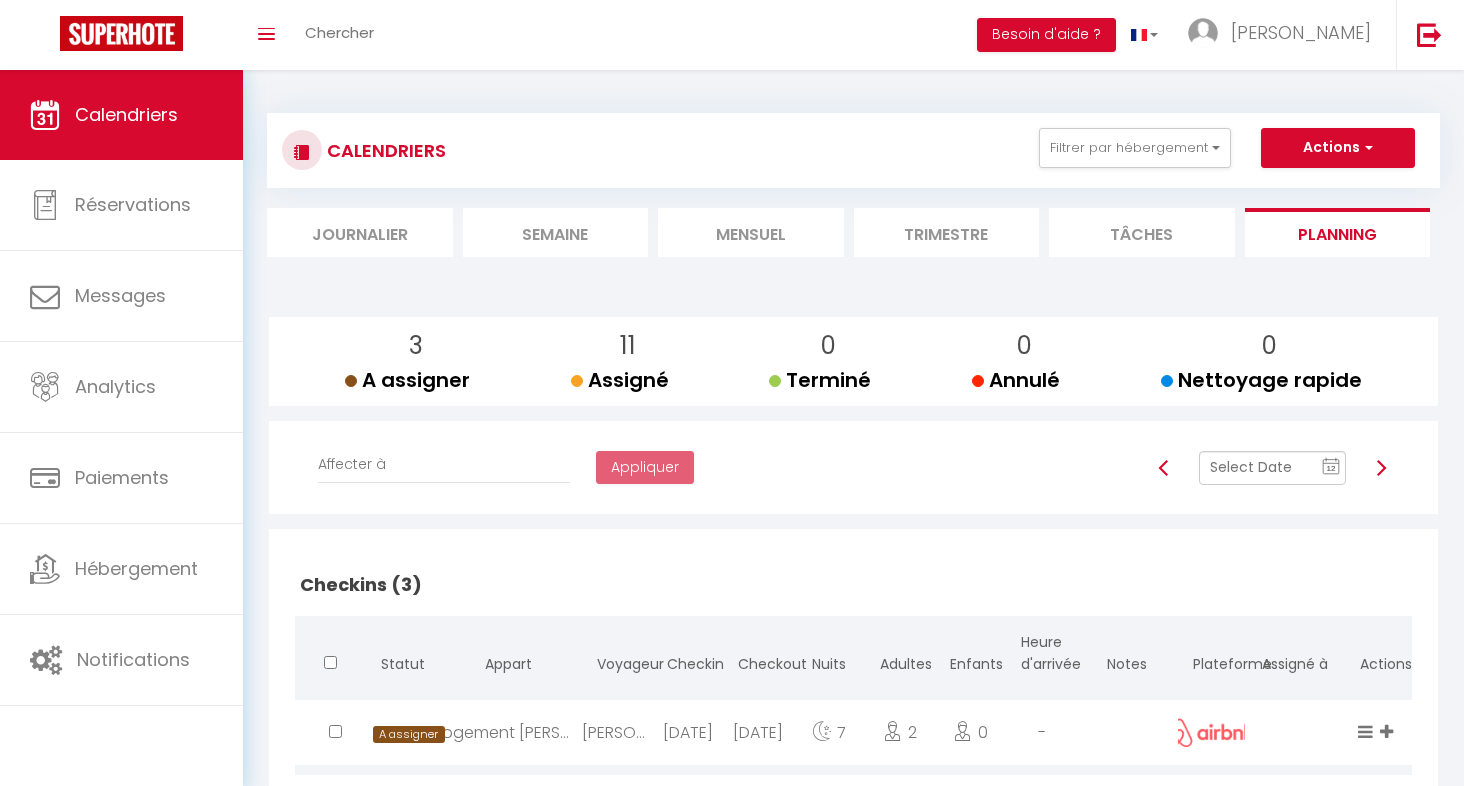 scroll, scrollTop: 0, scrollLeft: 0, axis: both 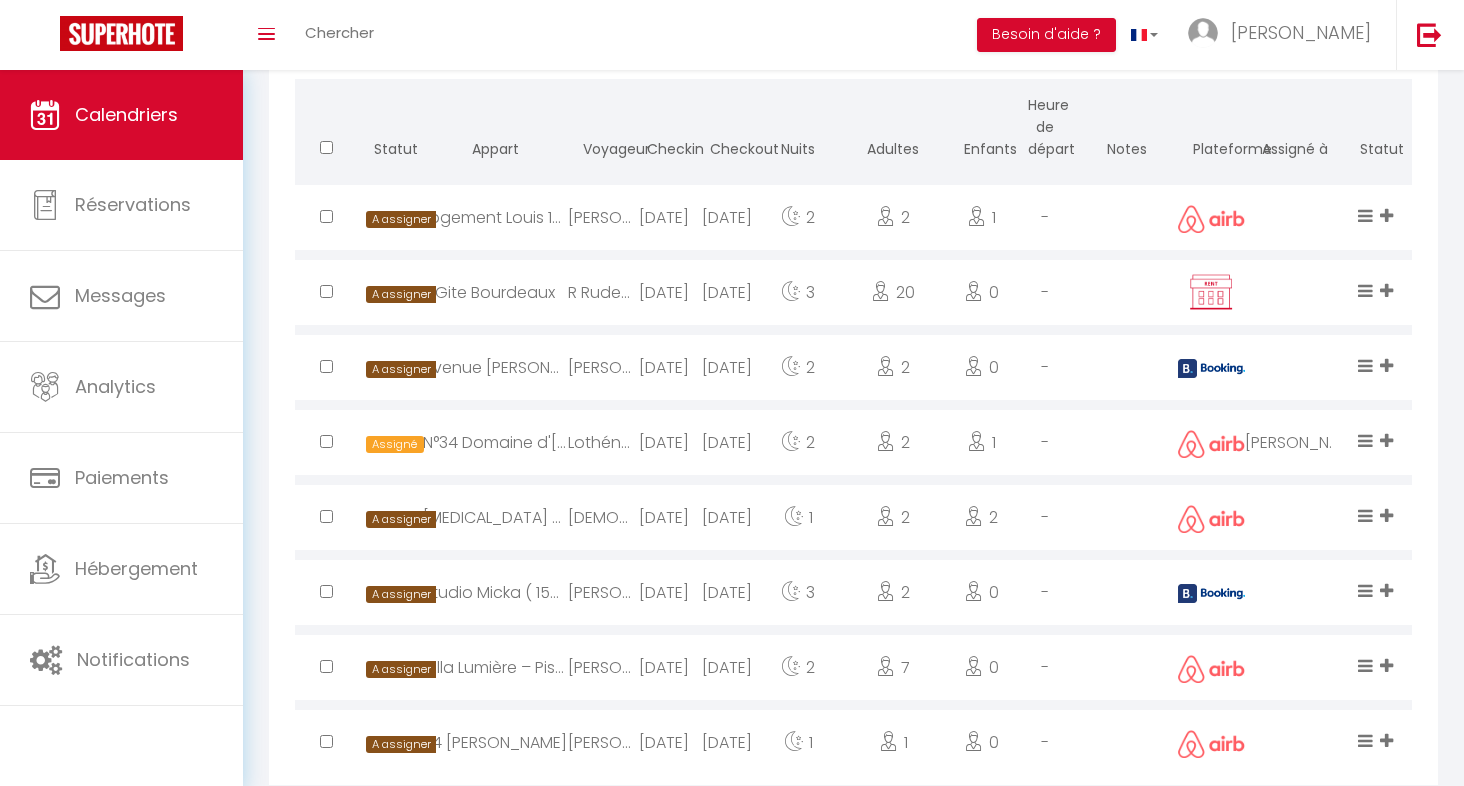 click at bounding box center (1386, 515) 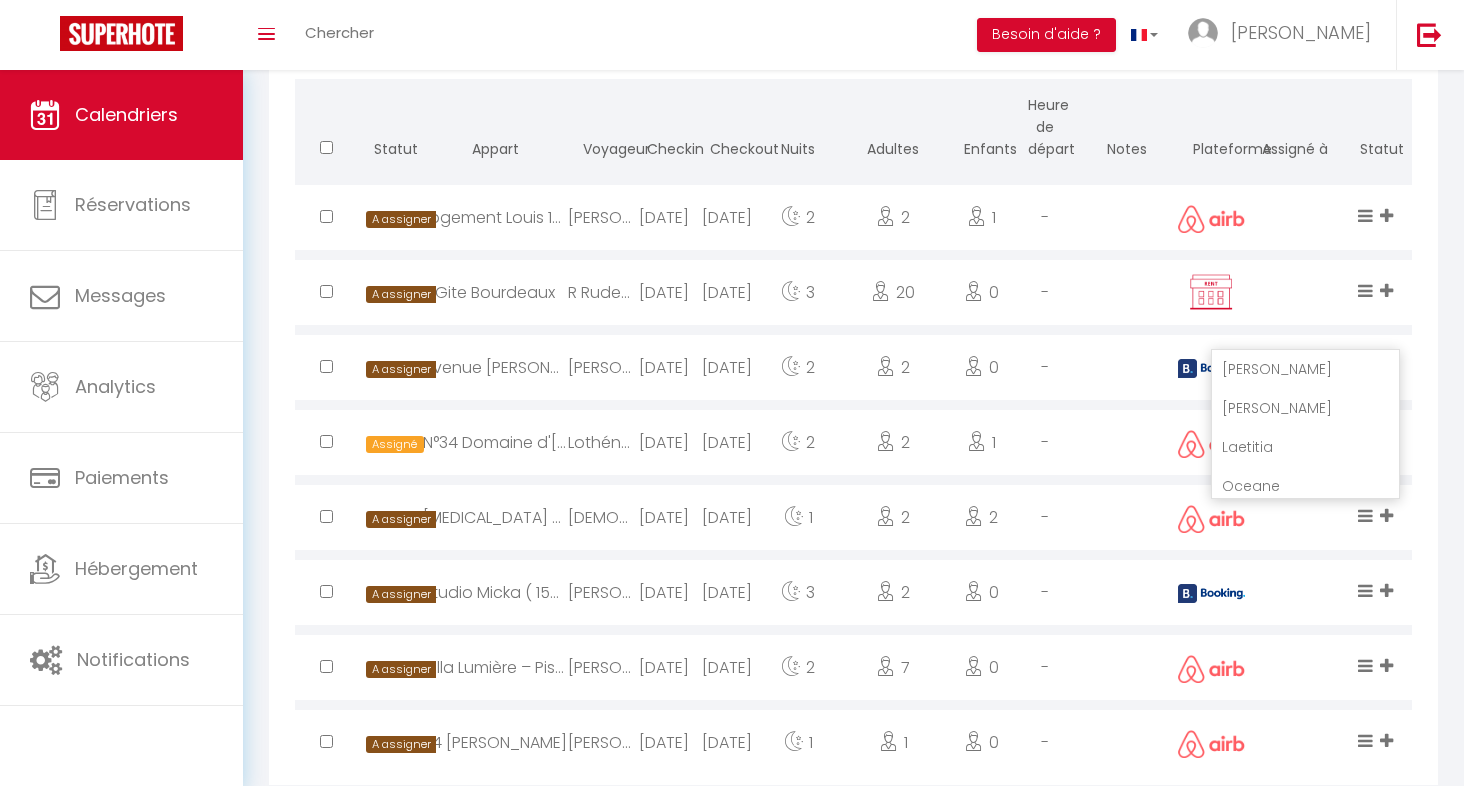 scroll, scrollTop: 542, scrollLeft: 0, axis: vertical 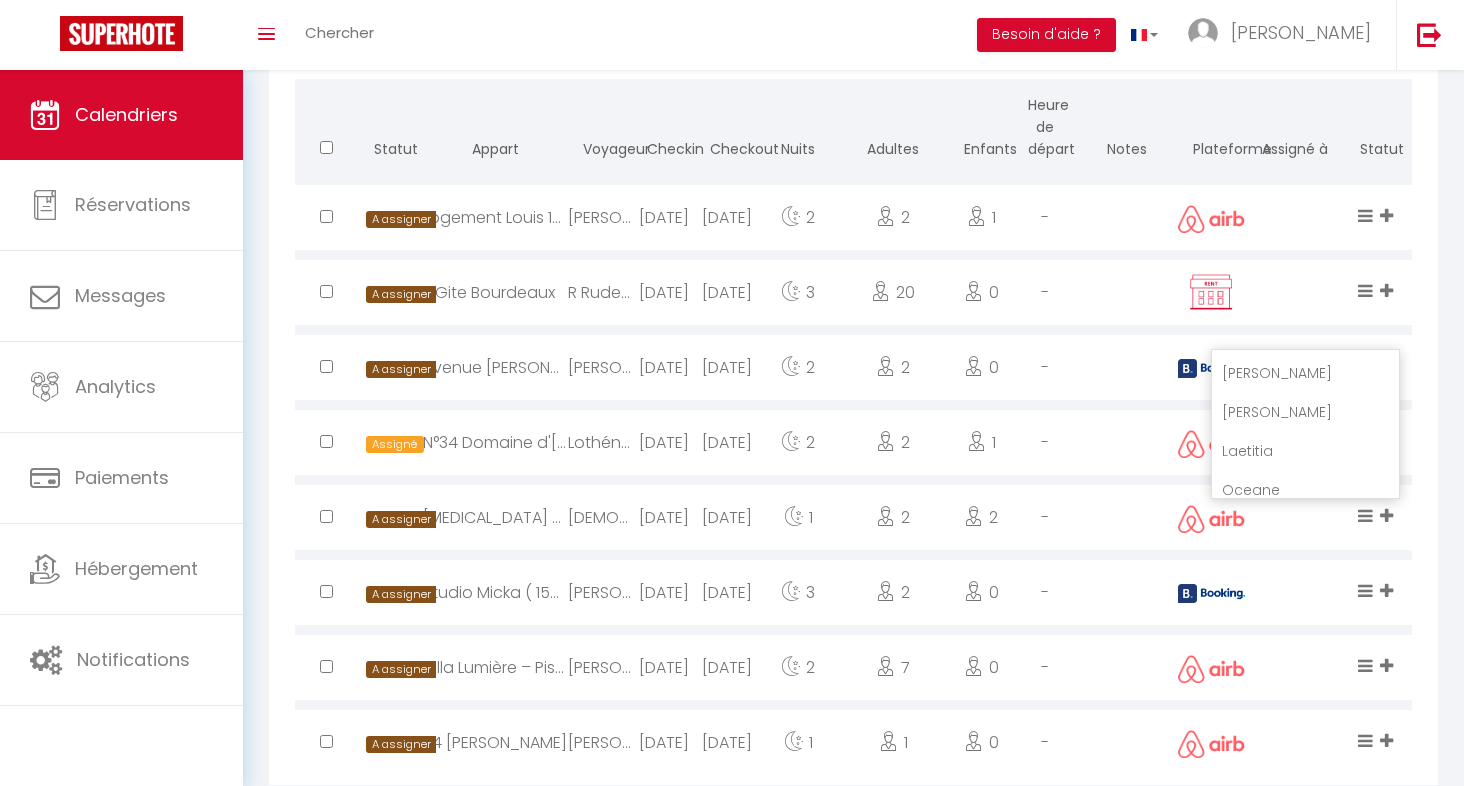 click on "Mallorie" at bounding box center (1305, 412) 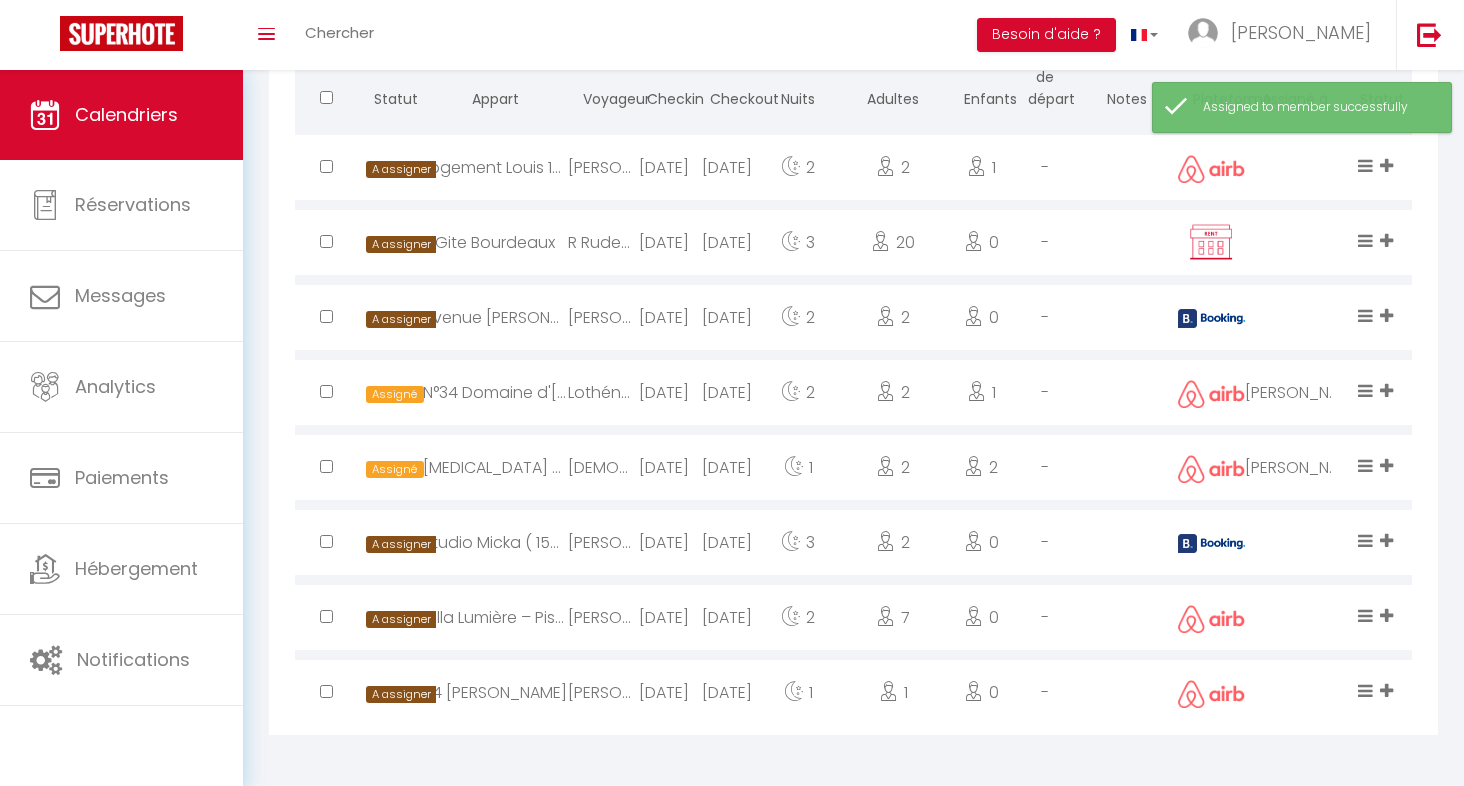 scroll, scrollTop: 872, scrollLeft: 0, axis: vertical 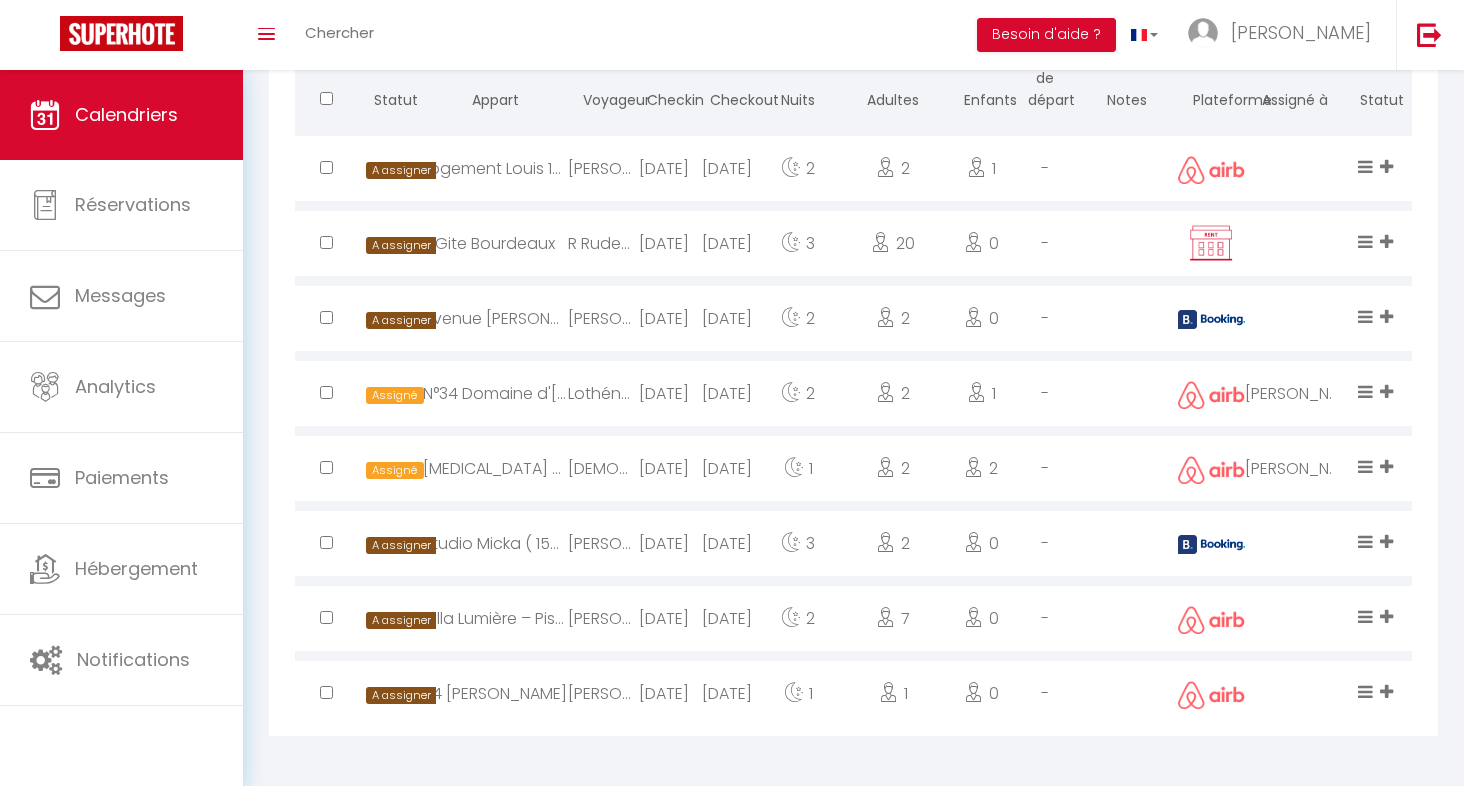click at bounding box center (1386, 541) 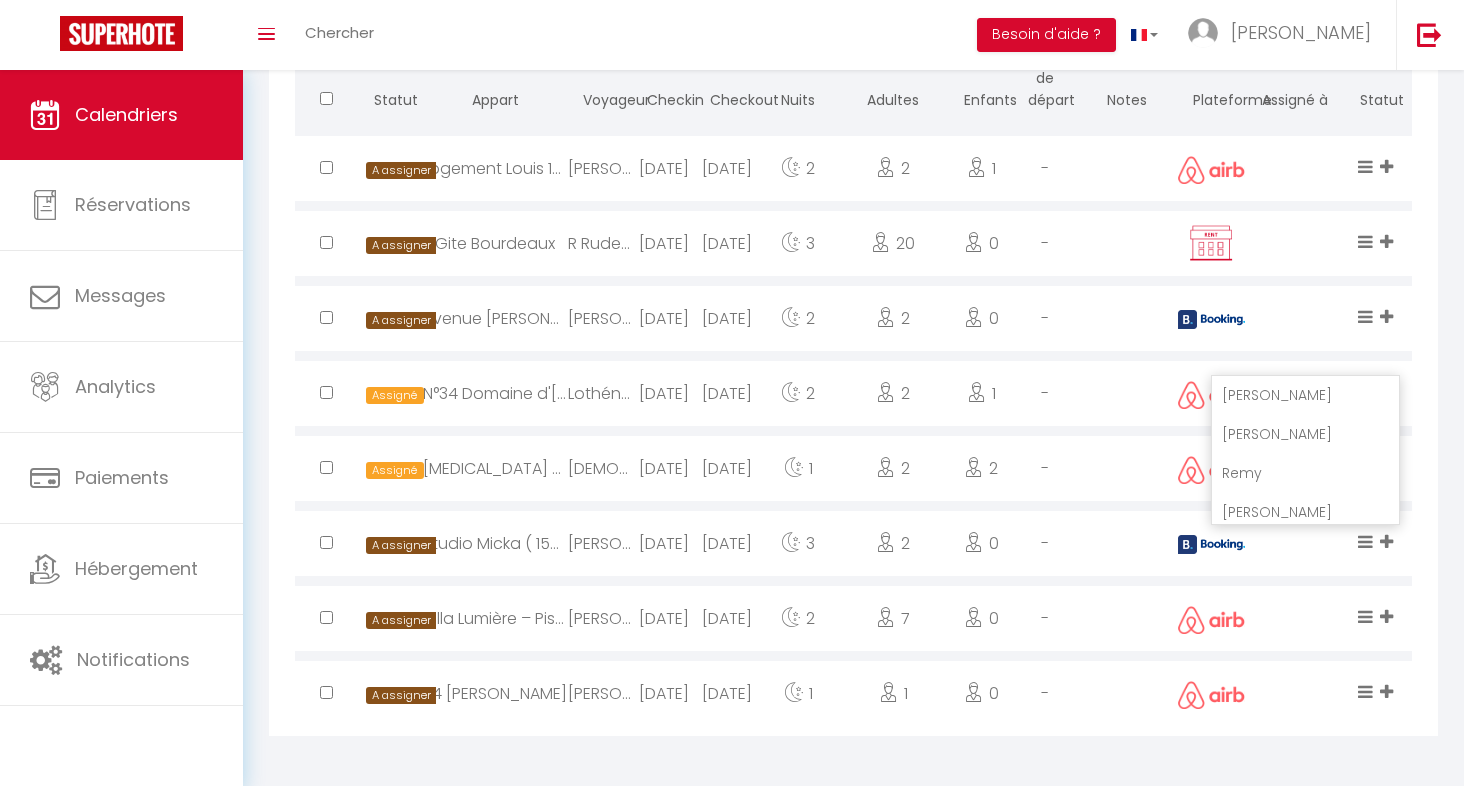scroll, scrollTop: 0, scrollLeft: 0, axis: both 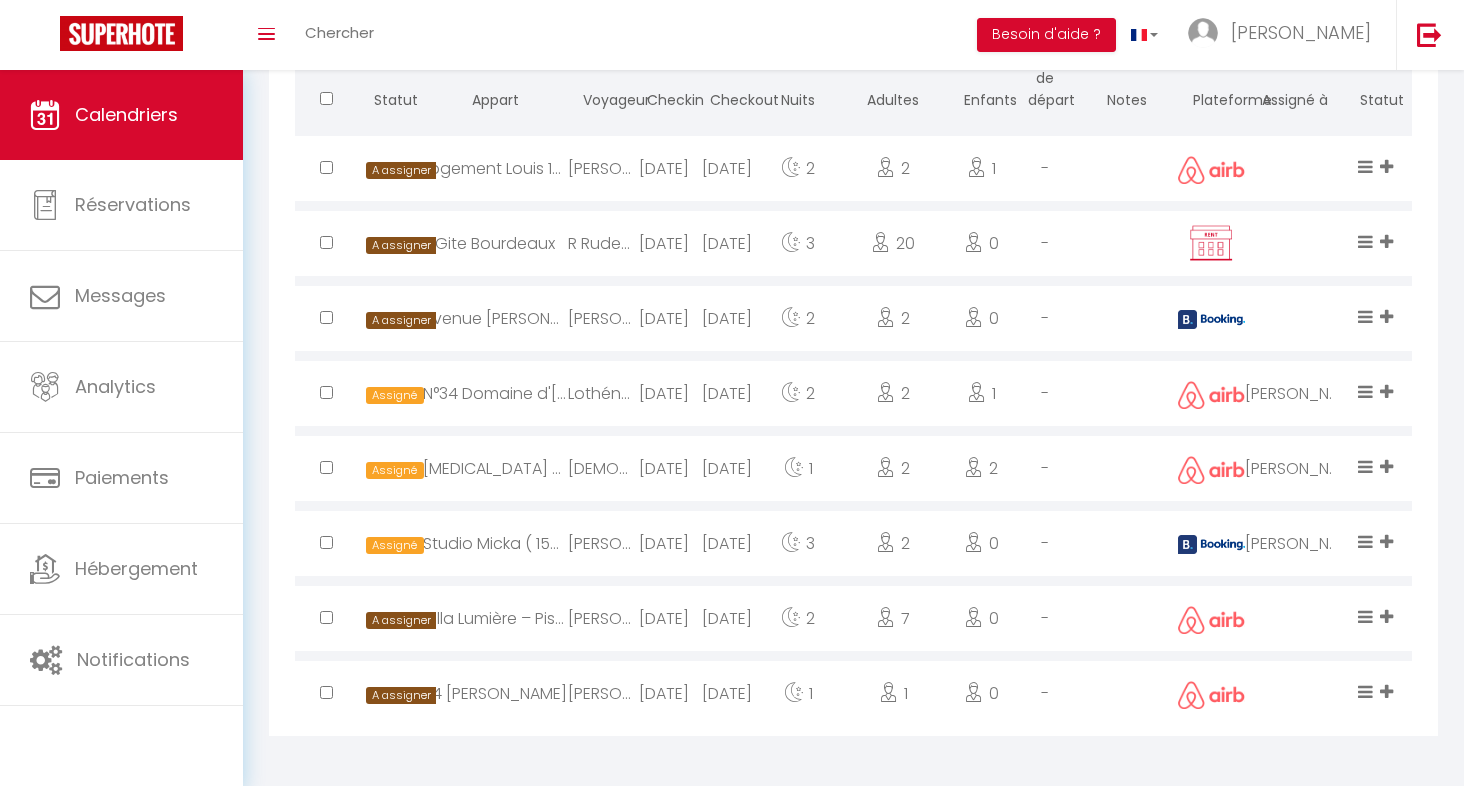 click at bounding box center (1389, 318) 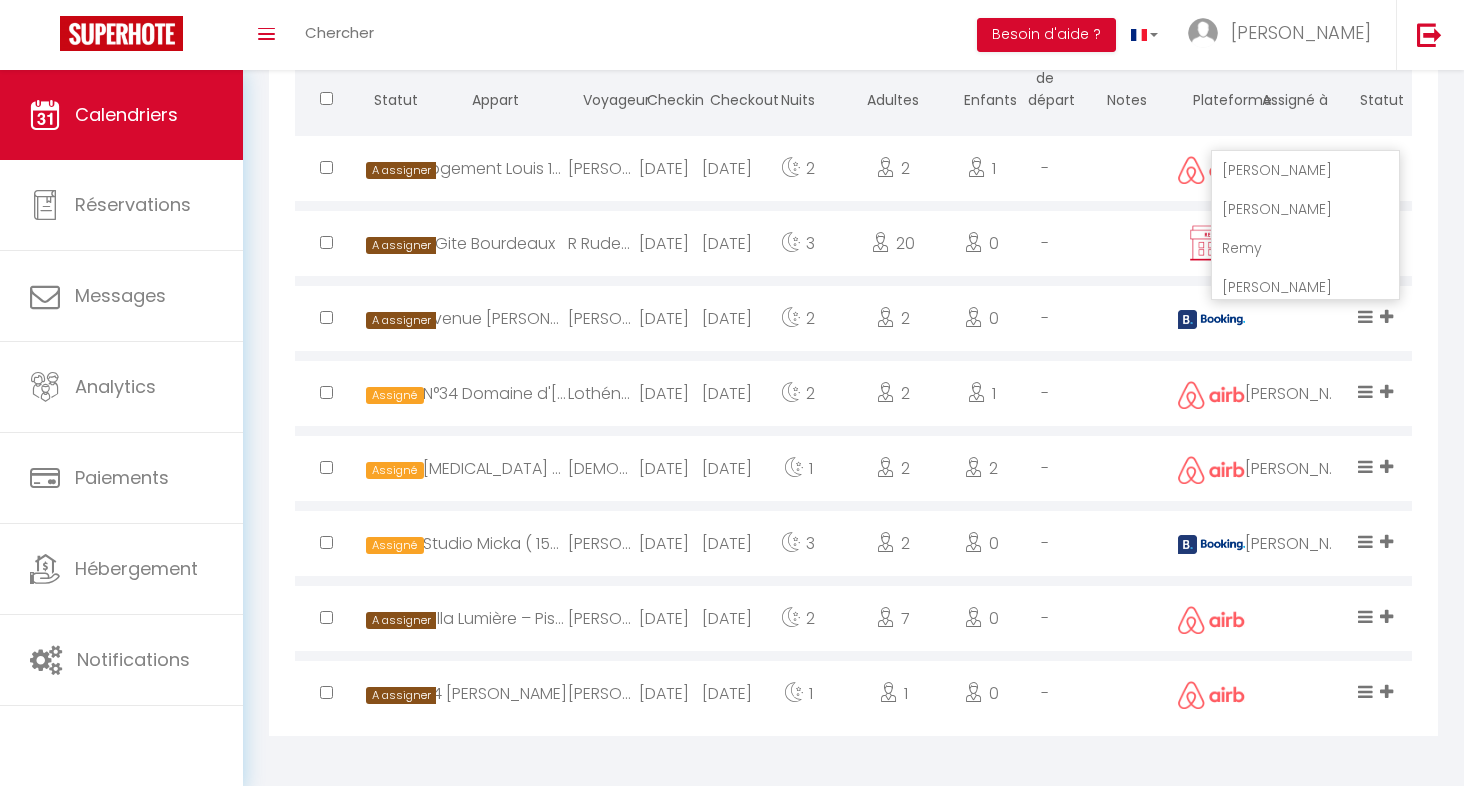 click on "Alexandre" at bounding box center (1305, 209) 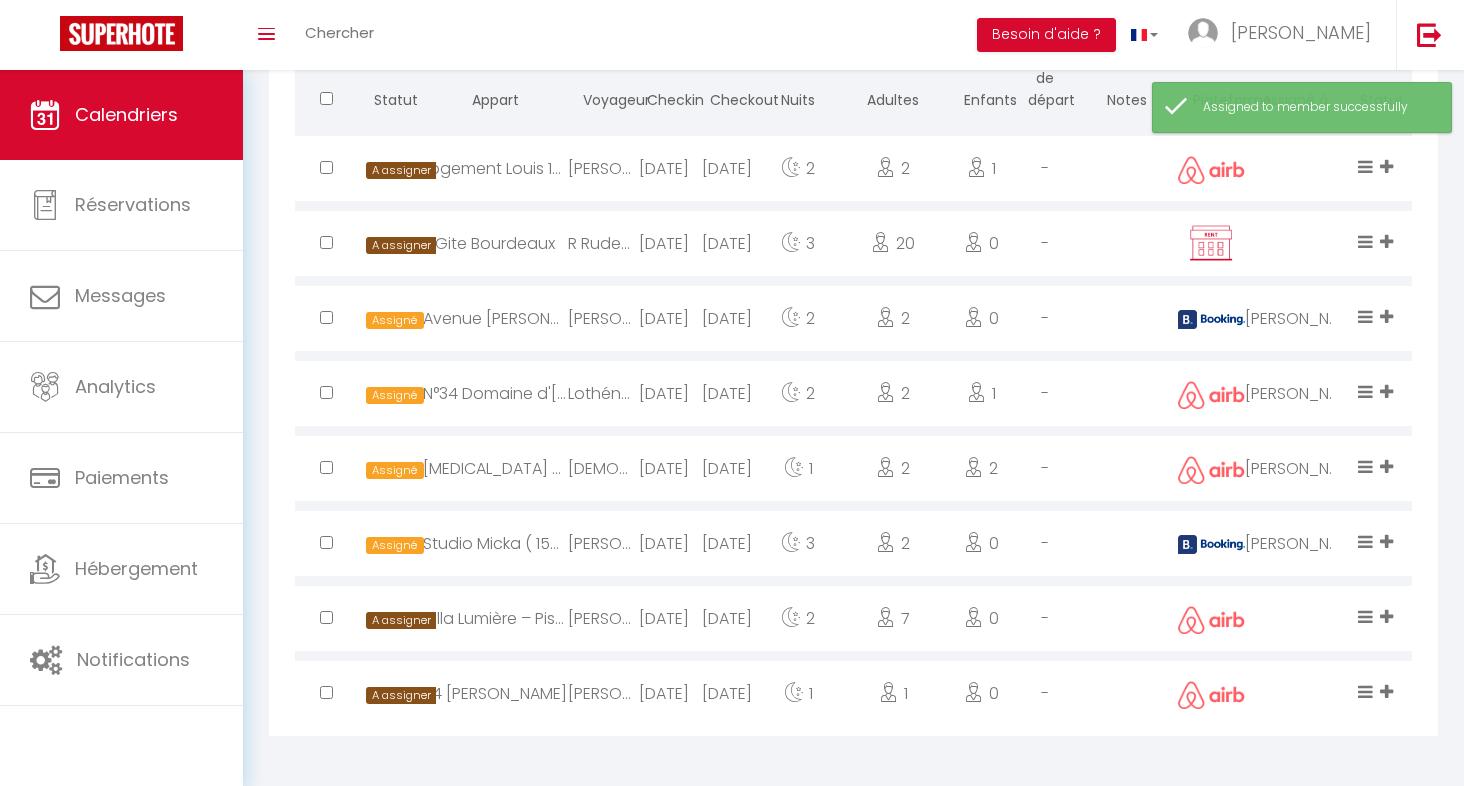 click at bounding box center [1386, 166] 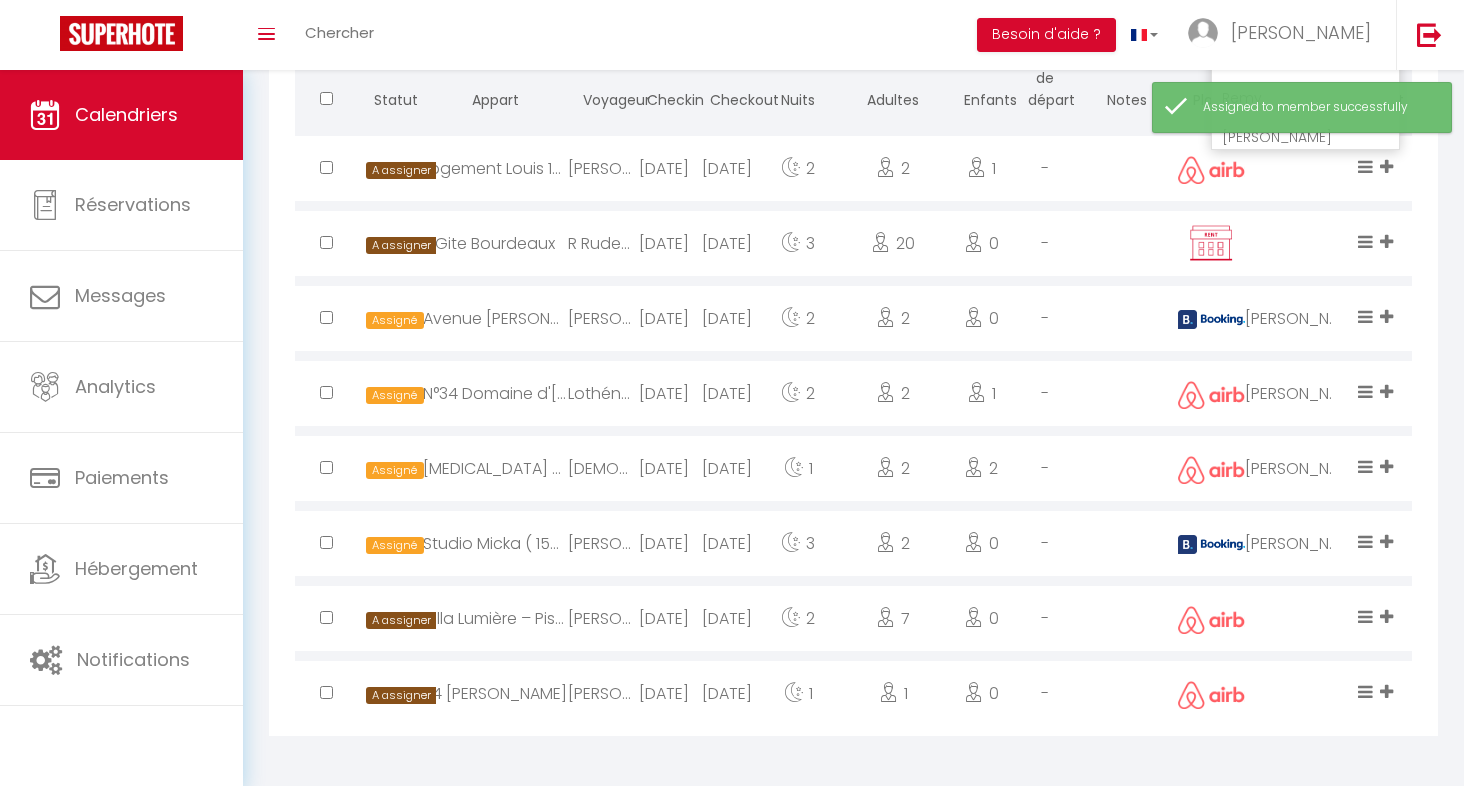 click at bounding box center [1386, 166] 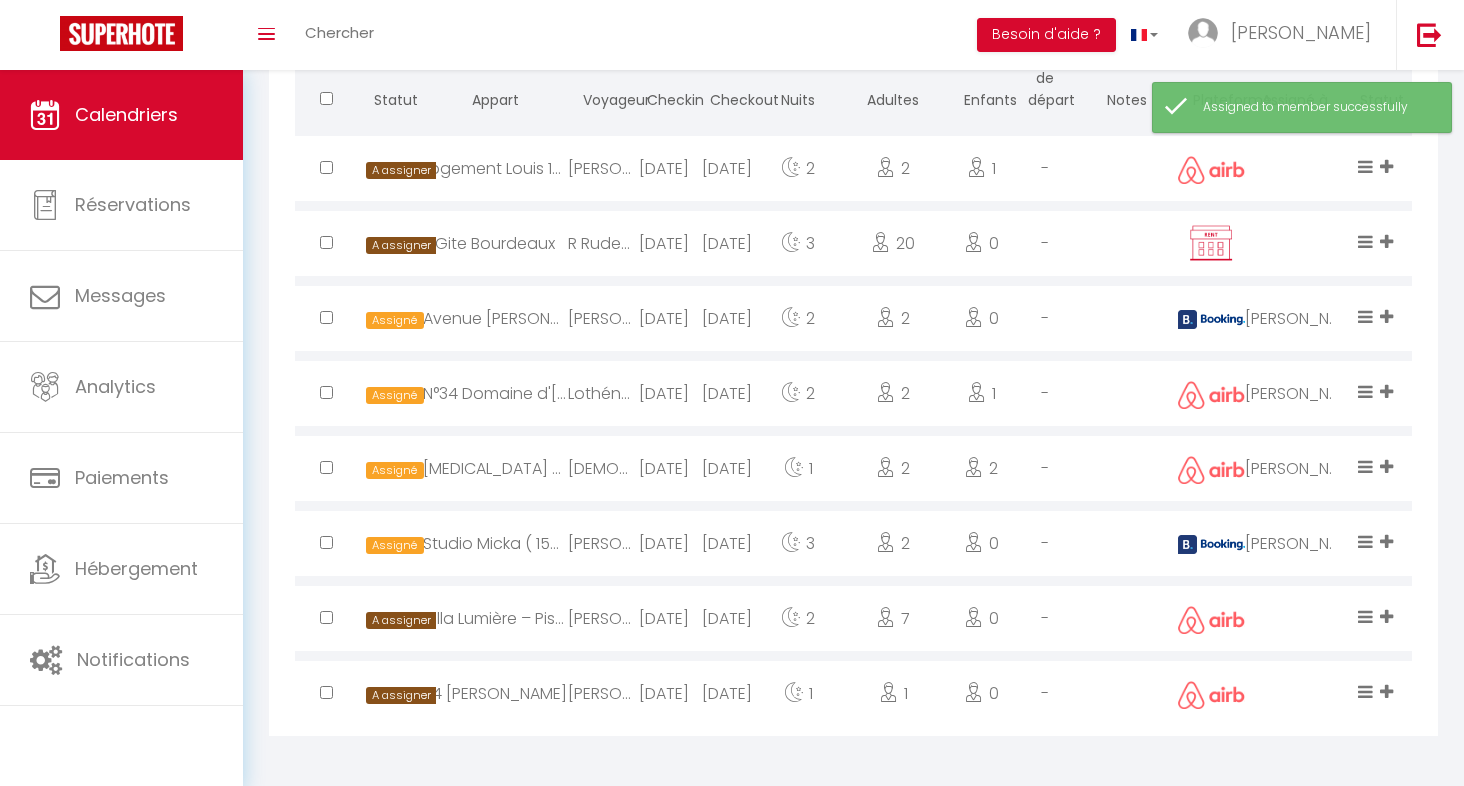 click at bounding box center [1386, 166] 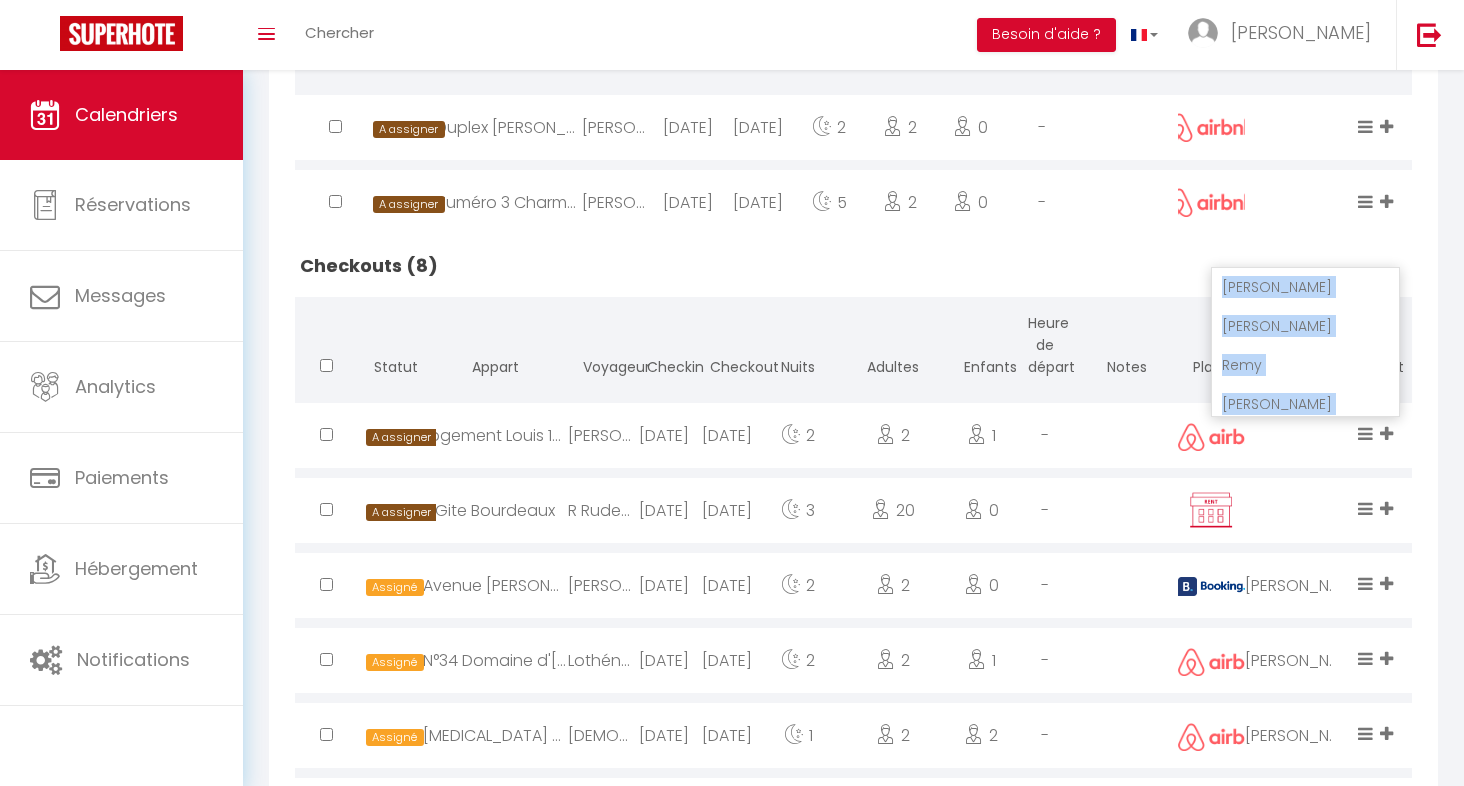 scroll, scrollTop: 606, scrollLeft: 0, axis: vertical 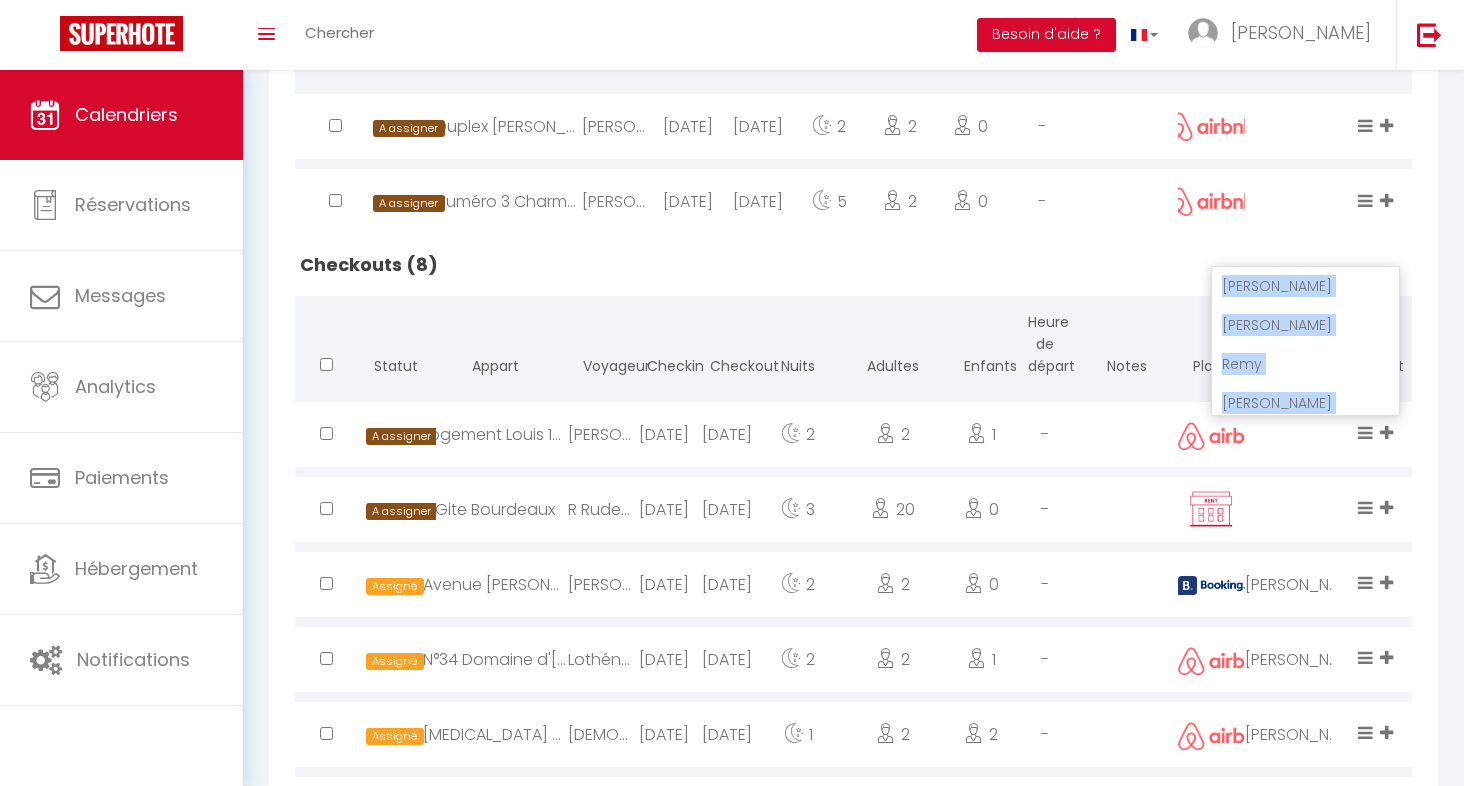 click on "Alexandre" at bounding box center [1305, 325] 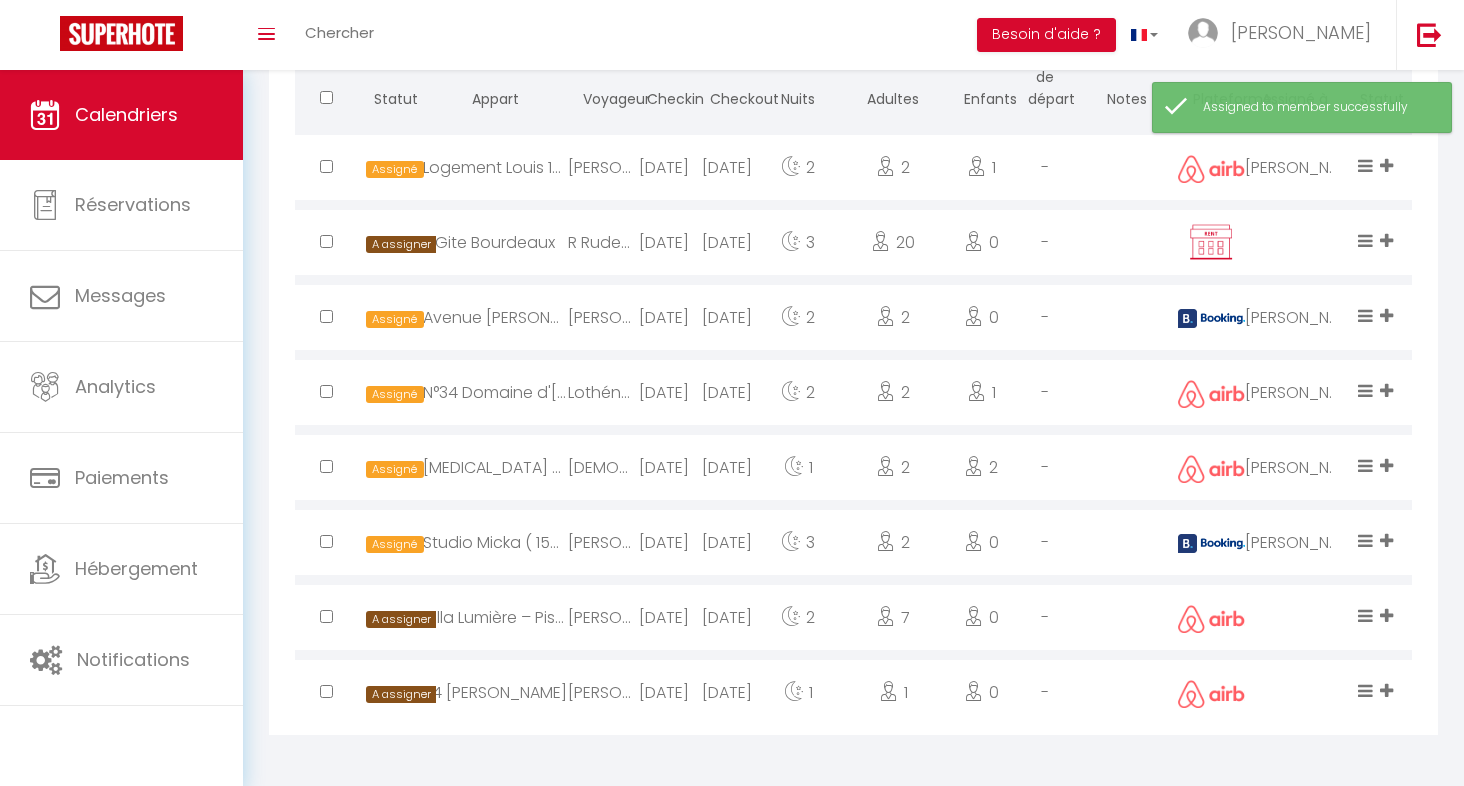 scroll, scrollTop: 872, scrollLeft: 0, axis: vertical 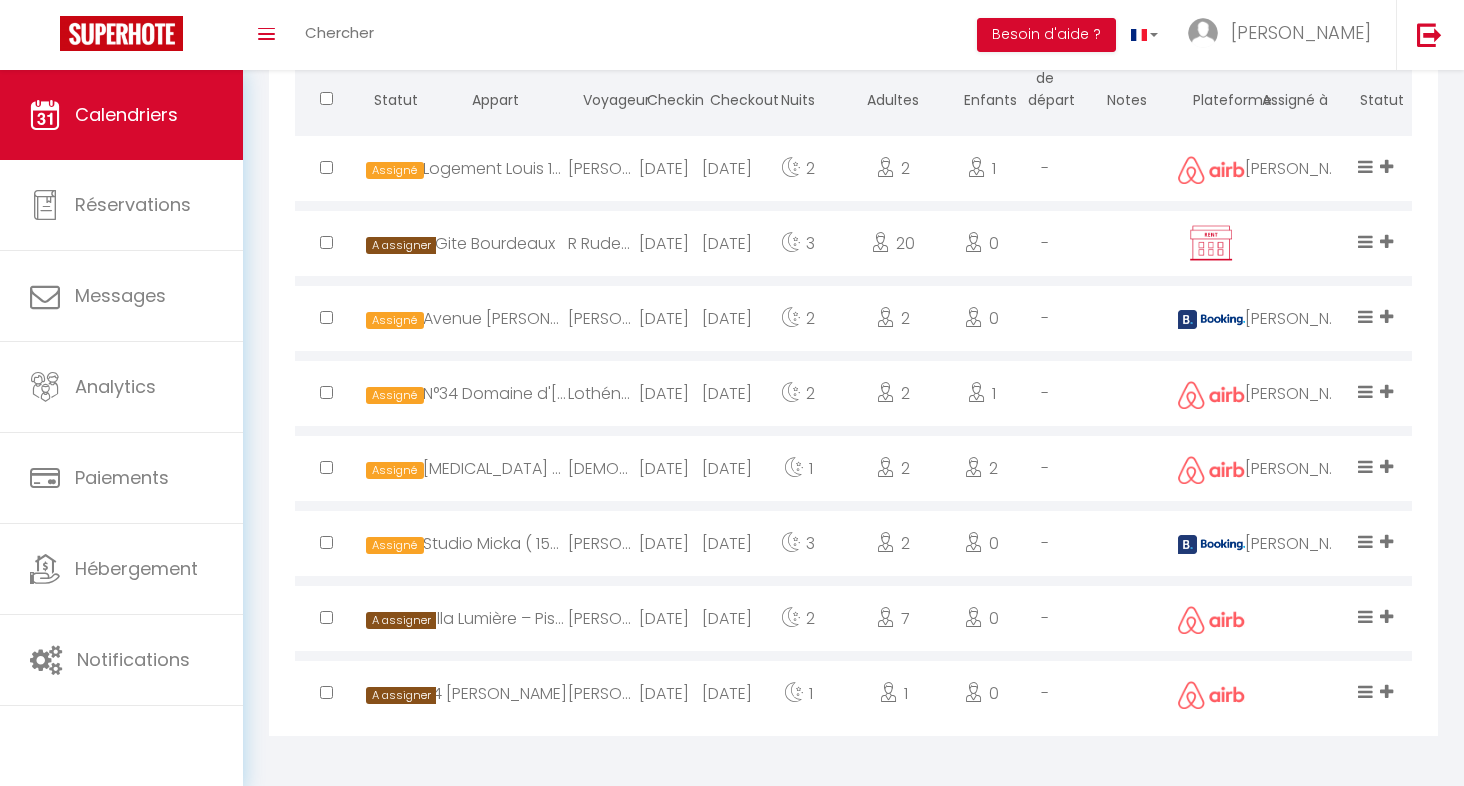 click at bounding box center (1386, 691) 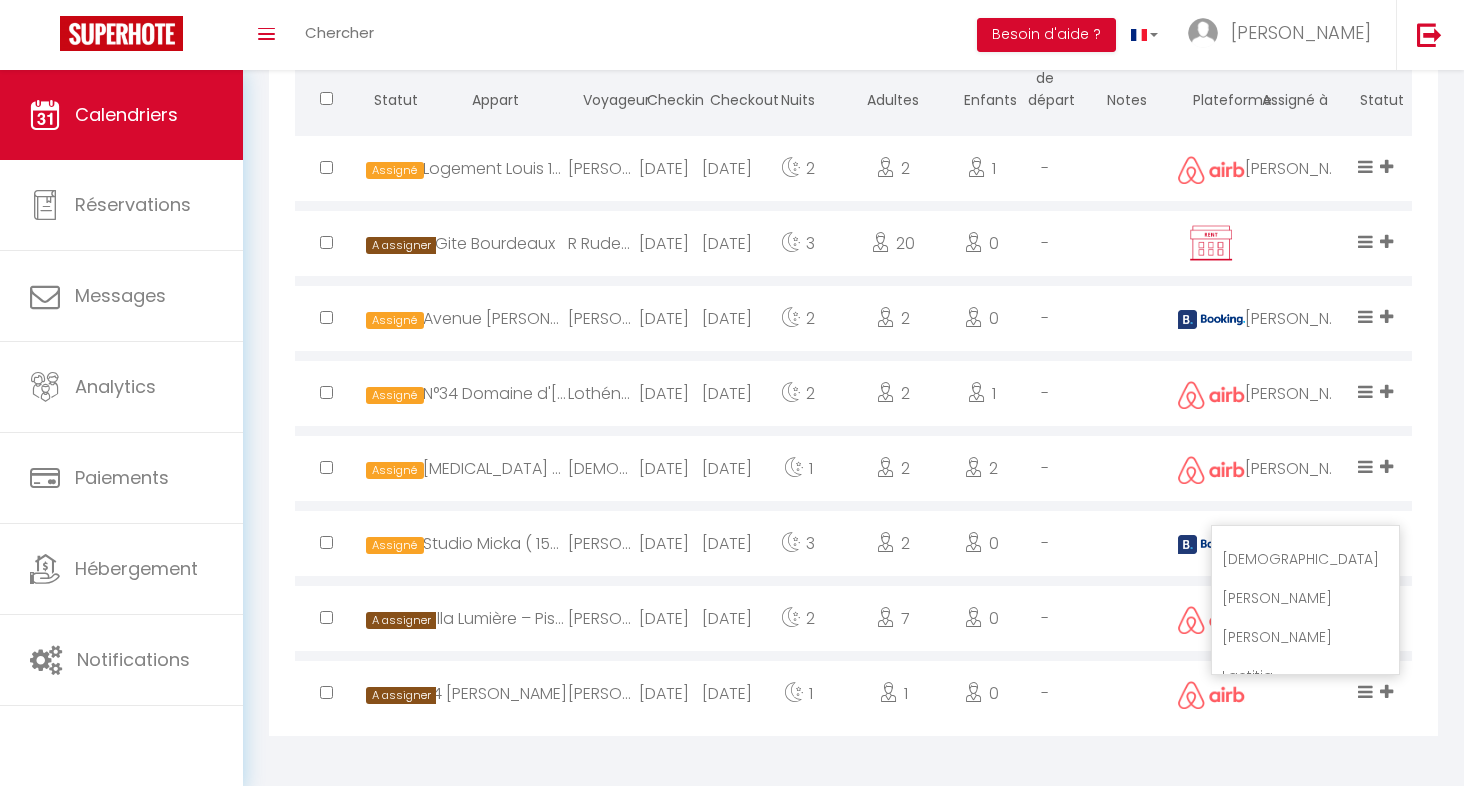 scroll, scrollTop: 491, scrollLeft: 0, axis: vertical 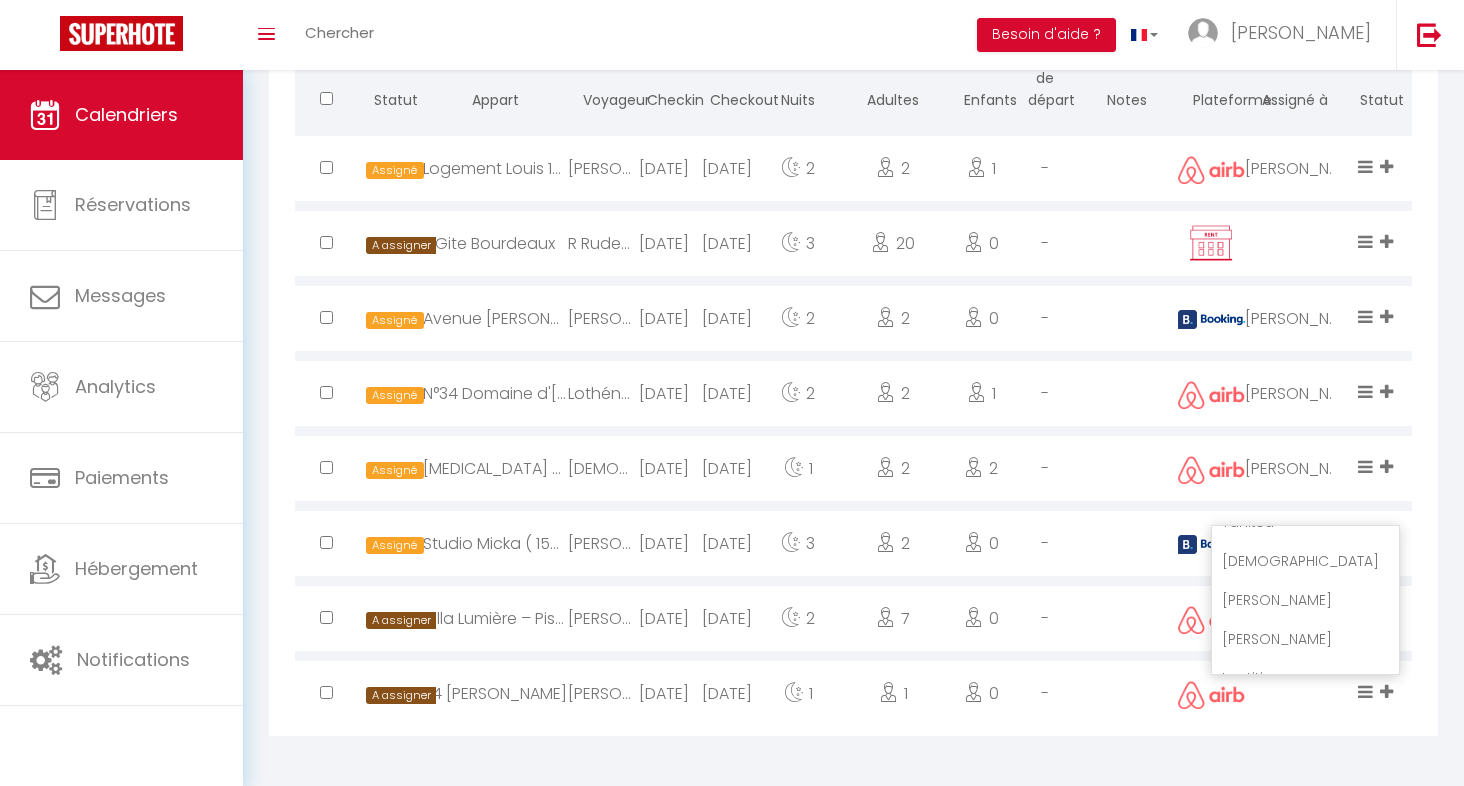 click on "Mallorie" at bounding box center (1305, 639) 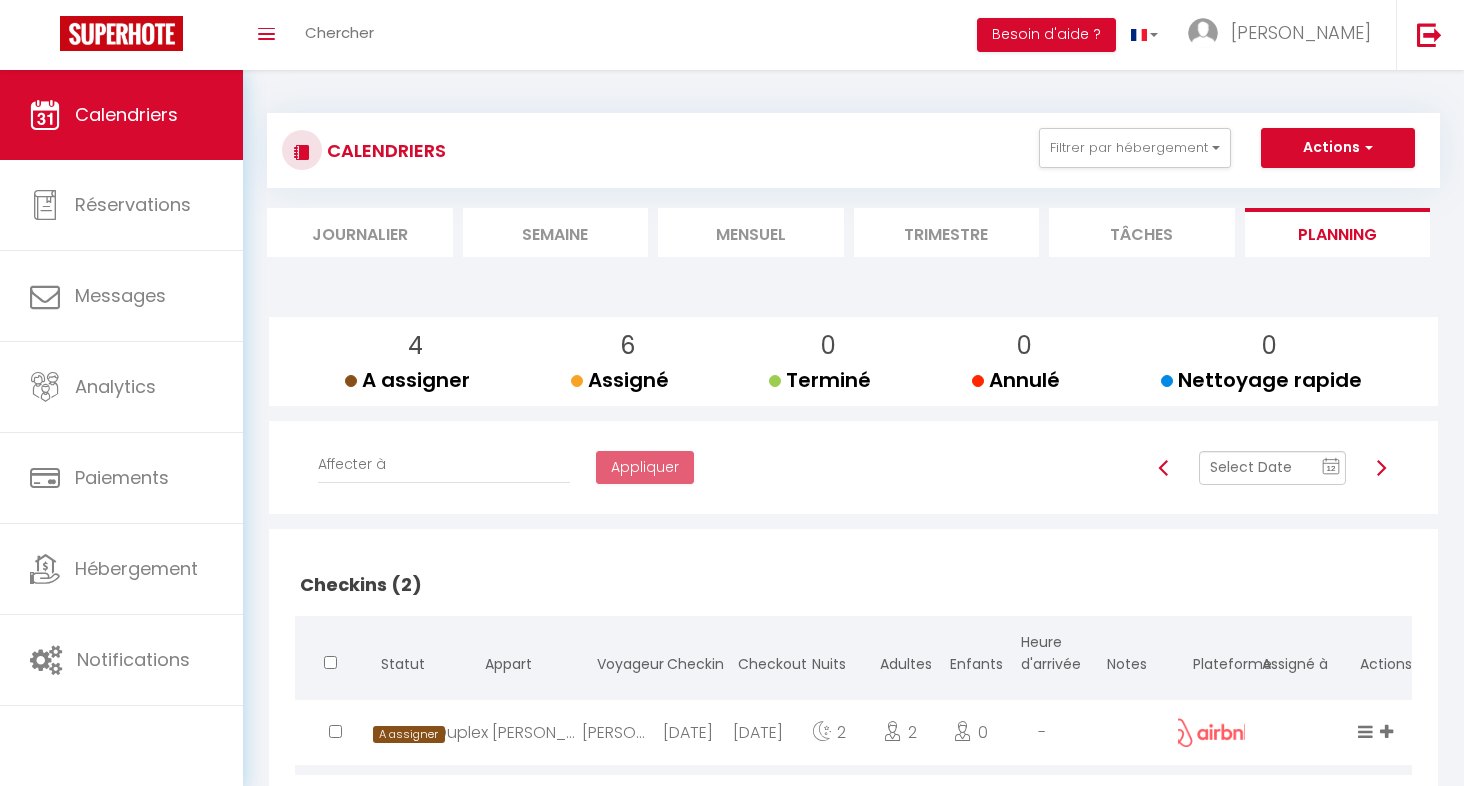 scroll, scrollTop: 0, scrollLeft: 0, axis: both 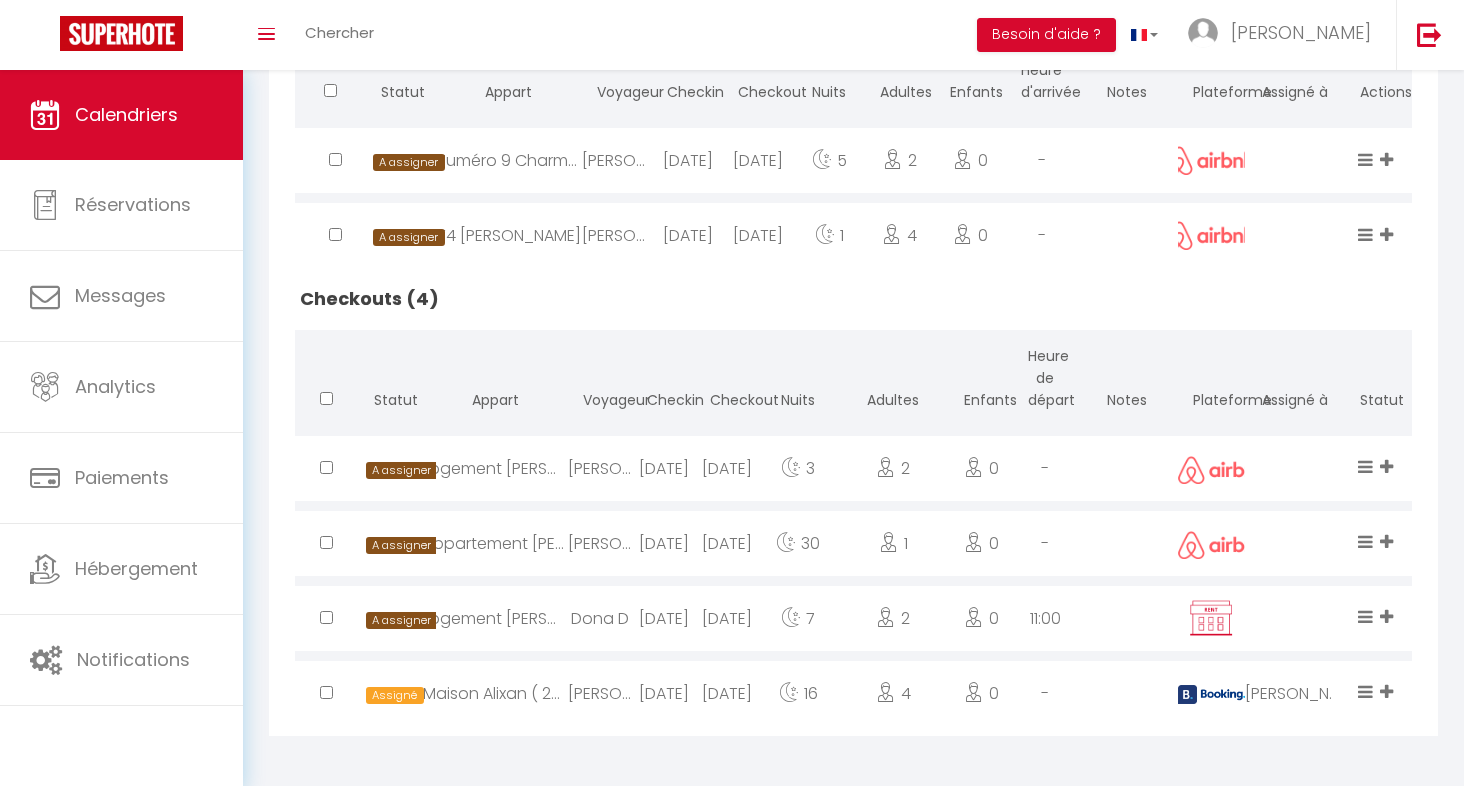 click on "-" at bounding box center (1045, 543) 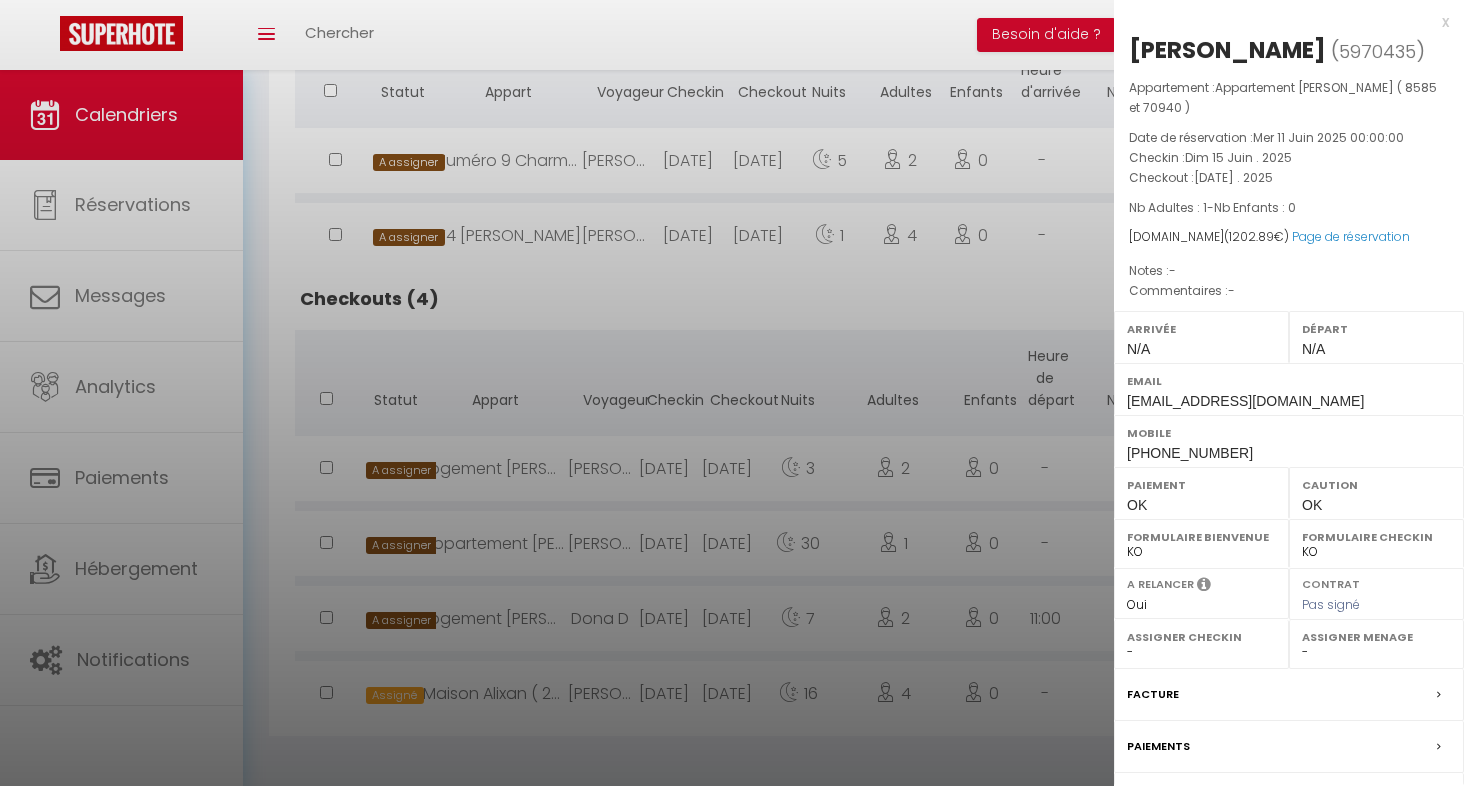 click at bounding box center (732, 393) 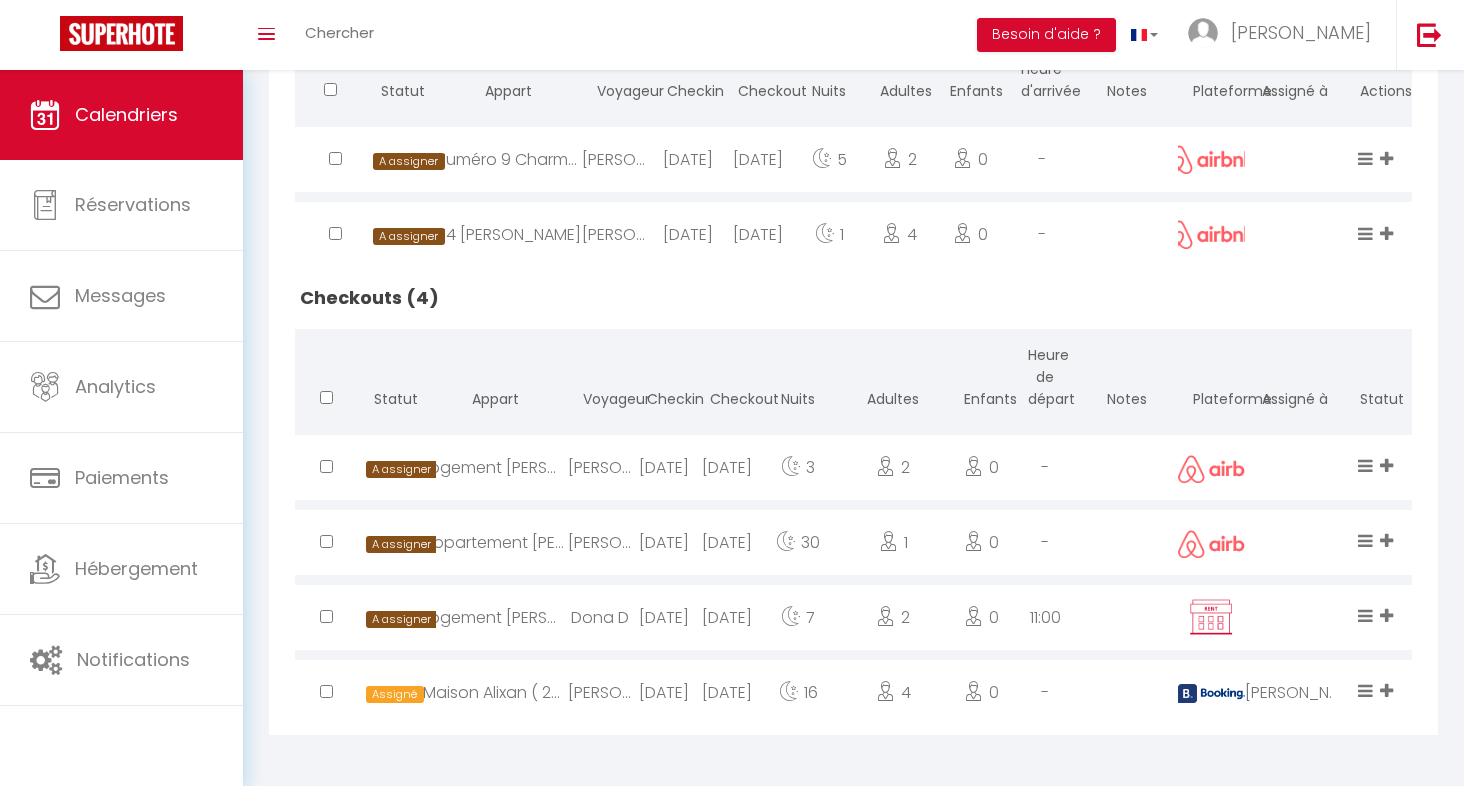 scroll, scrollTop: 572, scrollLeft: 0, axis: vertical 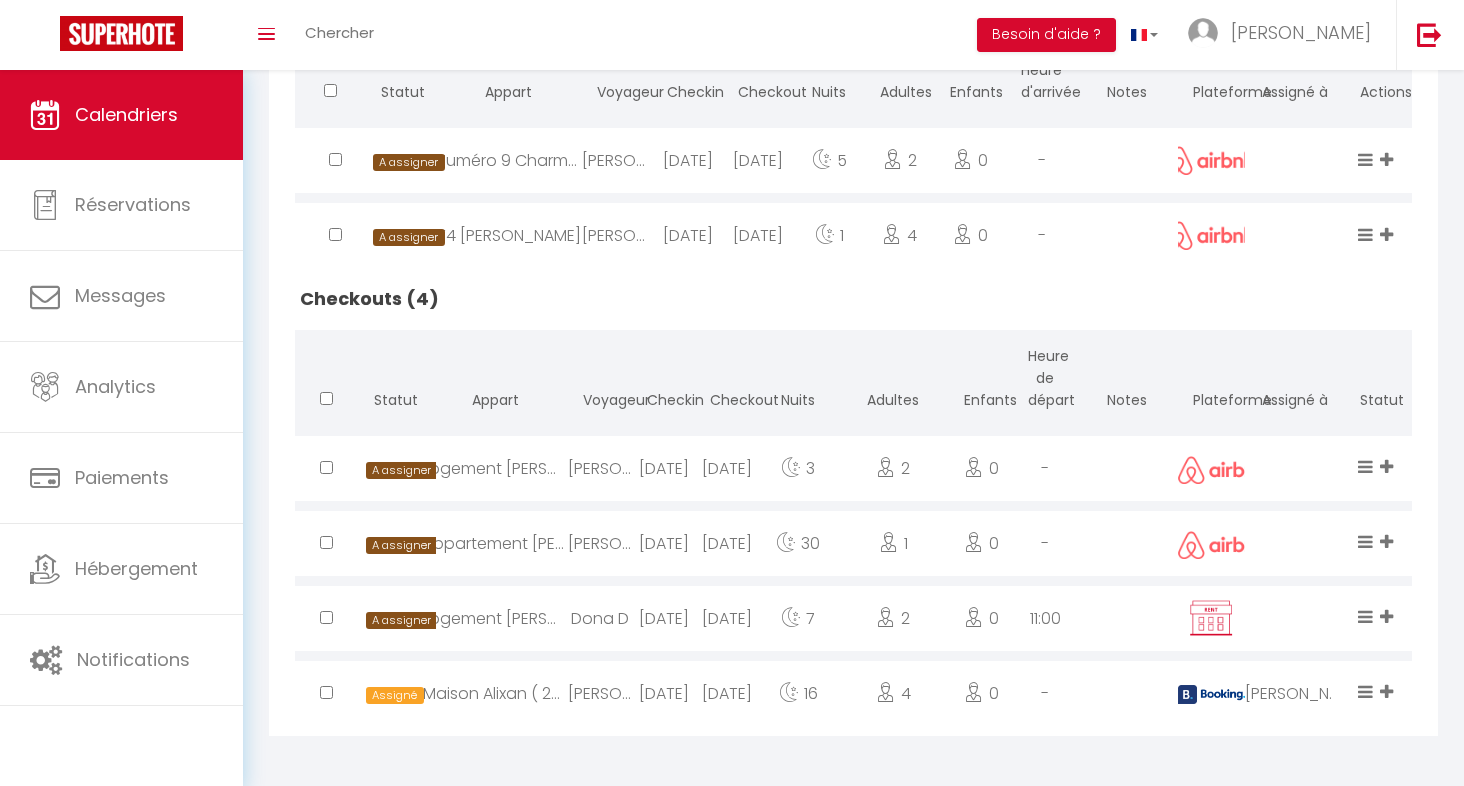 click at bounding box center (1386, 466) 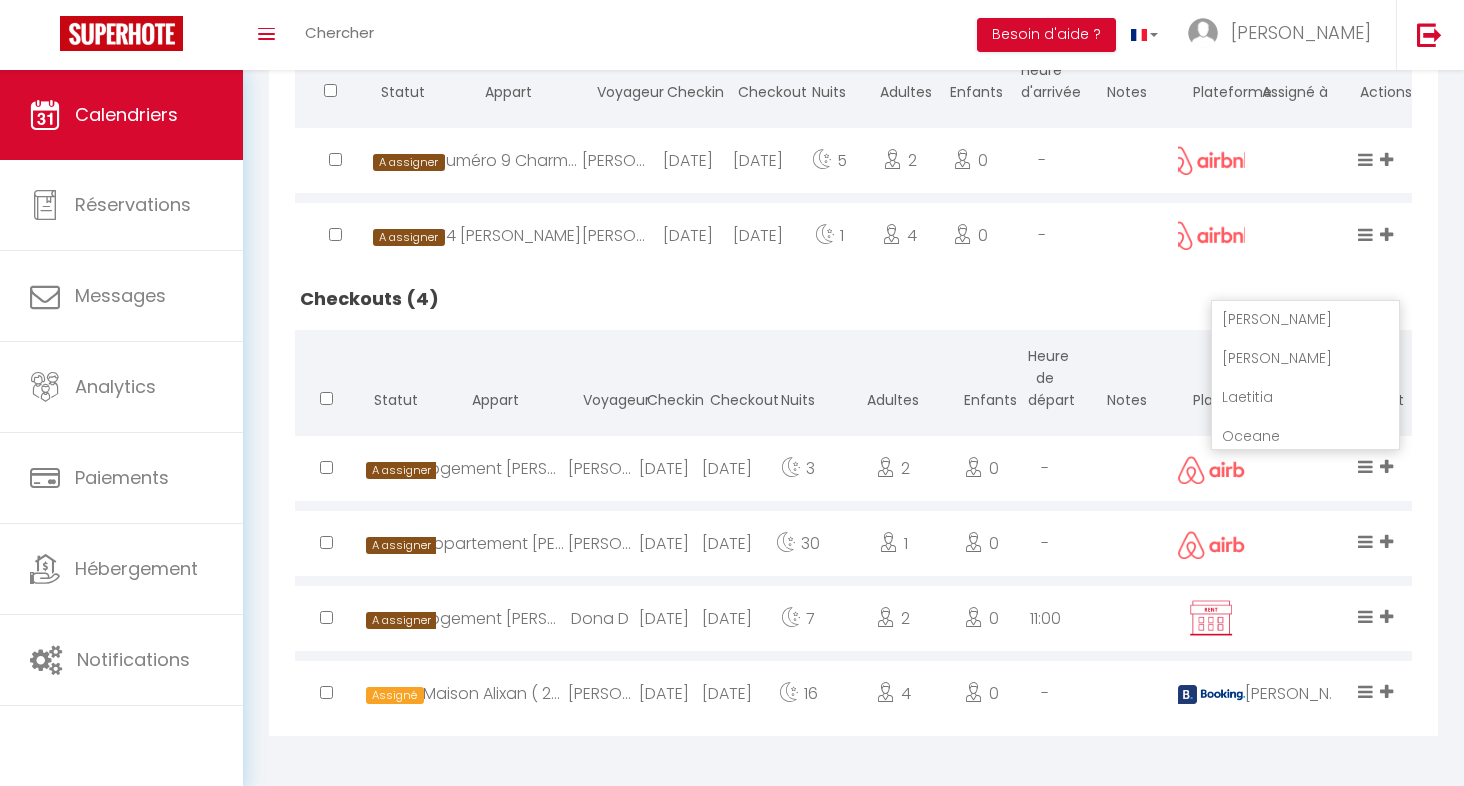 scroll, scrollTop: 546, scrollLeft: 0, axis: vertical 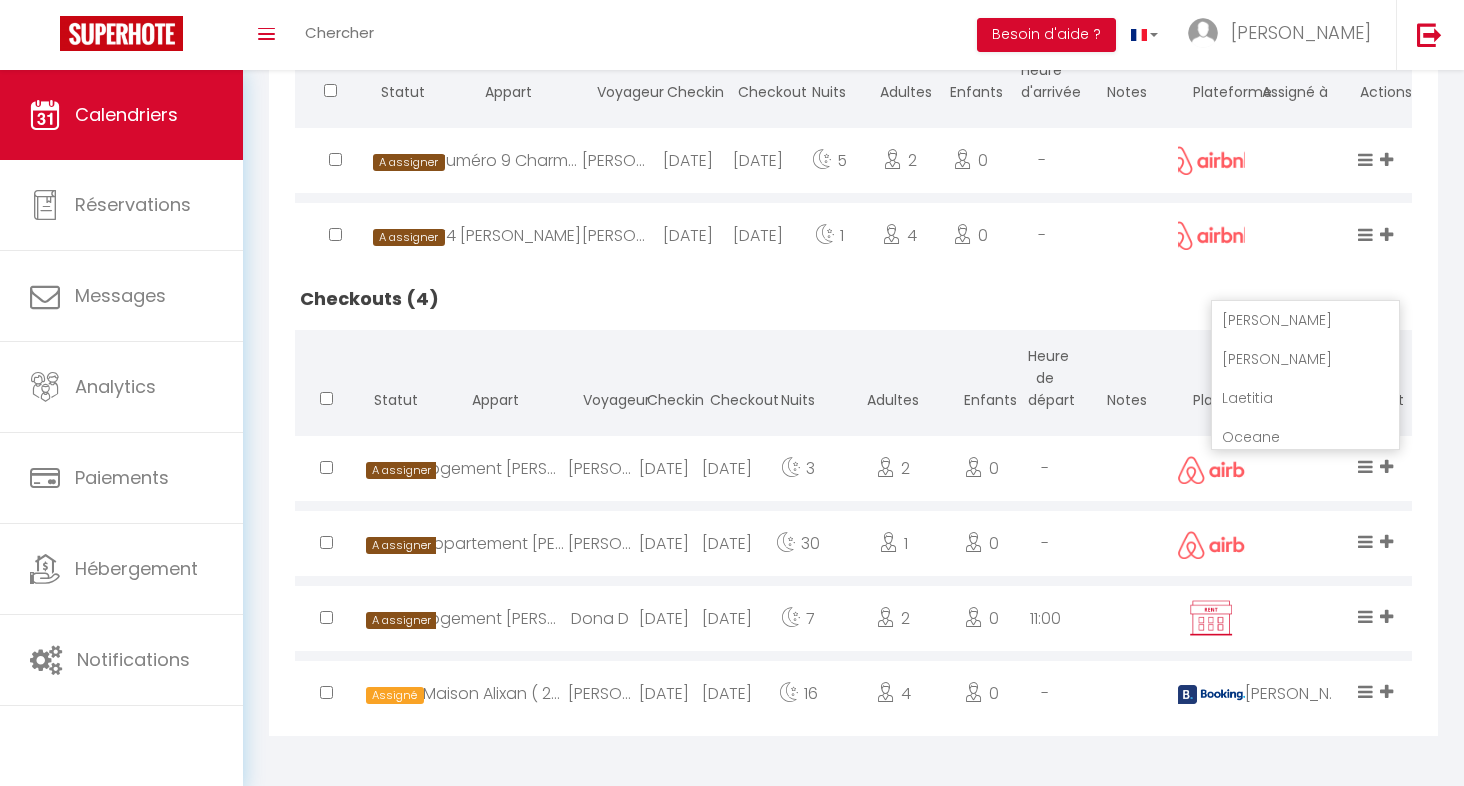 click on "Mallorie" at bounding box center (1305, 359) 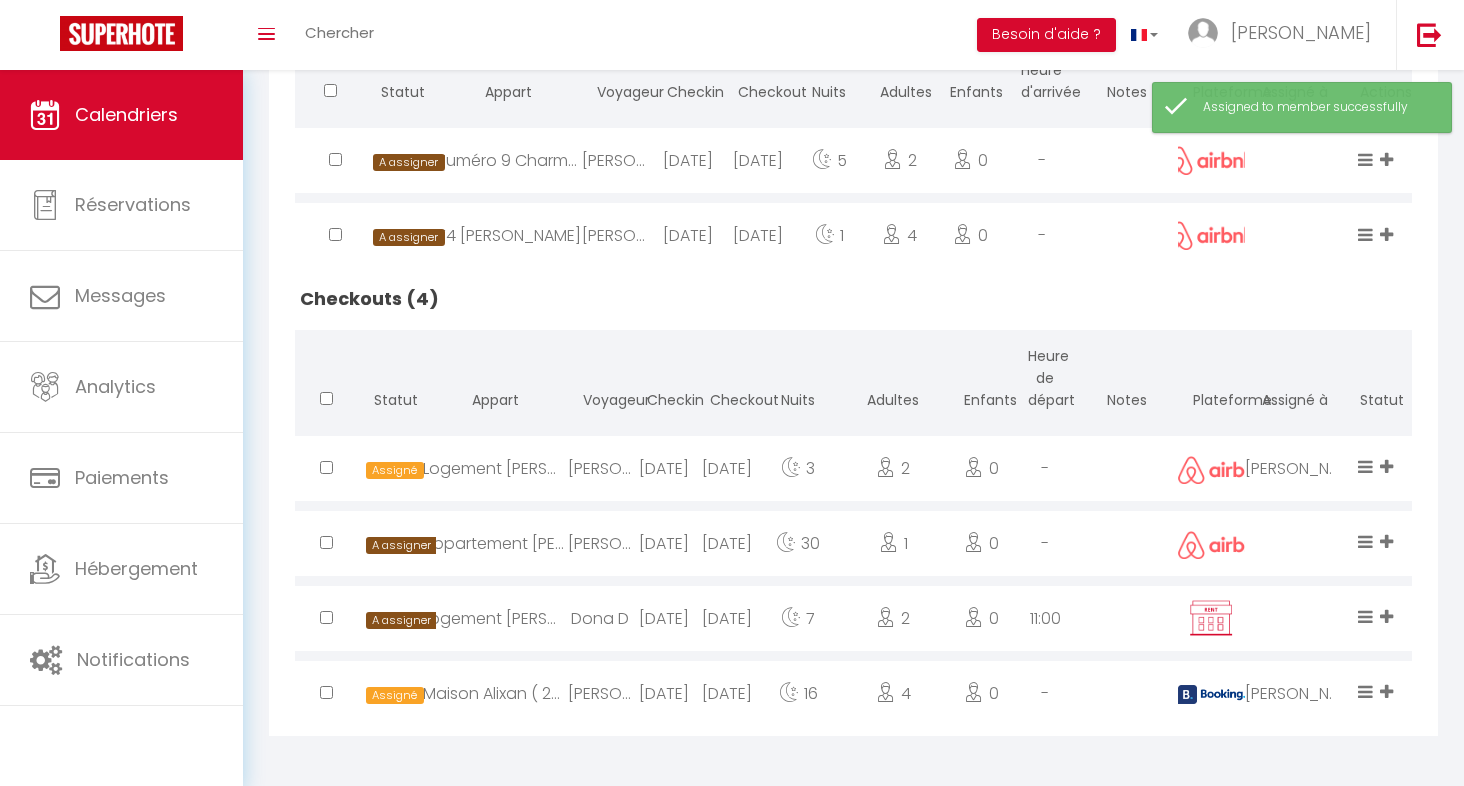click at bounding box center [1386, 541] 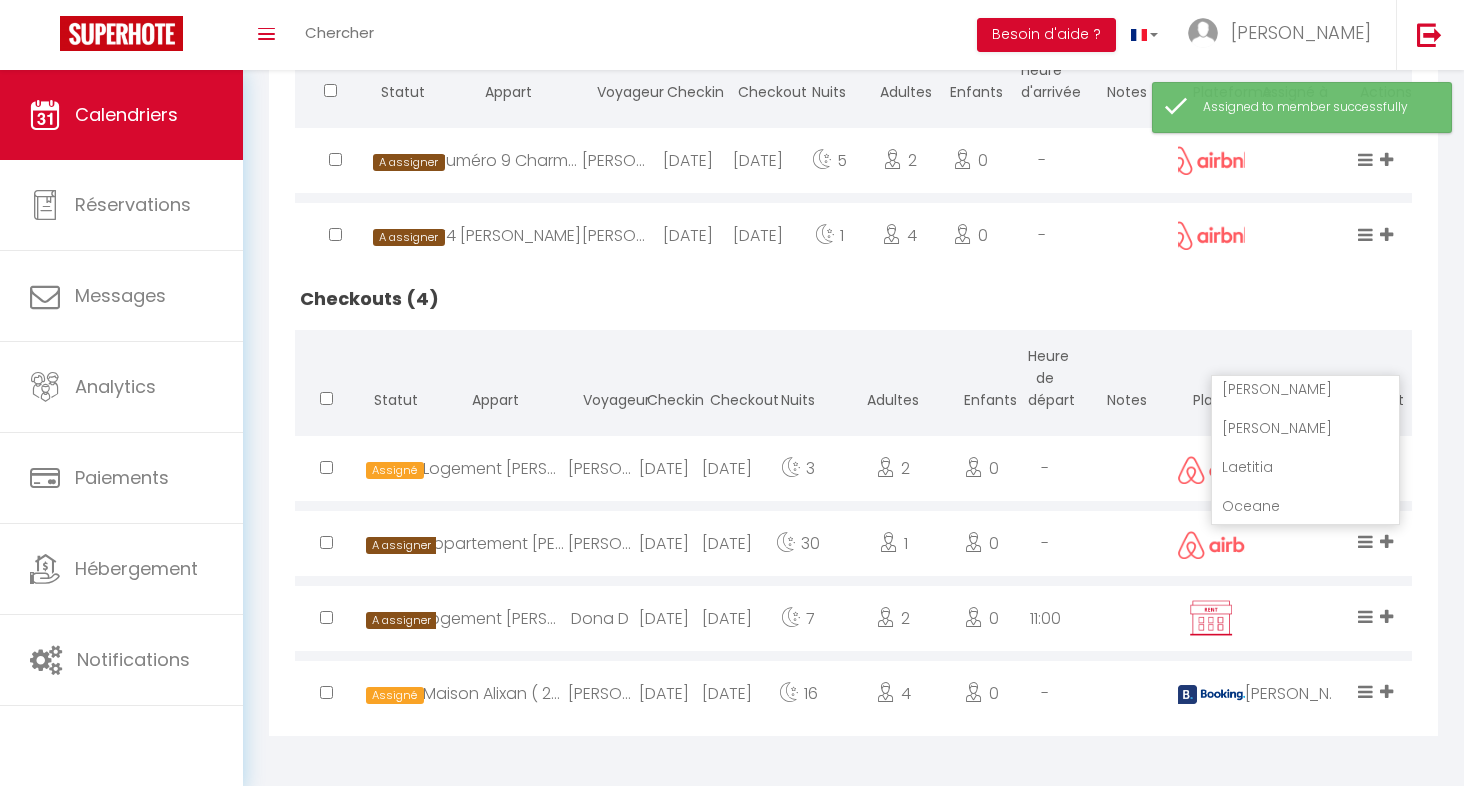 scroll, scrollTop: 550, scrollLeft: 0, axis: vertical 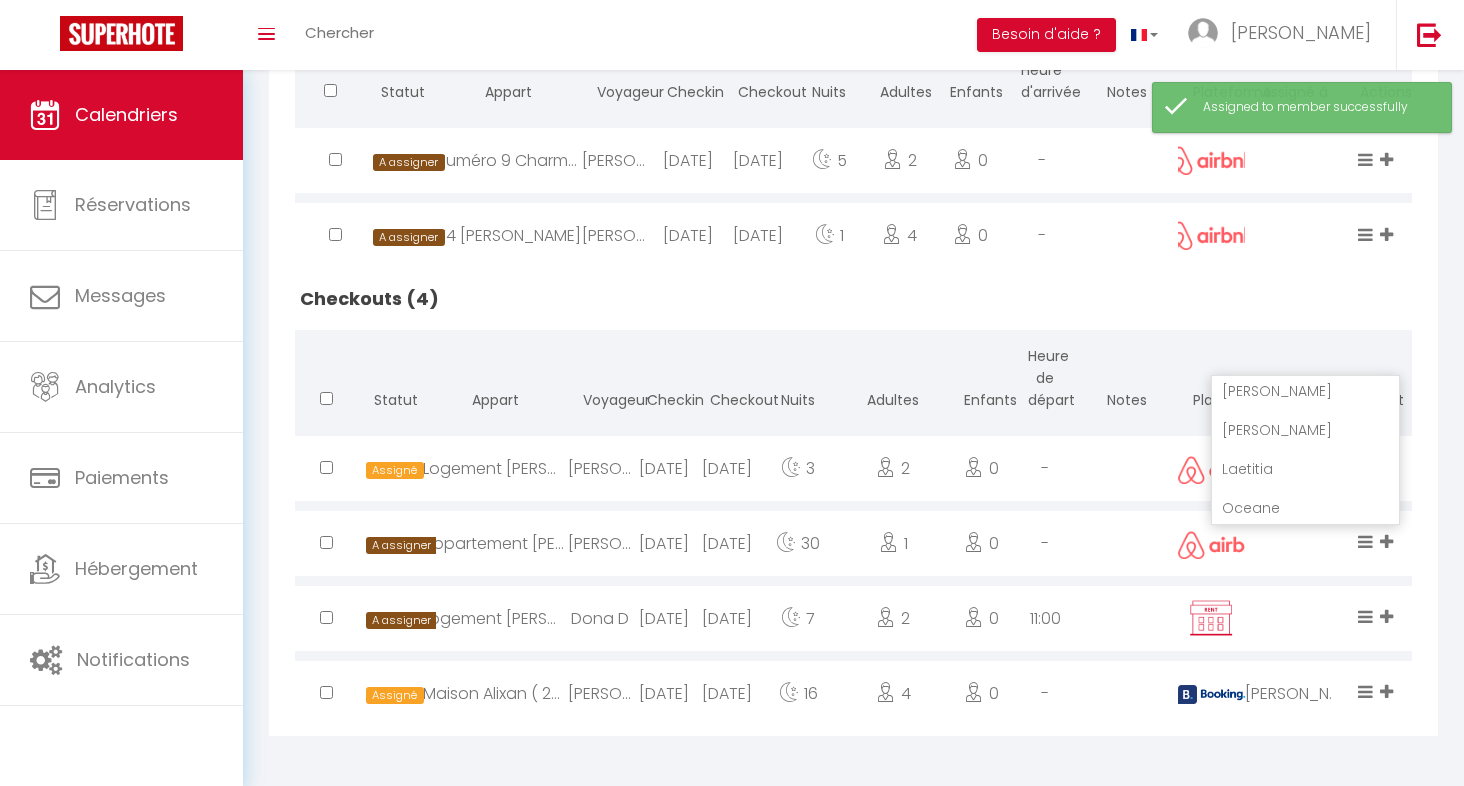 click on "Mallorie" at bounding box center (1305, 430) 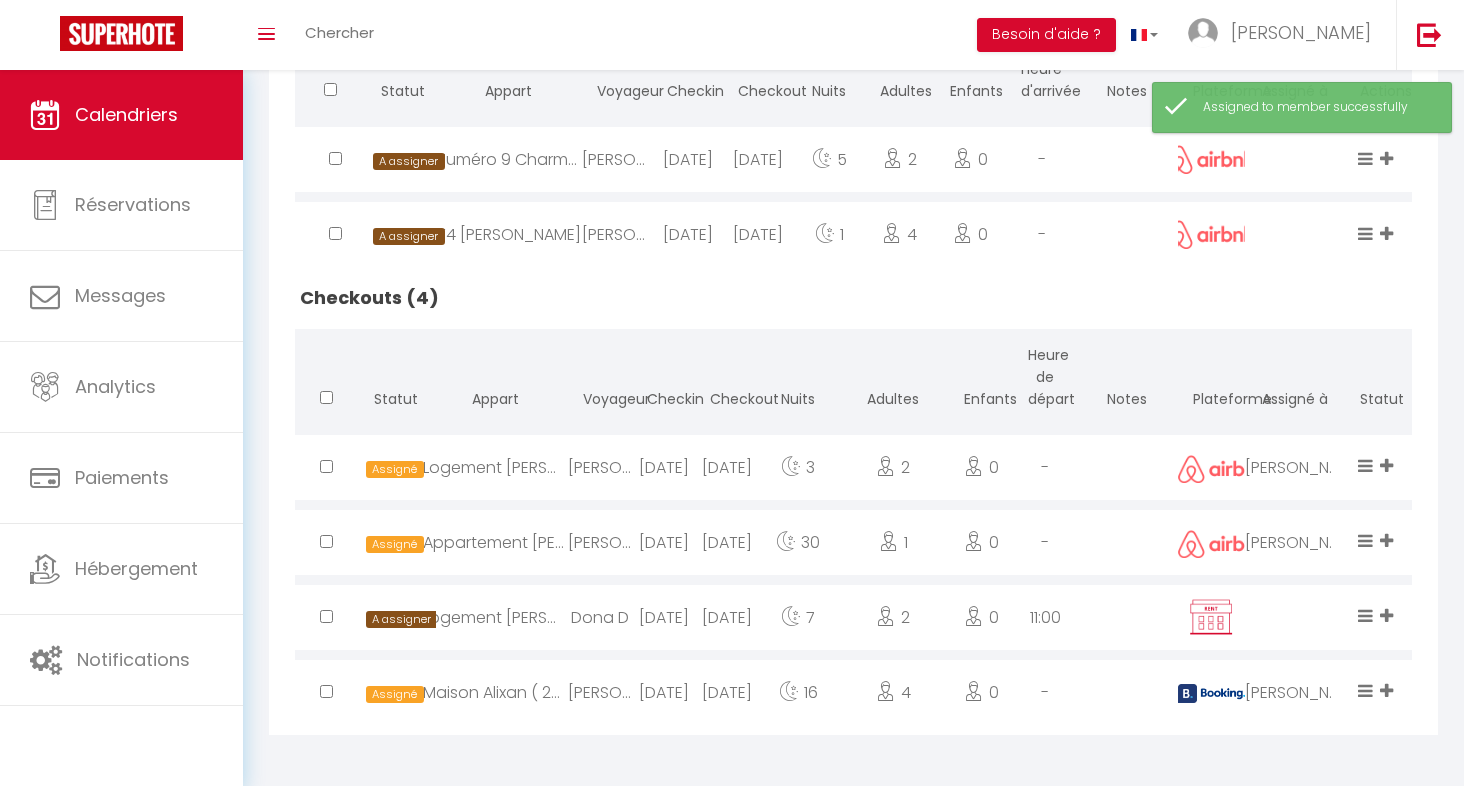 scroll, scrollTop: 572, scrollLeft: 0, axis: vertical 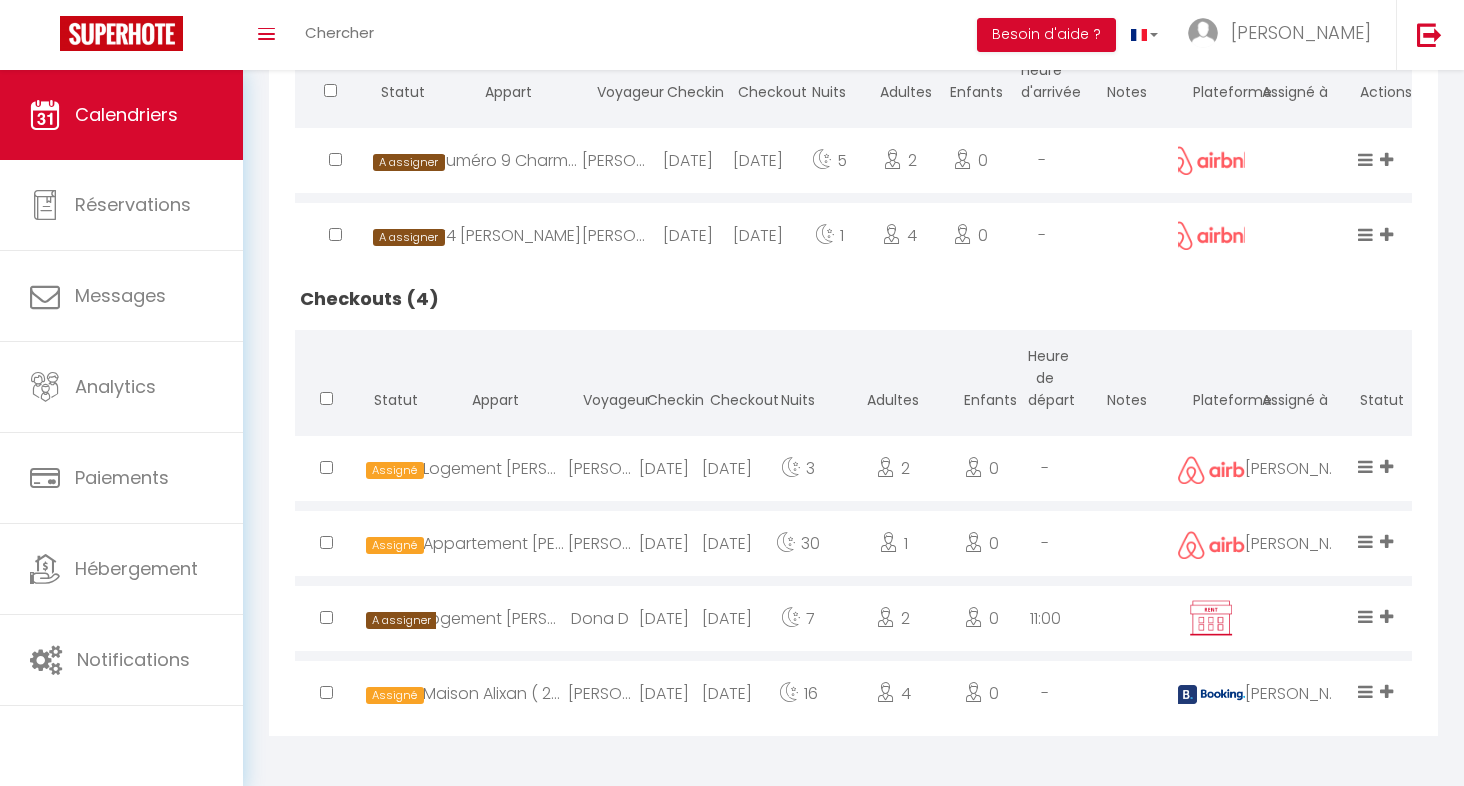 click at bounding box center [1386, 616] 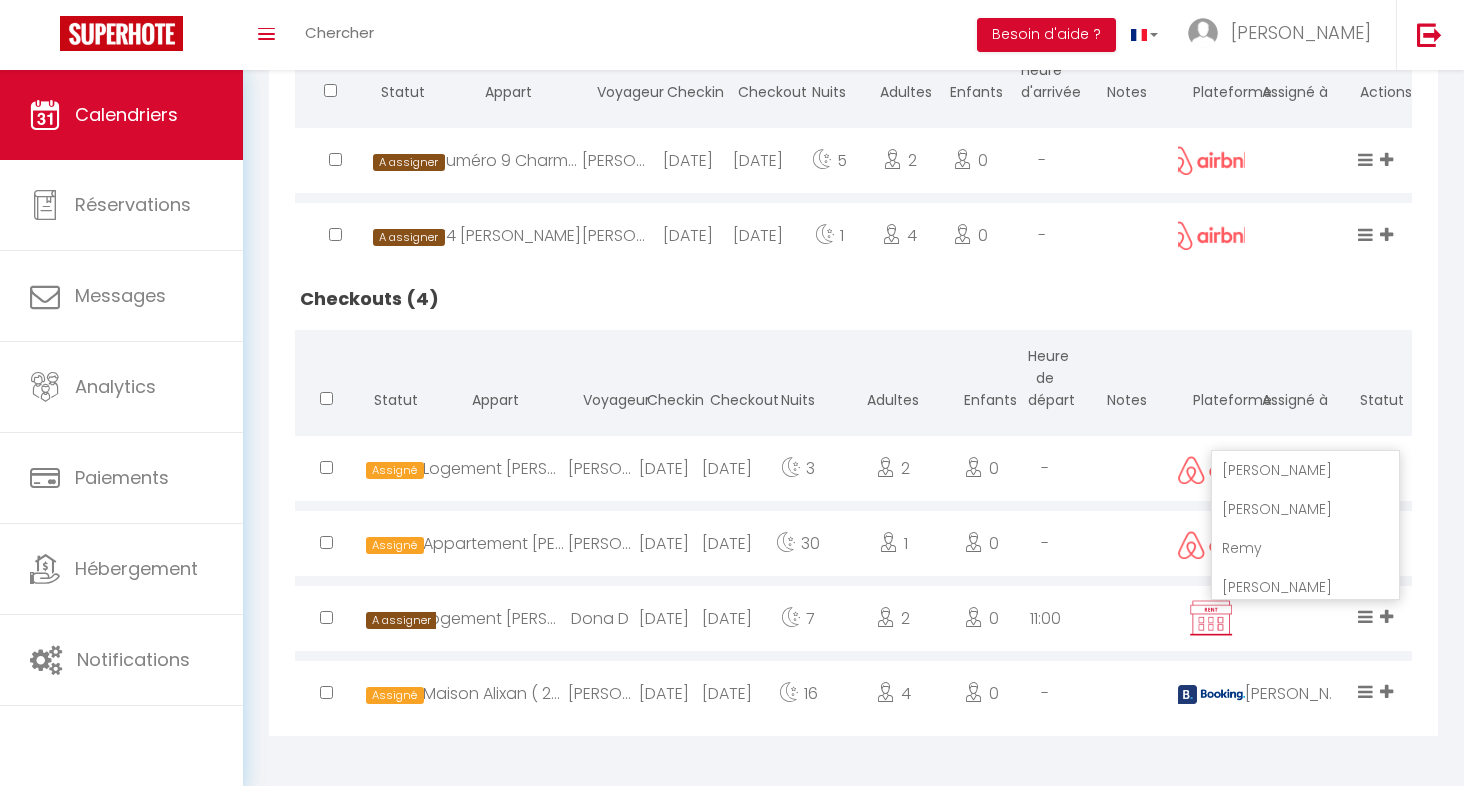 click on "Notes" at bounding box center (1127, 380) 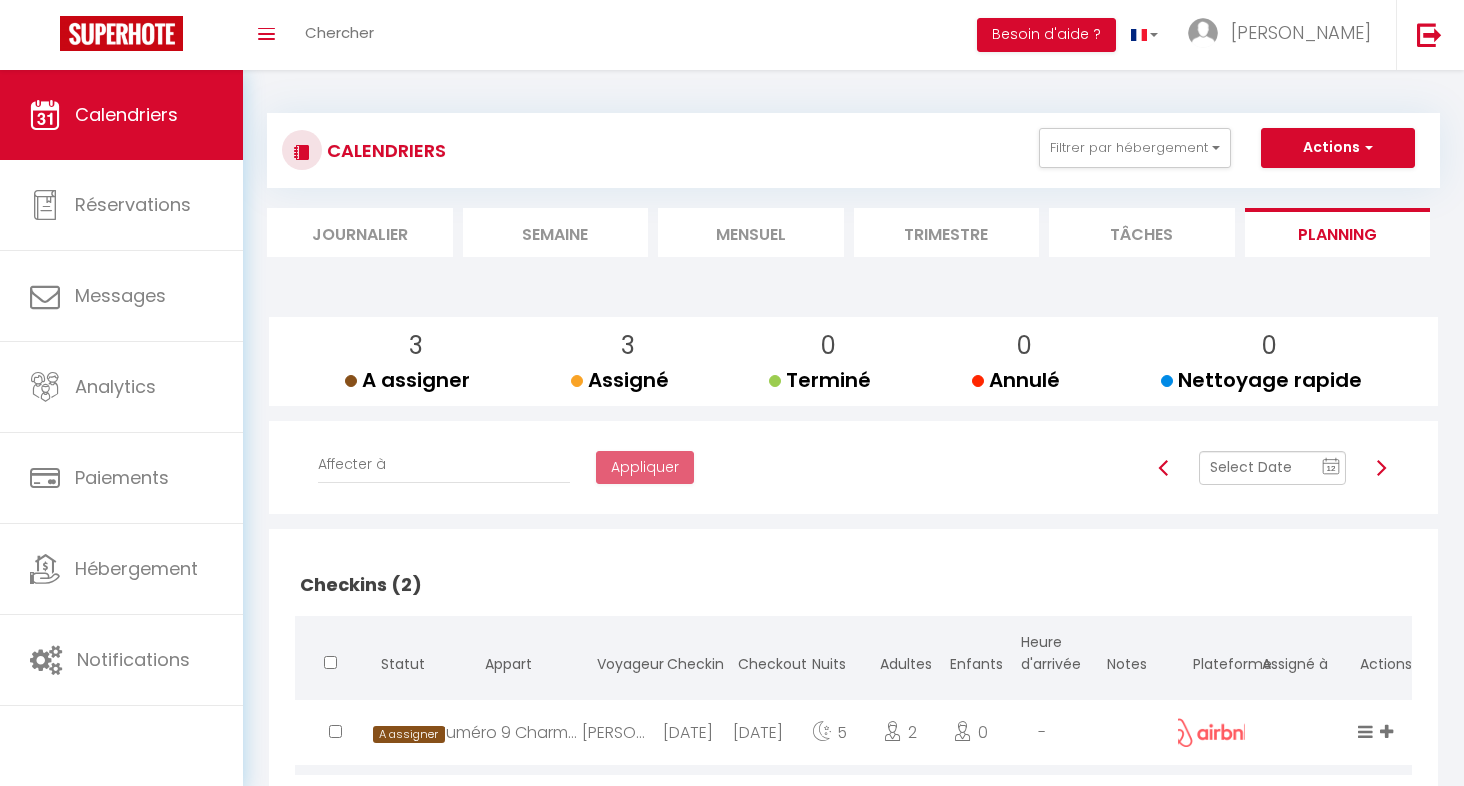 scroll, scrollTop: 0, scrollLeft: 0, axis: both 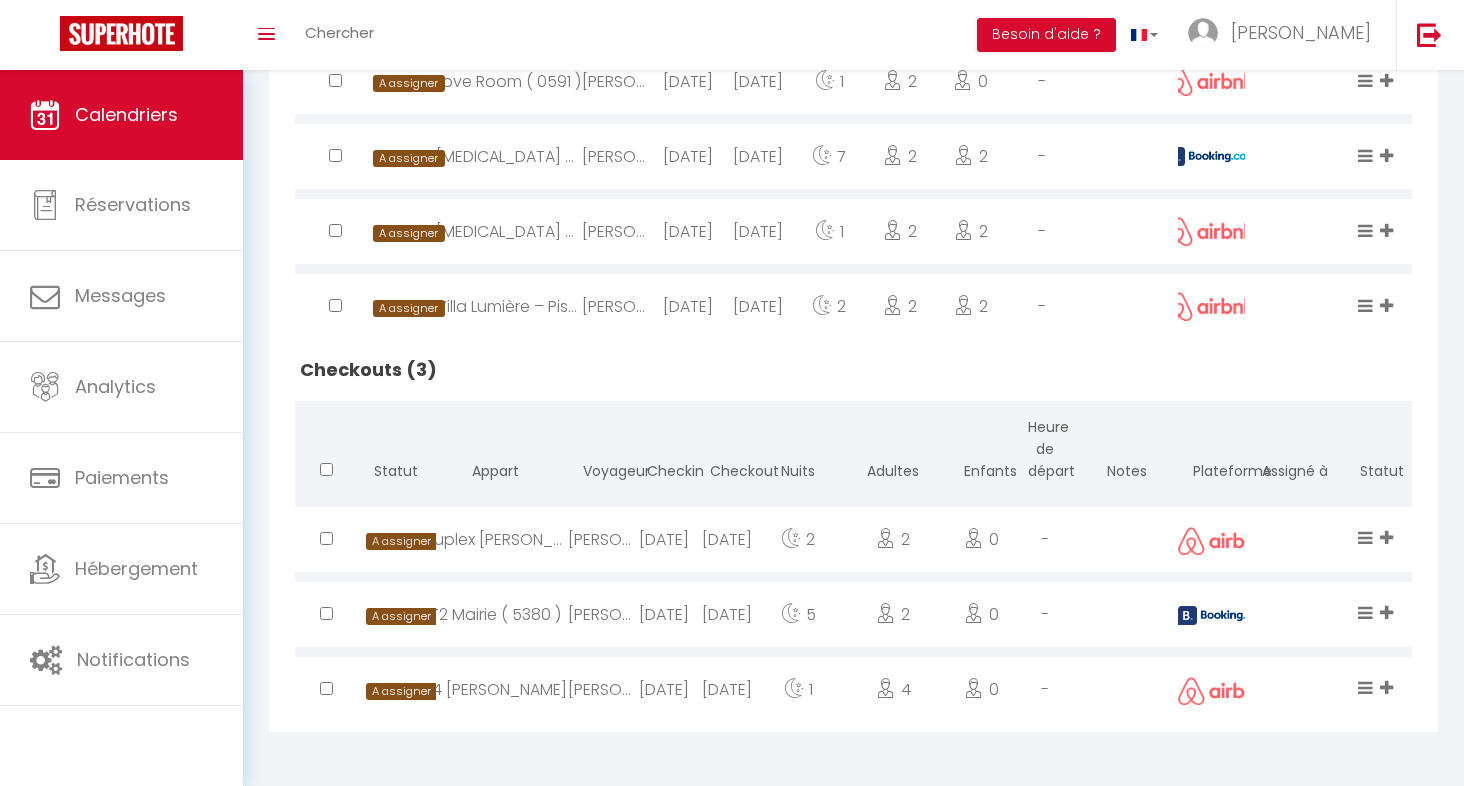 click at bounding box center (1386, 612) 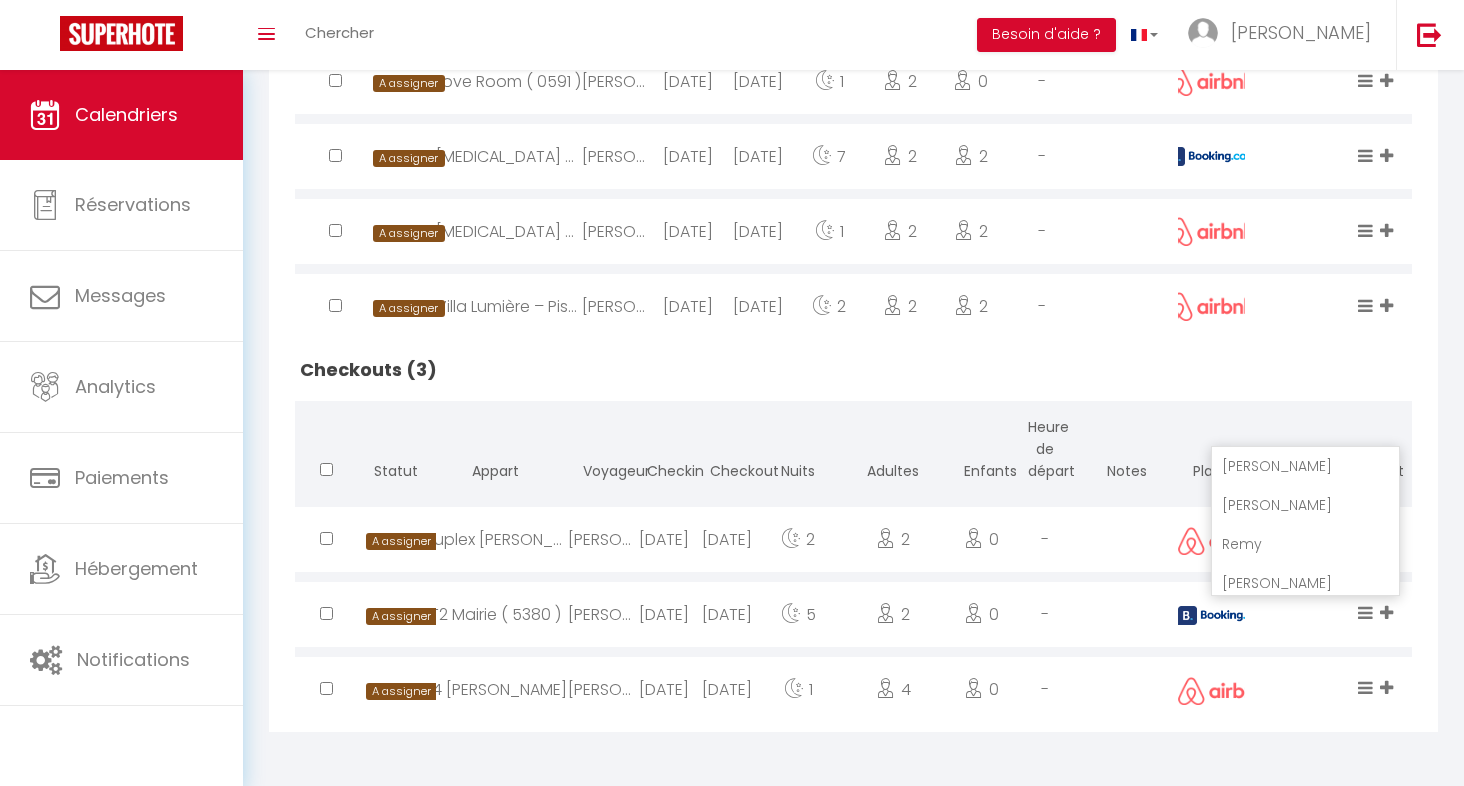 scroll, scrollTop: 0, scrollLeft: 0, axis: both 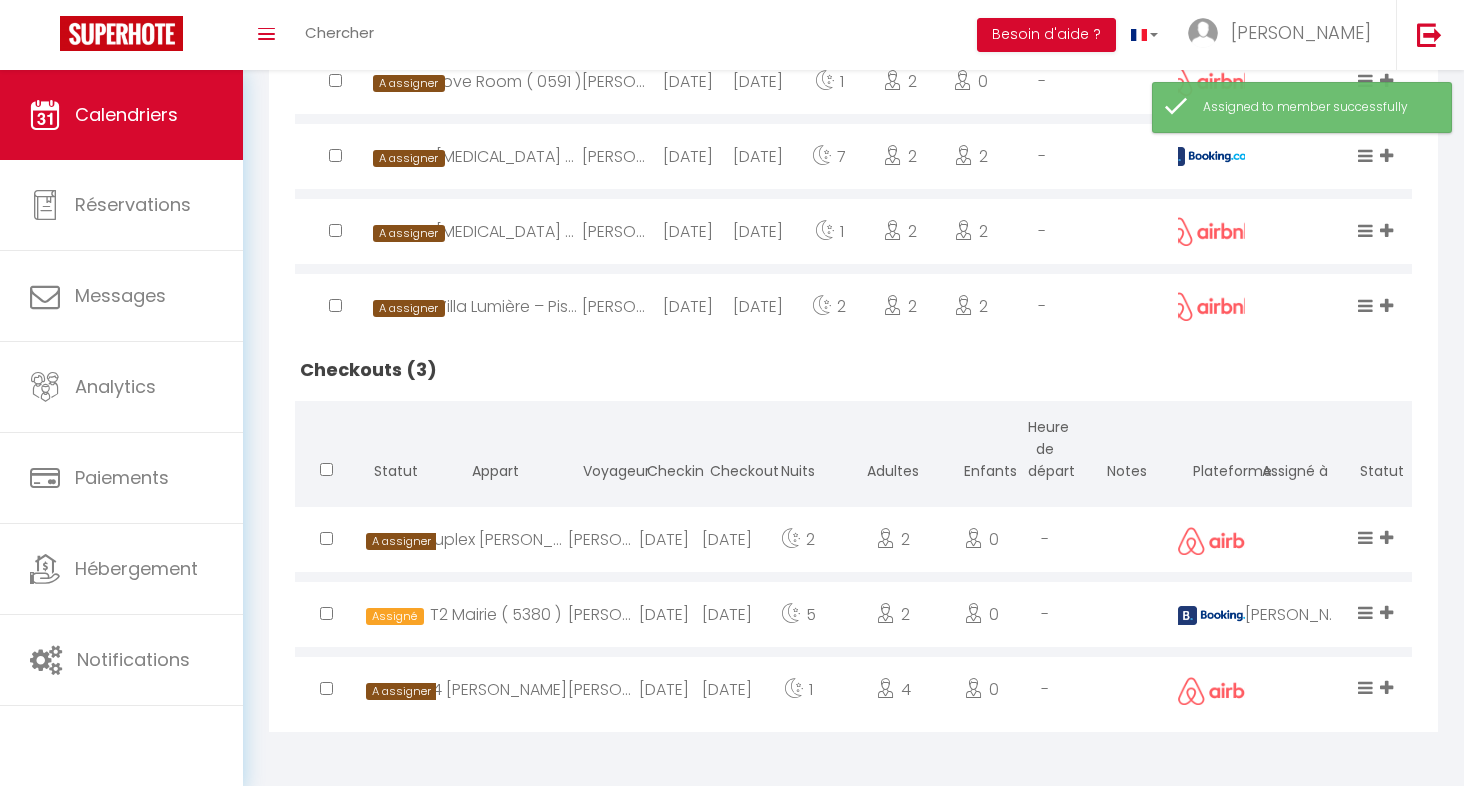 click at bounding box center [1386, 687] 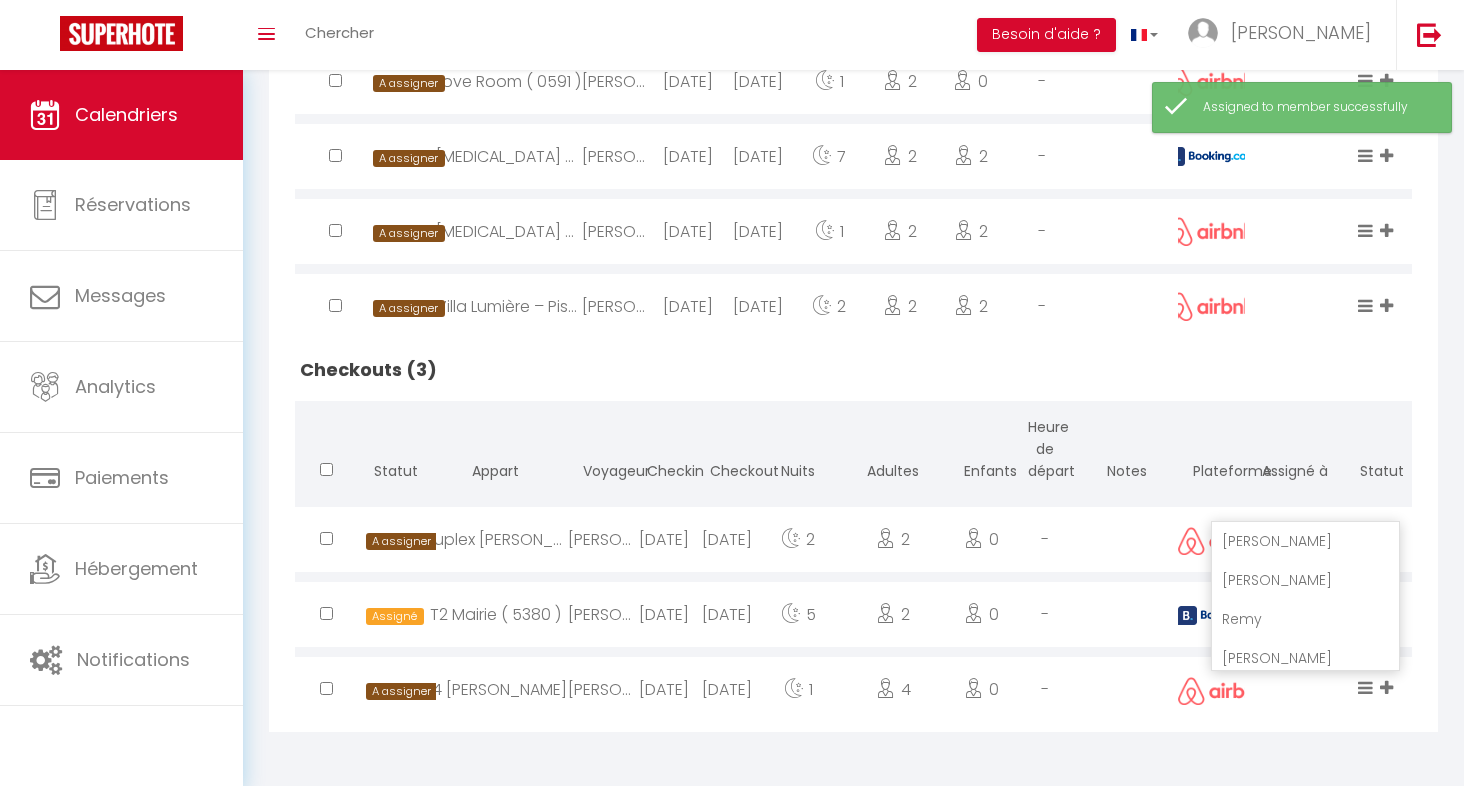 click on "Alexandre" at bounding box center [1305, 580] 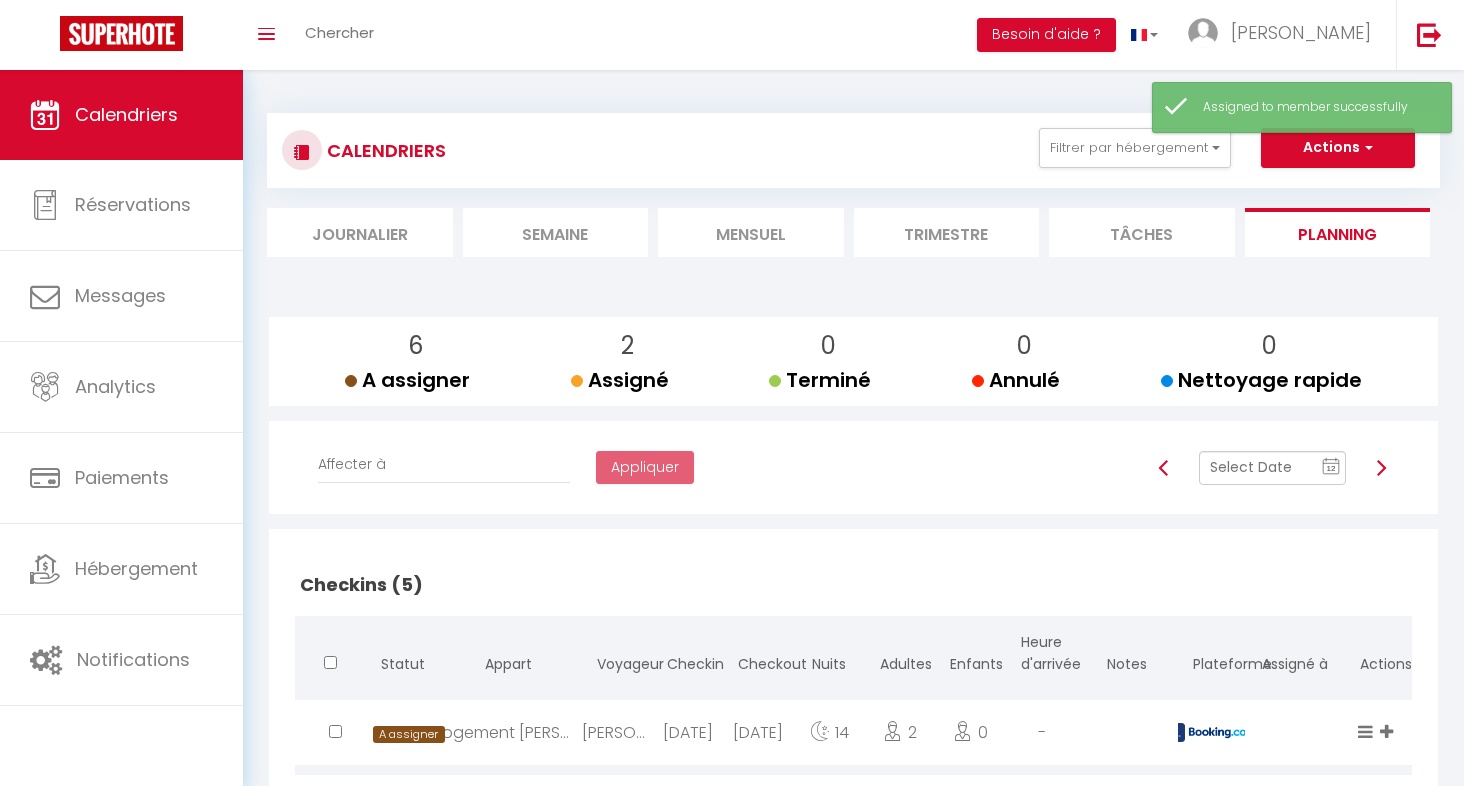 scroll, scrollTop: 0, scrollLeft: 0, axis: both 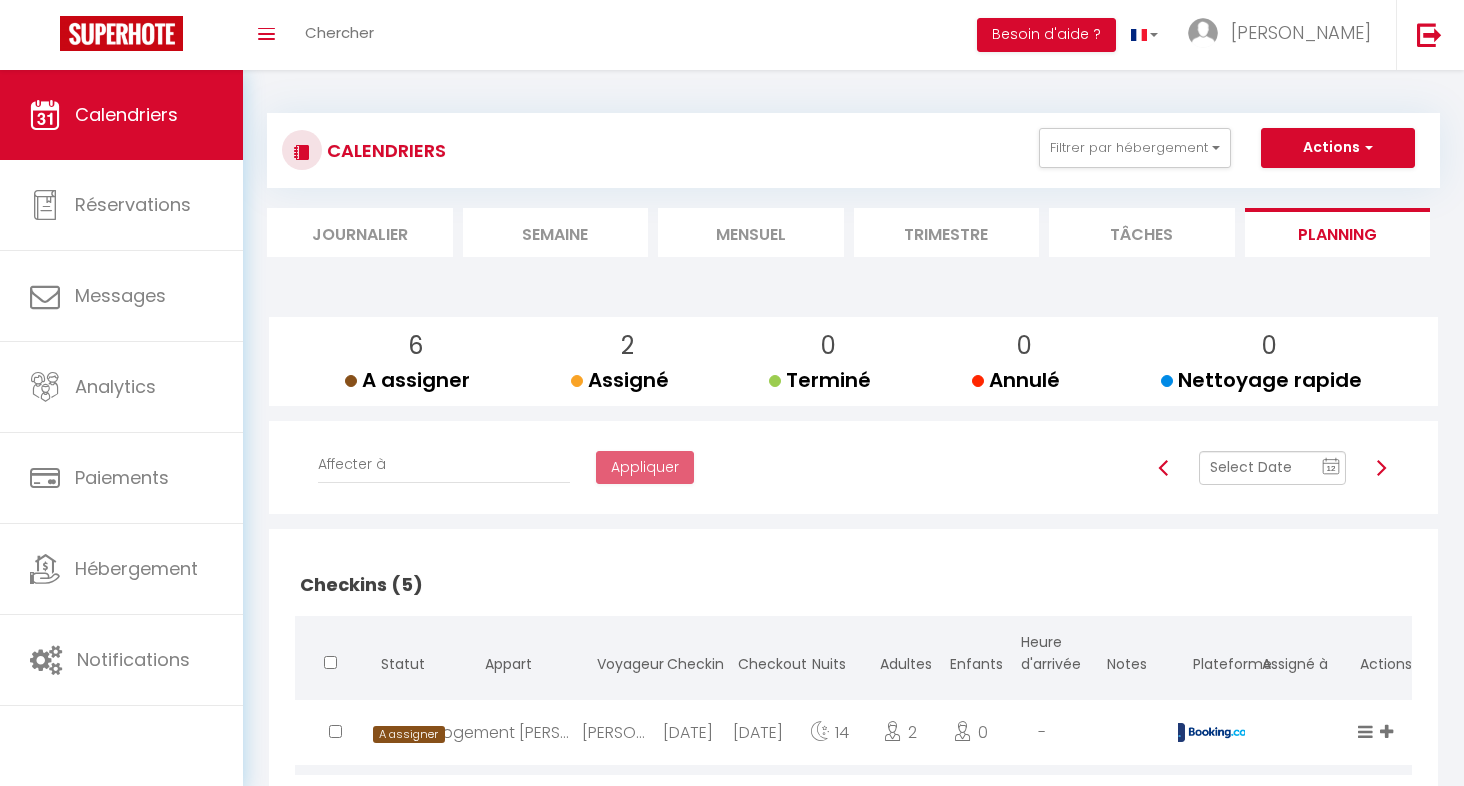 click at bounding box center [1381, 468] 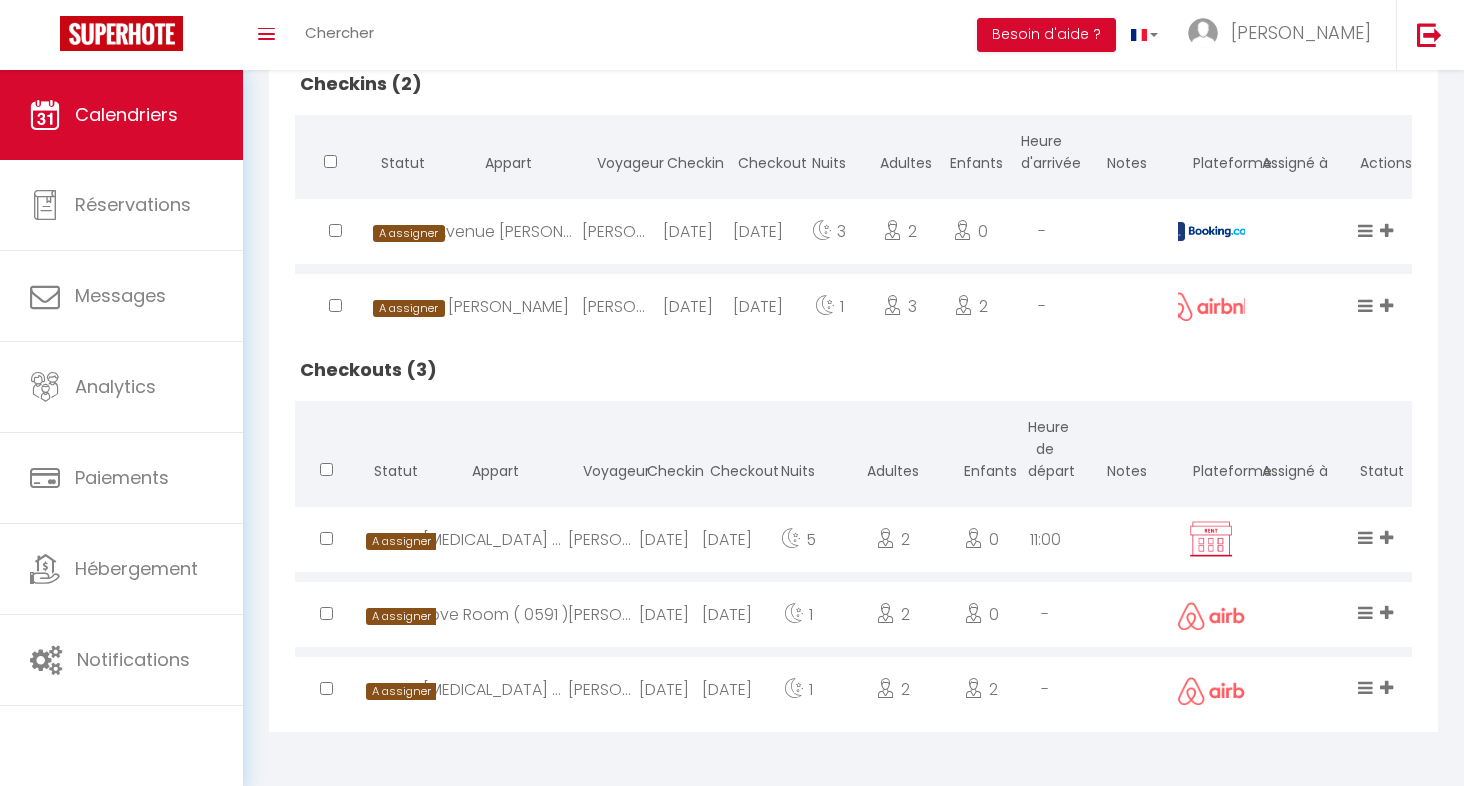 scroll, scrollTop: 507, scrollLeft: 0, axis: vertical 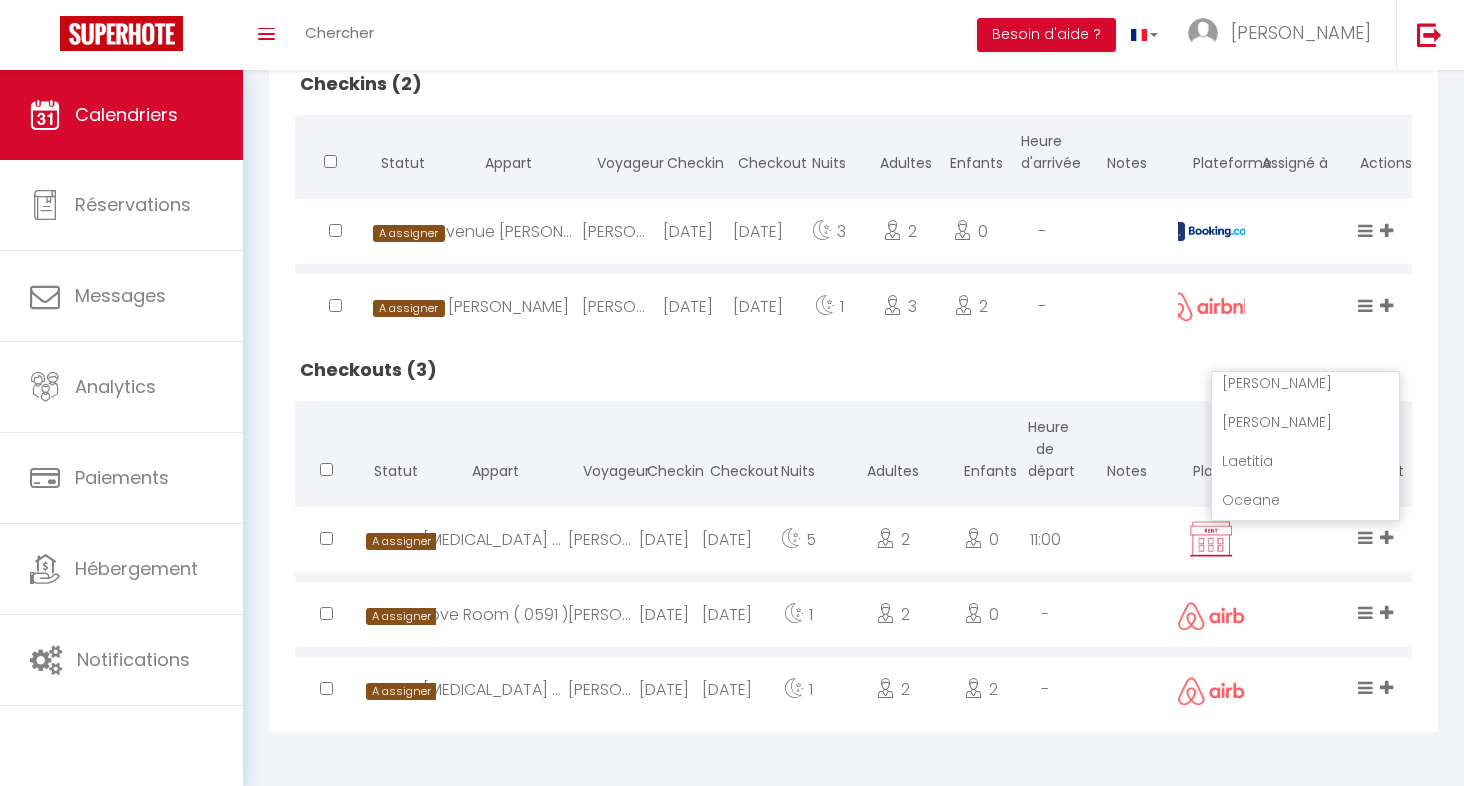 click on "5     A assigner   A assigner   0     Assigné   Assigné   0     Terminé   Terminé   0     Annulé   Annulé   0     Nettoyage rapide   Nettoyage rapide   Affecter à     Margot Achard Alexandre FOREY Remy vincent stephane roux Guillaume Chaix Cécile Pinel Adeyemi Adedjouma Samantha Klein Lucas Gensanne Yohan Achard mathieu achard Doriane Geni Yanitsa Hristova Christian Bonnassieux Thomas Laumont Mallorie Foffa Laetitia L Oceane Lohe Christophe Ottone Julie De Pril Sci De Musset Florika Bajramasi Kevork Tenekejian   Appliquer               12       «   ‹   »   ›   Jul   2025   2020 ~ 2030     Sun Mon Tue Wed Thu Fri Sat 29 30 1 2 3 4 5 6 7 8 9 10 11 12 13 14 15 16 17 18 19 20 21 22 23 24 25 26 27 28 29 30 31 1 2 3 4 5 6 7 8 9   2020 2021 2022 2023 2024 2025 2026 2027 2028 2029   Jan Feb Mar Apr May Jun Jul Aug Sep Oct Nov Dec   00 01 02 03 04 05 06 07 08 09 10 11 12 13 14 15 16 17 18 19 20 21 22 23 00 01 02 03 04 05 06 07 08 09 10 11 12 13 14 15 16 17 18 19 20 21 22 23 24 25 26 27 28 29 30 31 32 33" at bounding box center [853, 274] 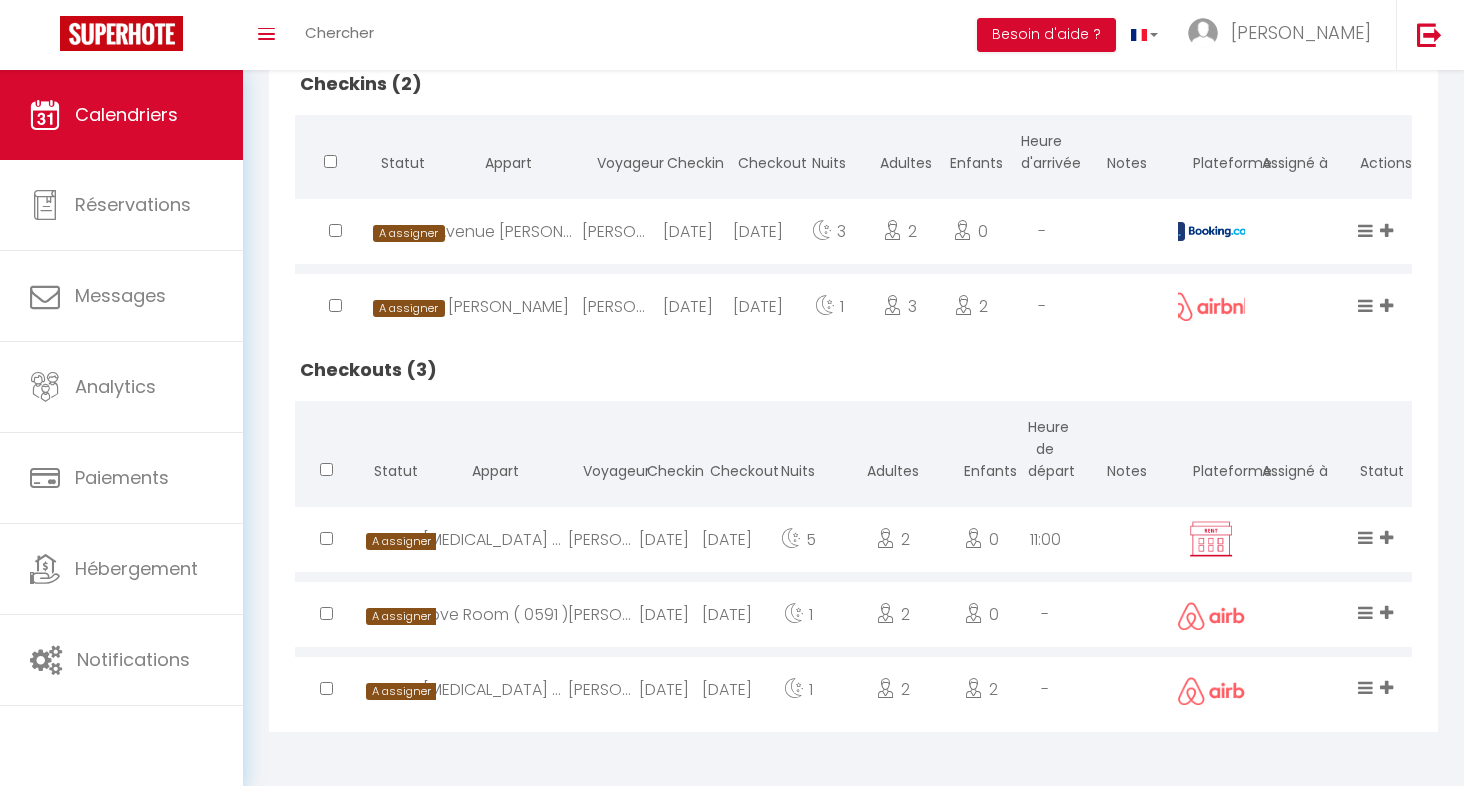 click at bounding box center (1386, 687) 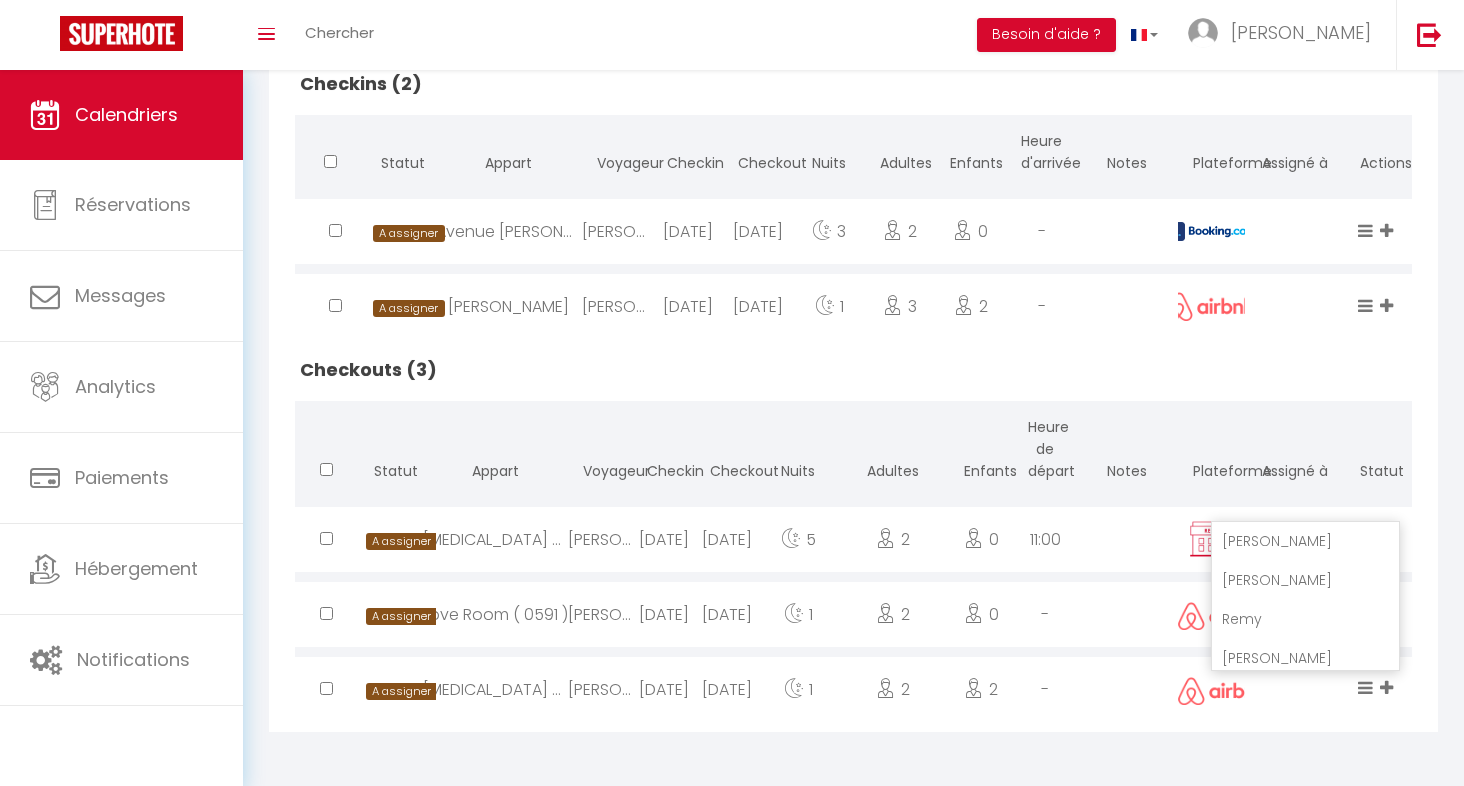 click on "Alexandre" at bounding box center (1305, 580) 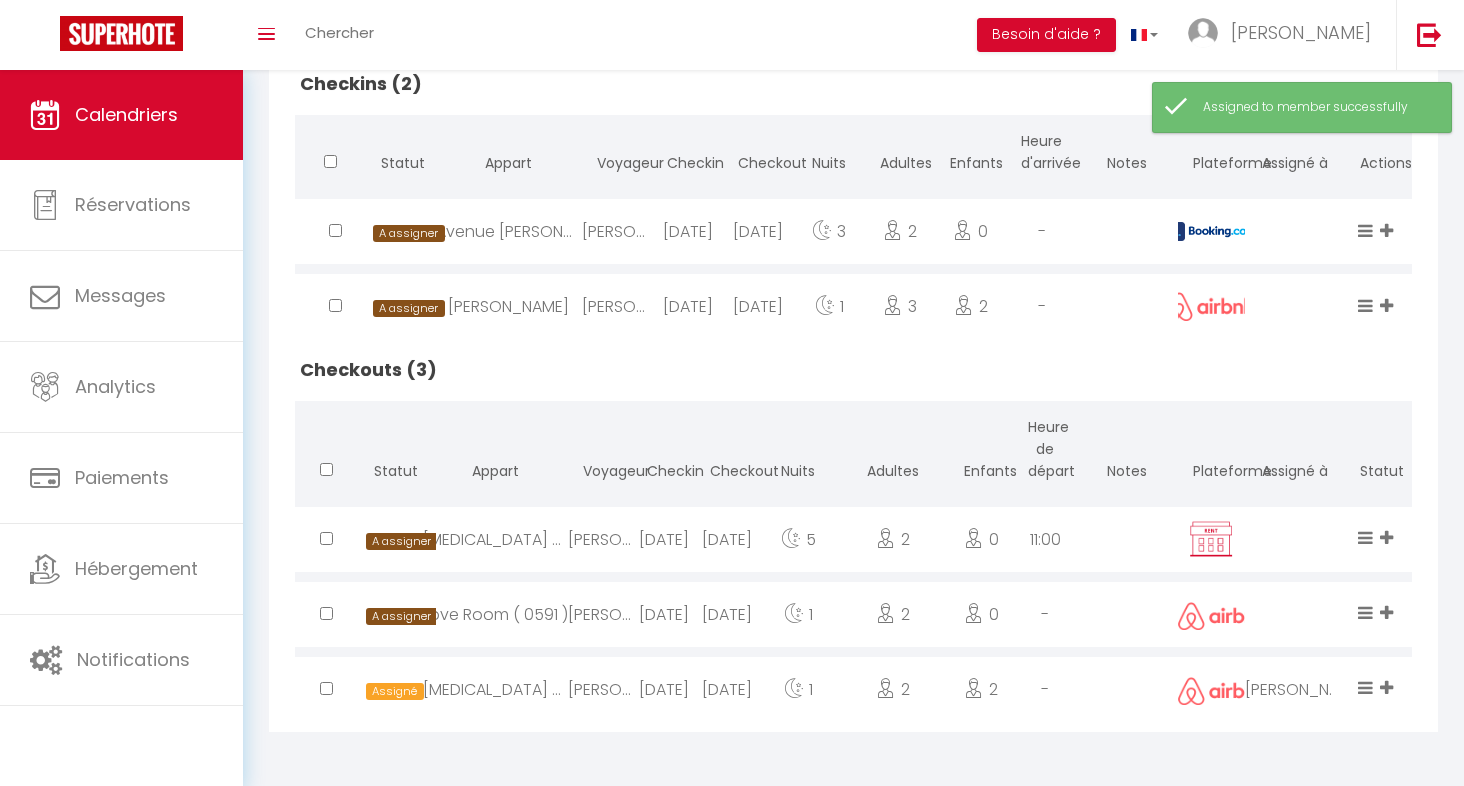 click at bounding box center (1386, 612) 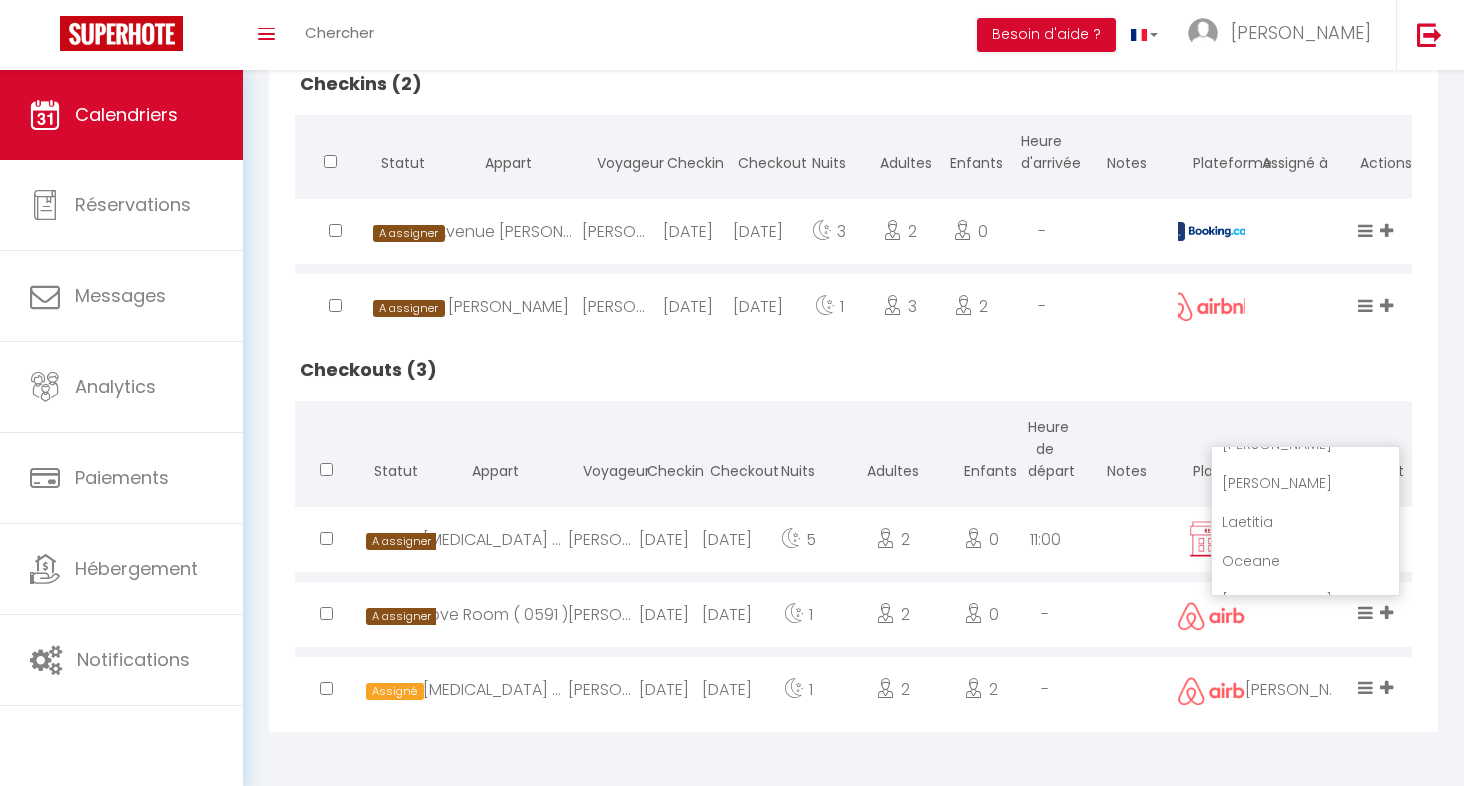scroll, scrollTop: 567, scrollLeft: 0, axis: vertical 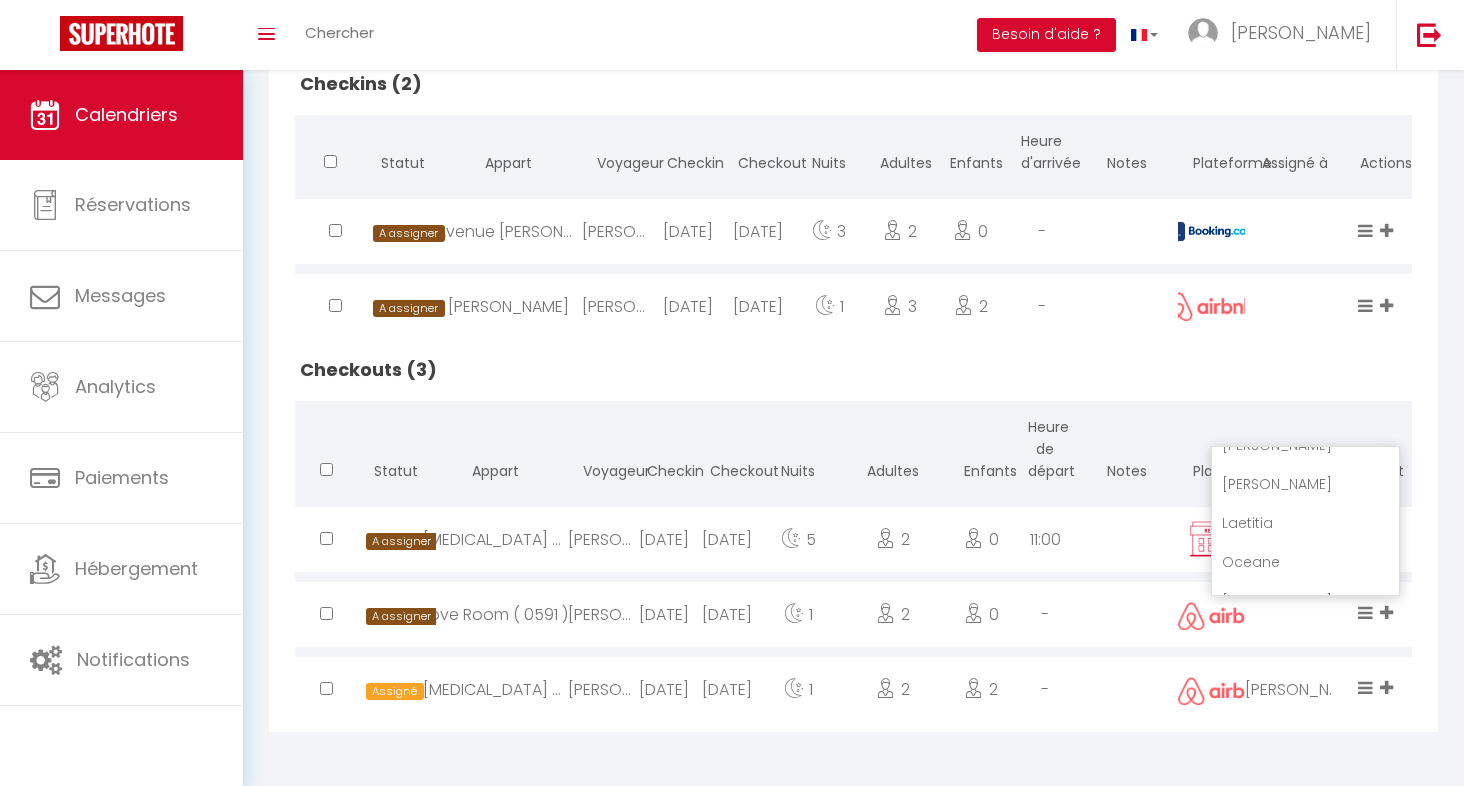 click on "Mallorie" at bounding box center [1305, 484] 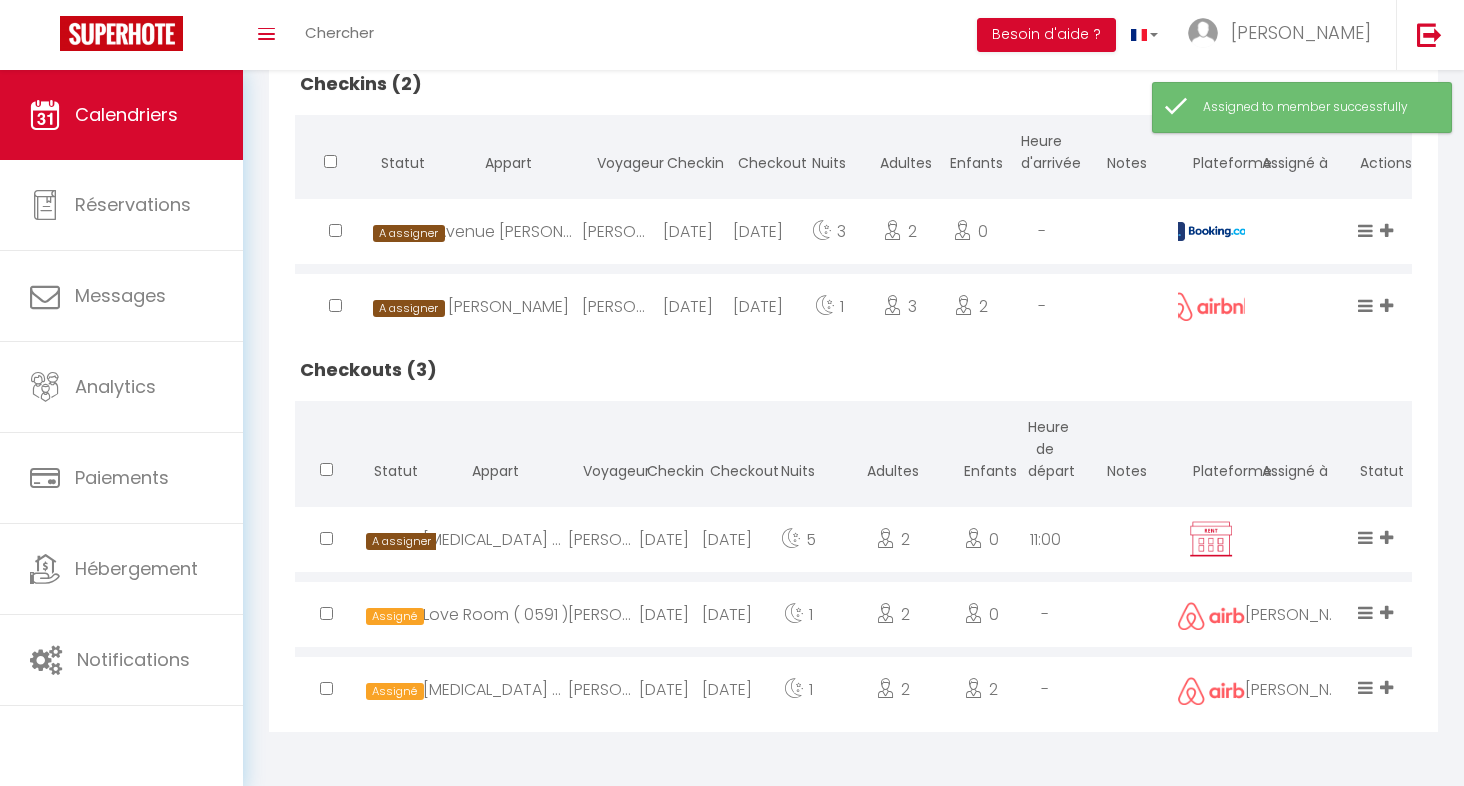 click at bounding box center (1386, 537) 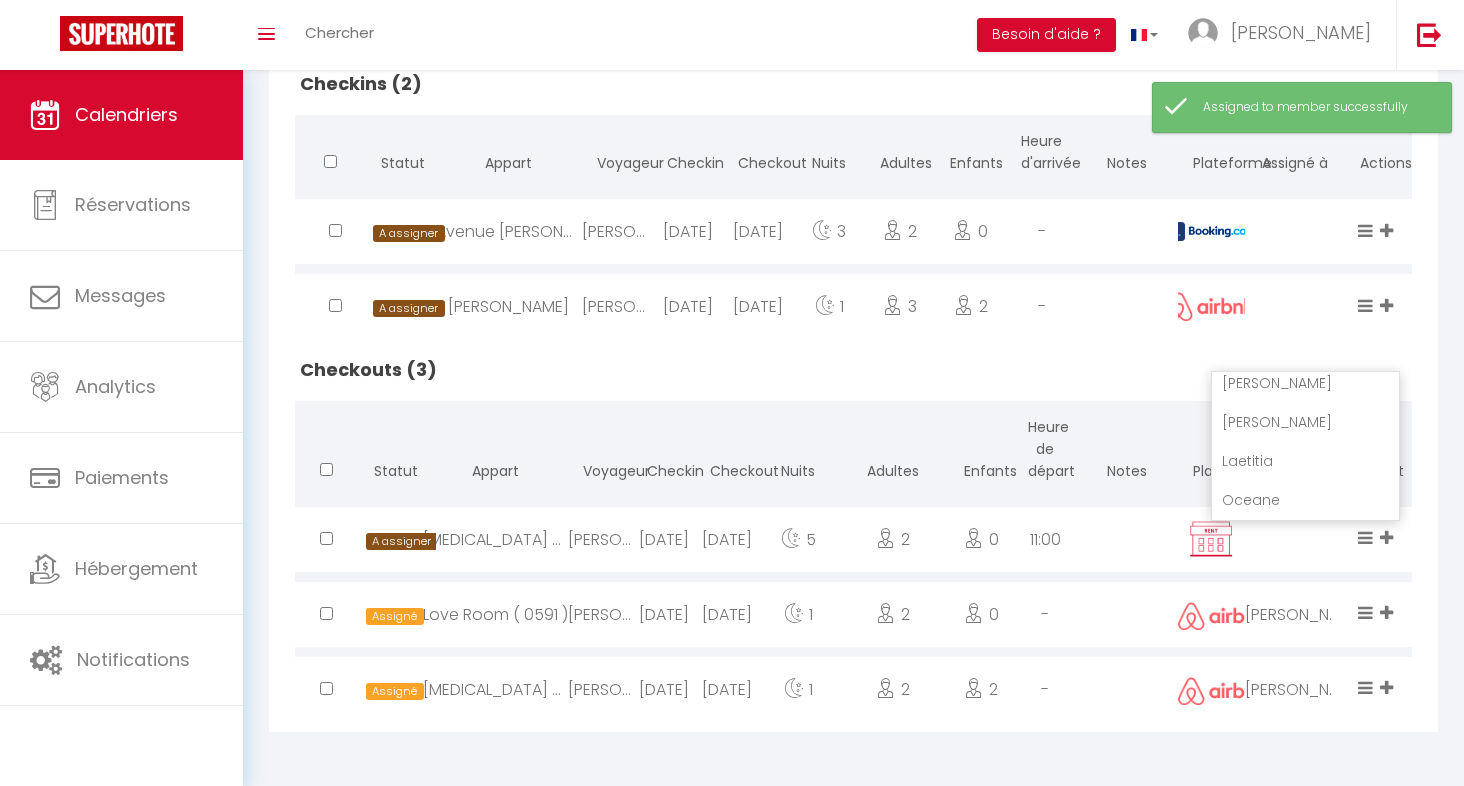 click on "Mallorie" at bounding box center [1305, 422] 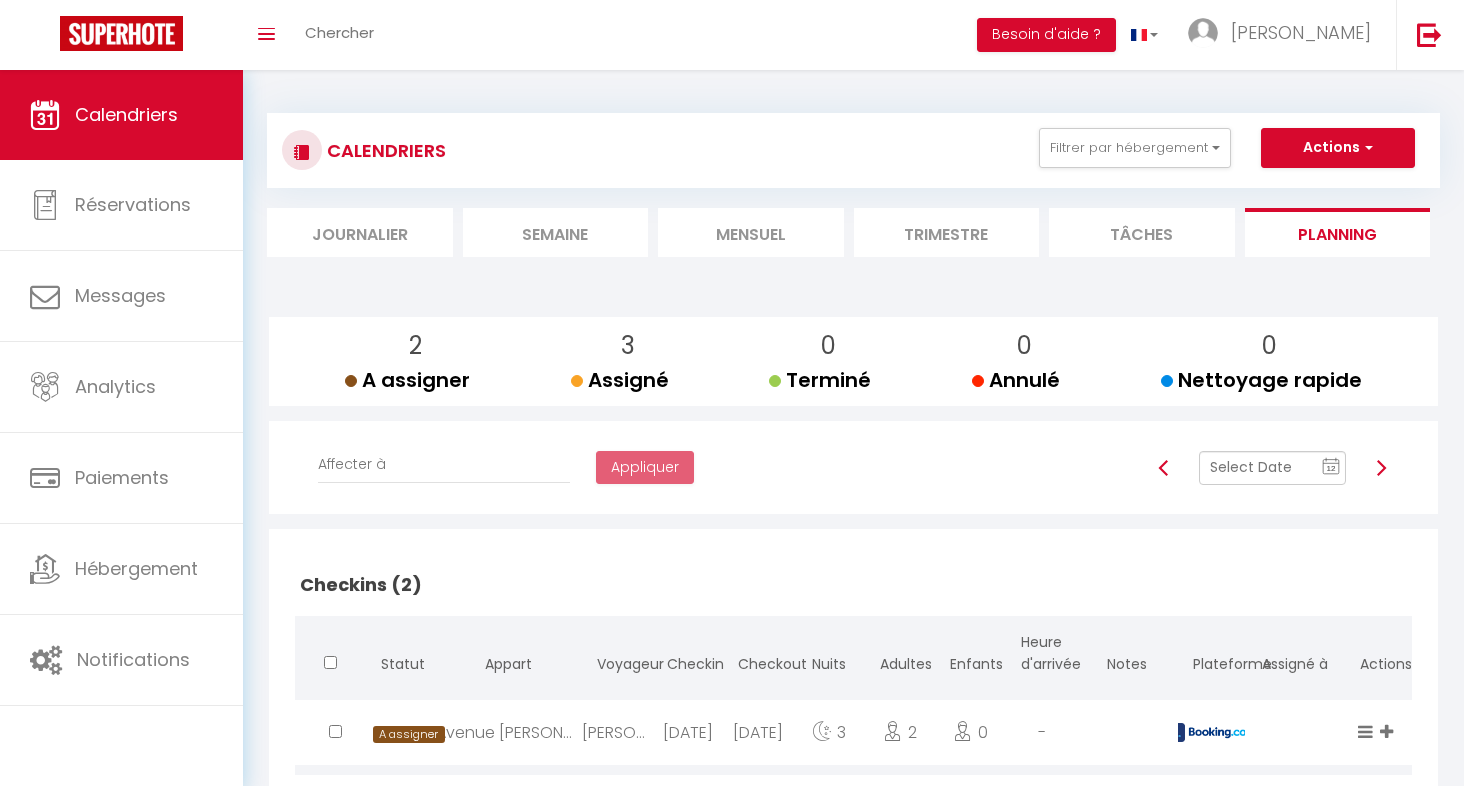 scroll, scrollTop: 0, scrollLeft: 0, axis: both 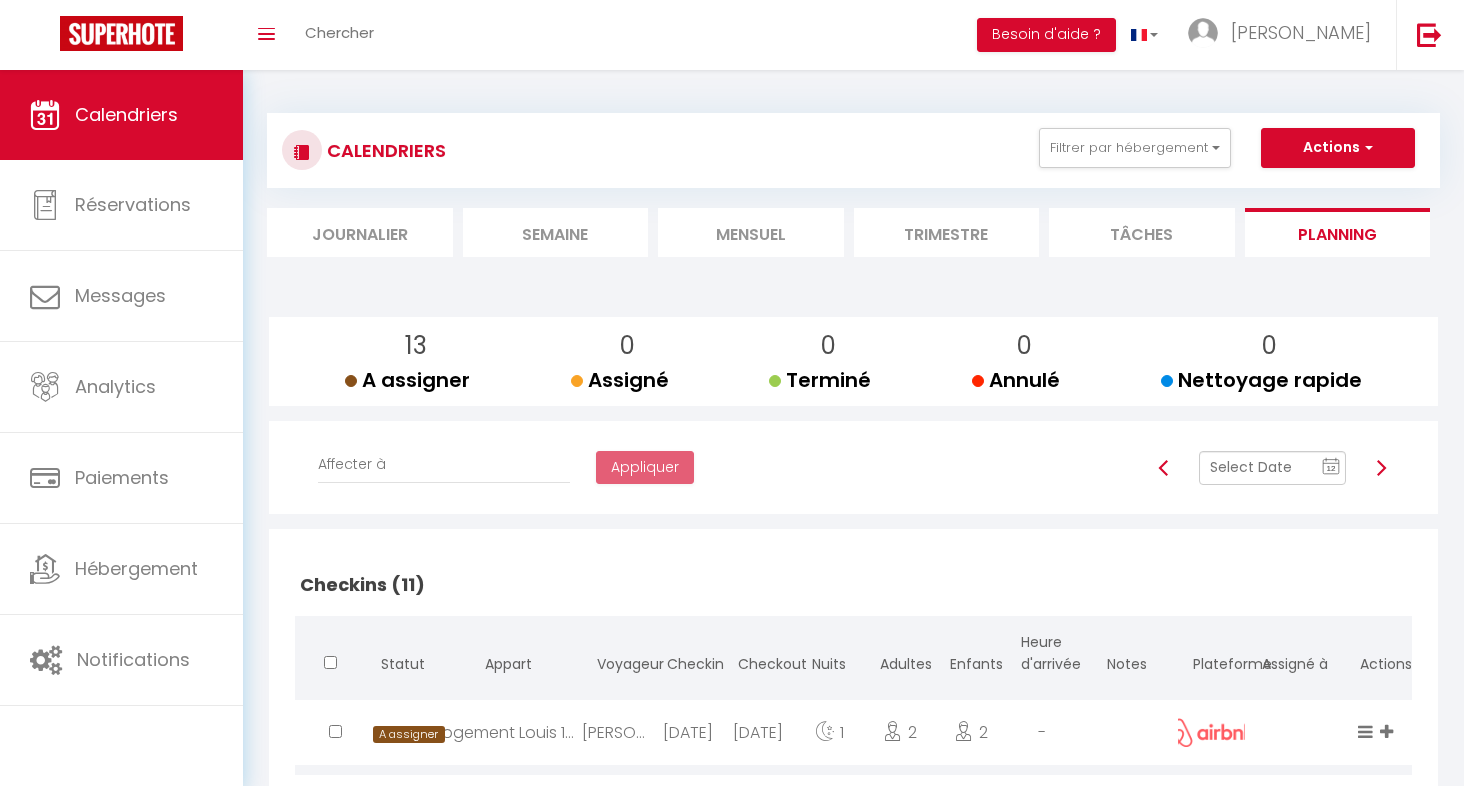 click at bounding box center (1381, 468) 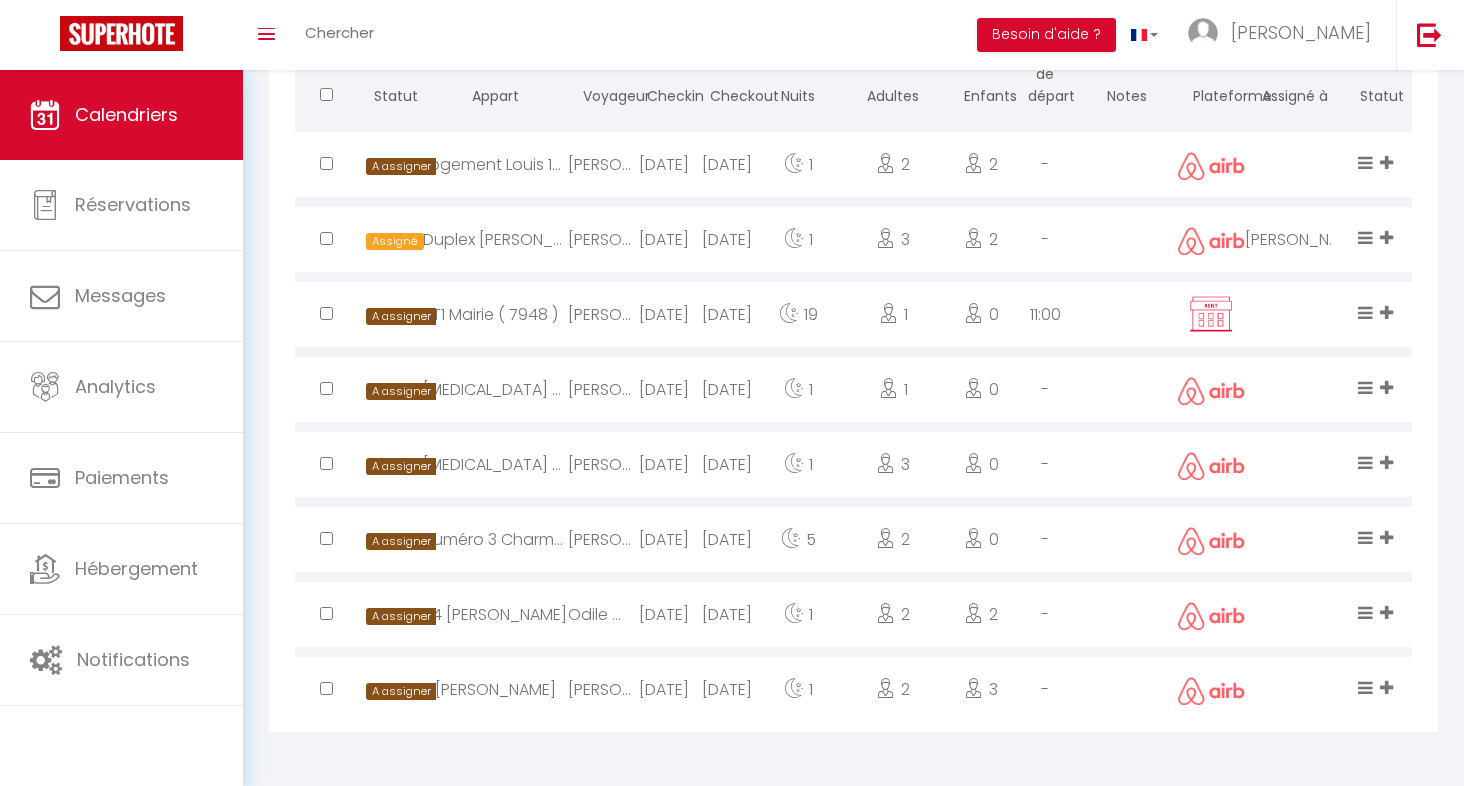 scroll, scrollTop: 952, scrollLeft: 0, axis: vertical 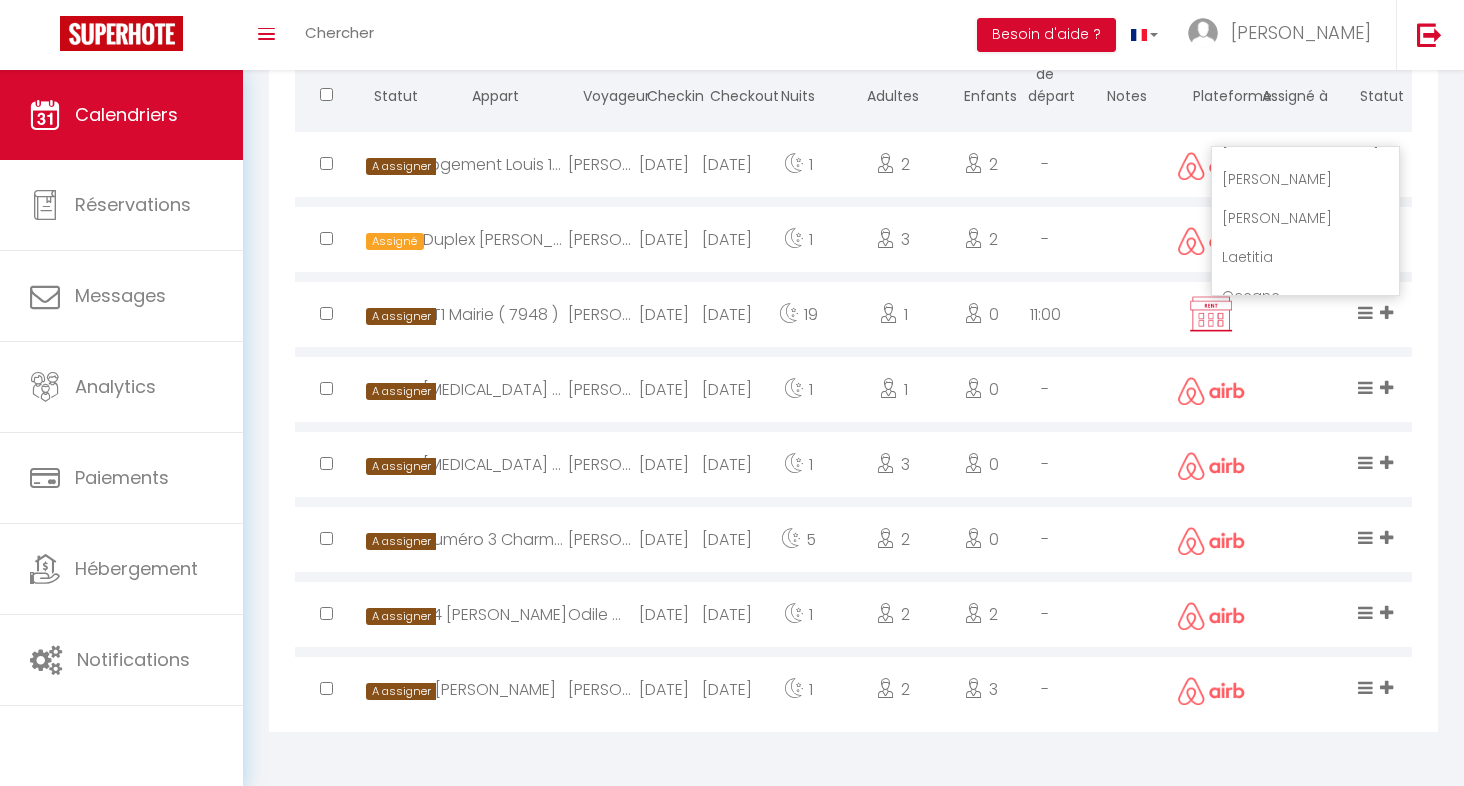 click on "Mallorie" at bounding box center (1305, 218) 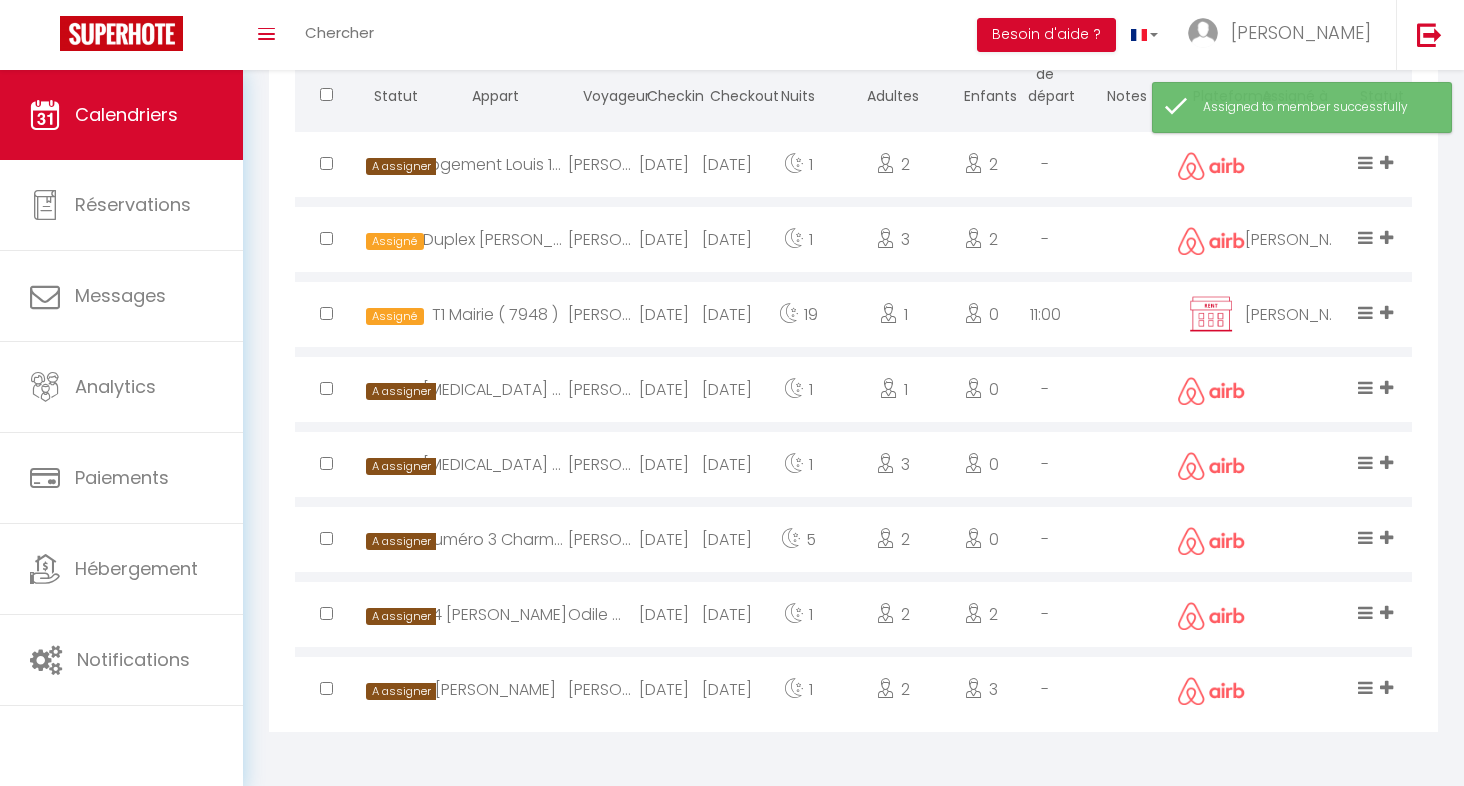 click at bounding box center [1386, 387] 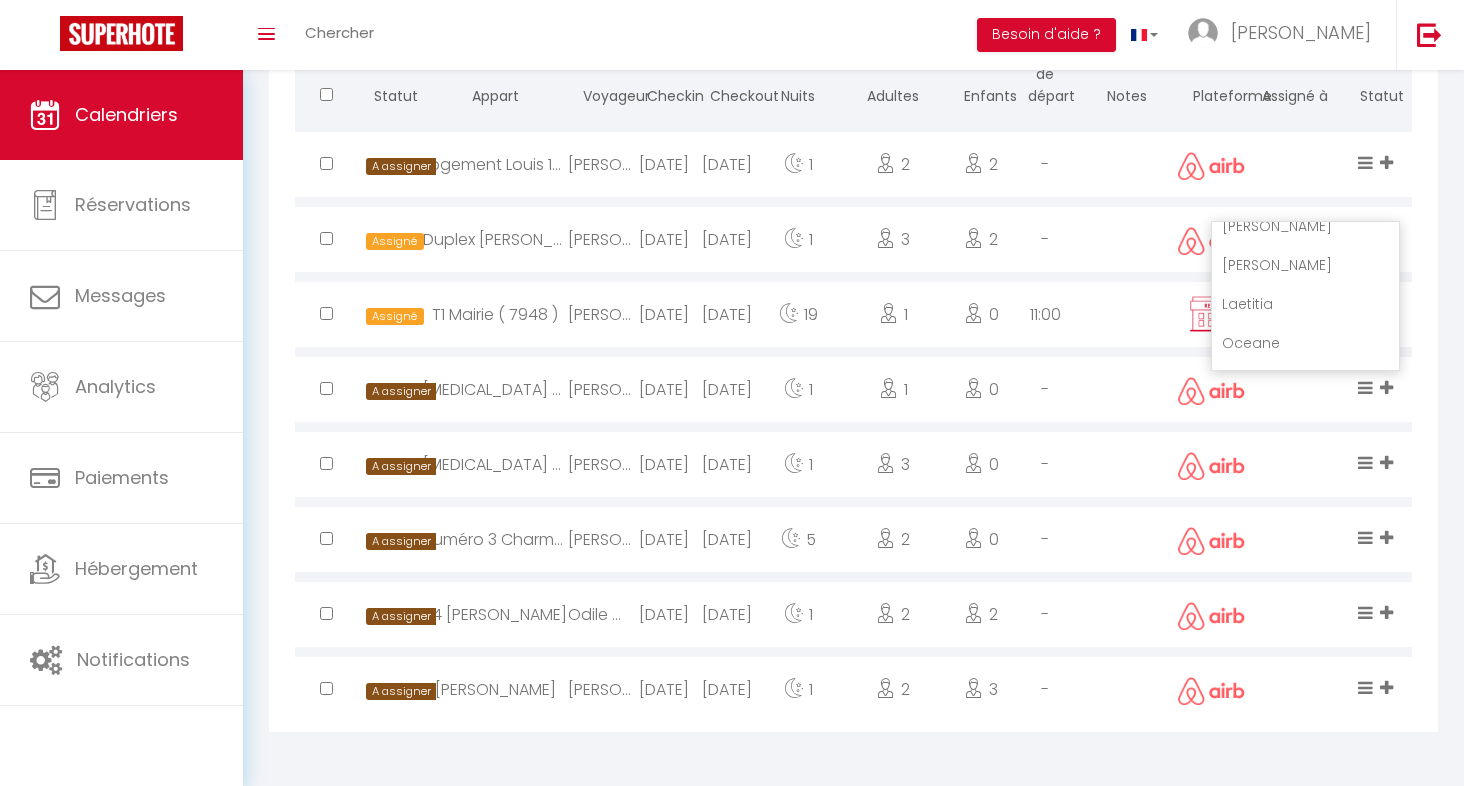 scroll, scrollTop: 558, scrollLeft: 0, axis: vertical 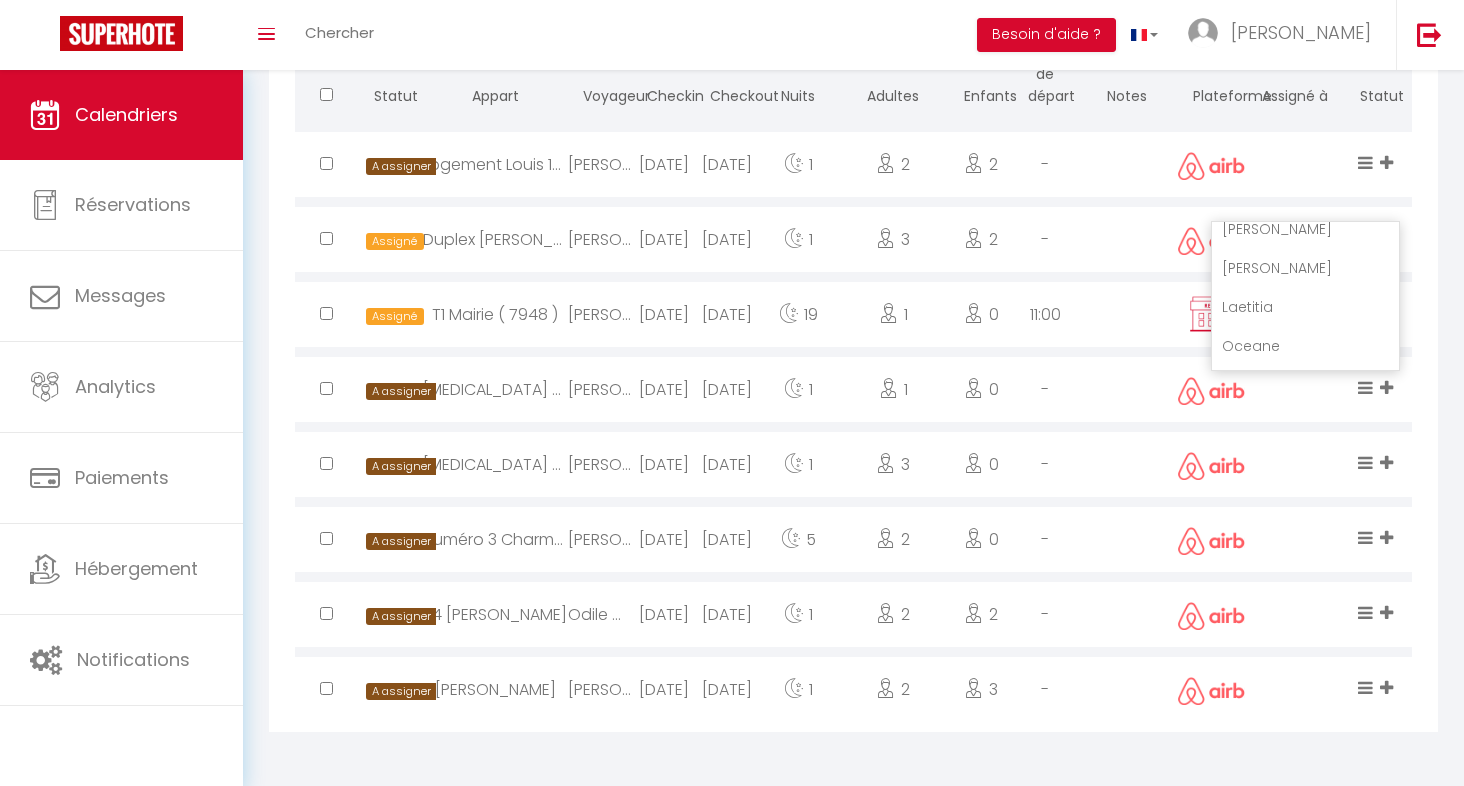 click on "Mallorie" at bounding box center (1305, 268) 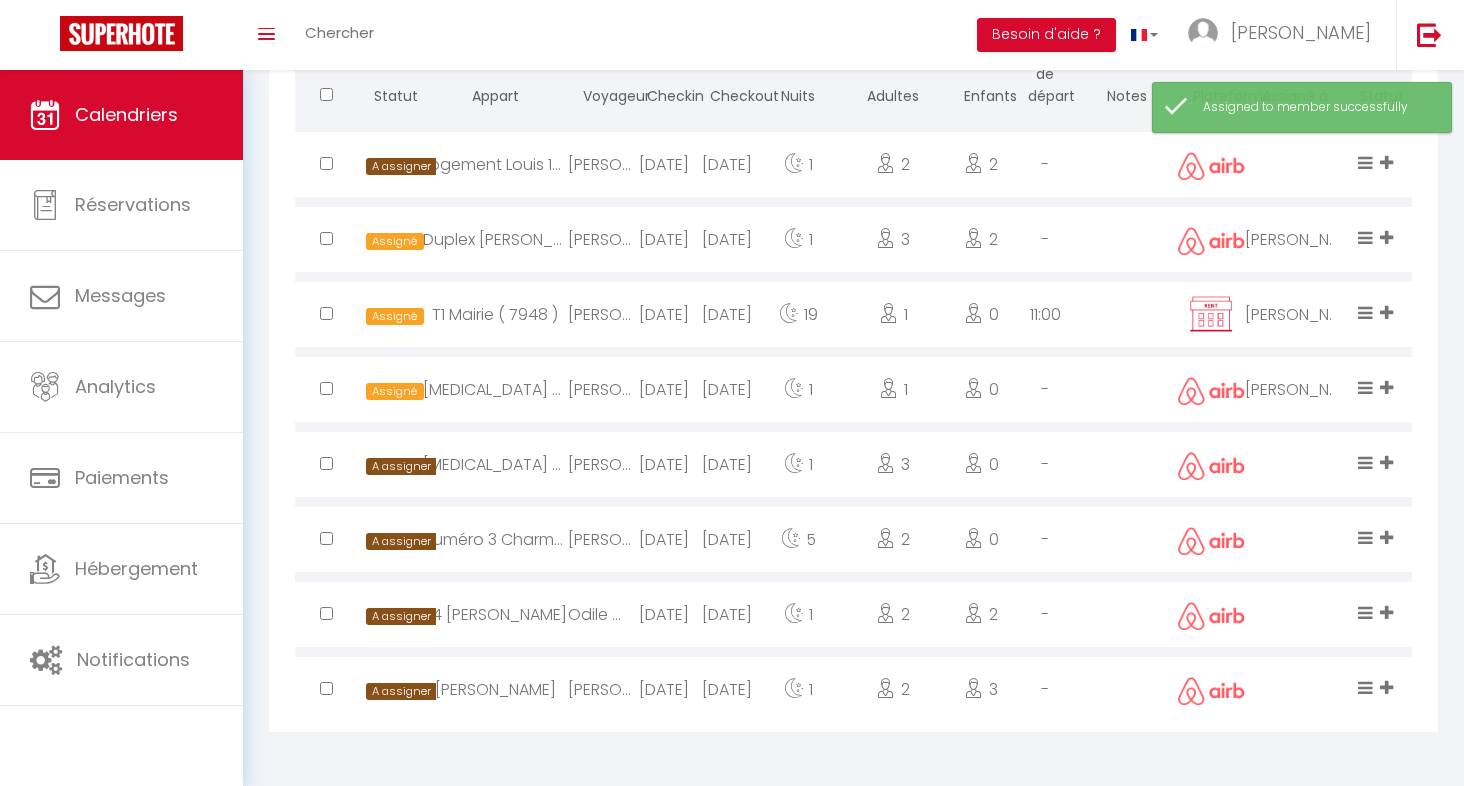 click at bounding box center (1386, 687) 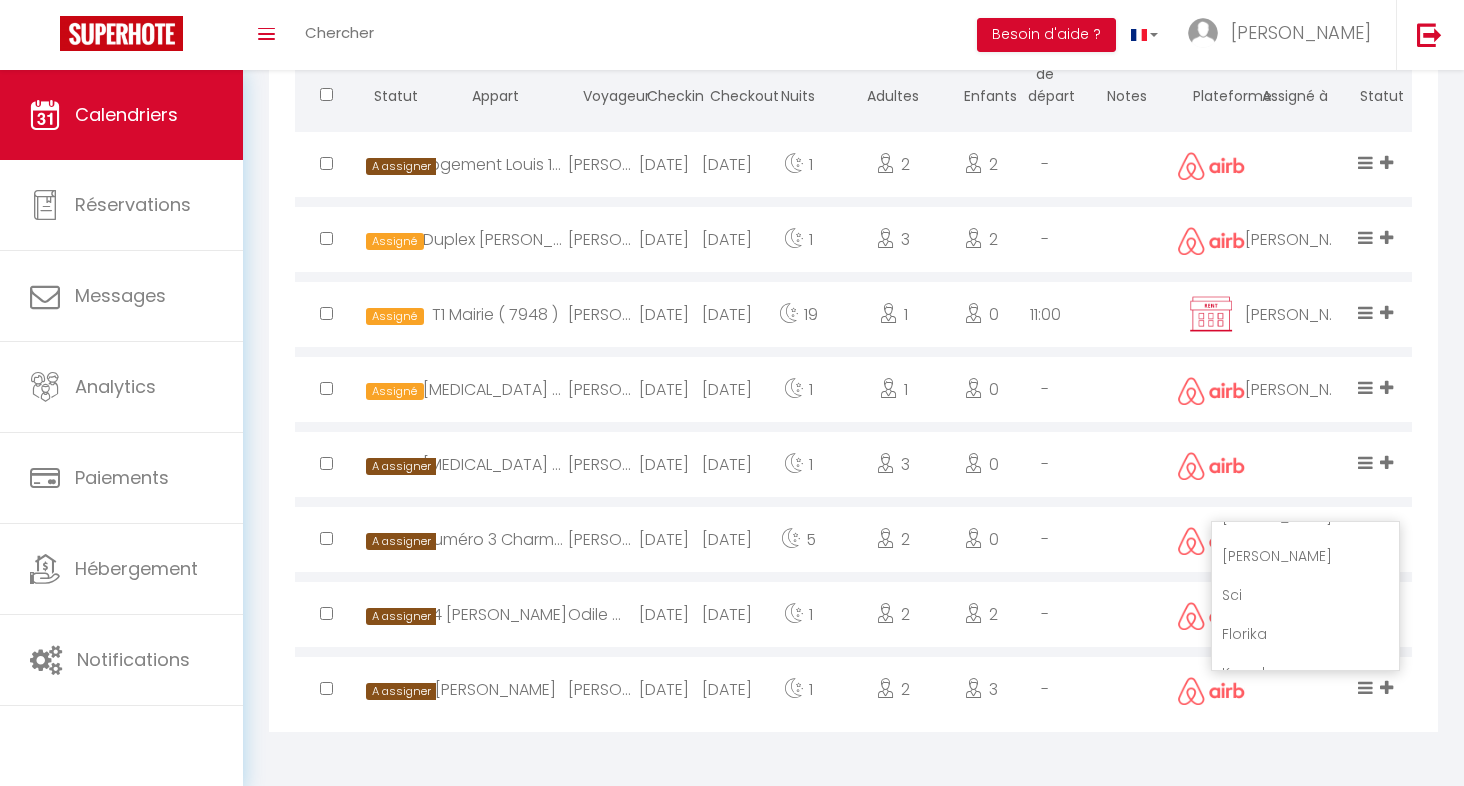 scroll, scrollTop: 729, scrollLeft: 0, axis: vertical 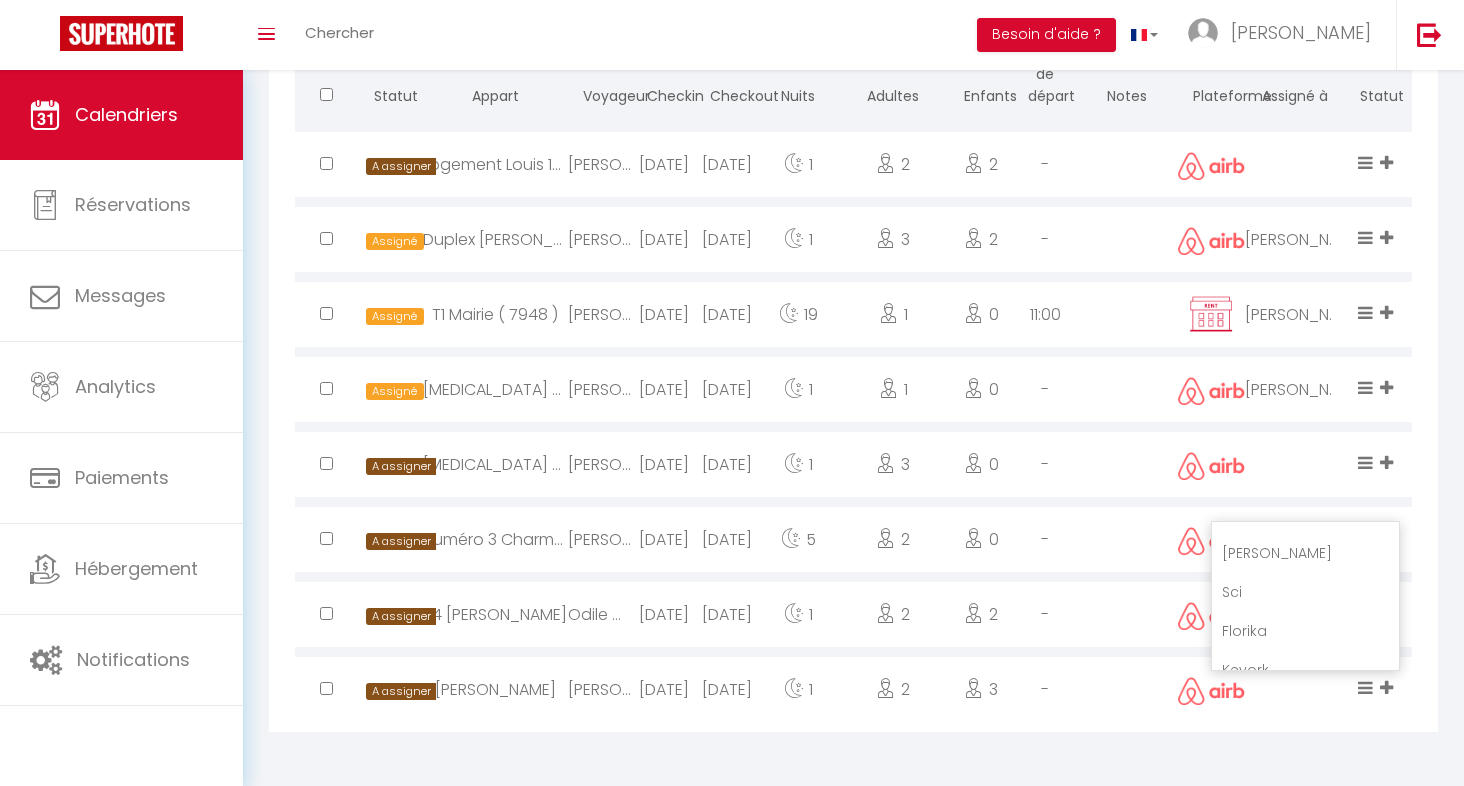 click on "Florika" at bounding box center [1305, 631] 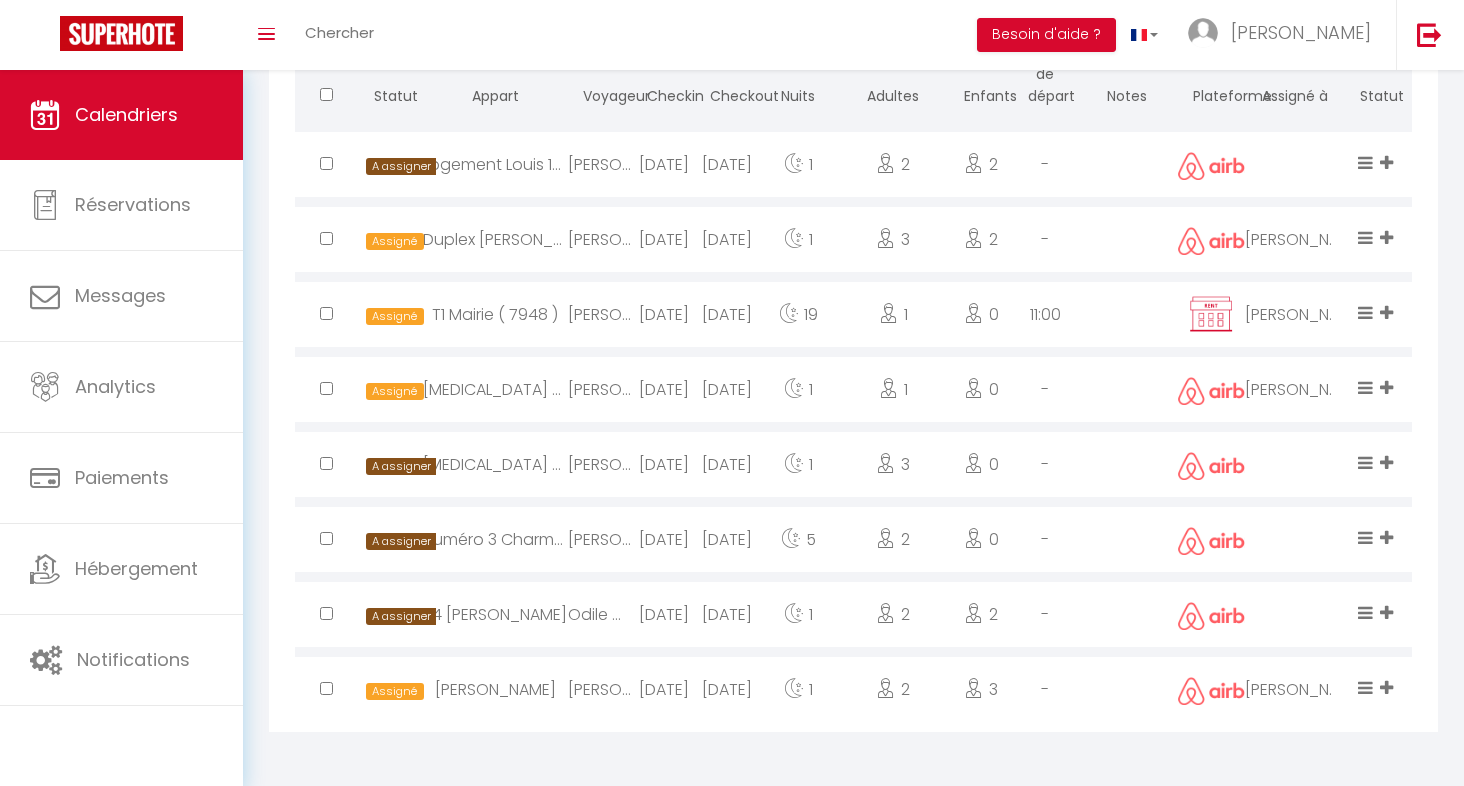 click at bounding box center (1386, 162) 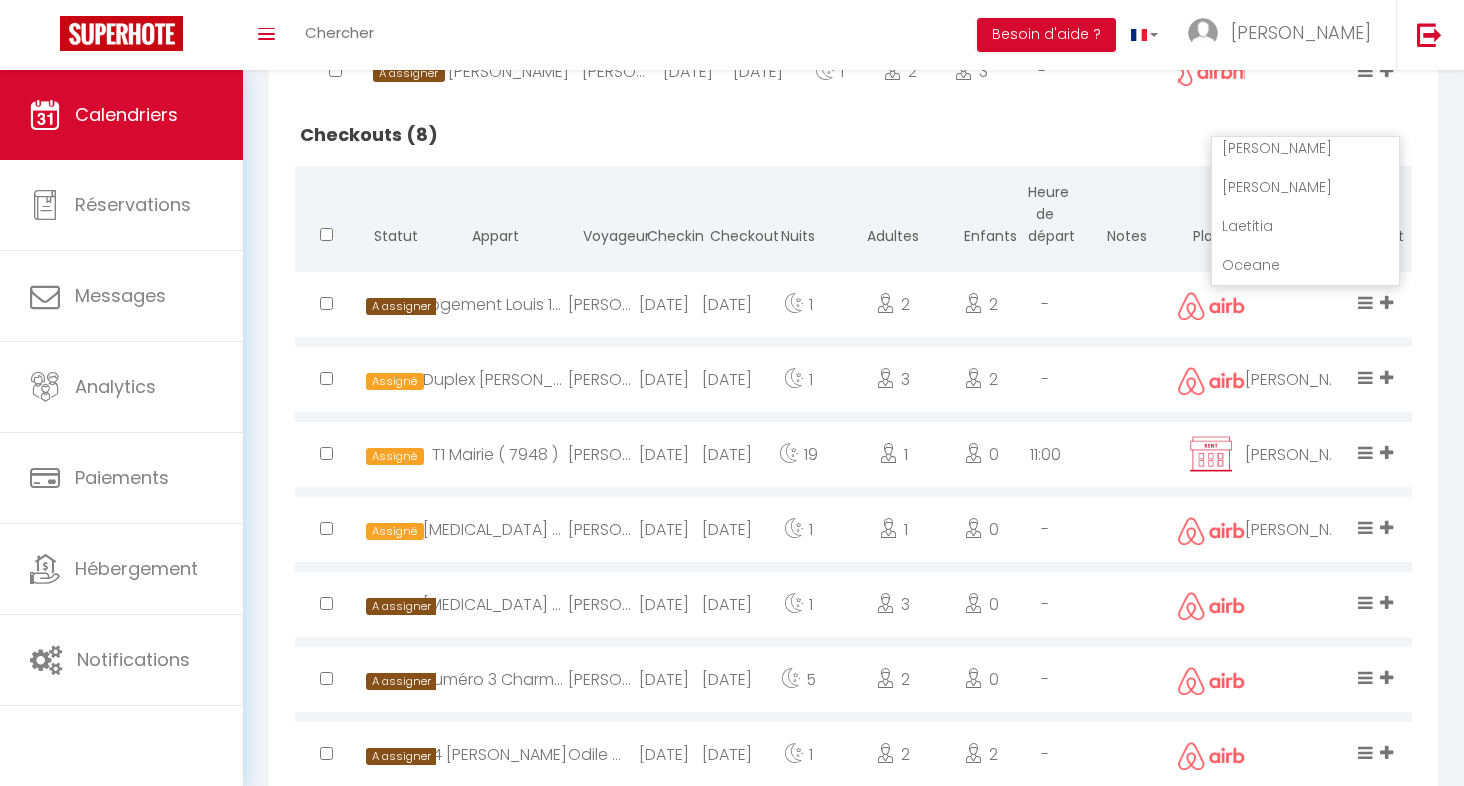 scroll, scrollTop: 802, scrollLeft: 0, axis: vertical 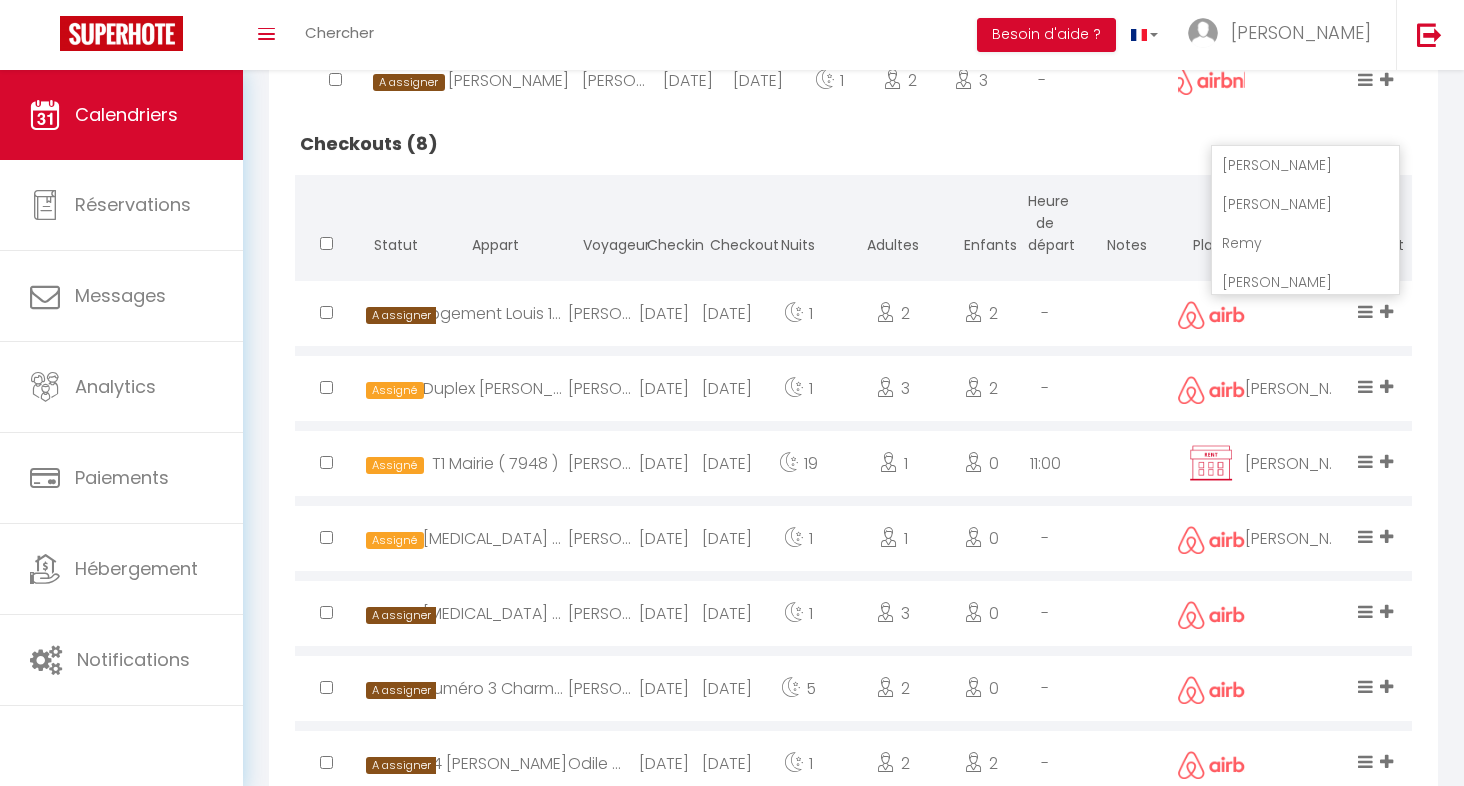 click on "Alexandre" at bounding box center (1305, 204) 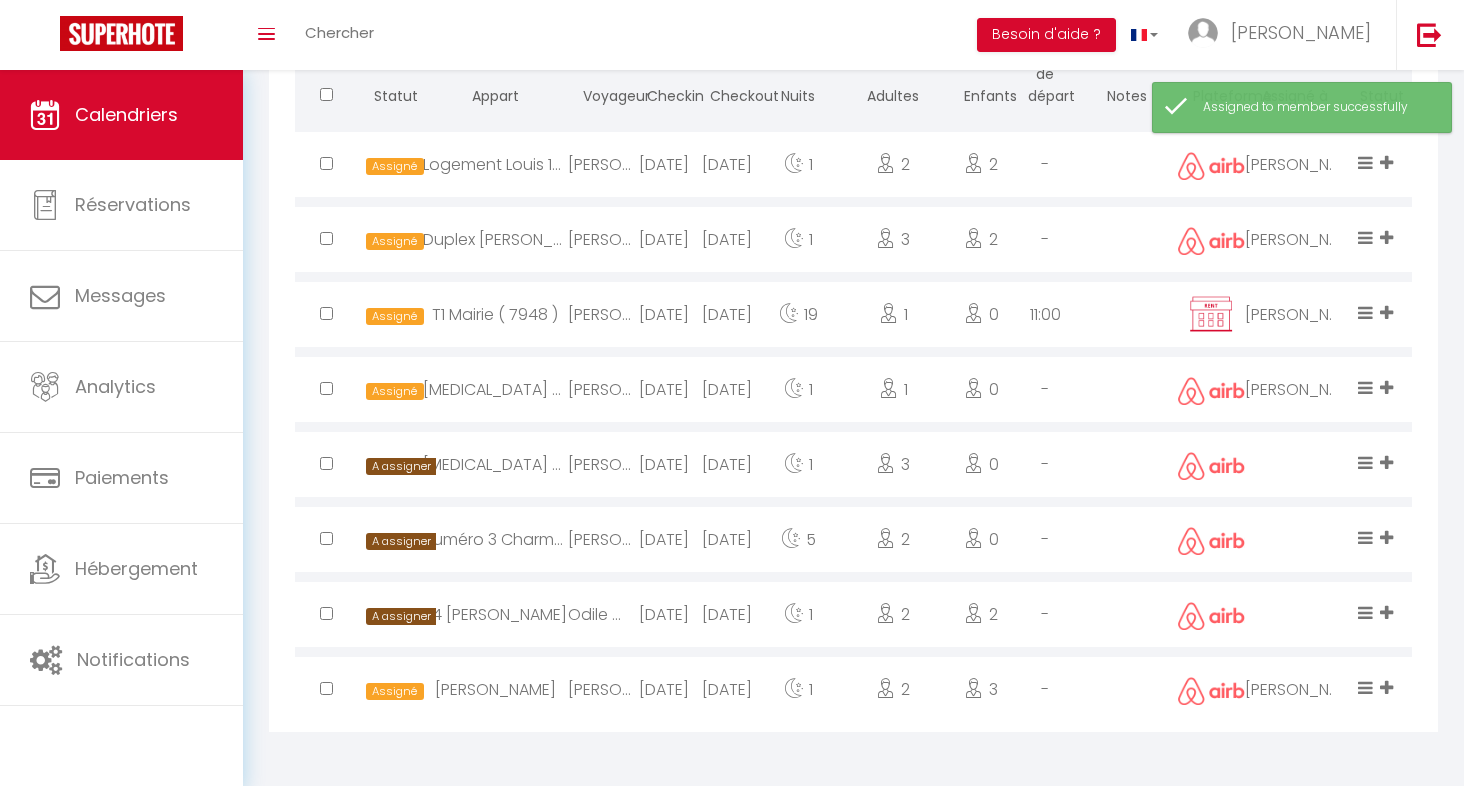 scroll, scrollTop: 952, scrollLeft: 0, axis: vertical 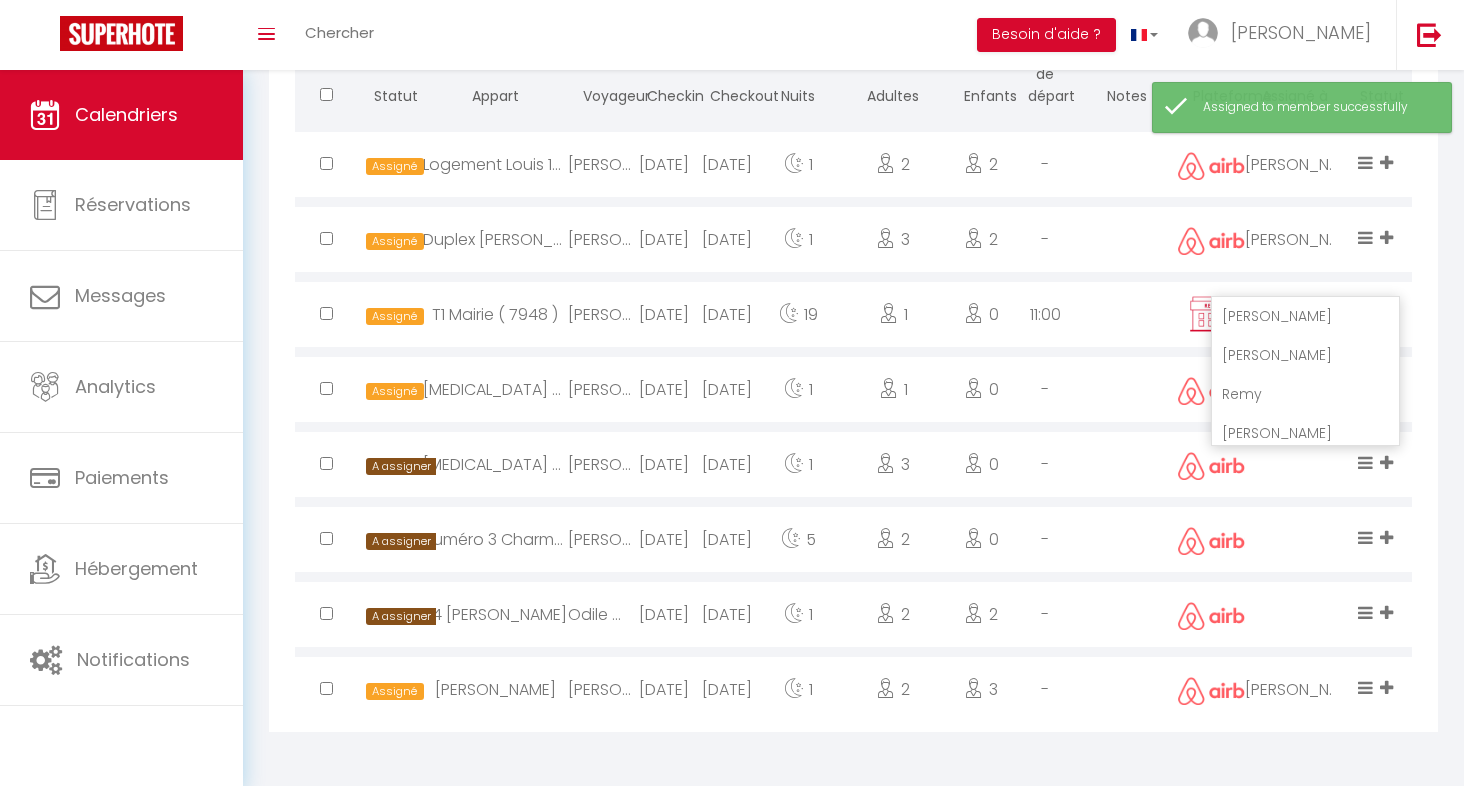 click on "Alexandre" at bounding box center (1305, 355) 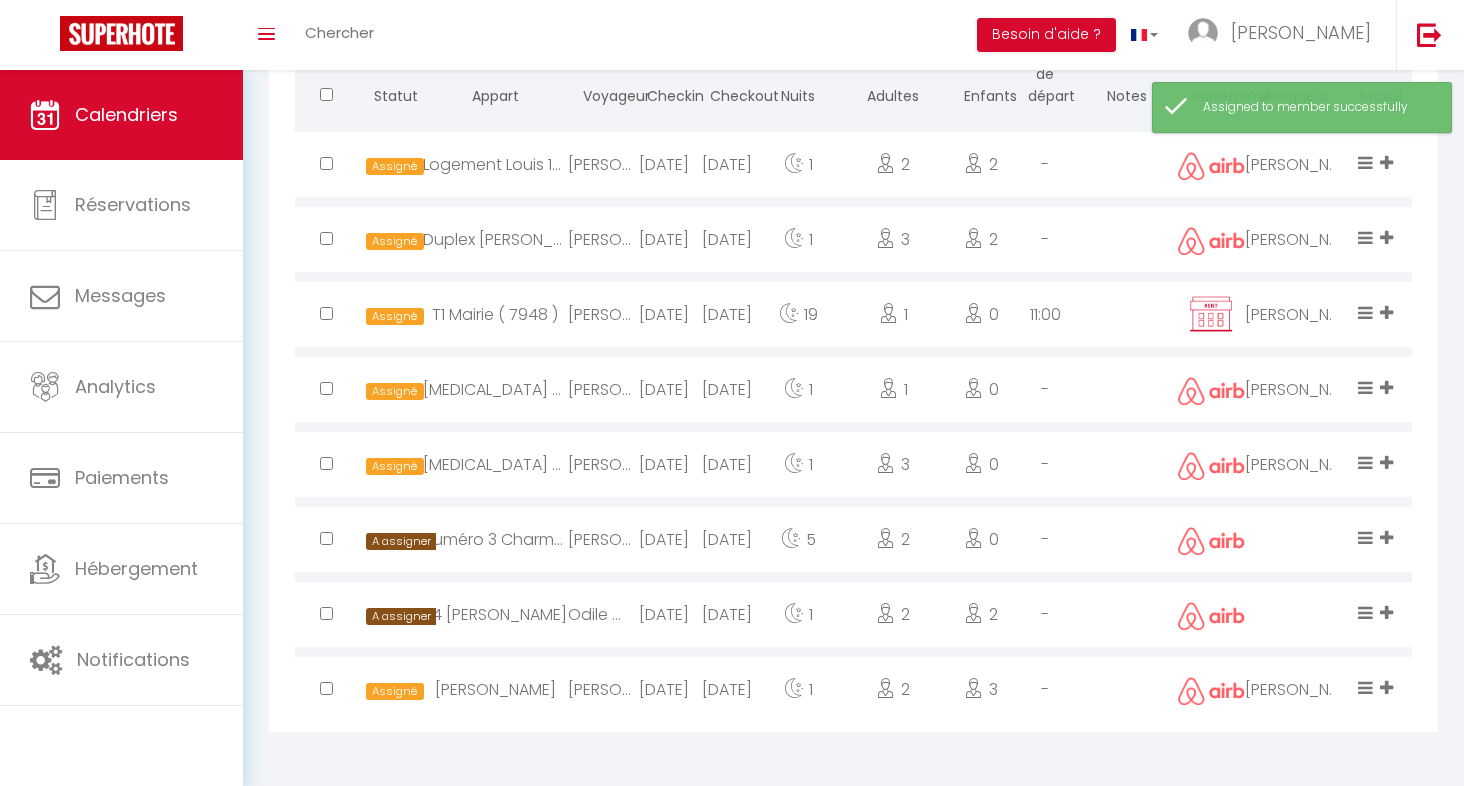 click at bounding box center (1386, 612) 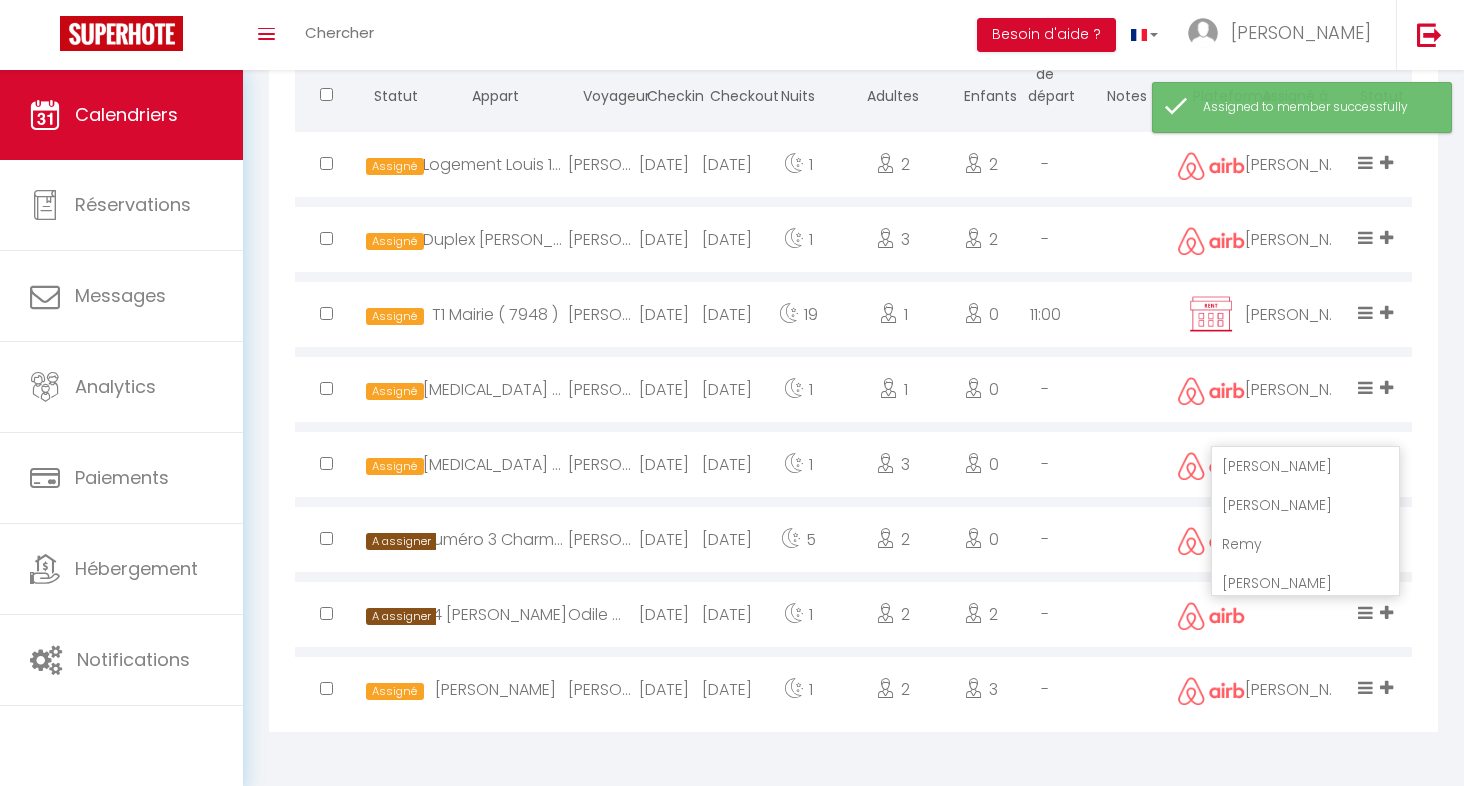 click on "Alexandre" at bounding box center (1305, 505) 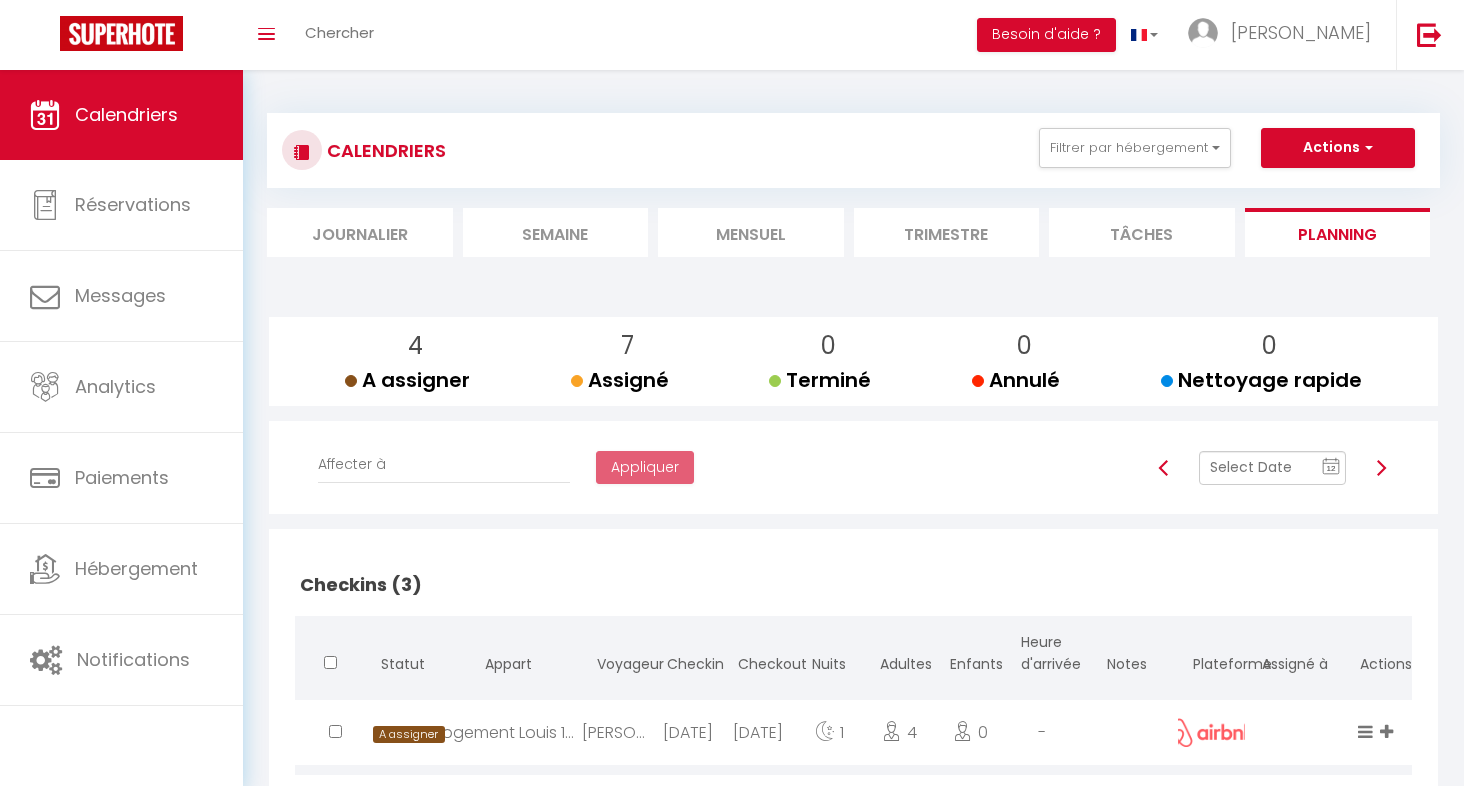 scroll, scrollTop: 0, scrollLeft: 0, axis: both 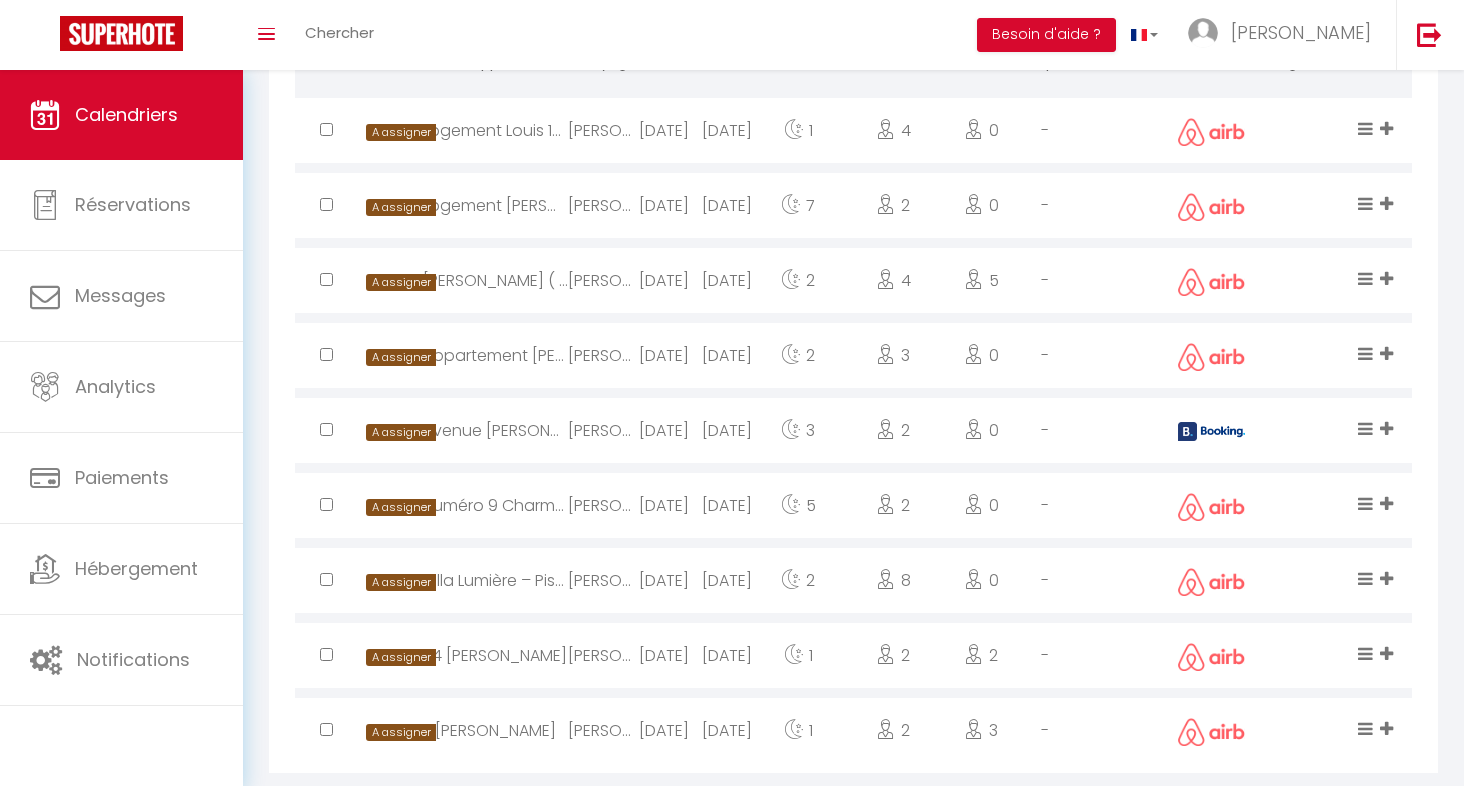 click at bounding box center (1386, 278) 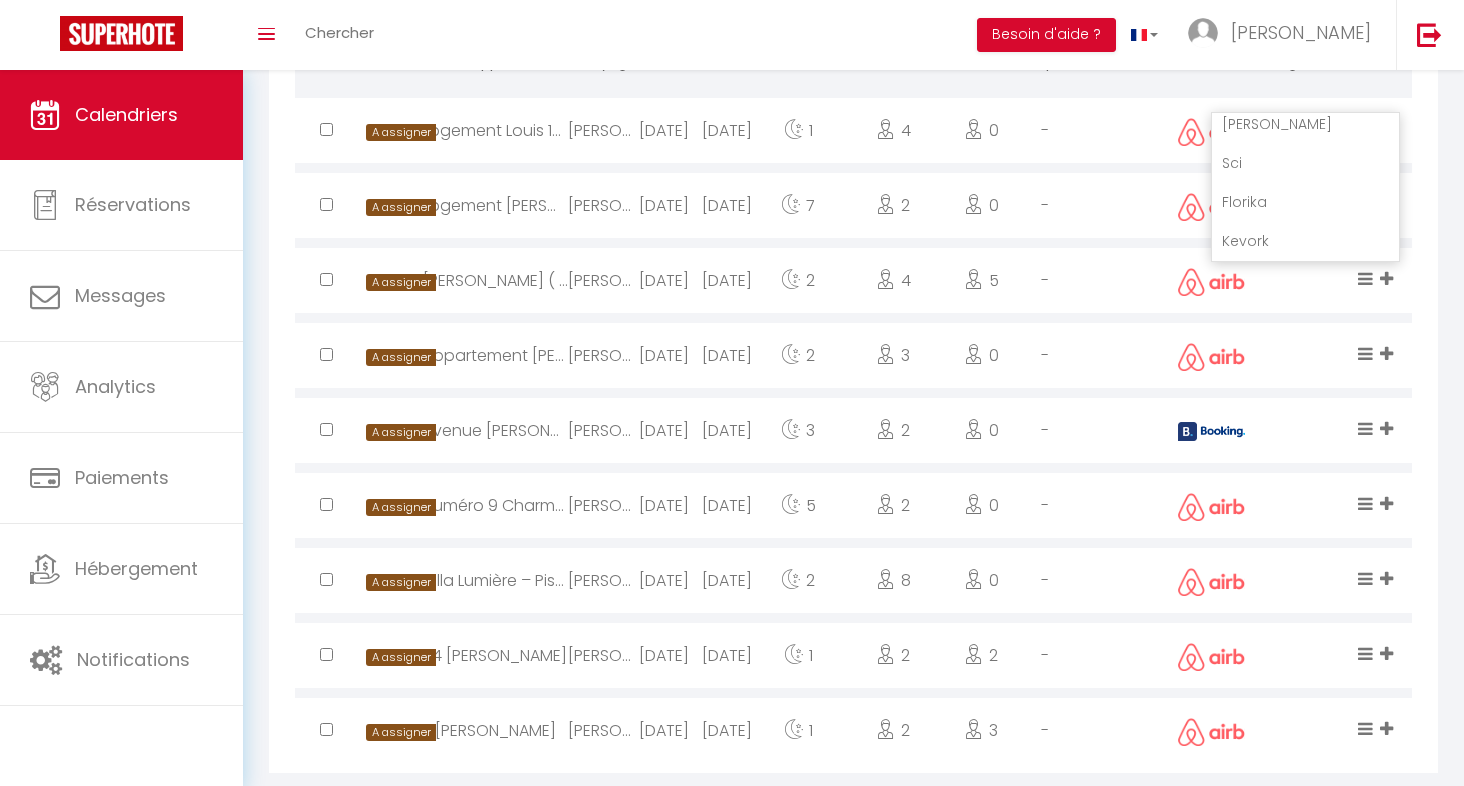 scroll, scrollTop: 749, scrollLeft: 0, axis: vertical 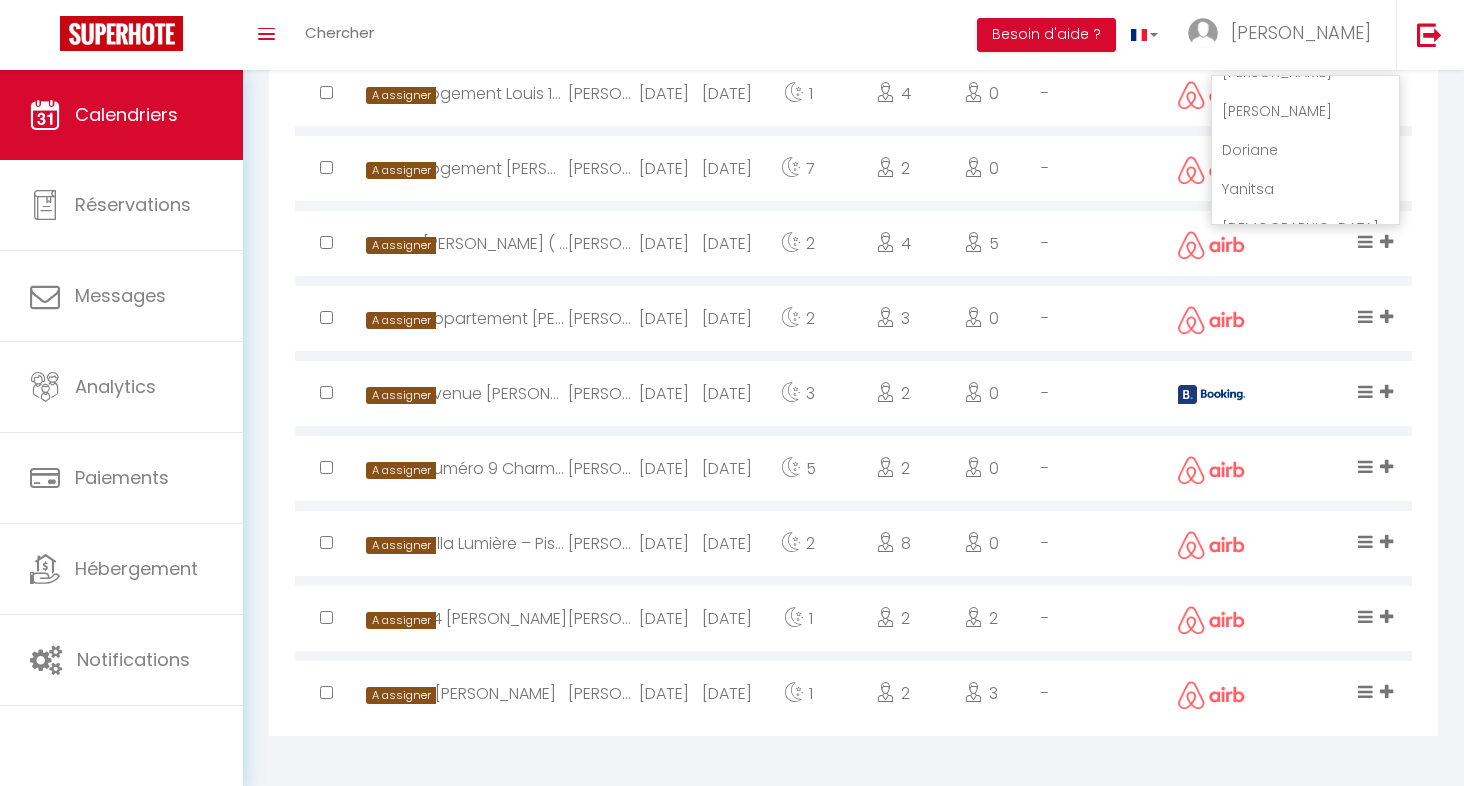 click on "Yanitsa" at bounding box center [1305, 189] 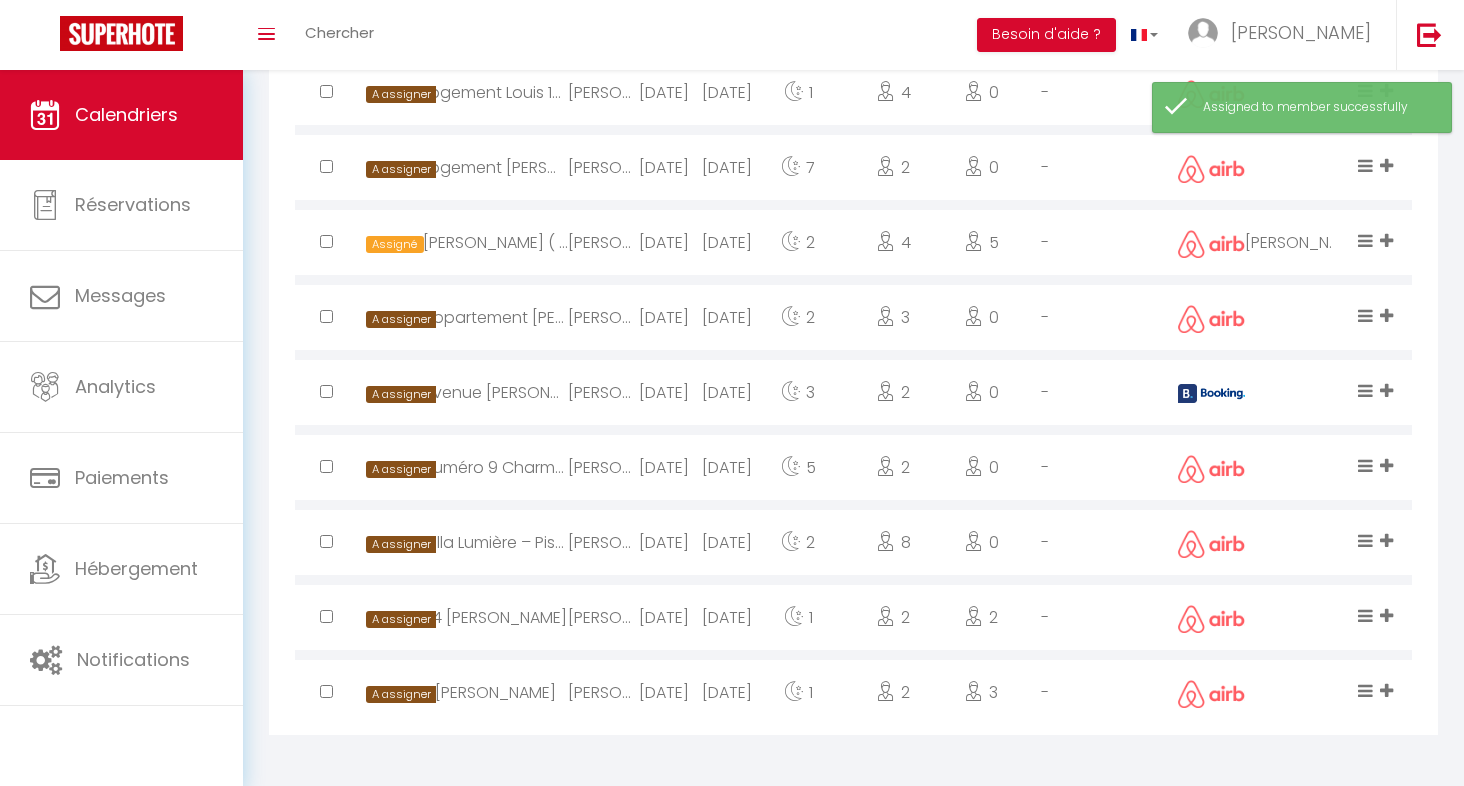 scroll, scrollTop: 1097, scrollLeft: 0, axis: vertical 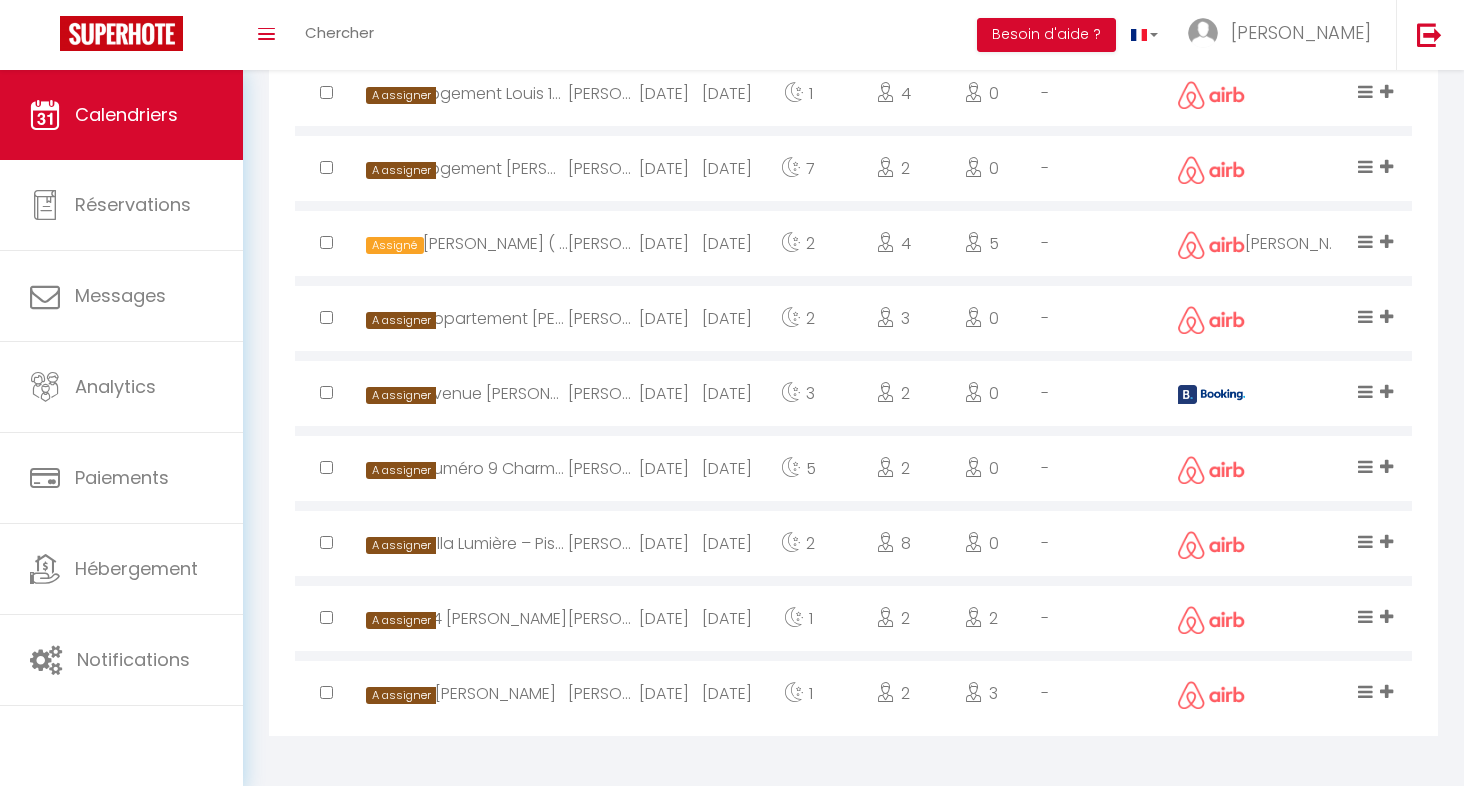 click at bounding box center [1386, 691] 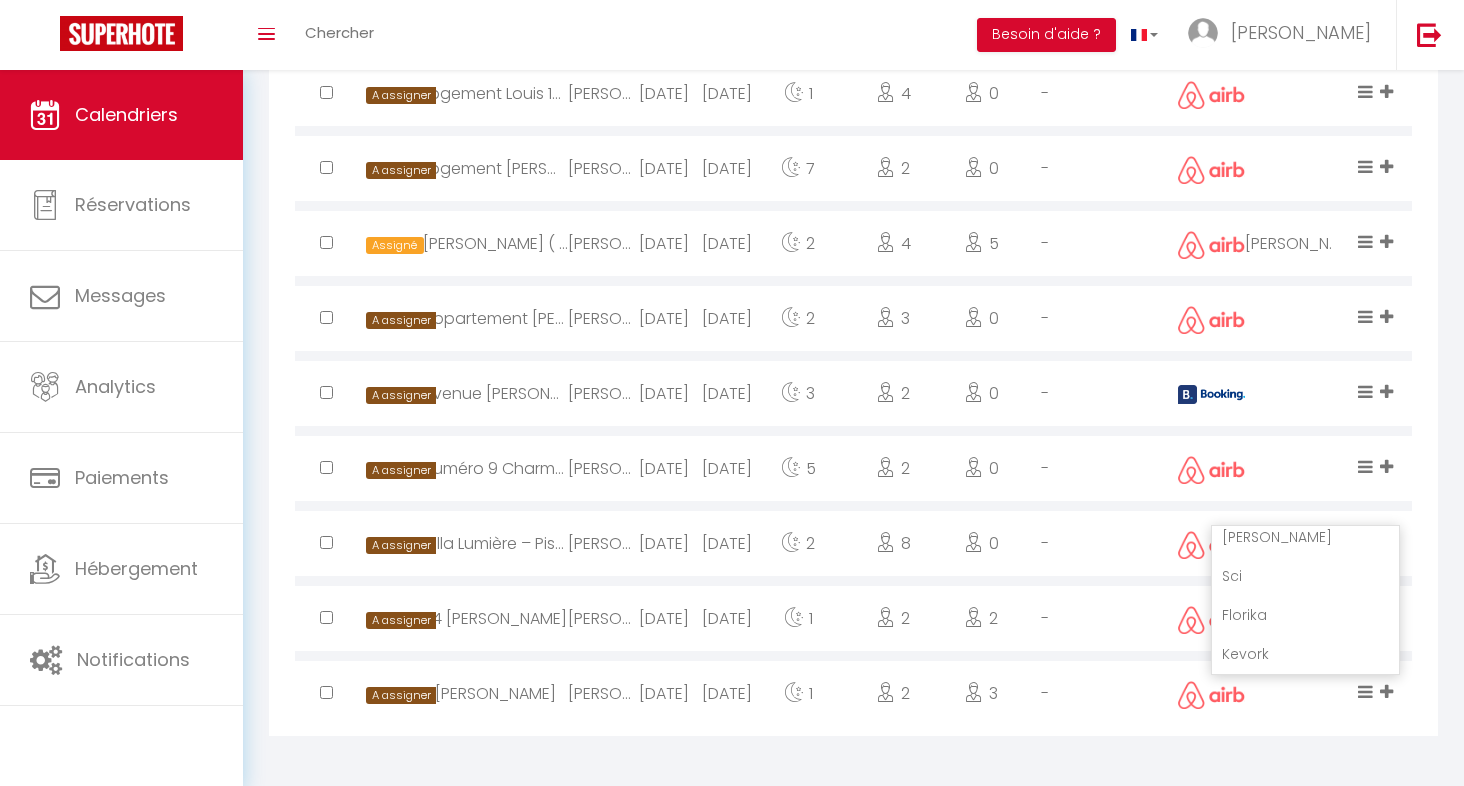 scroll, scrollTop: 749, scrollLeft: 0, axis: vertical 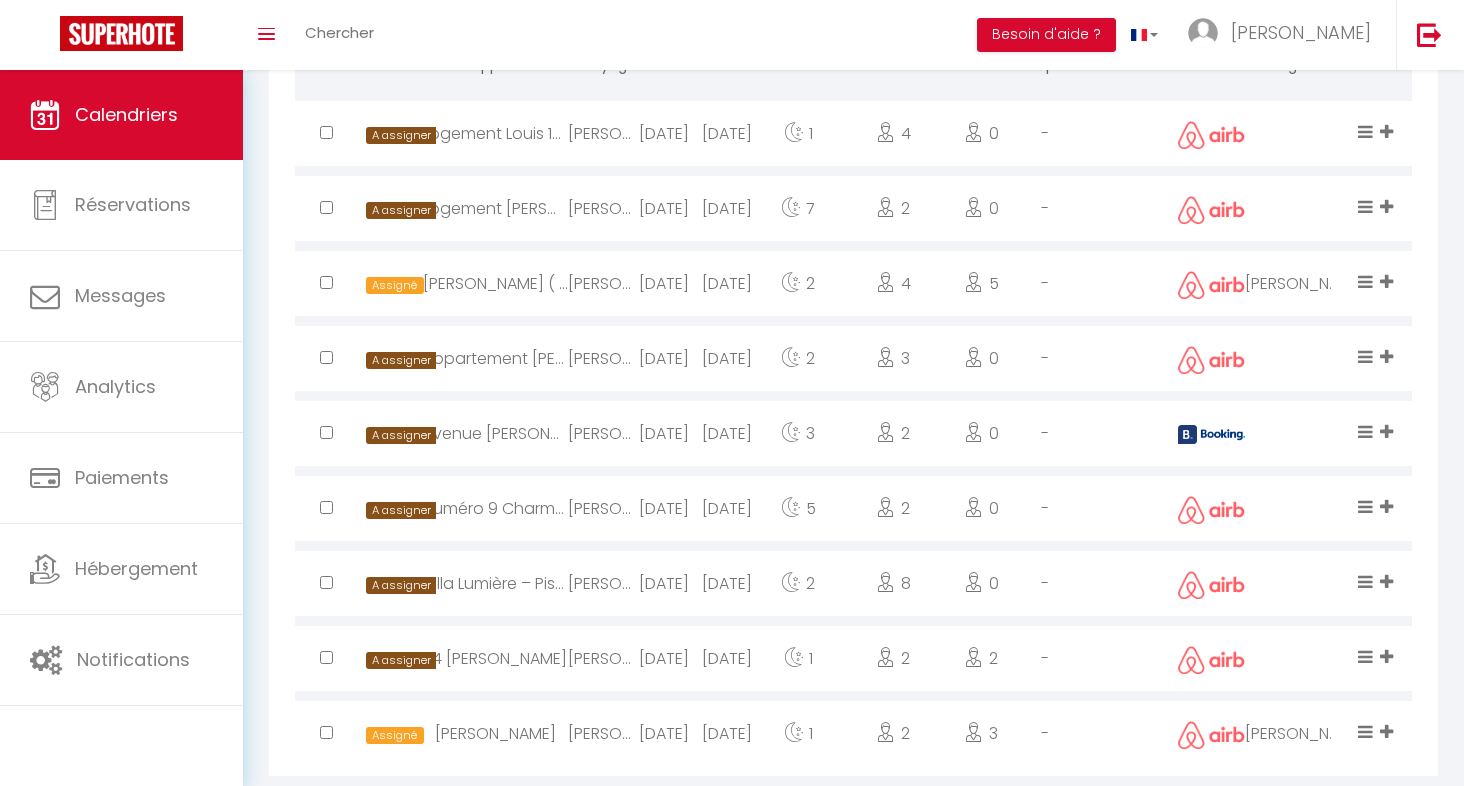 click at bounding box center (1386, 131) 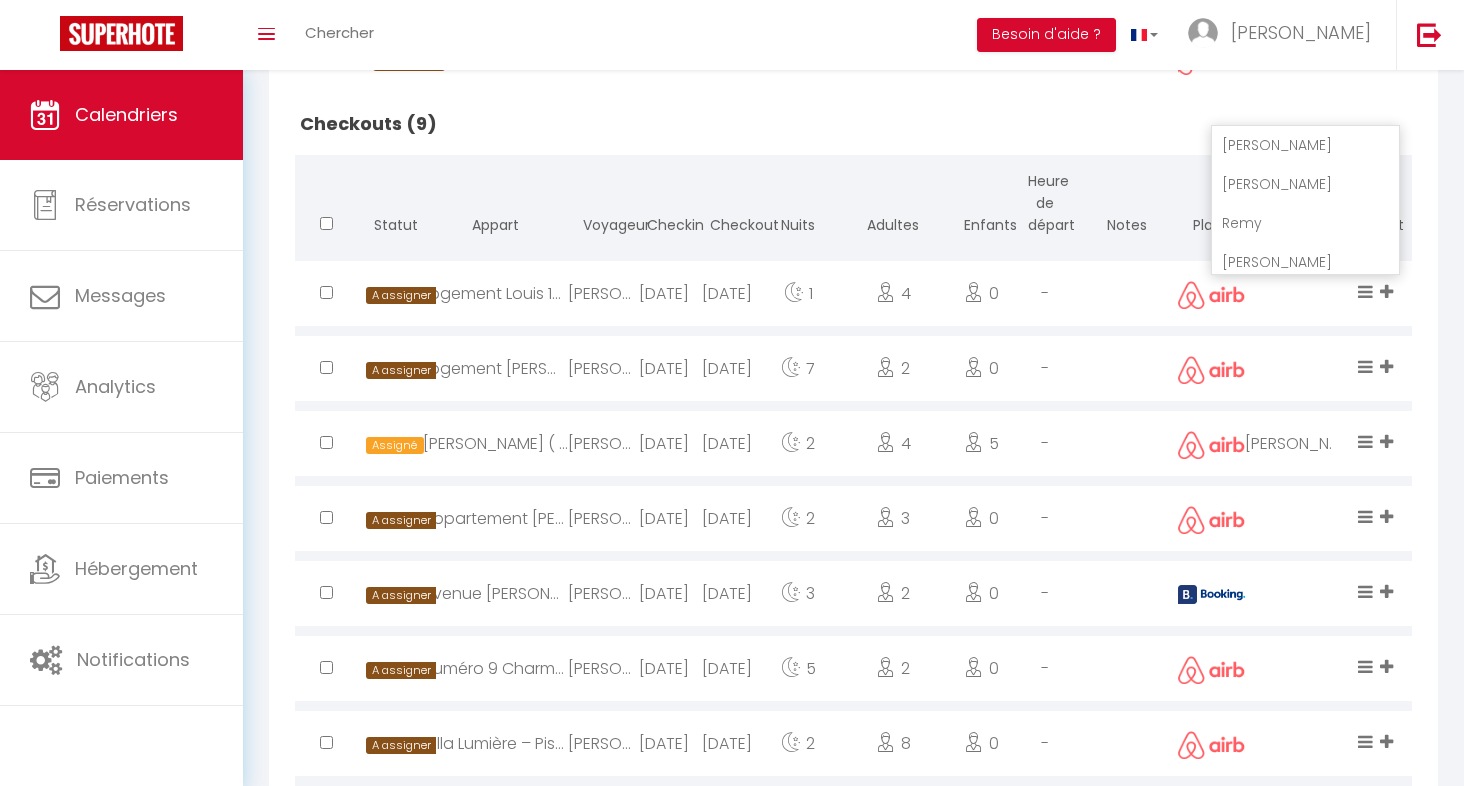 scroll, scrollTop: 899, scrollLeft: 0, axis: vertical 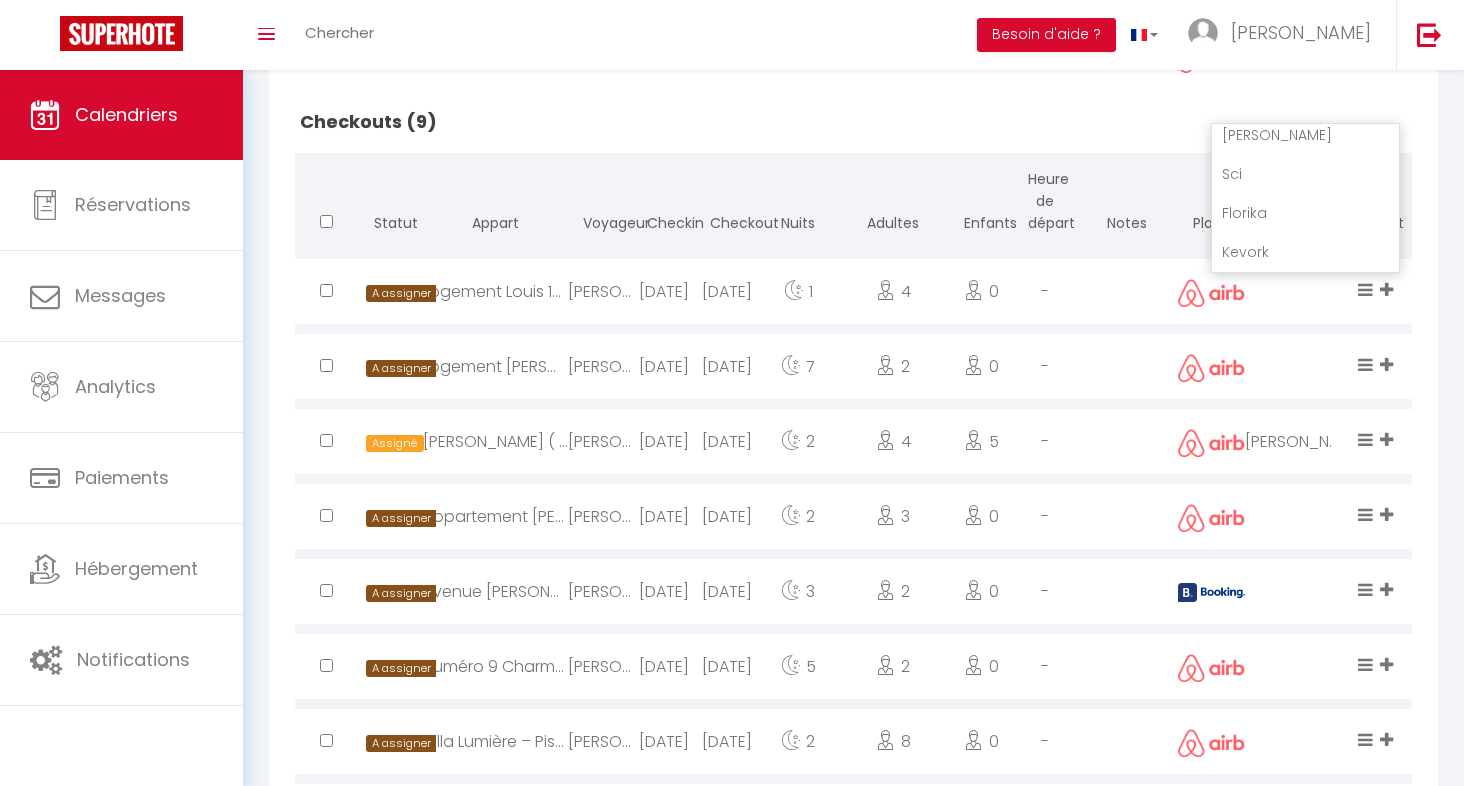 click on "Checkouts (9)" at bounding box center [853, 122] 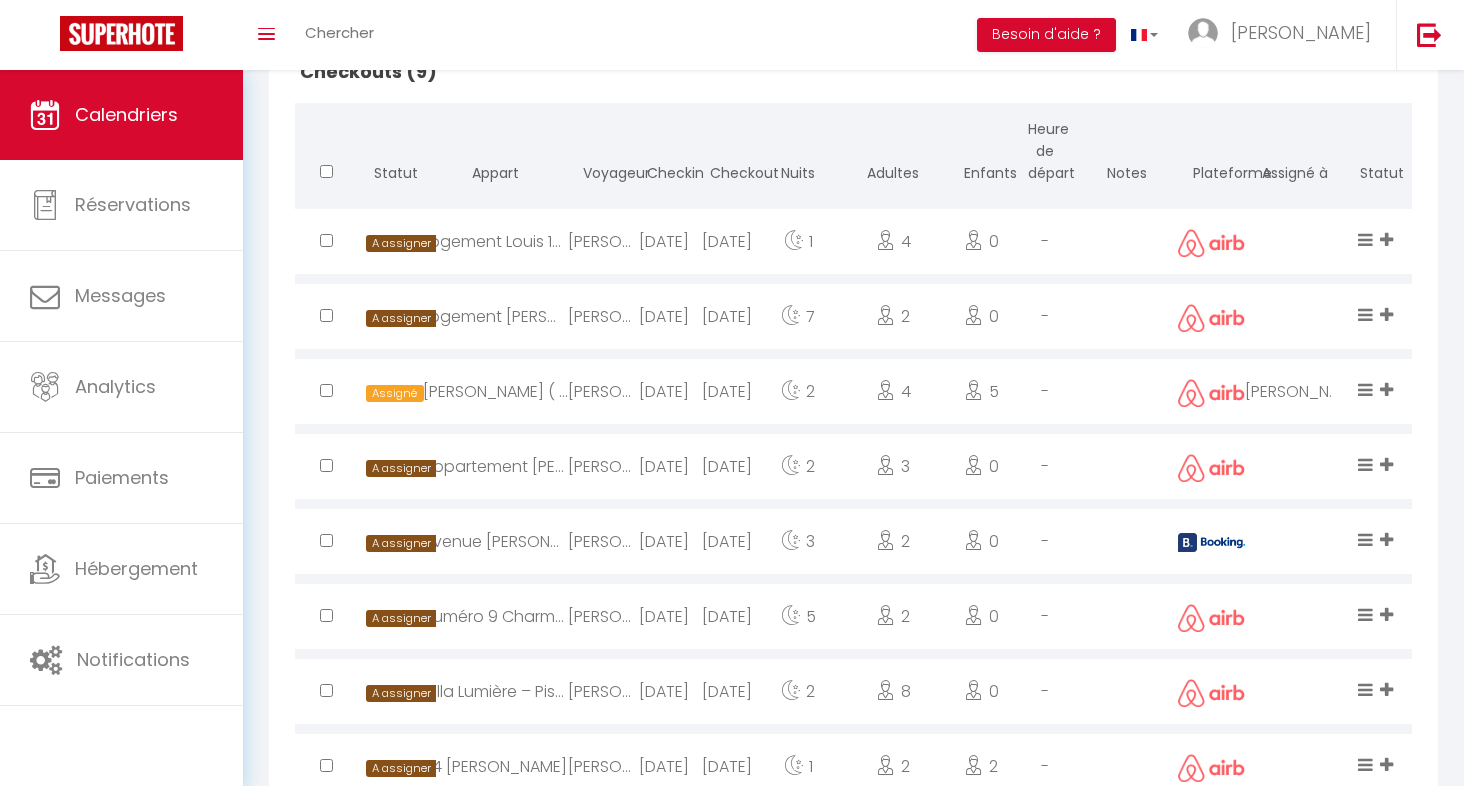 scroll, scrollTop: 950, scrollLeft: 0, axis: vertical 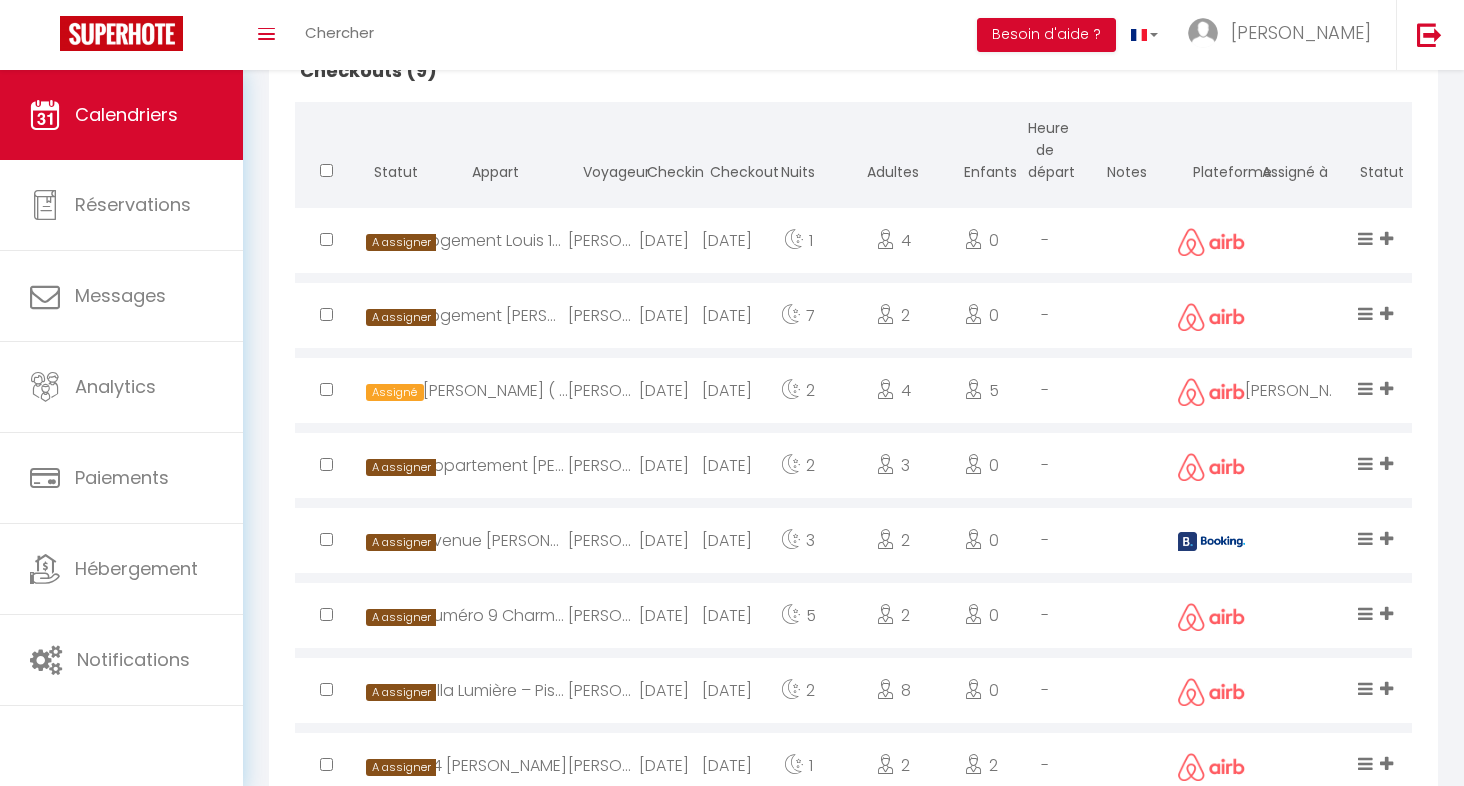 click at bounding box center (1386, 238) 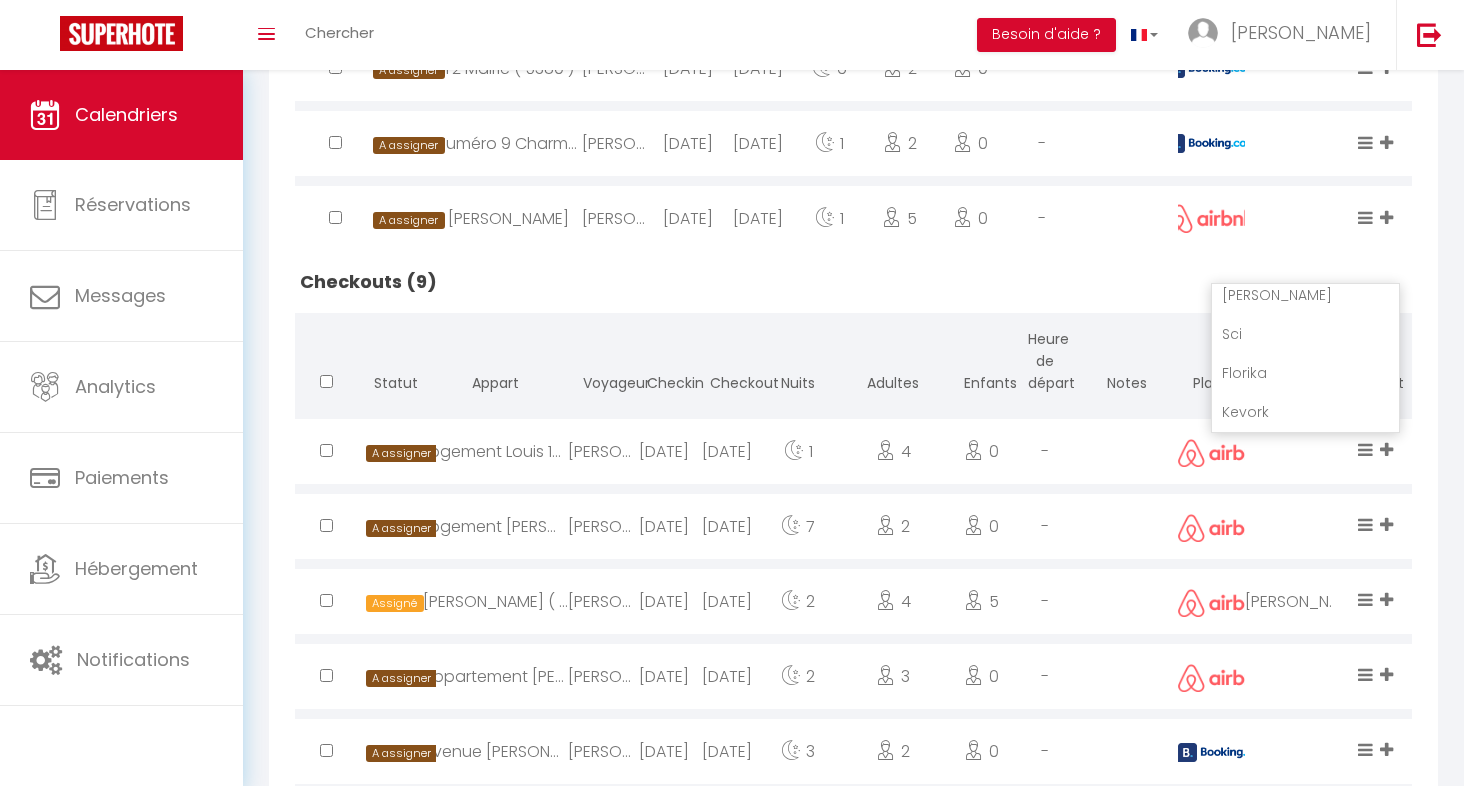 scroll, scrollTop: 707, scrollLeft: 0, axis: vertical 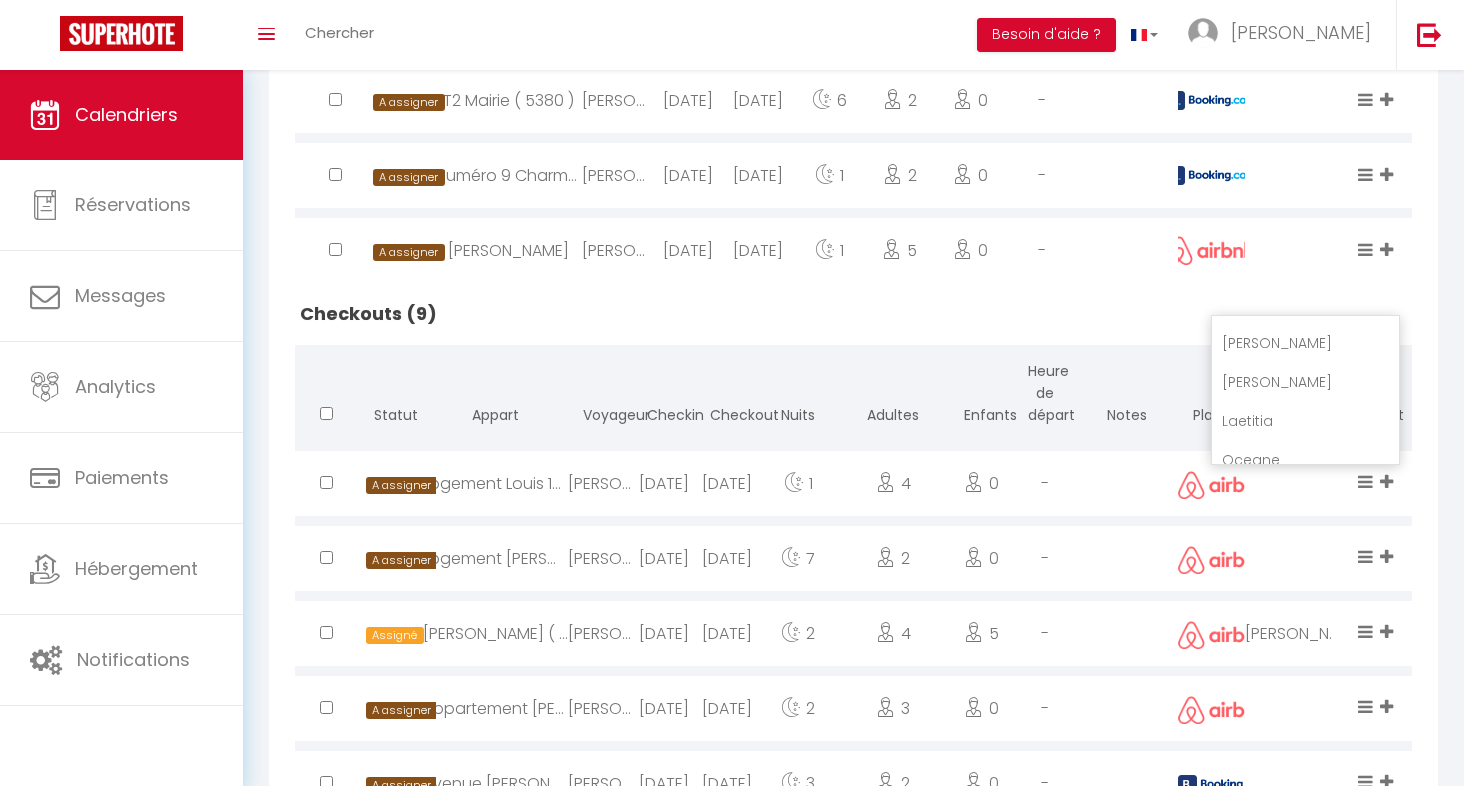 click on "Mallorie" at bounding box center (1305, 382) 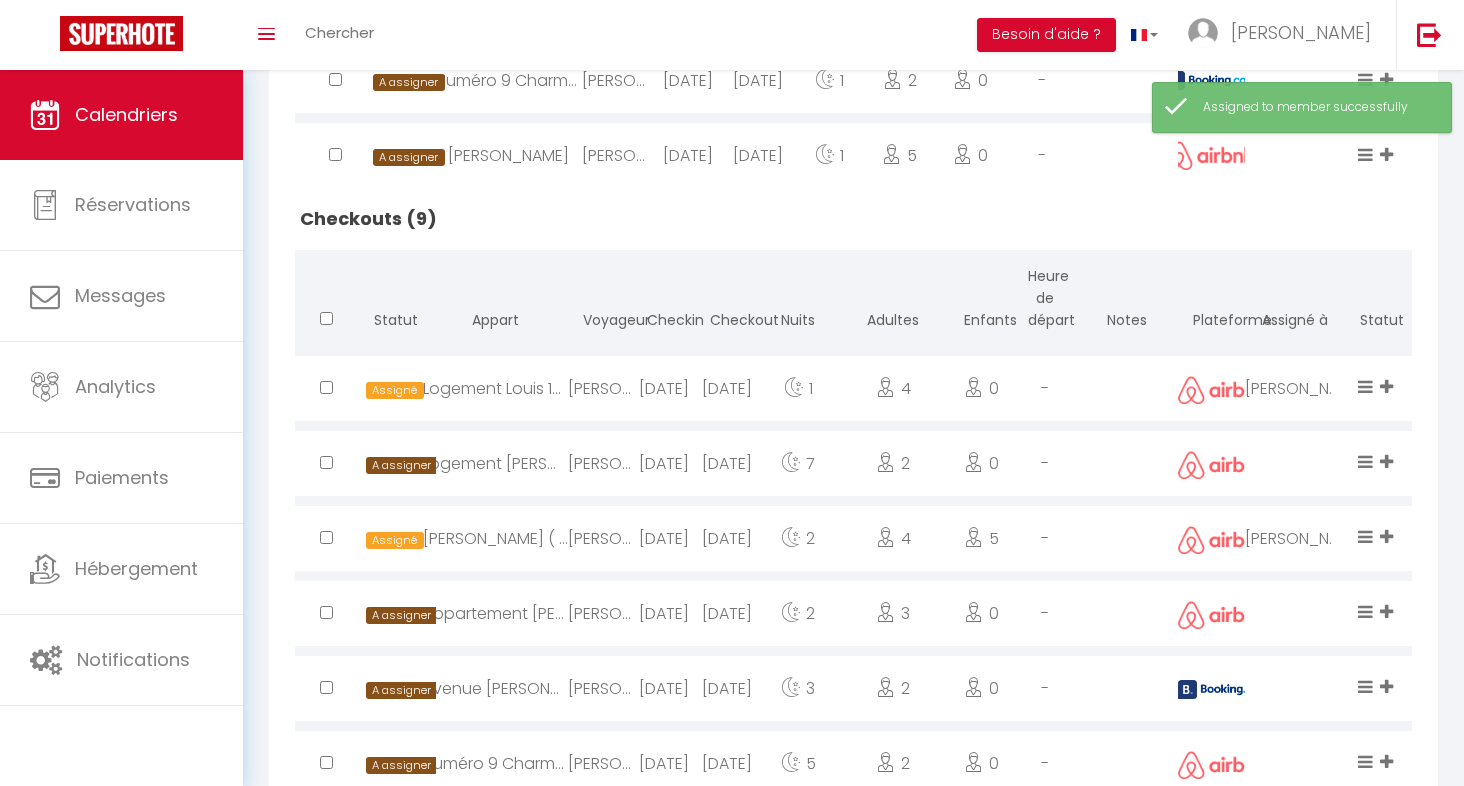 scroll, scrollTop: 803, scrollLeft: 0, axis: vertical 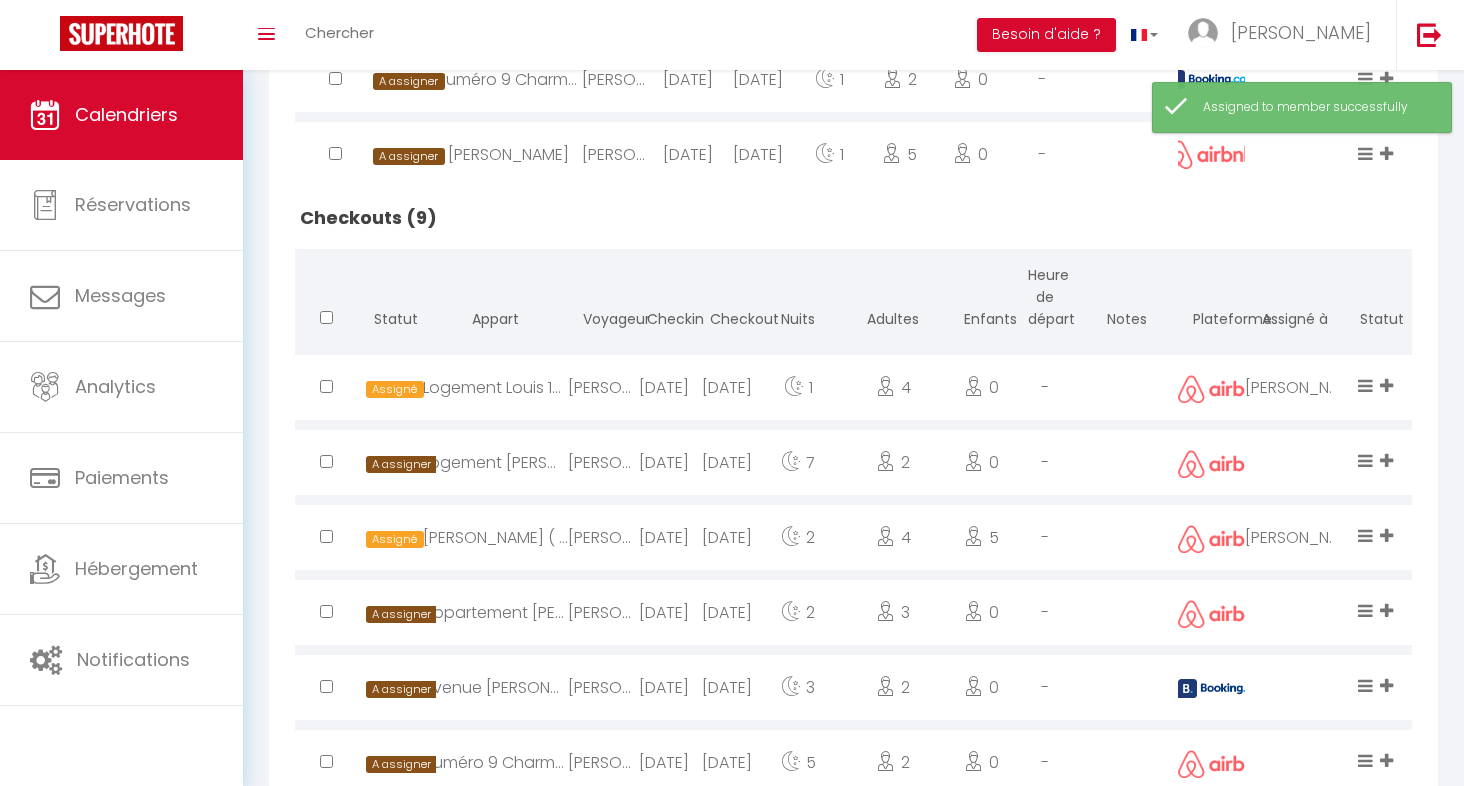 click at bounding box center (1386, 460) 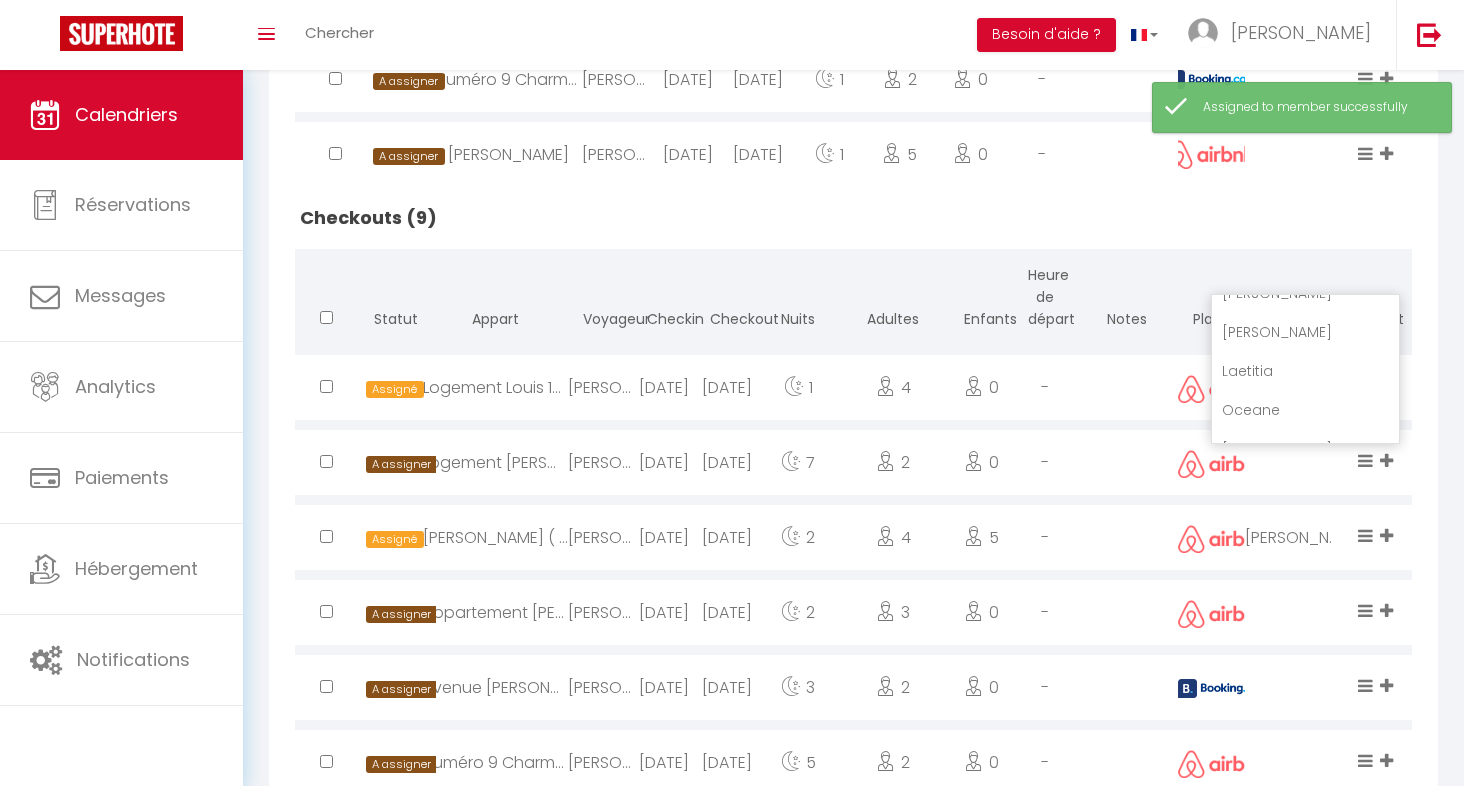 click on "Mallorie" at bounding box center (1305, 332) 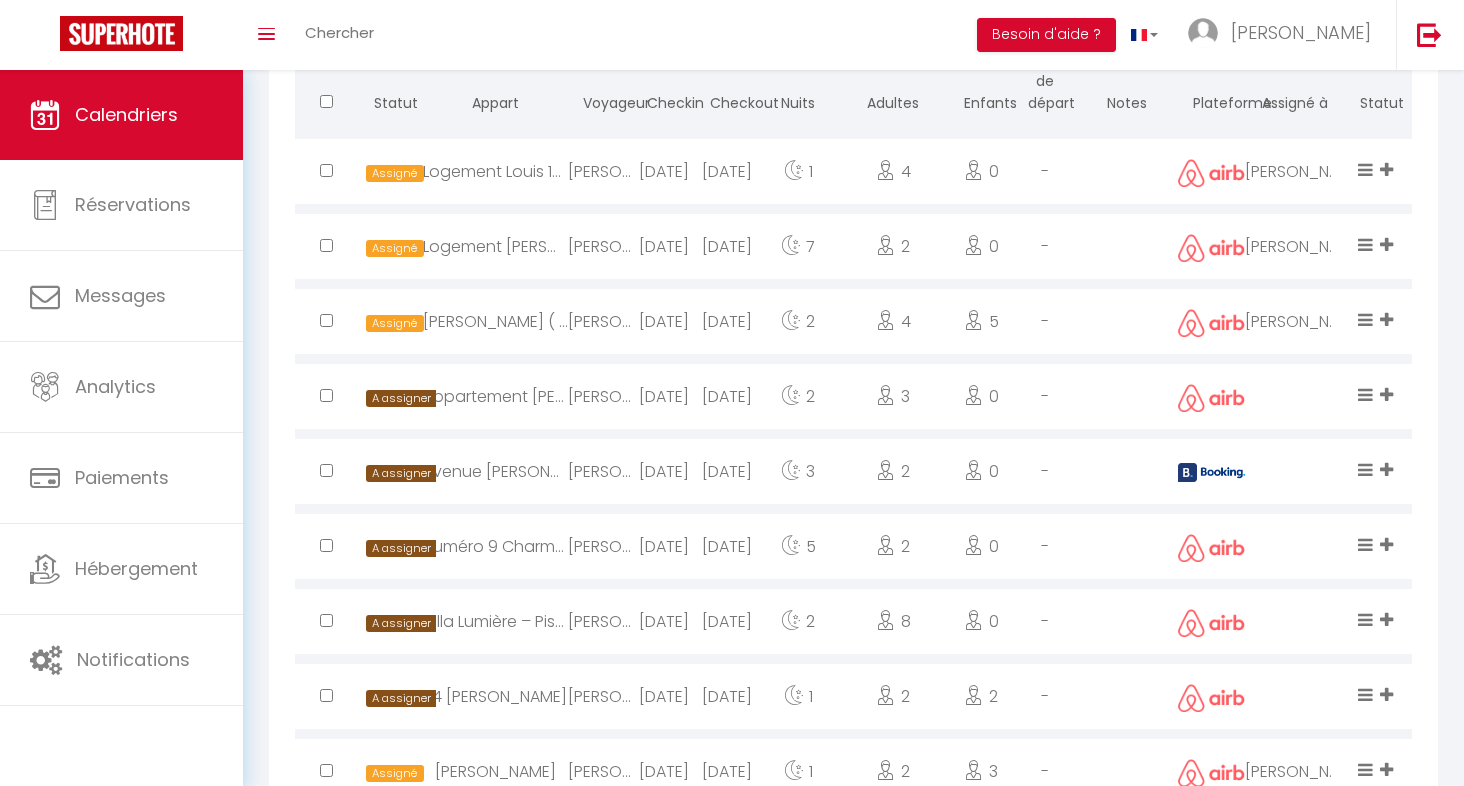 scroll, scrollTop: 1028, scrollLeft: 0, axis: vertical 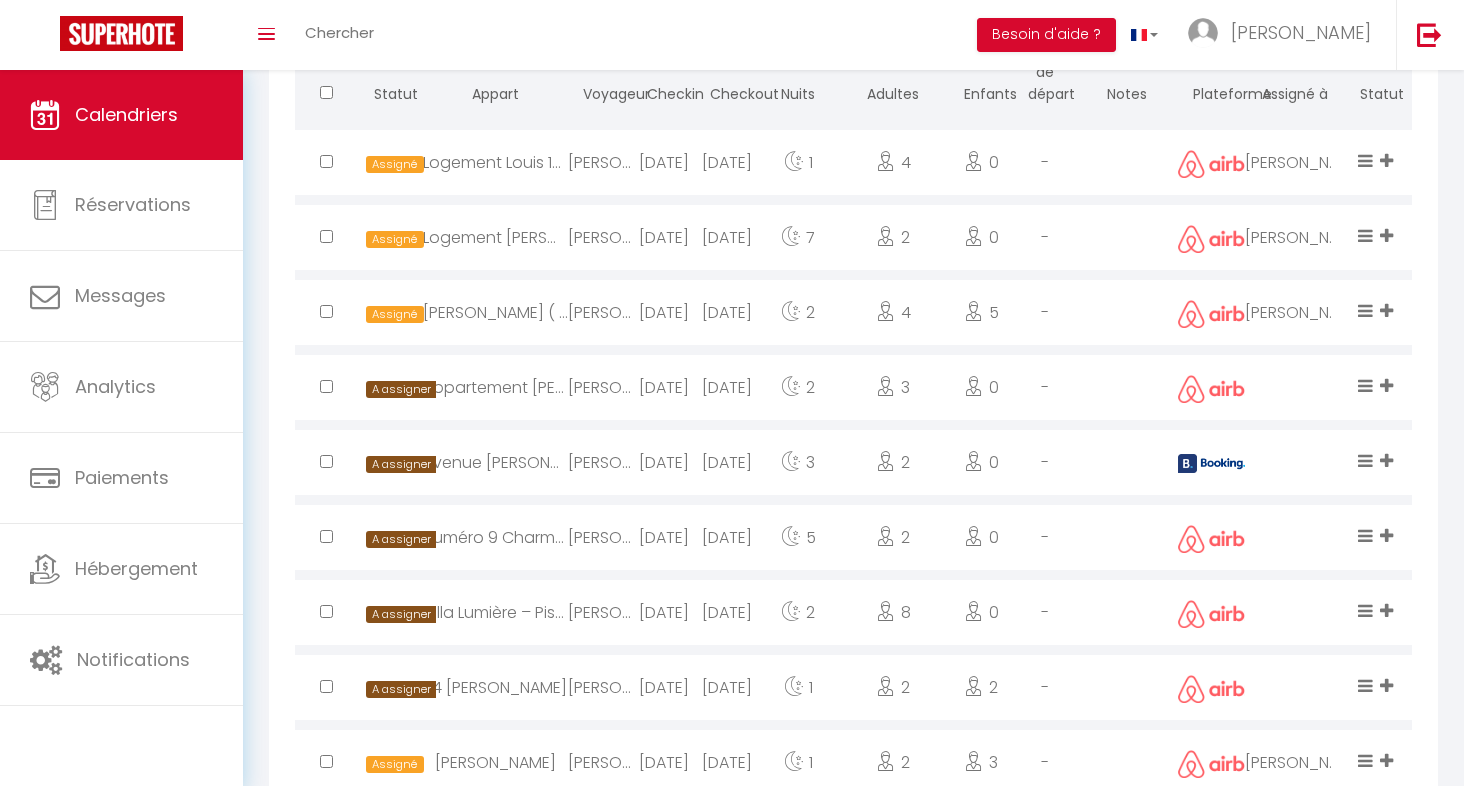 click at bounding box center (1386, 460) 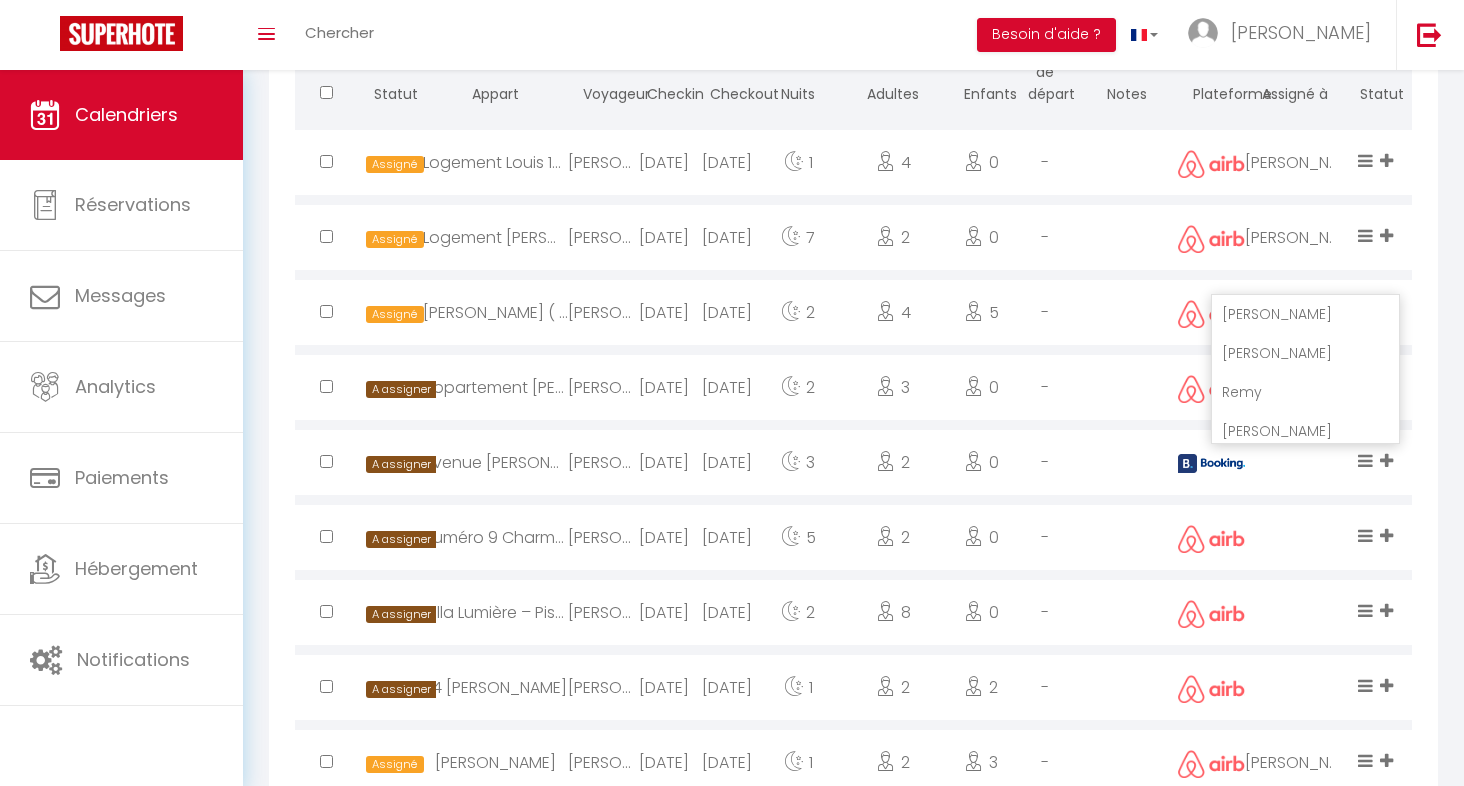 click on "Alexandre" at bounding box center (1305, 353) 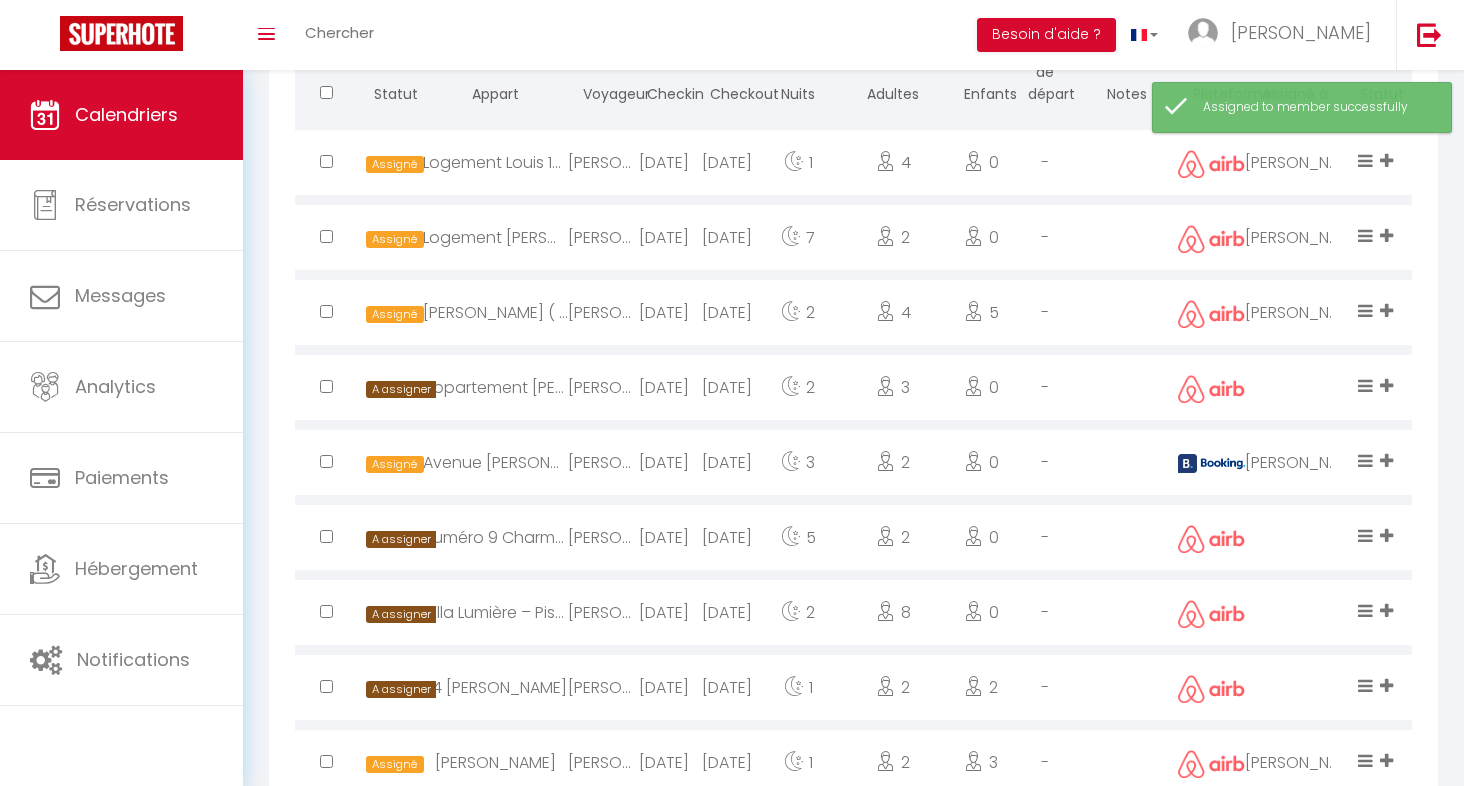 click at bounding box center (1386, 685) 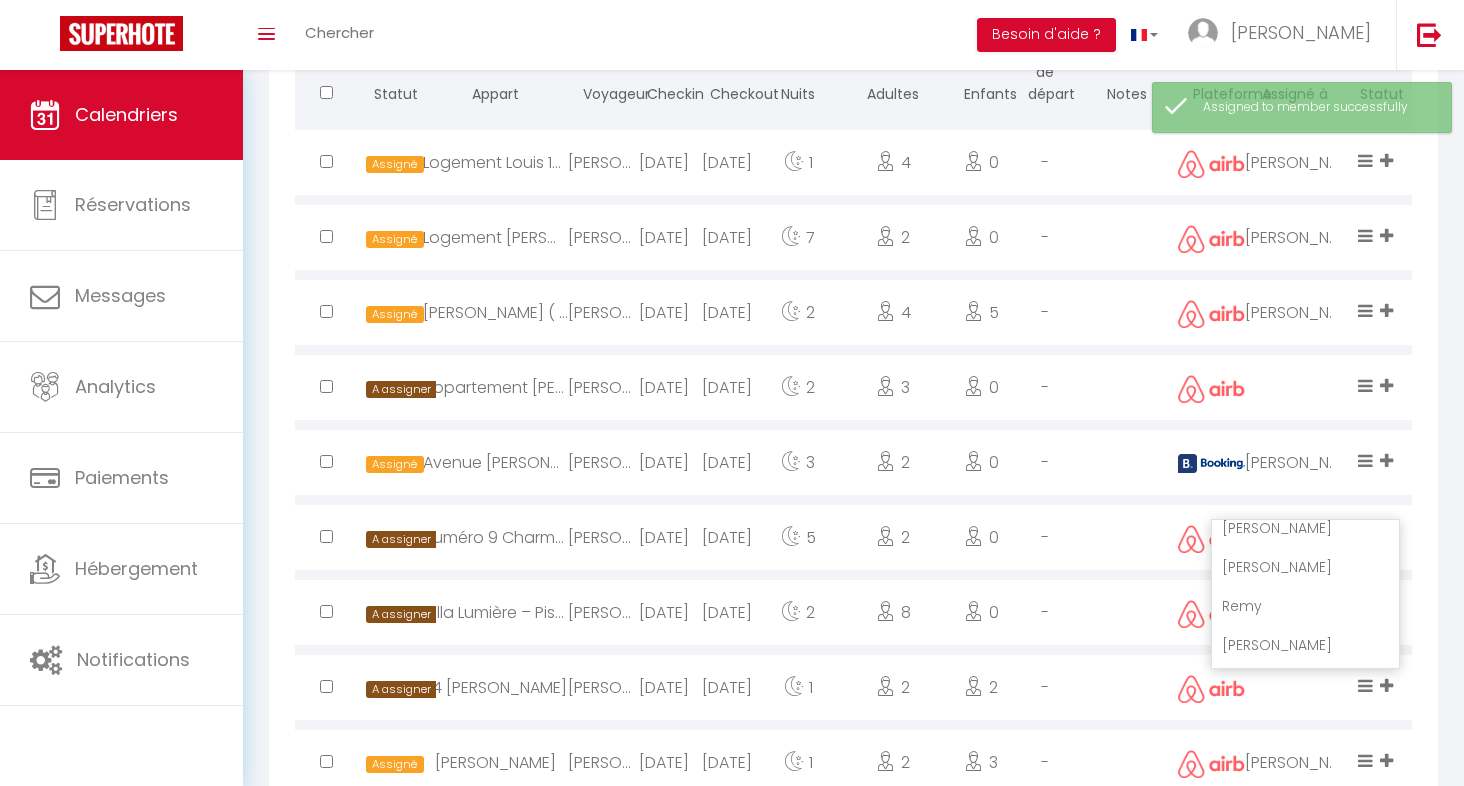 scroll, scrollTop: 8, scrollLeft: 0, axis: vertical 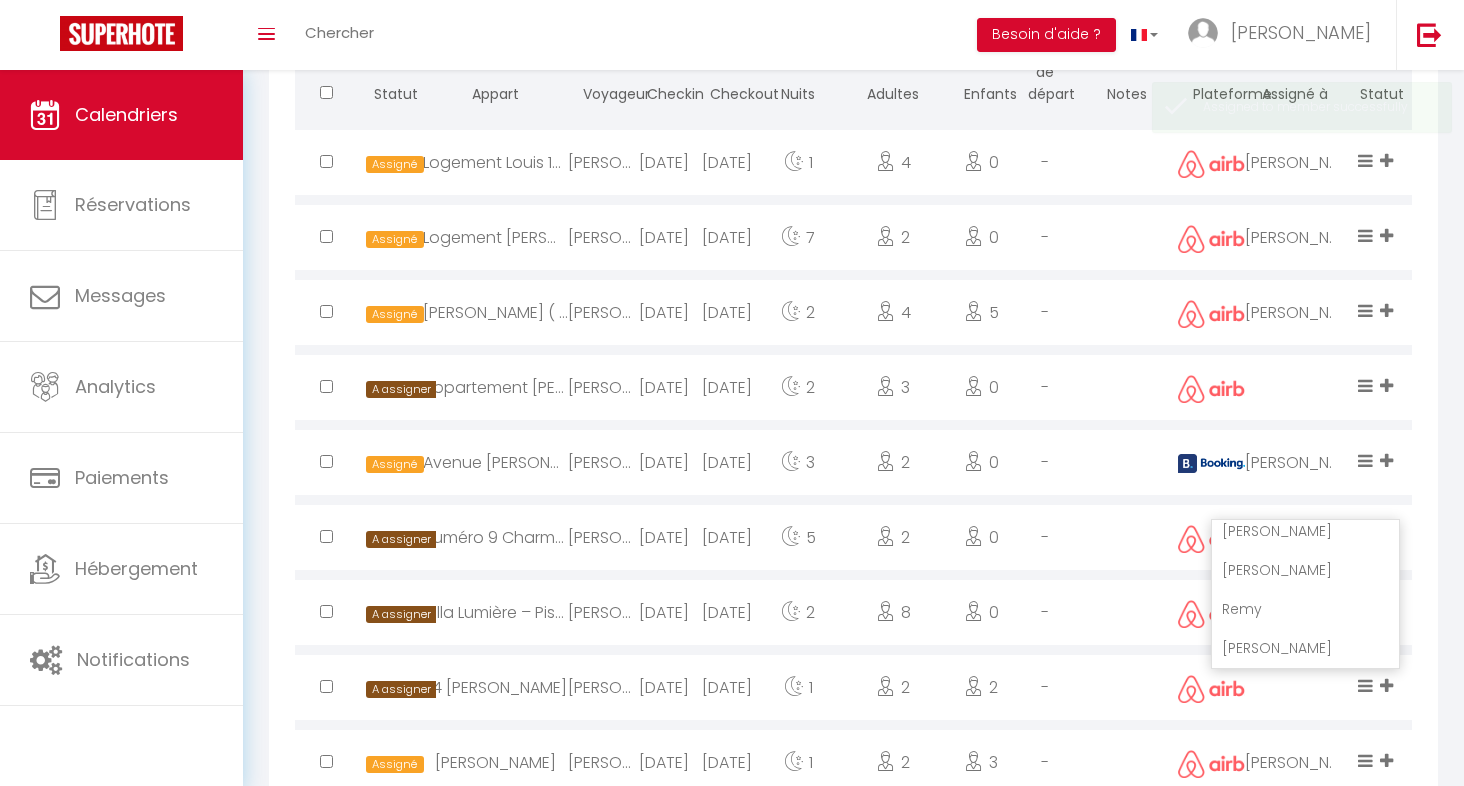 click on "Alexandre" at bounding box center (1305, 570) 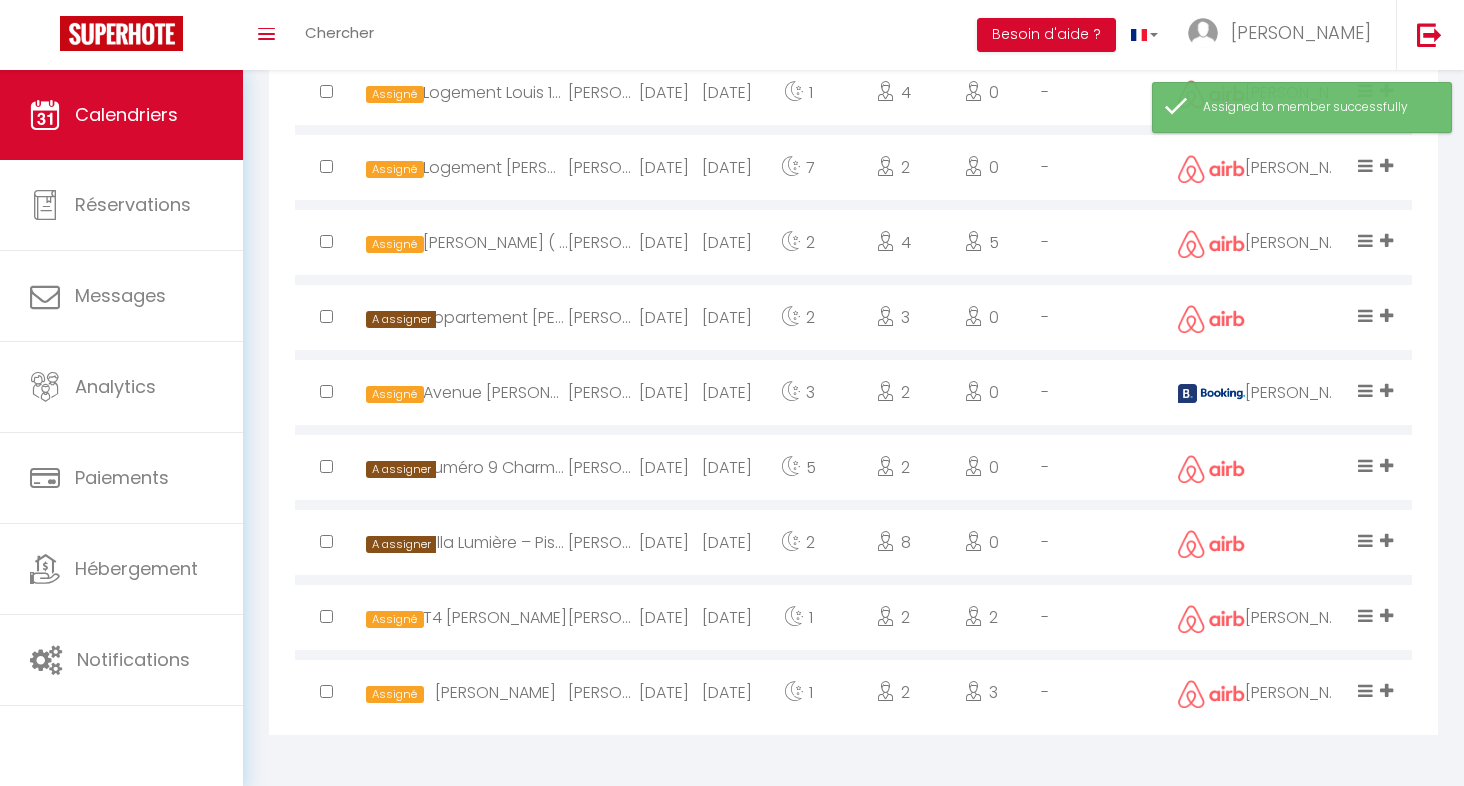 scroll, scrollTop: 1097, scrollLeft: 0, axis: vertical 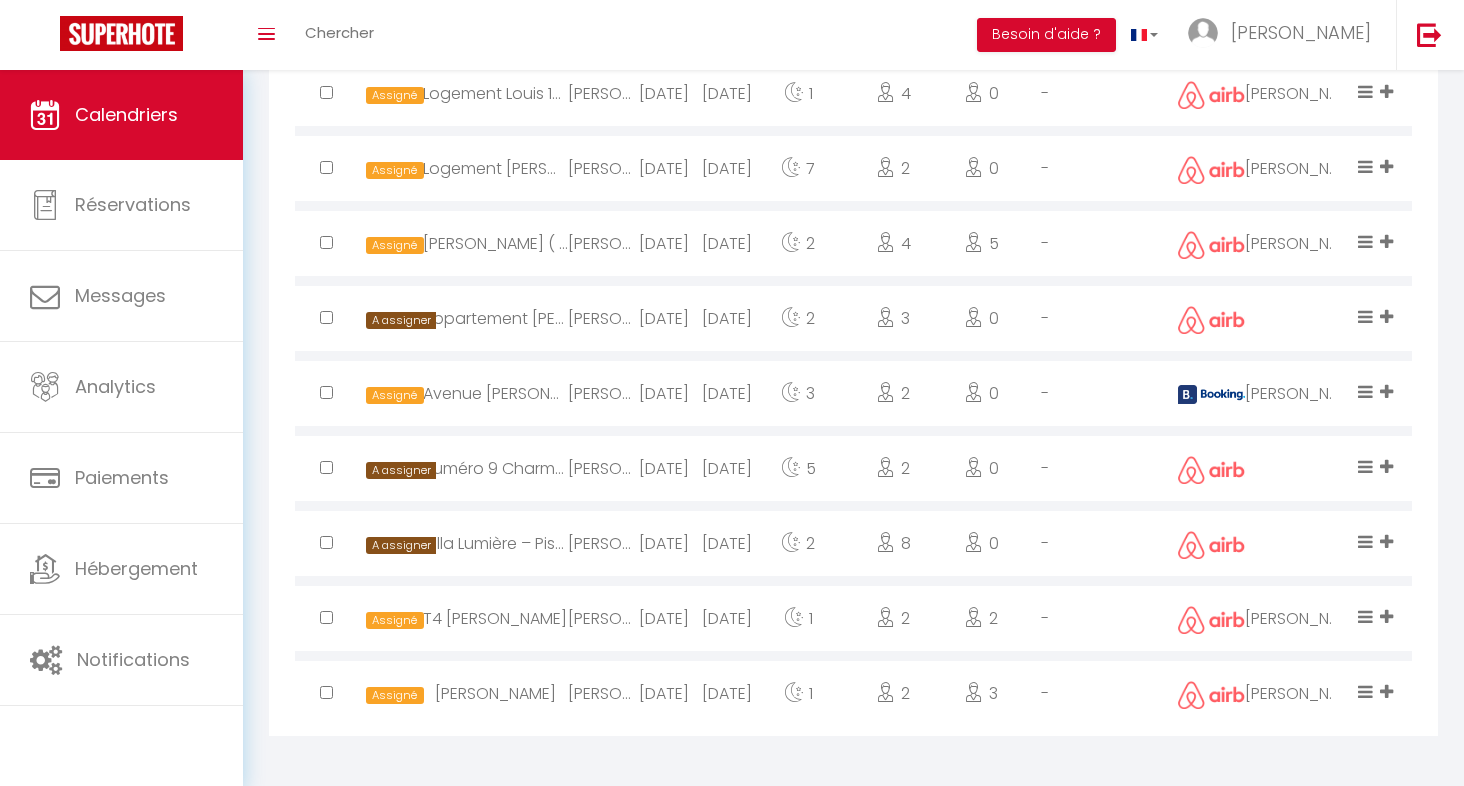 click at bounding box center (1386, 316) 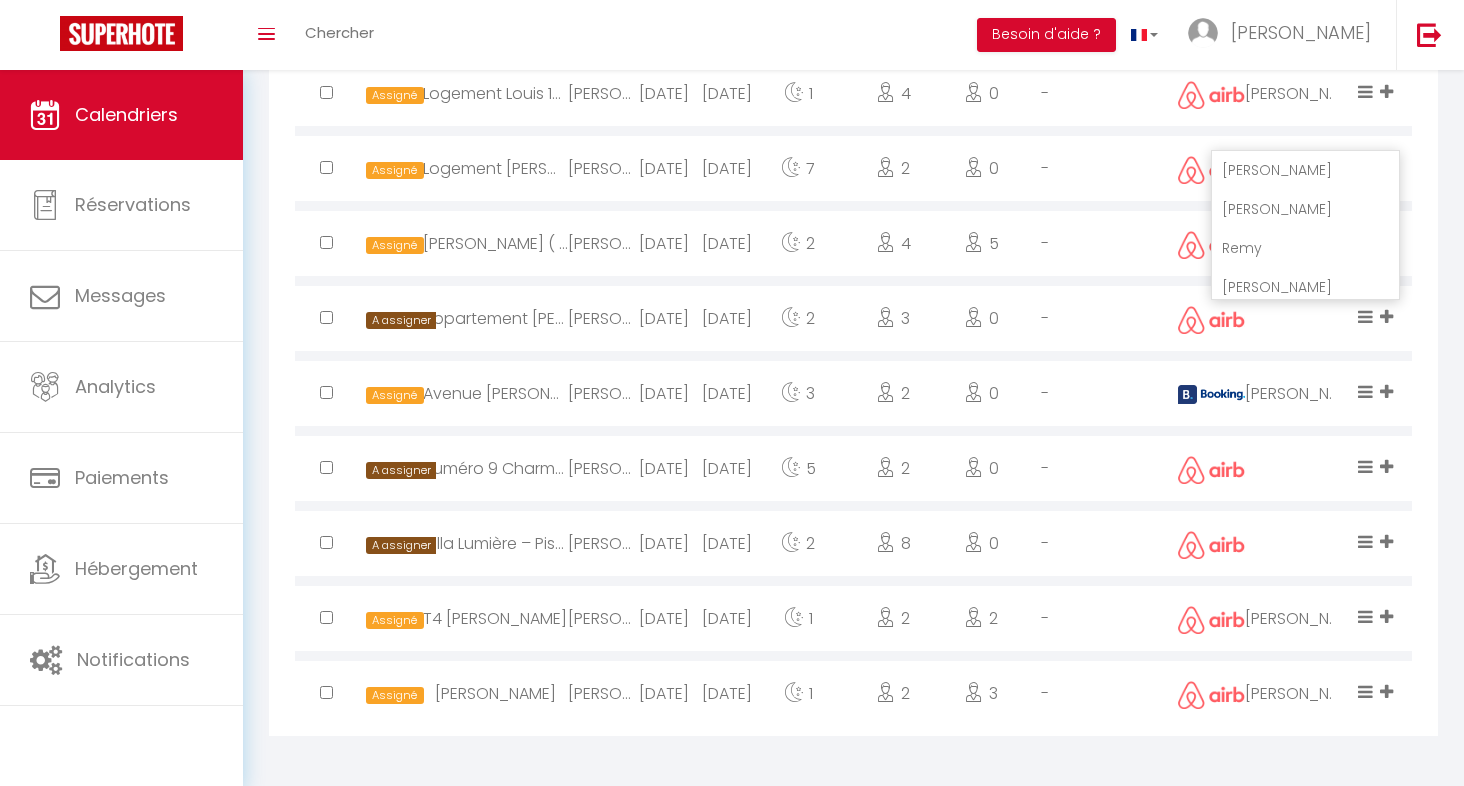 scroll, scrollTop: 0, scrollLeft: 0, axis: both 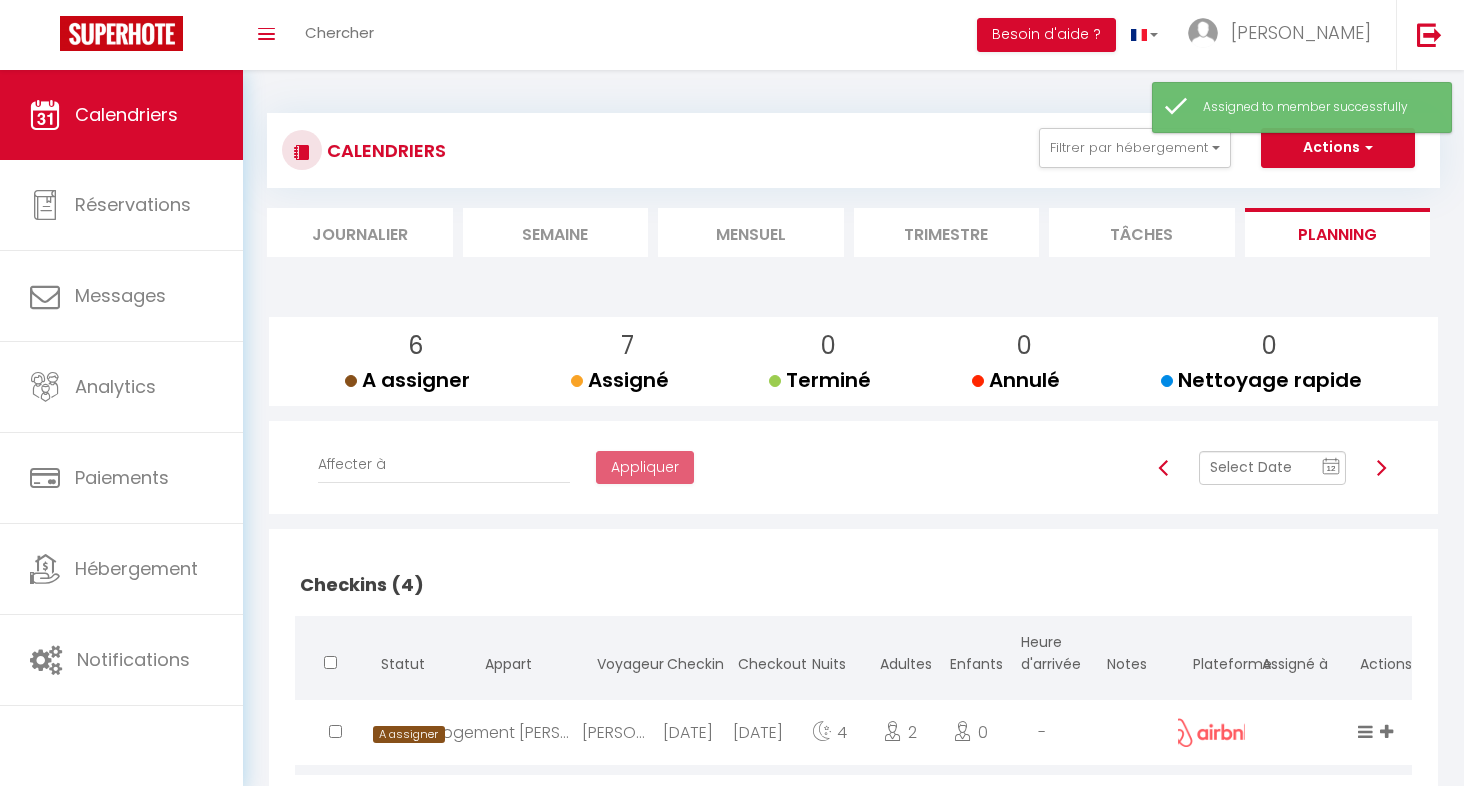 click at bounding box center (1381, 468) 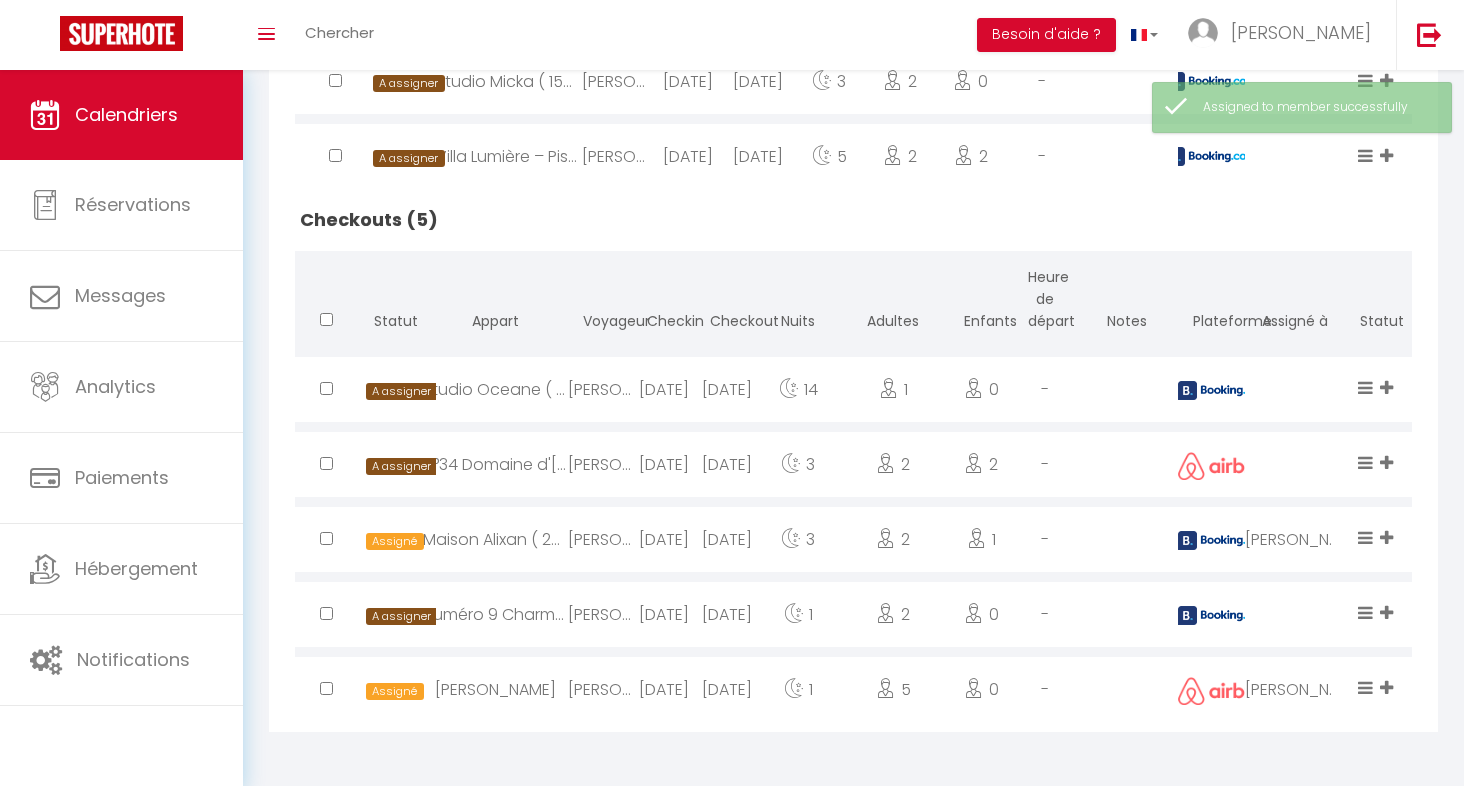 scroll, scrollTop: 657, scrollLeft: 0, axis: vertical 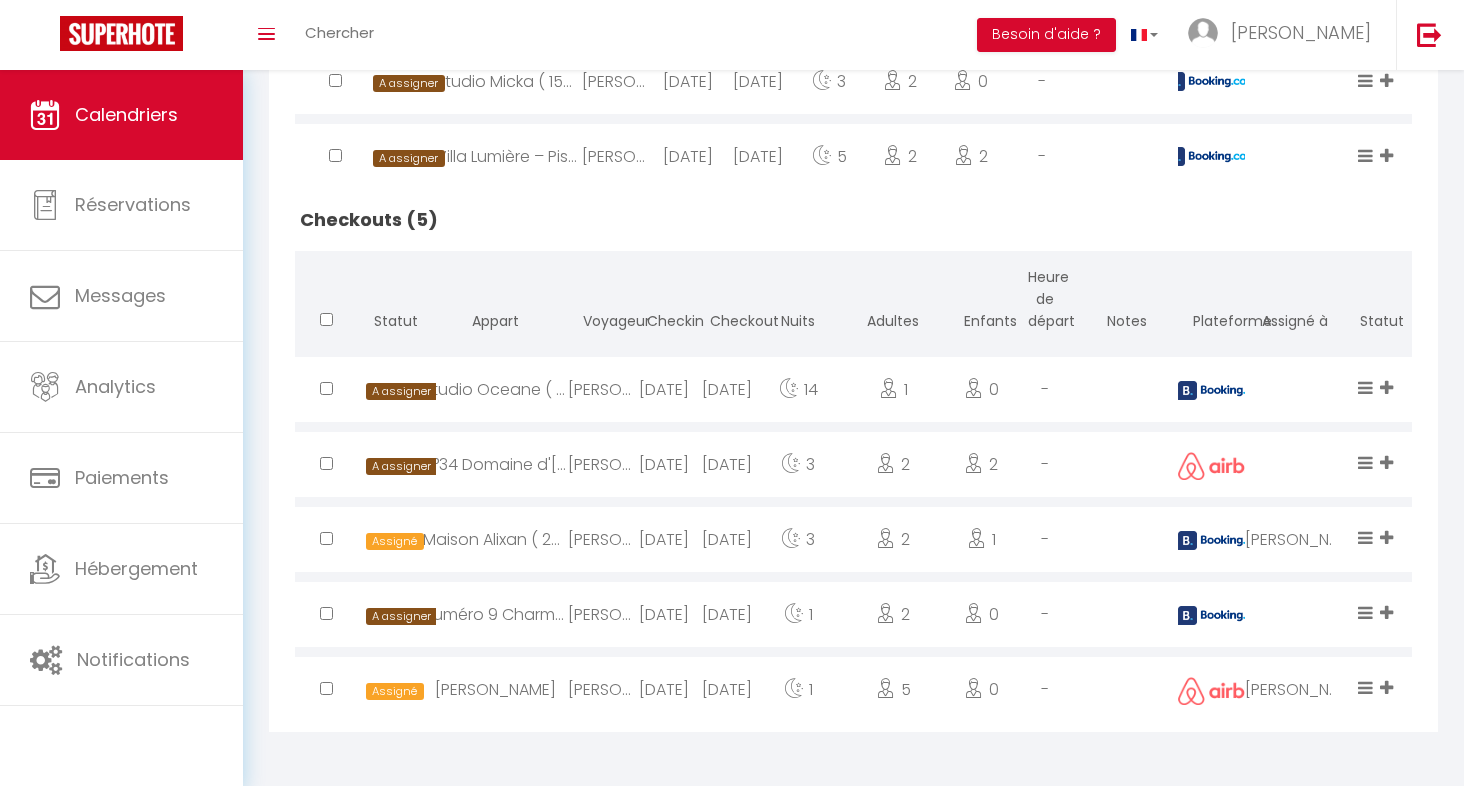 click at bounding box center [1386, 462] 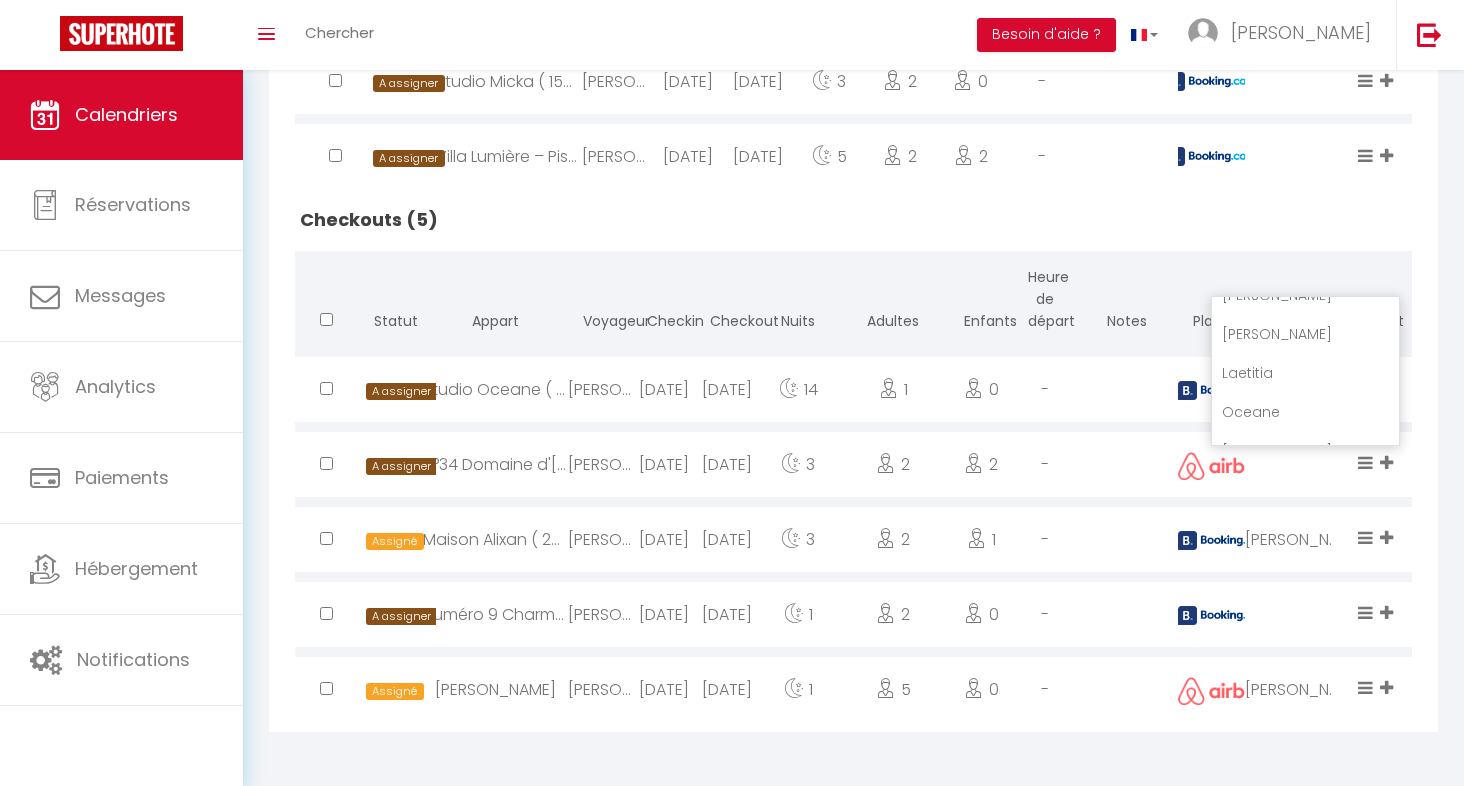 click on "Mallorie" at bounding box center (1305, 334) 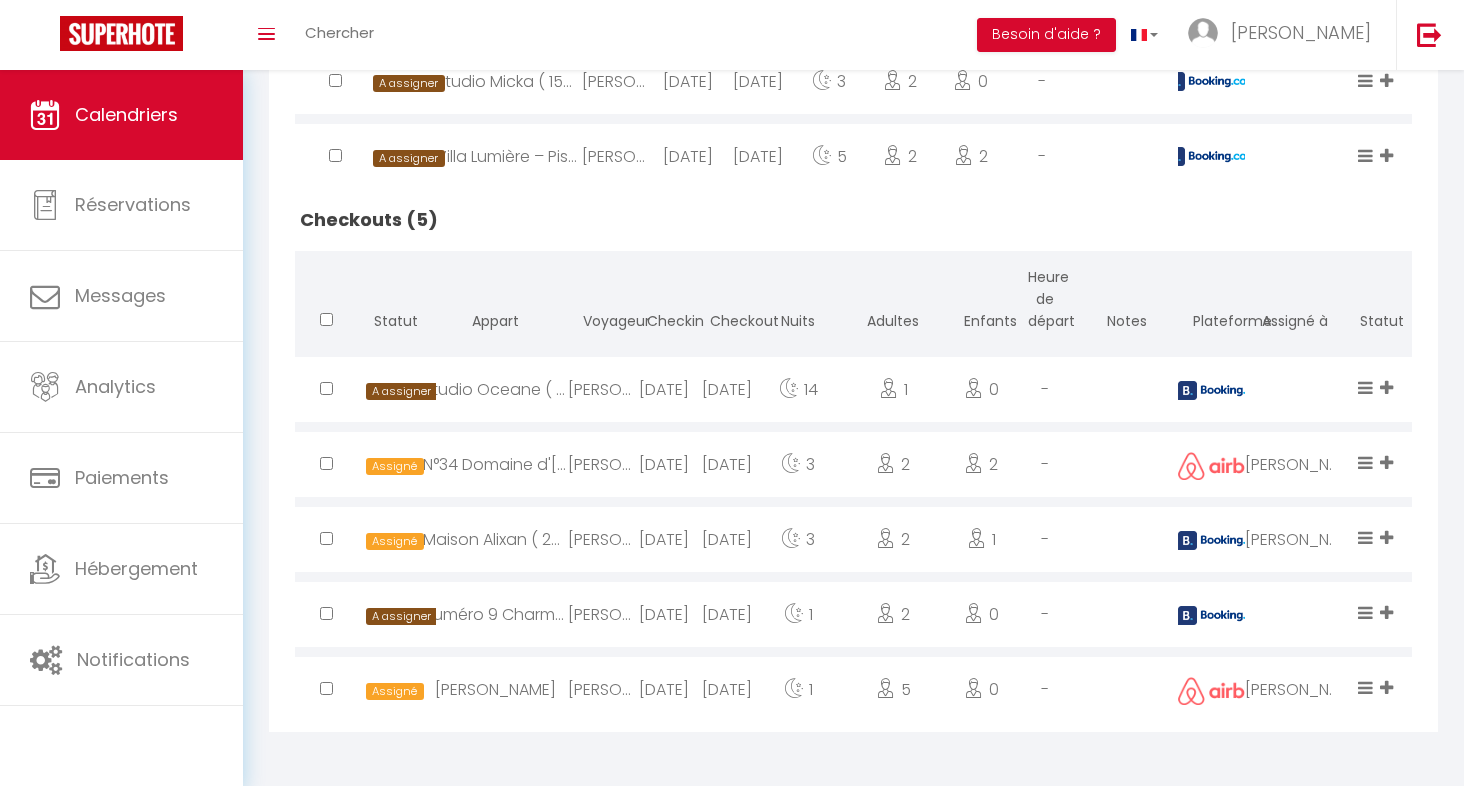 scroll, scrollTop: 647, scrollLeft: 0, axis: vertical 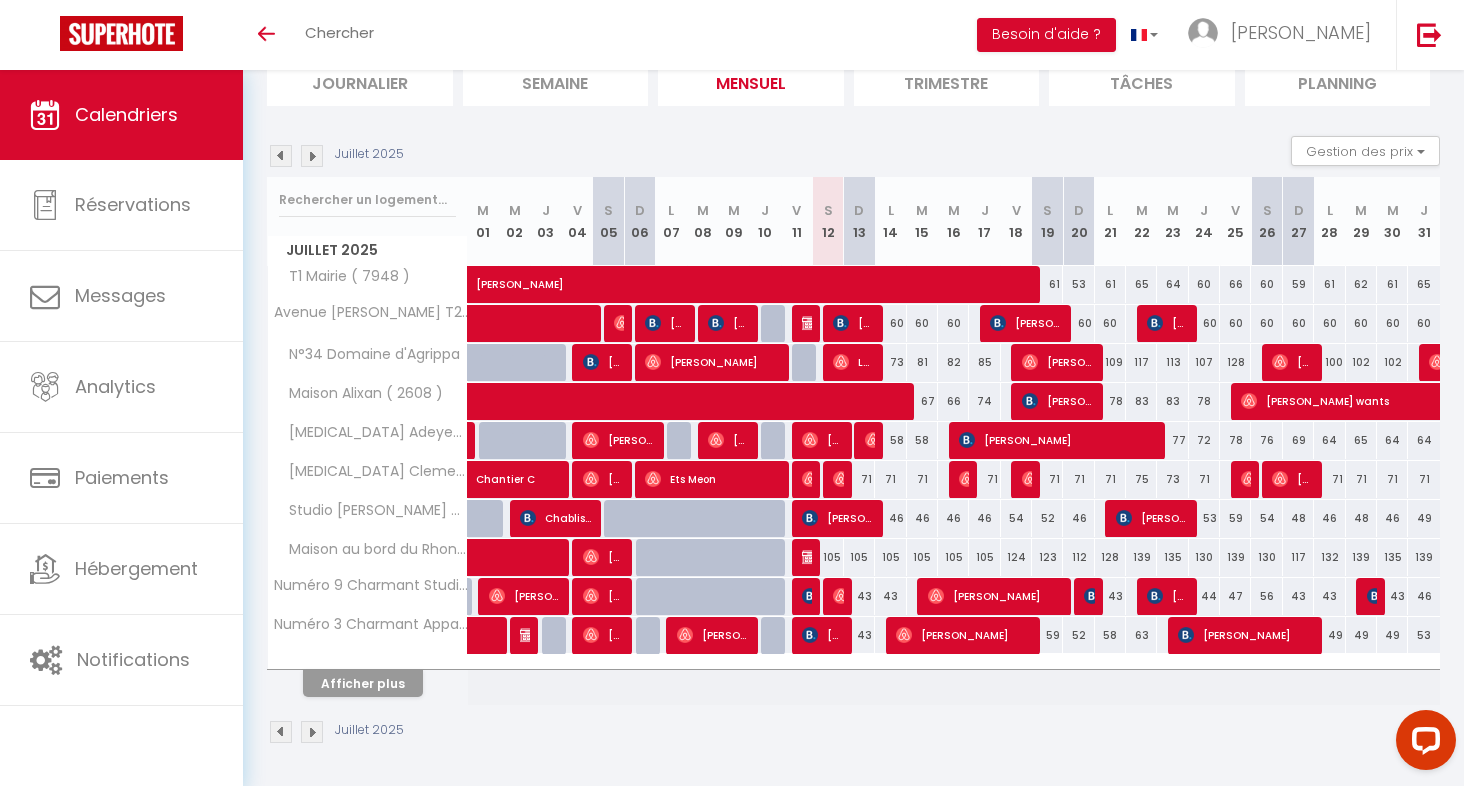 click on "Afficher plus" at bounding box center [363, 683] 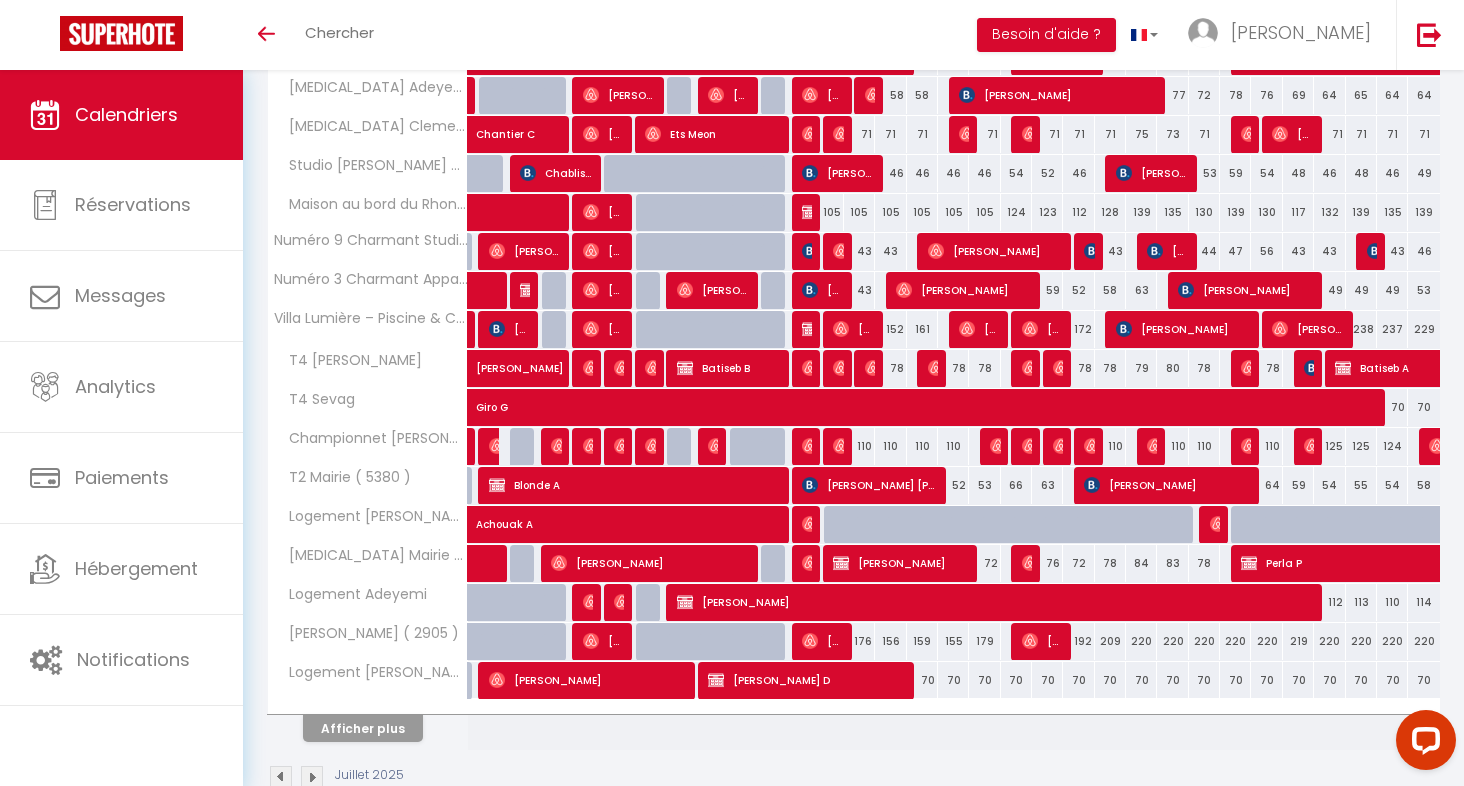 scroll, scrollTop: 497, scrollLeft: 0, axis: vertical 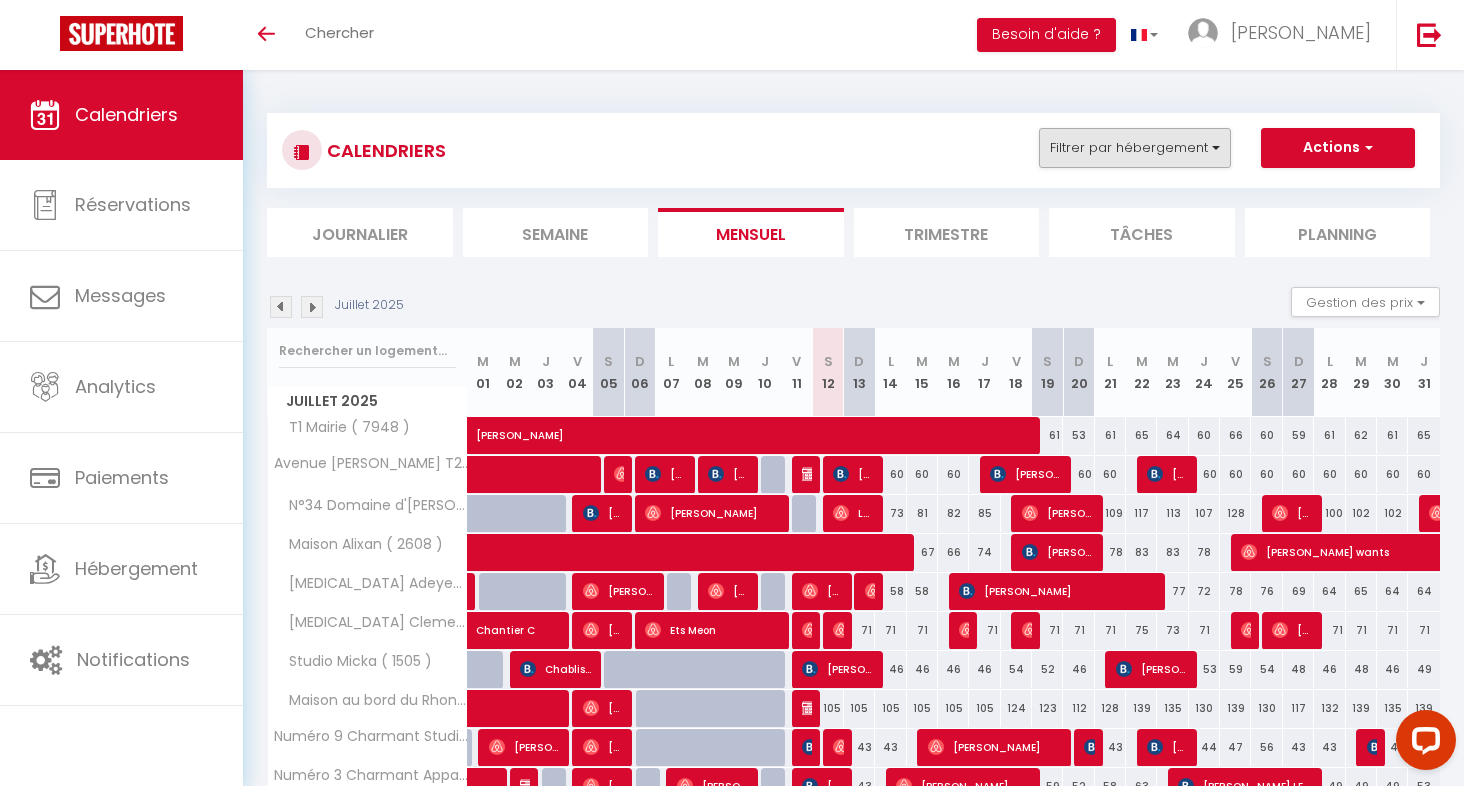 click on "Filtrer par hébergement" at bounding box center (1135, 148) 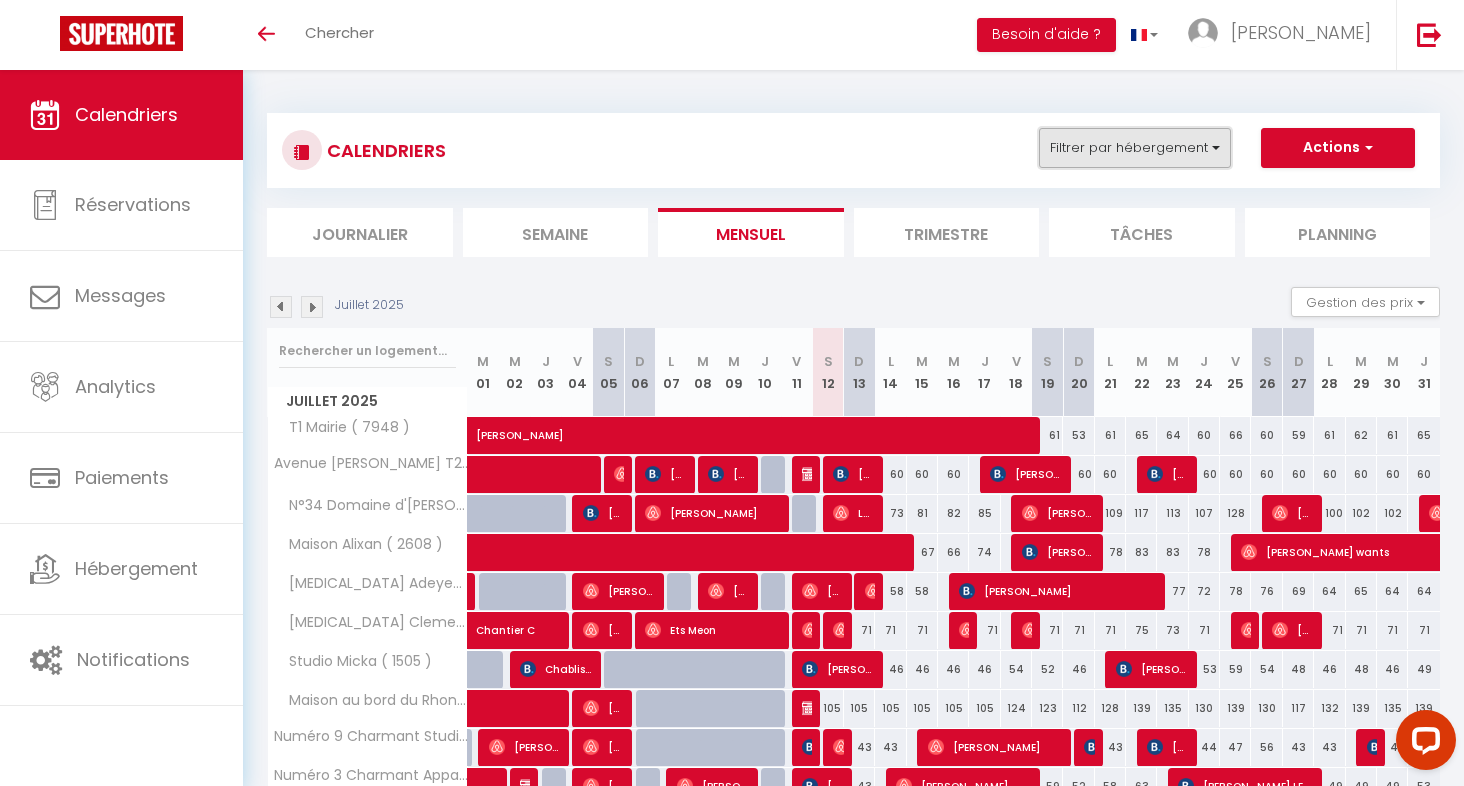 scroll, scrollTop: 0, scrollLeft: 0, axis: both 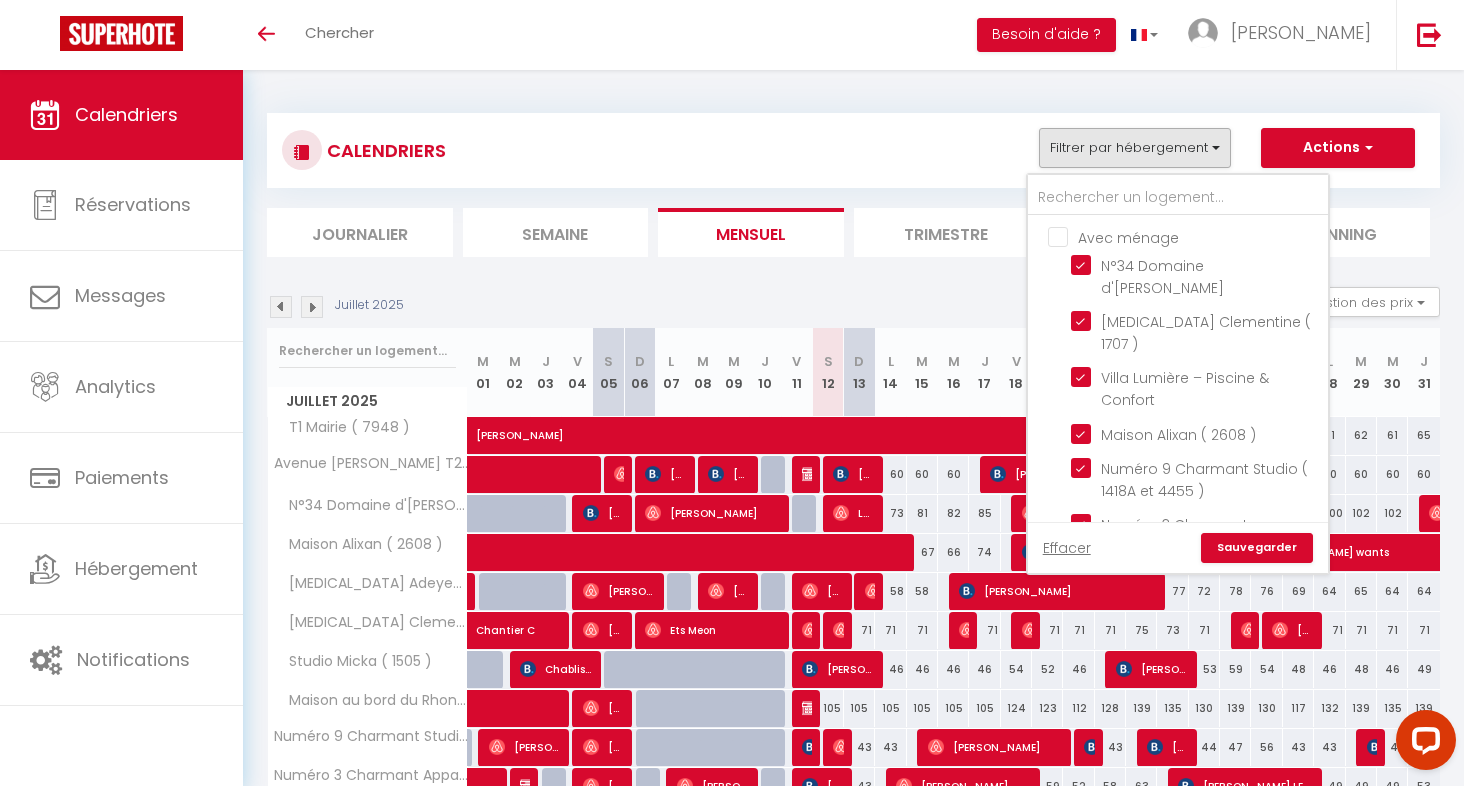 click on "Avec ménage" at bounding box center [1198, 236] 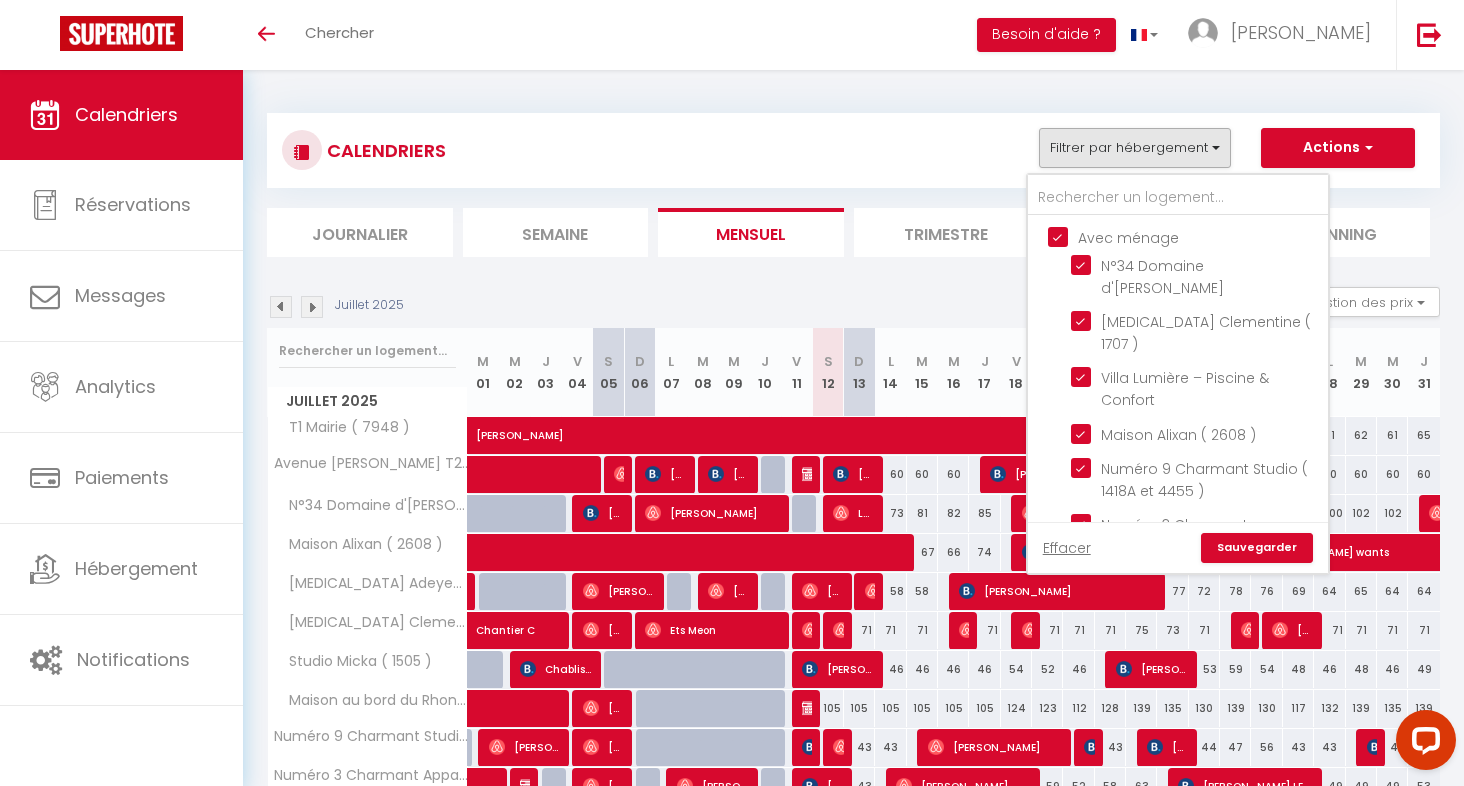 checkbox on "true" 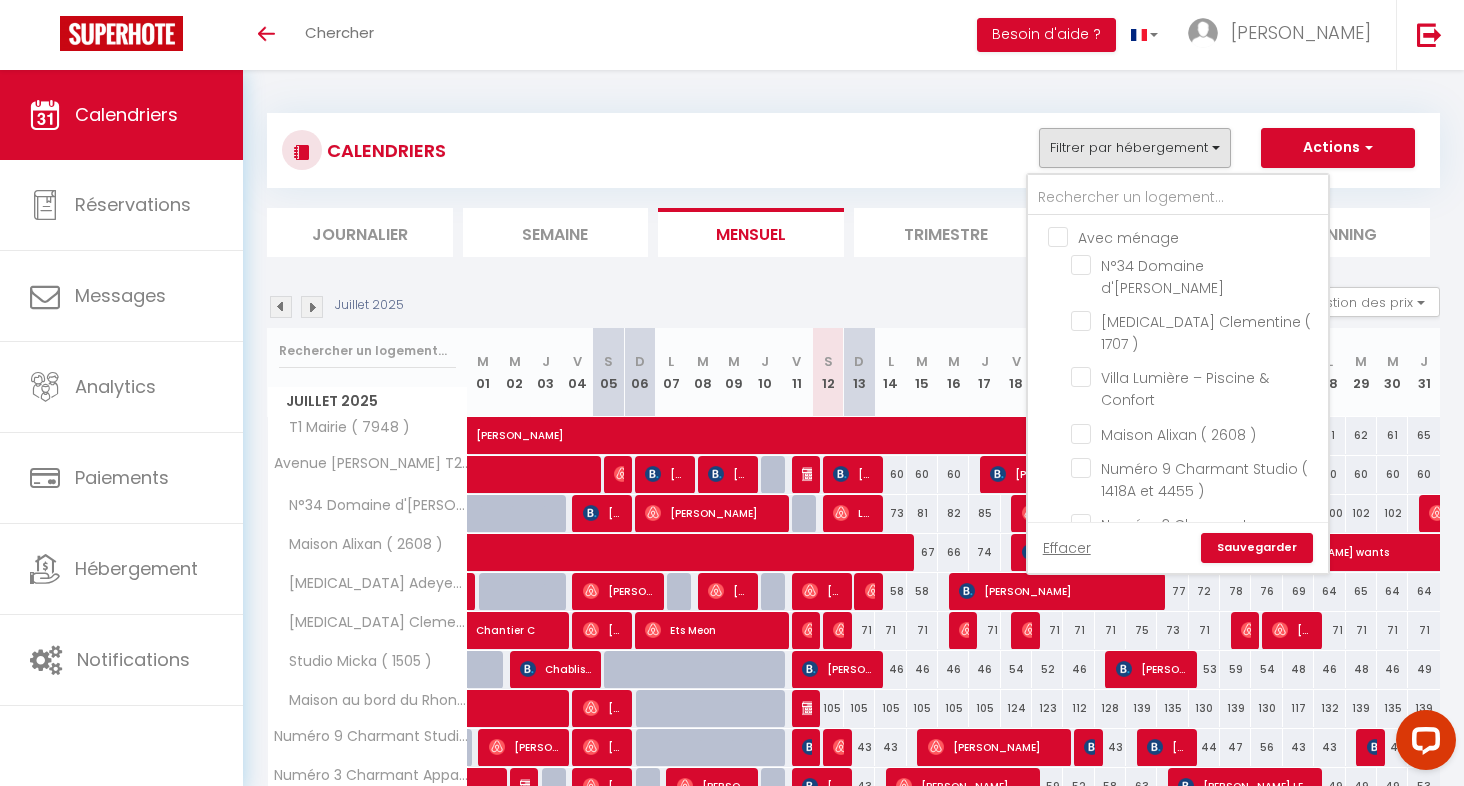 checkbox on "false" 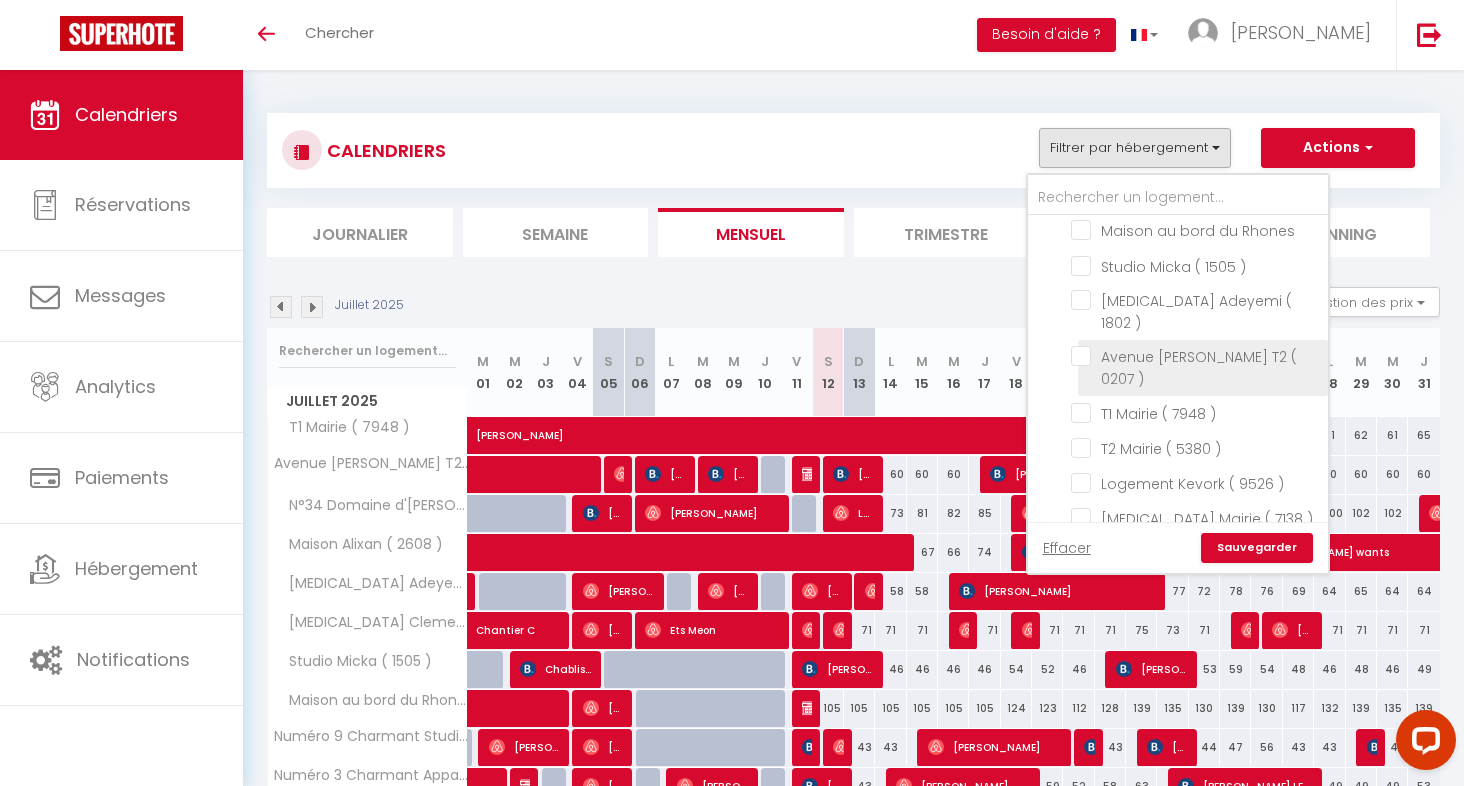 scroll, scrollTop: 380, scrollLeft: 0, axis: vertical 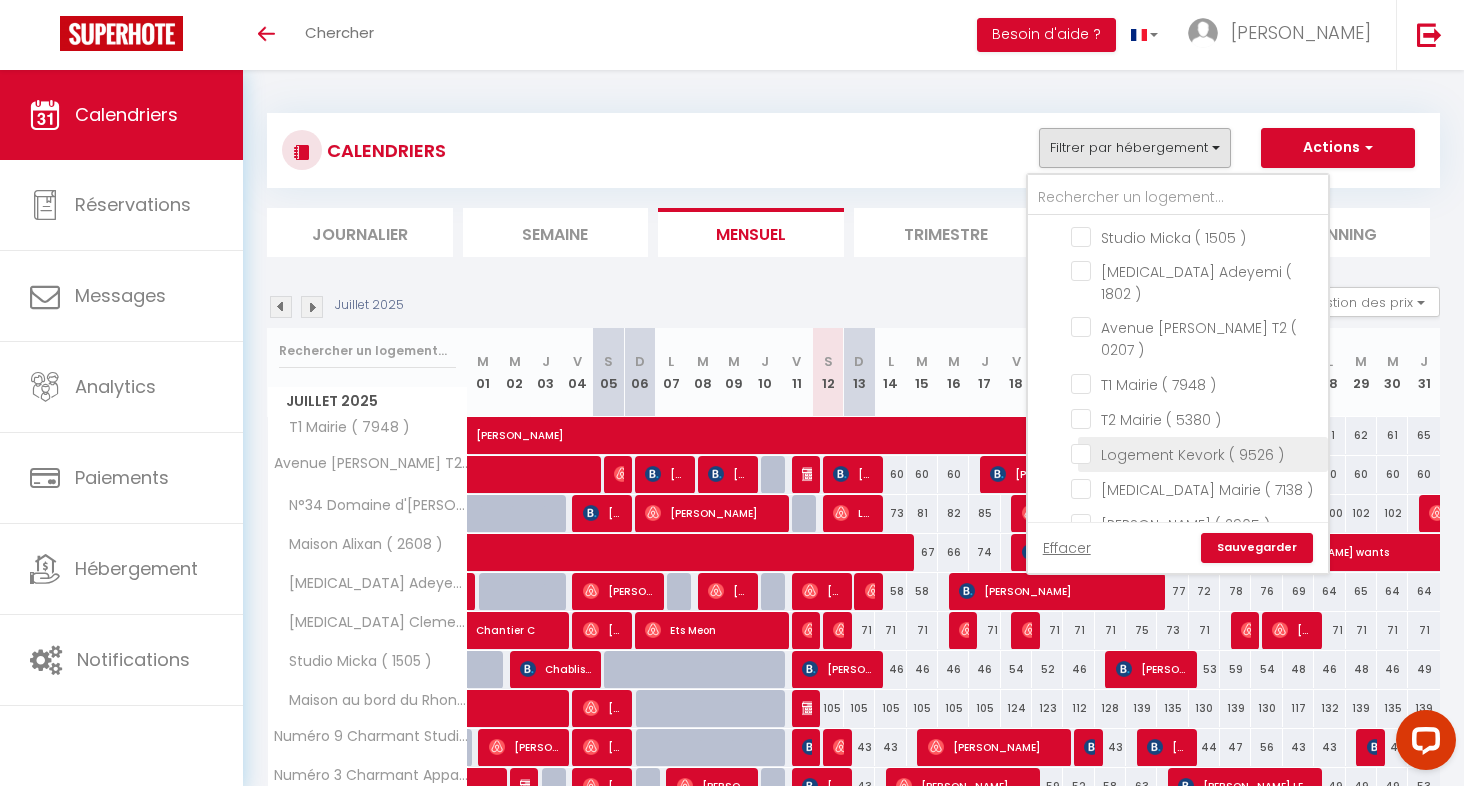 checkbox on "true" 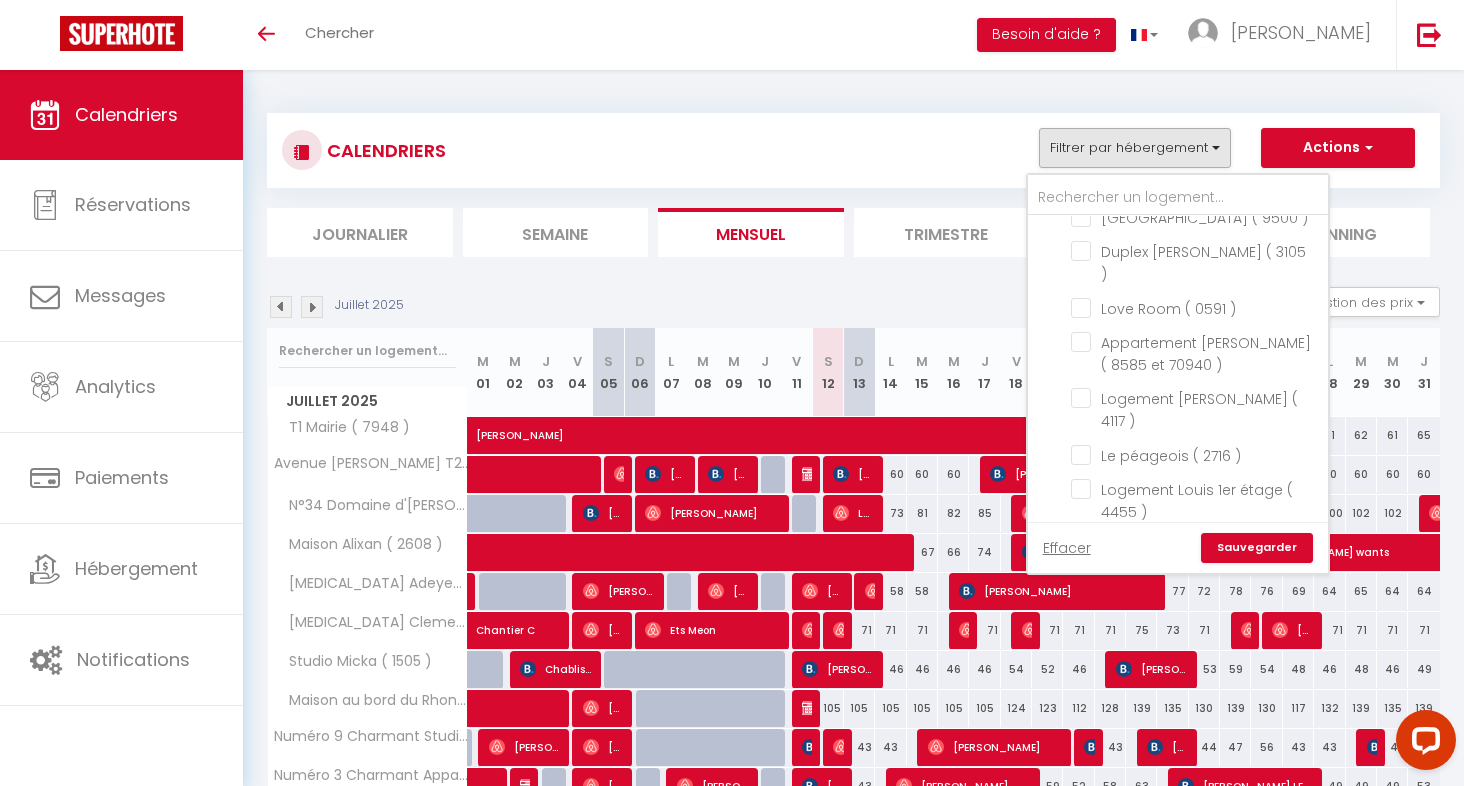 scroll, scrollTop: 967, scrollLeft: 0, axis: vertical 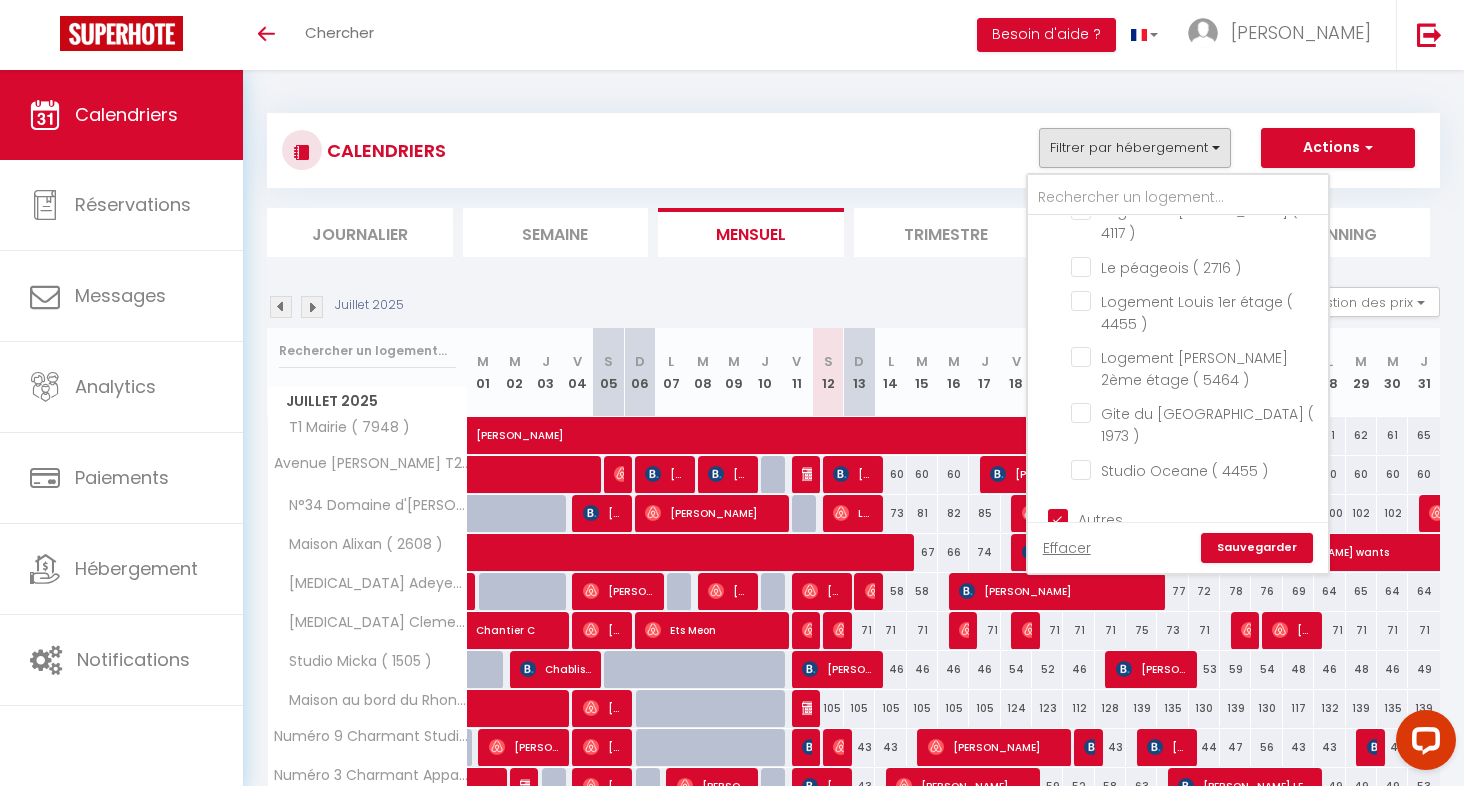 click on "Autres" at bounding box center [1198, 518] 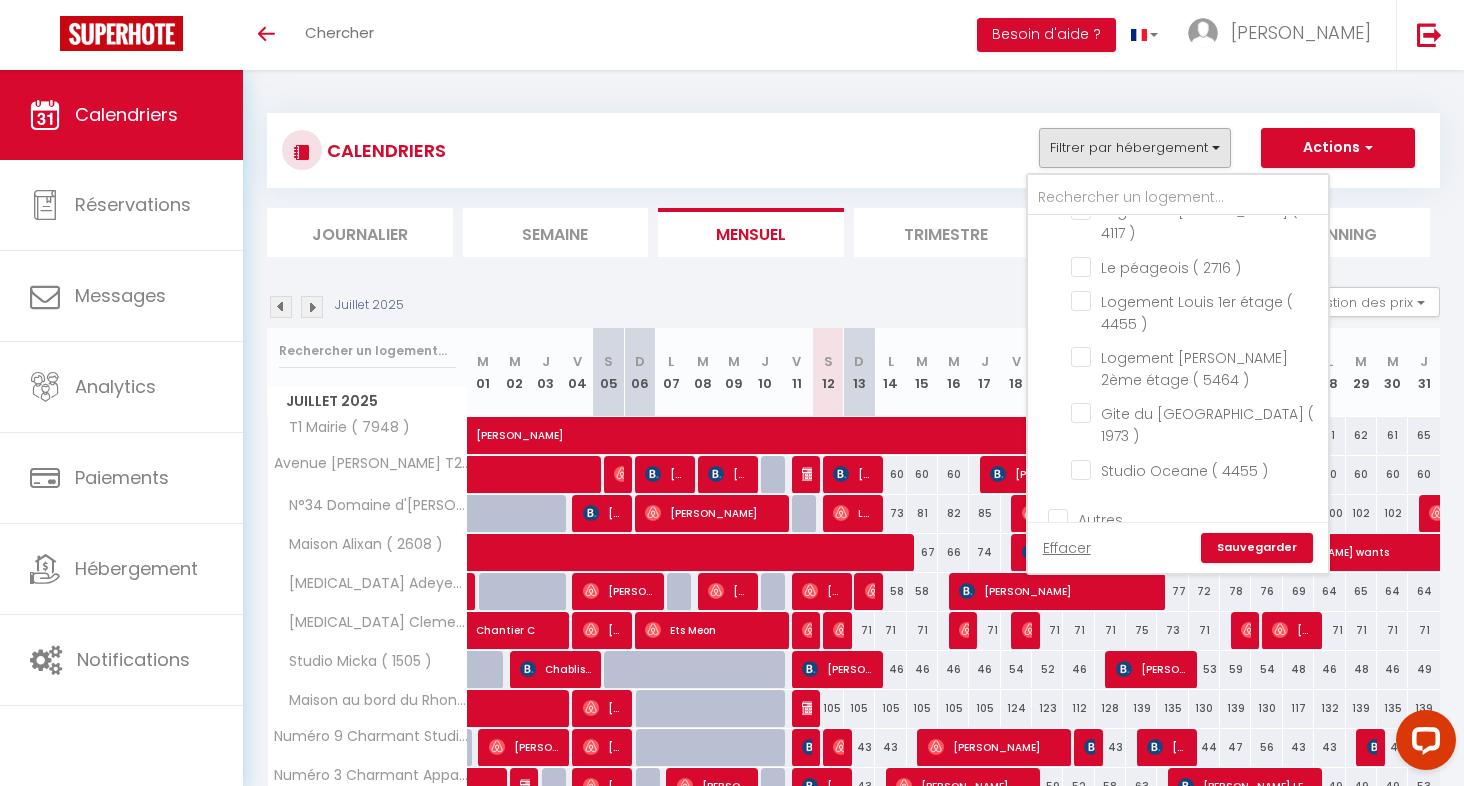 checkbox on "false" 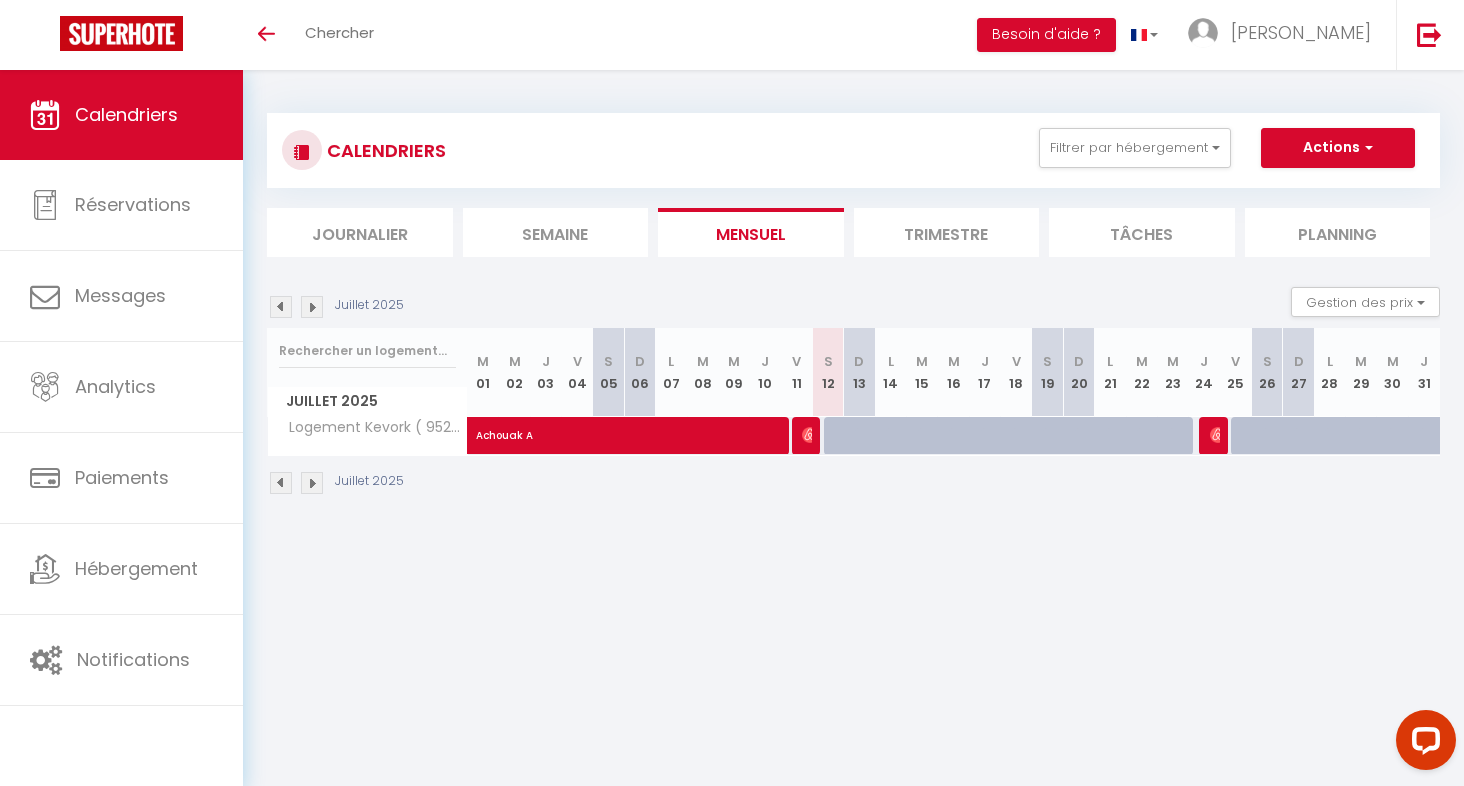 click at bounding box center [312, 483] 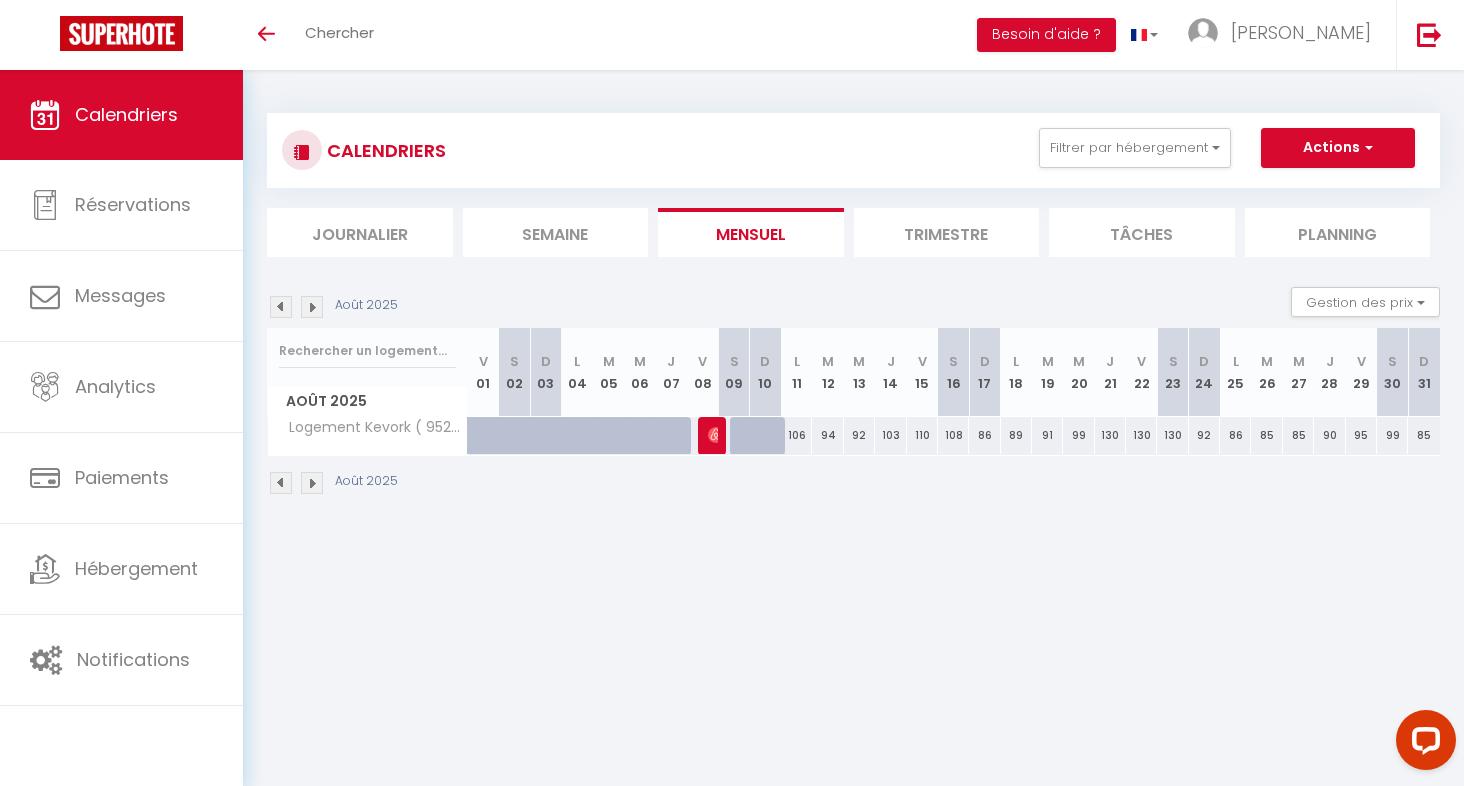 click at bounding box center [281, 483] 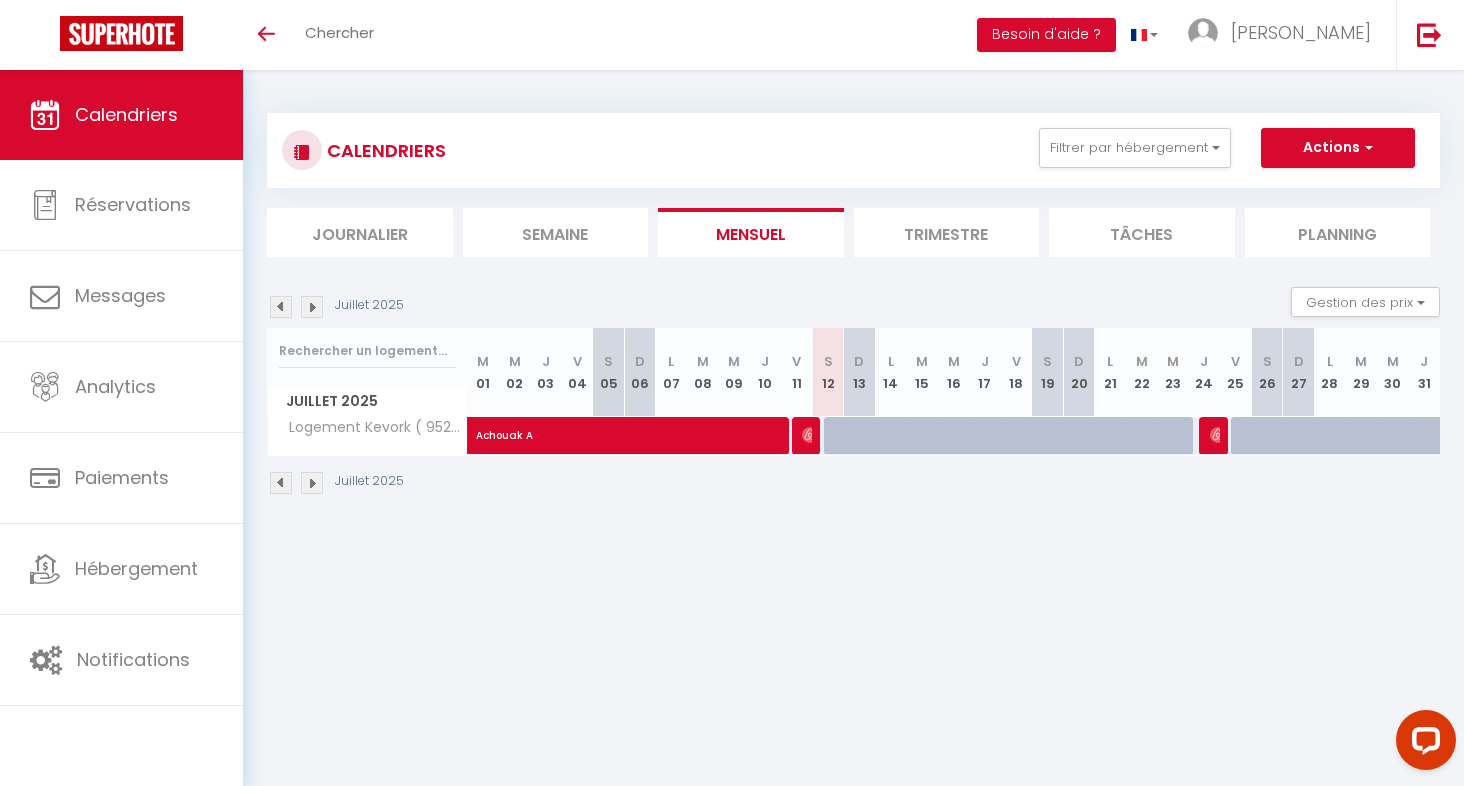 click at bounding box center [312, 307] 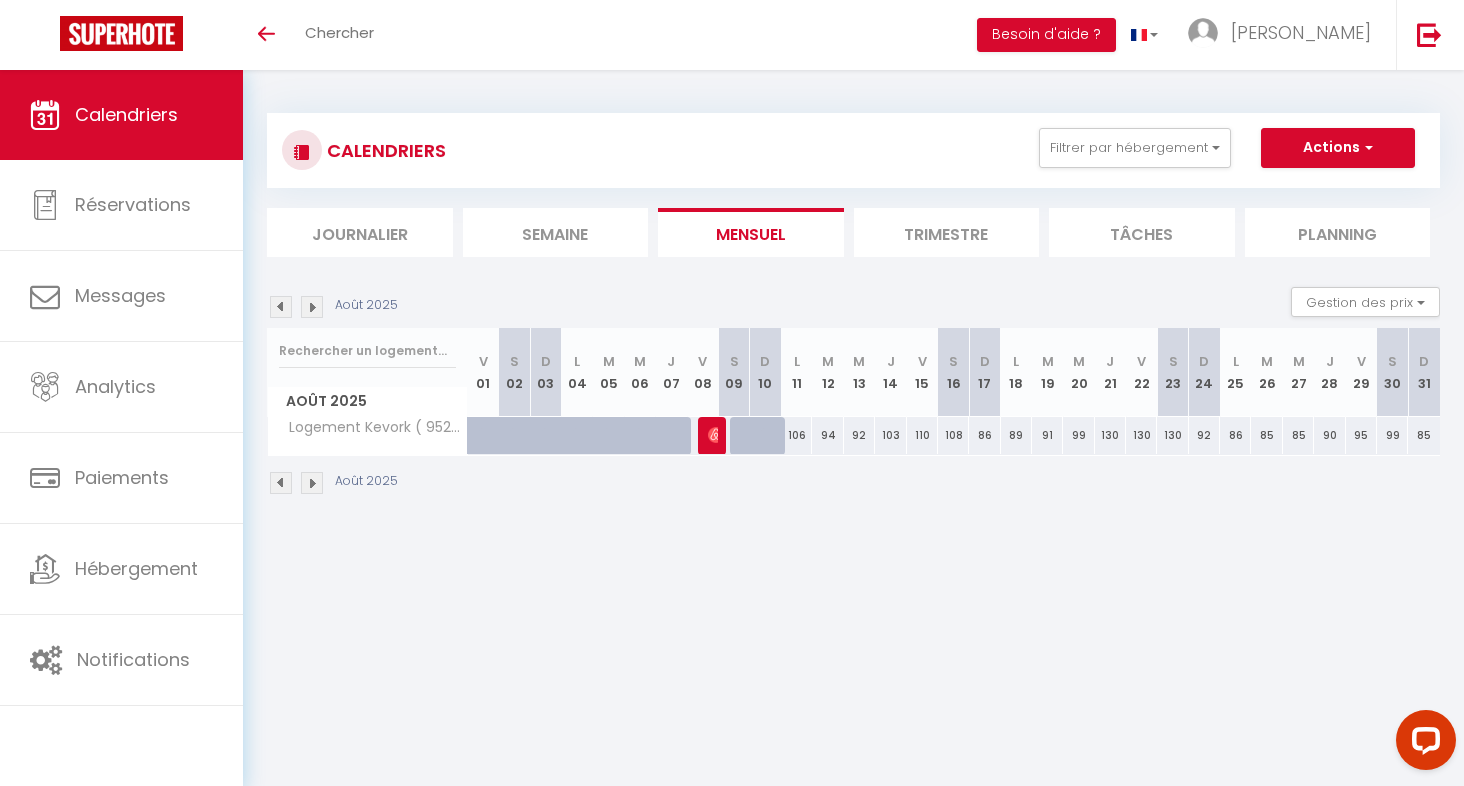 click at bounding box center (281, 307) 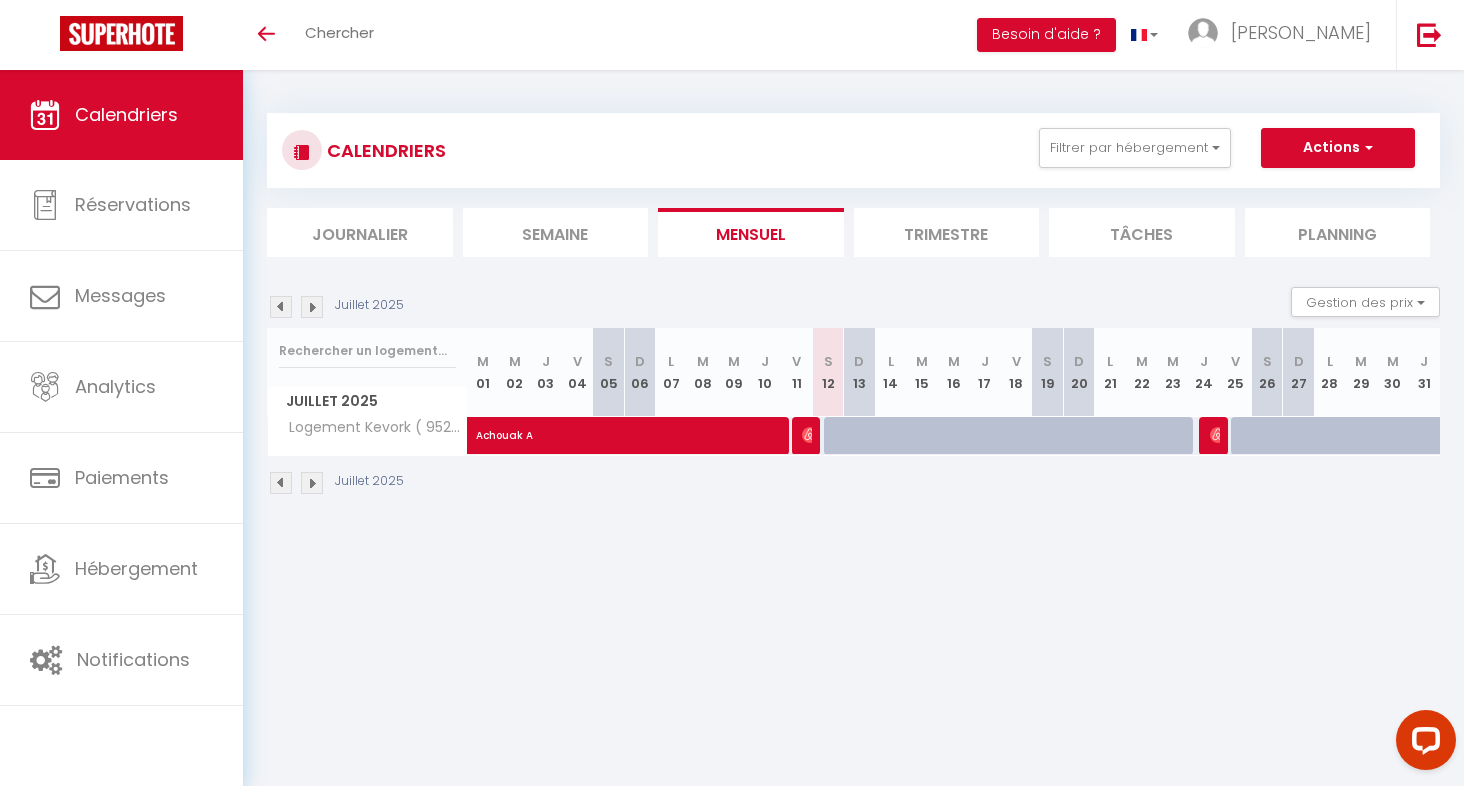 click on "Actions" at bounding box center (1338, 148) 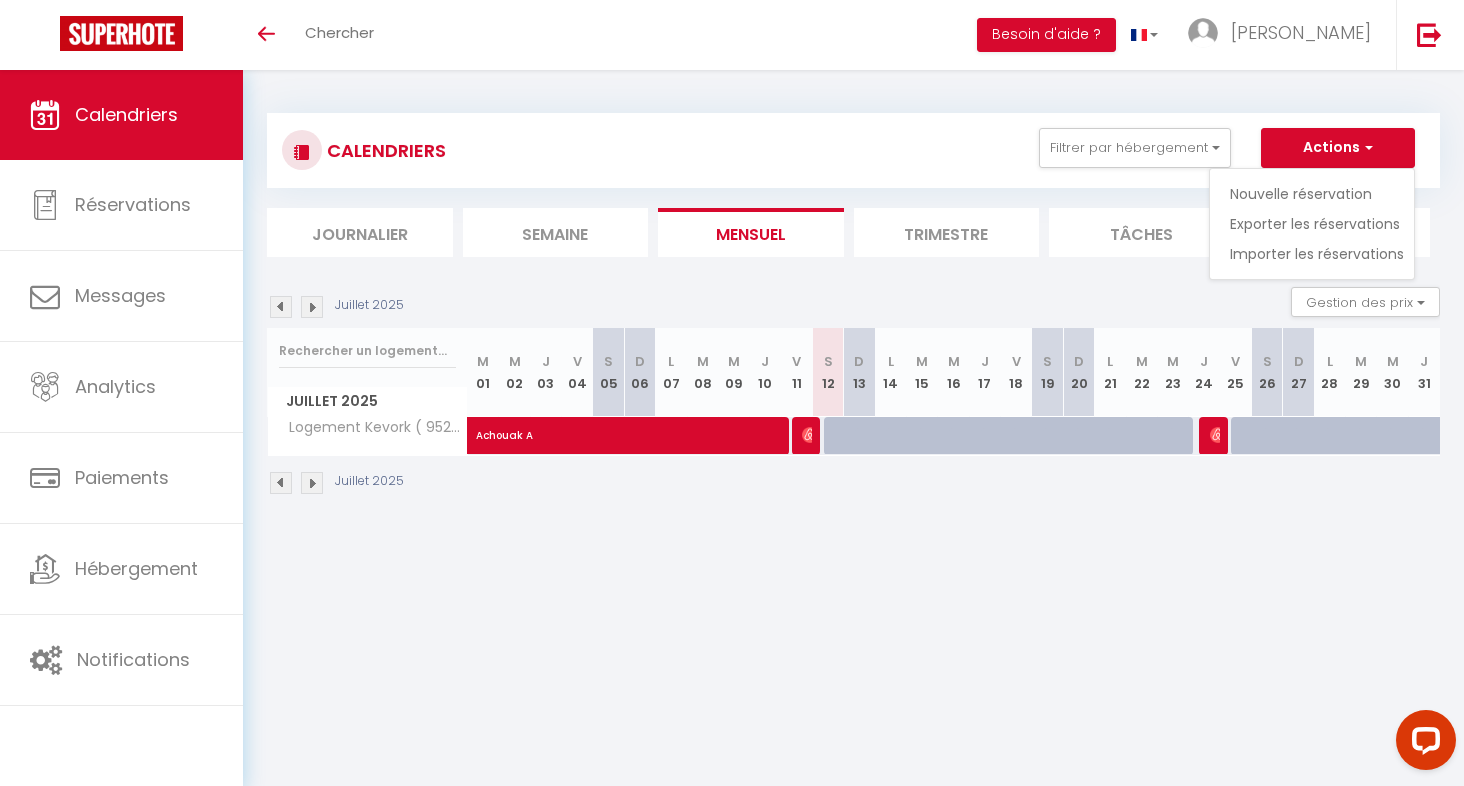 click on "Nouvelle réservation" at bounding box center [1317, 194] 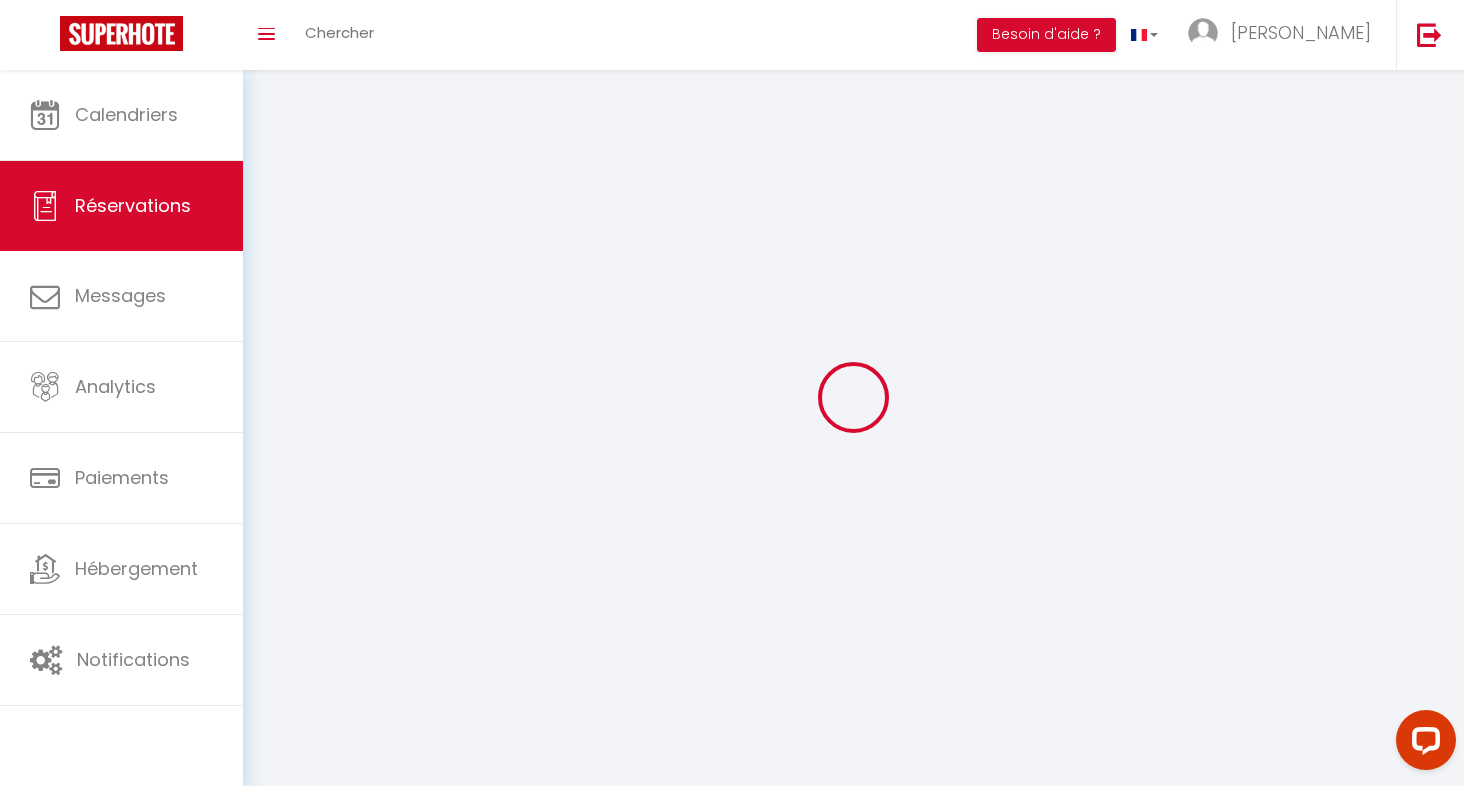 select 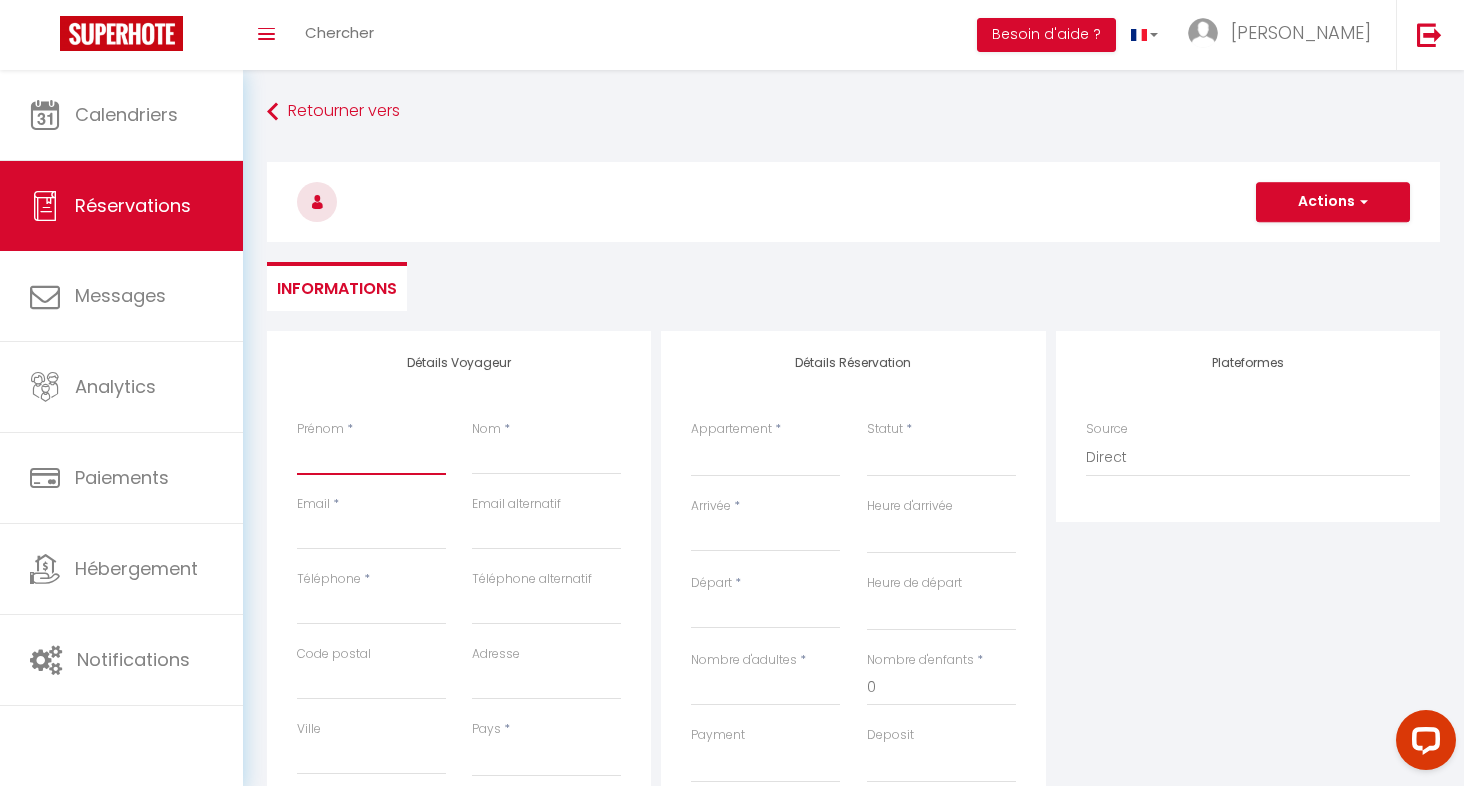 type on "G" 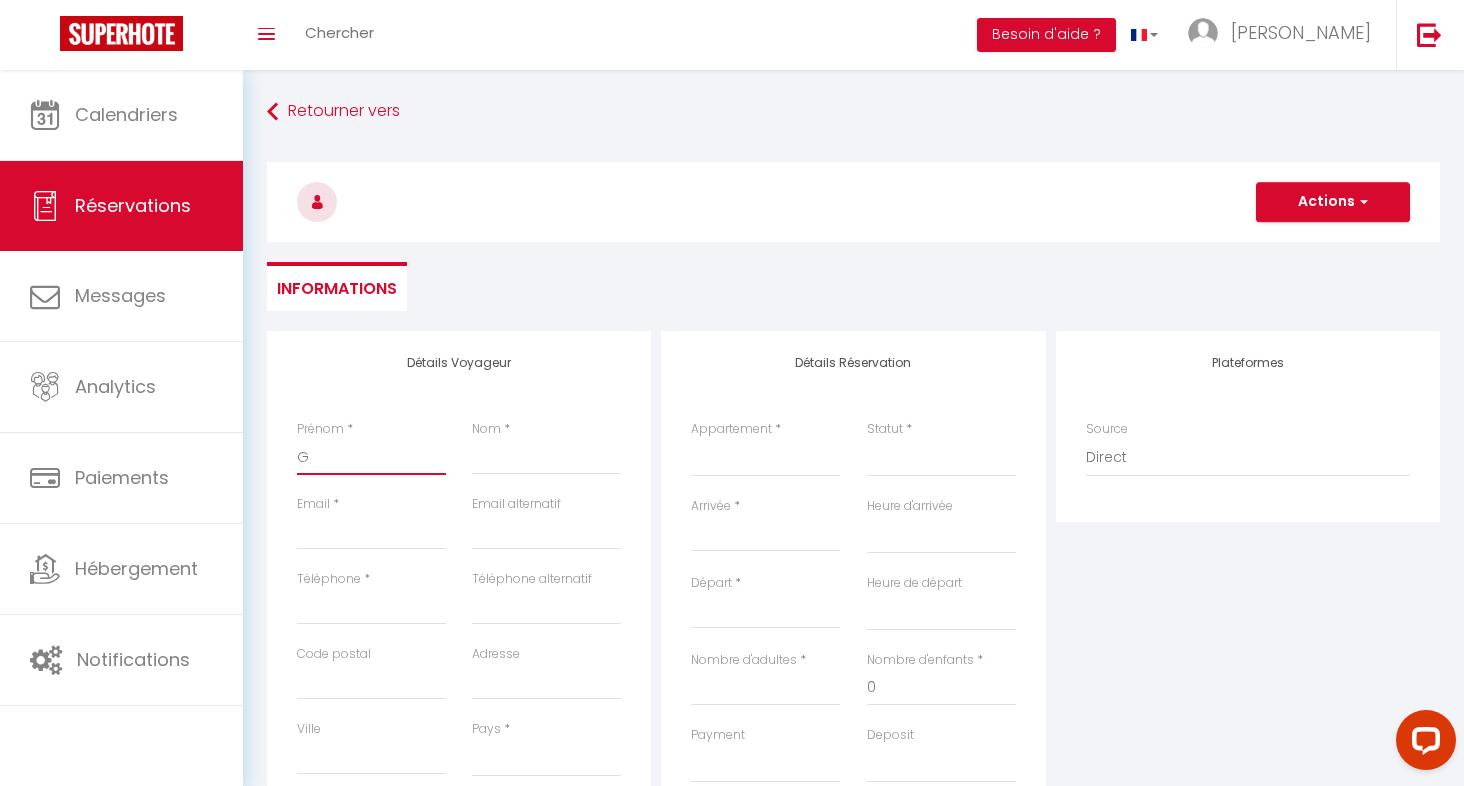 select 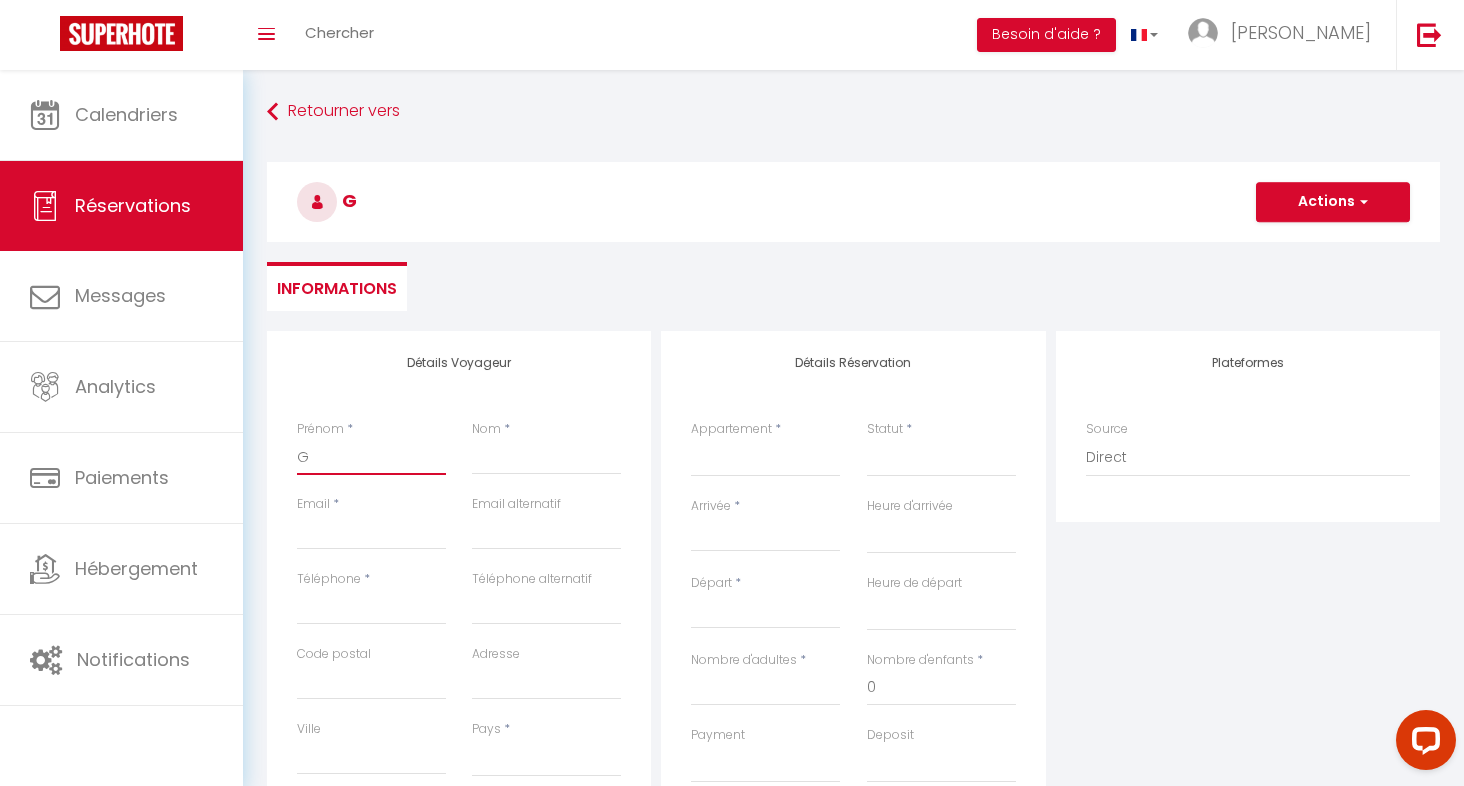type on "Ga" 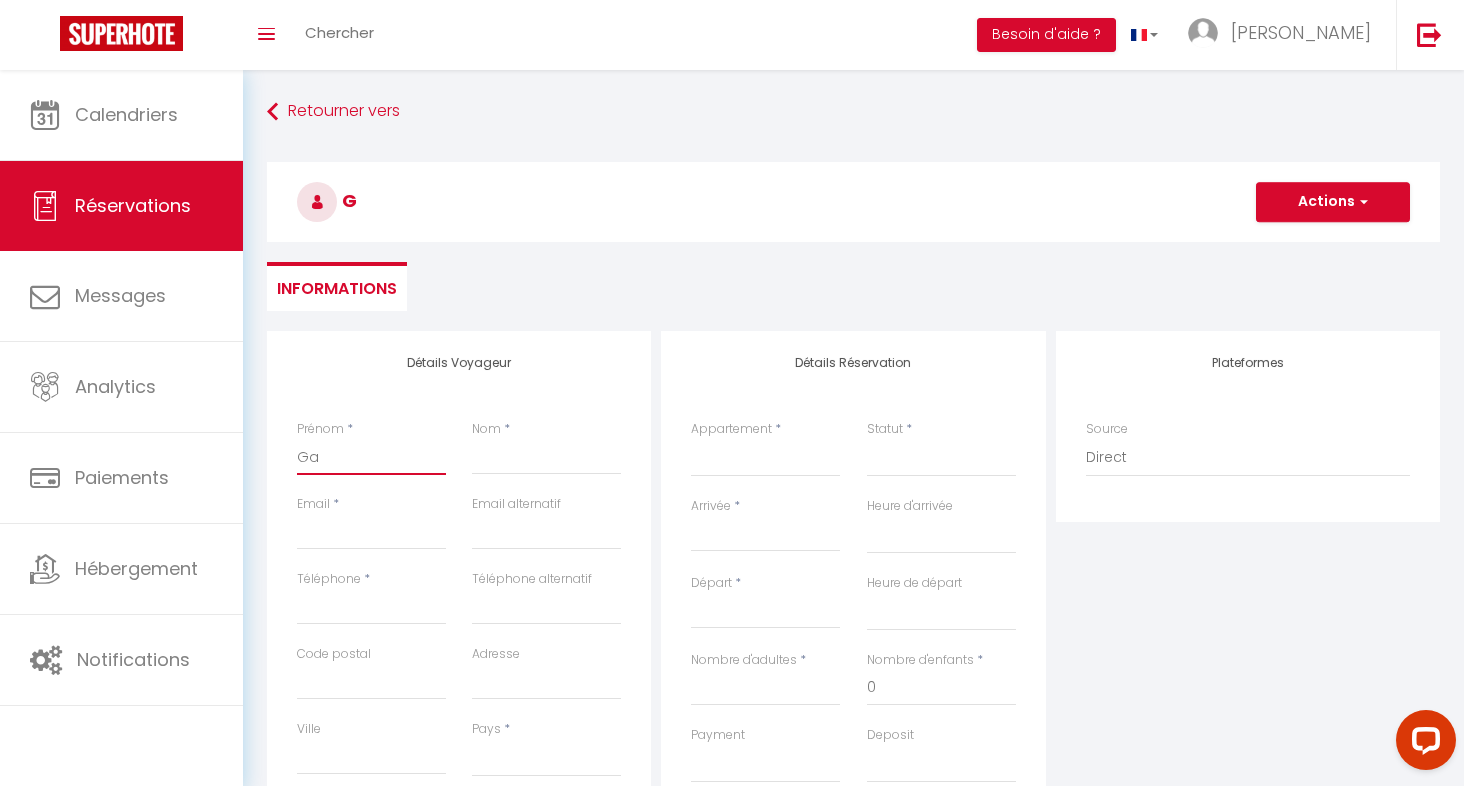 select 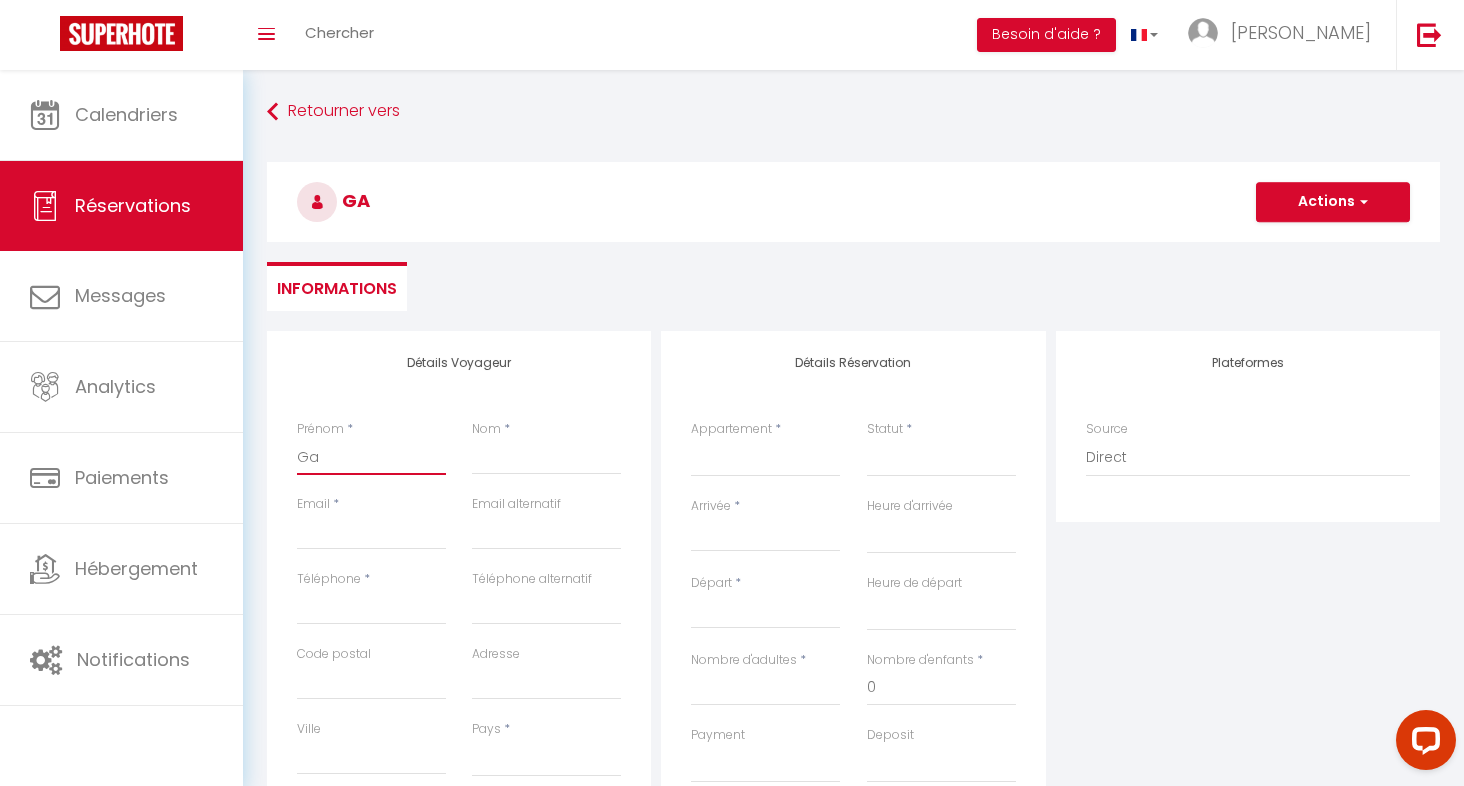 type on "Gae" 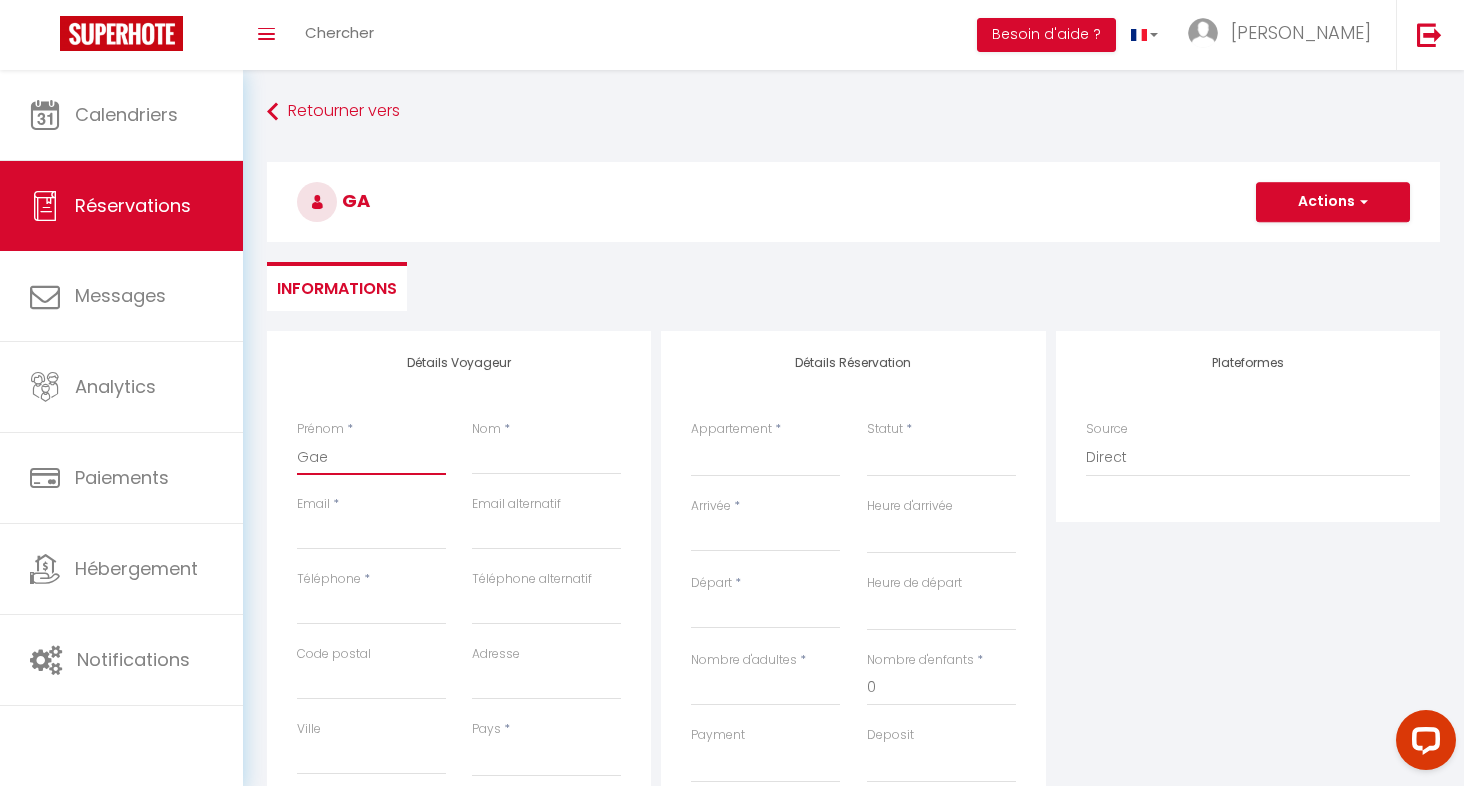 select 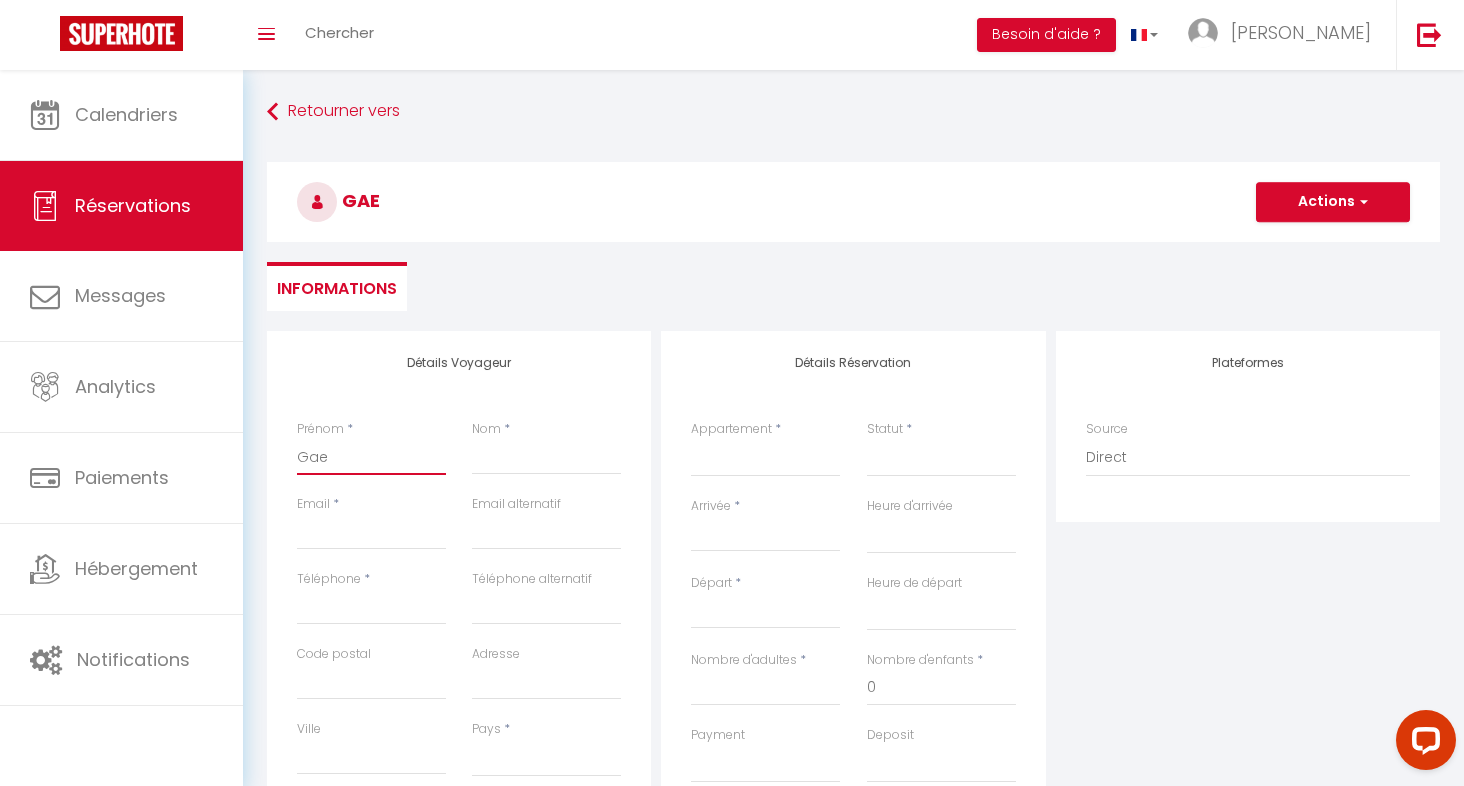 type on "Gaet" 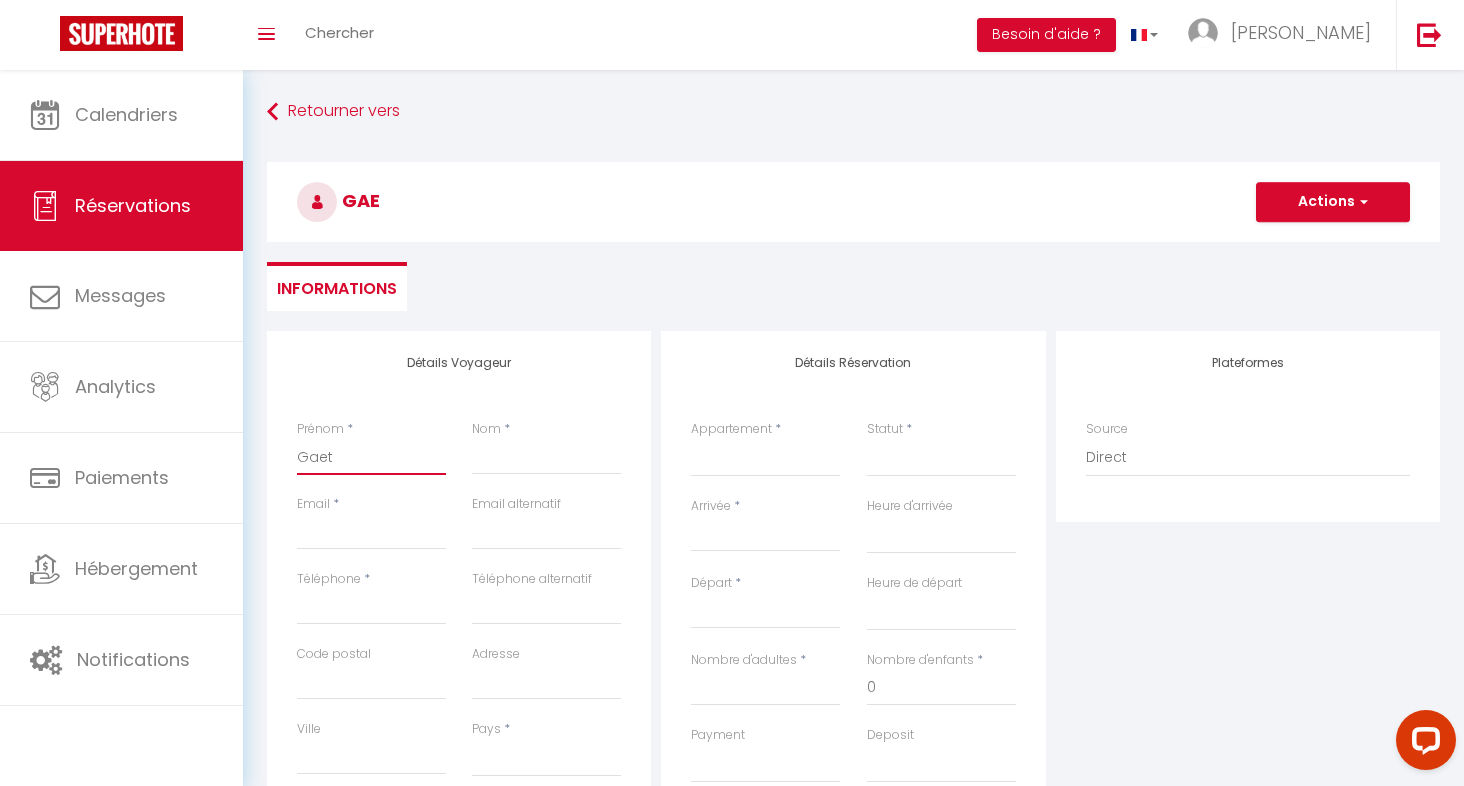 select 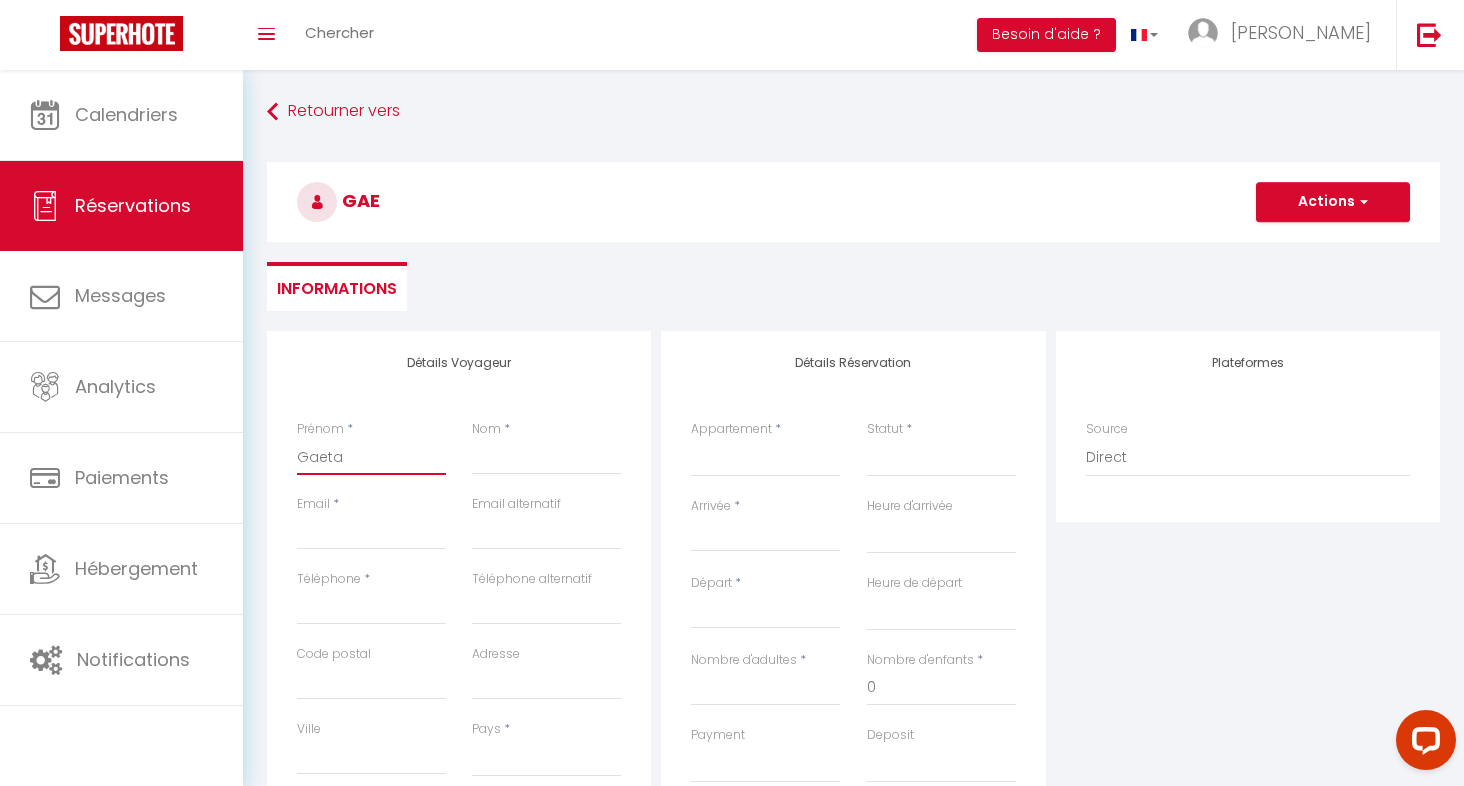 select 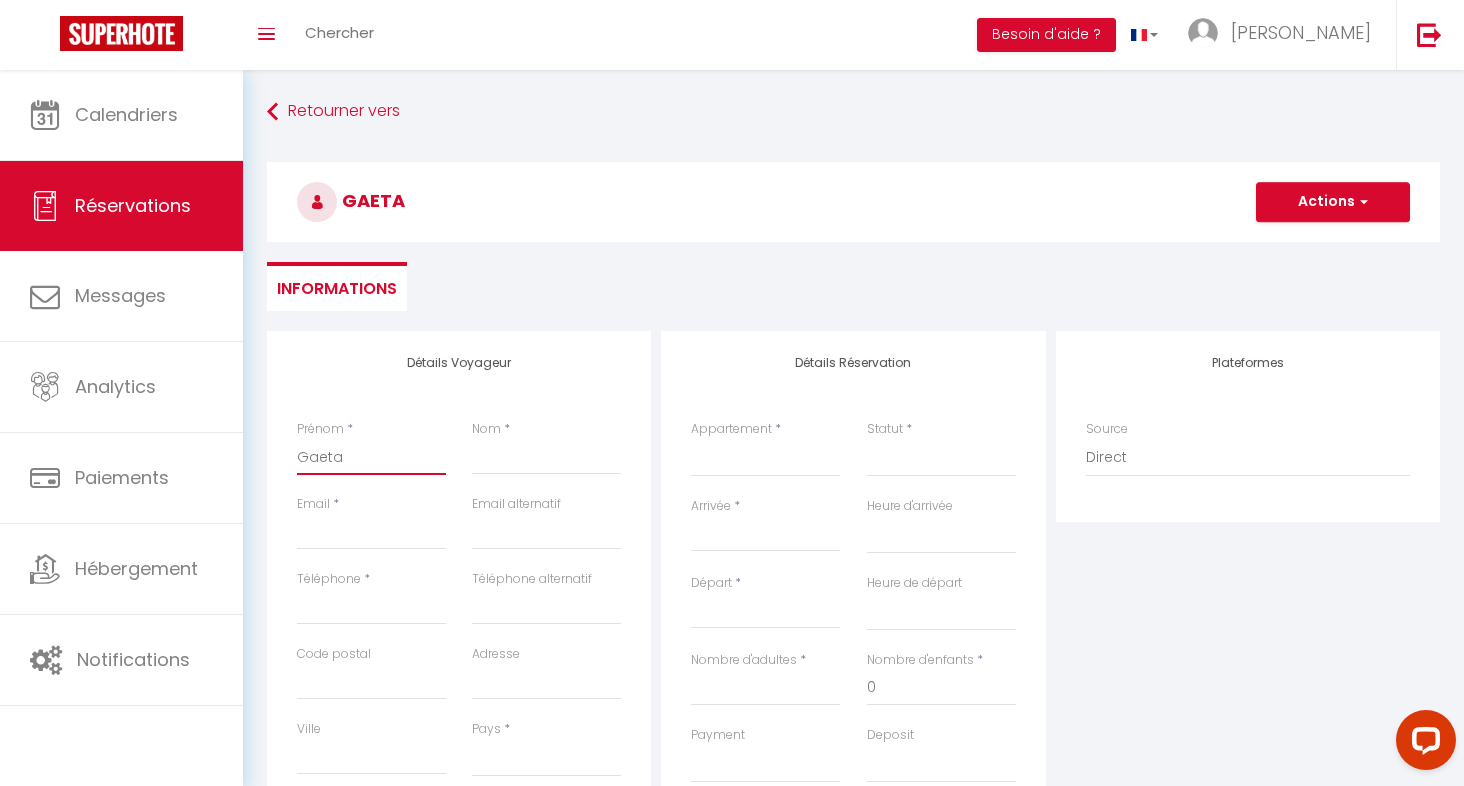 type on "Gaetan" 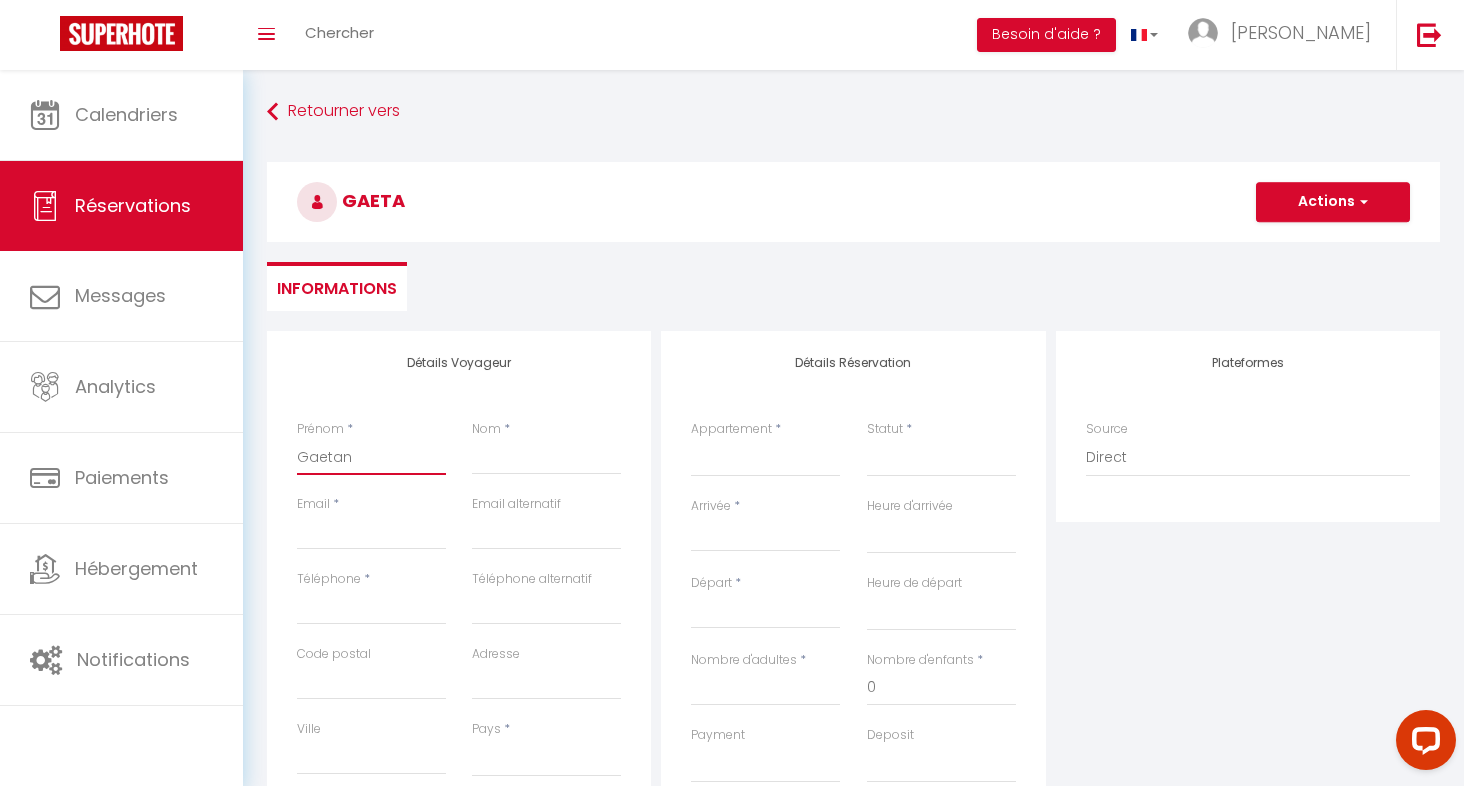 select 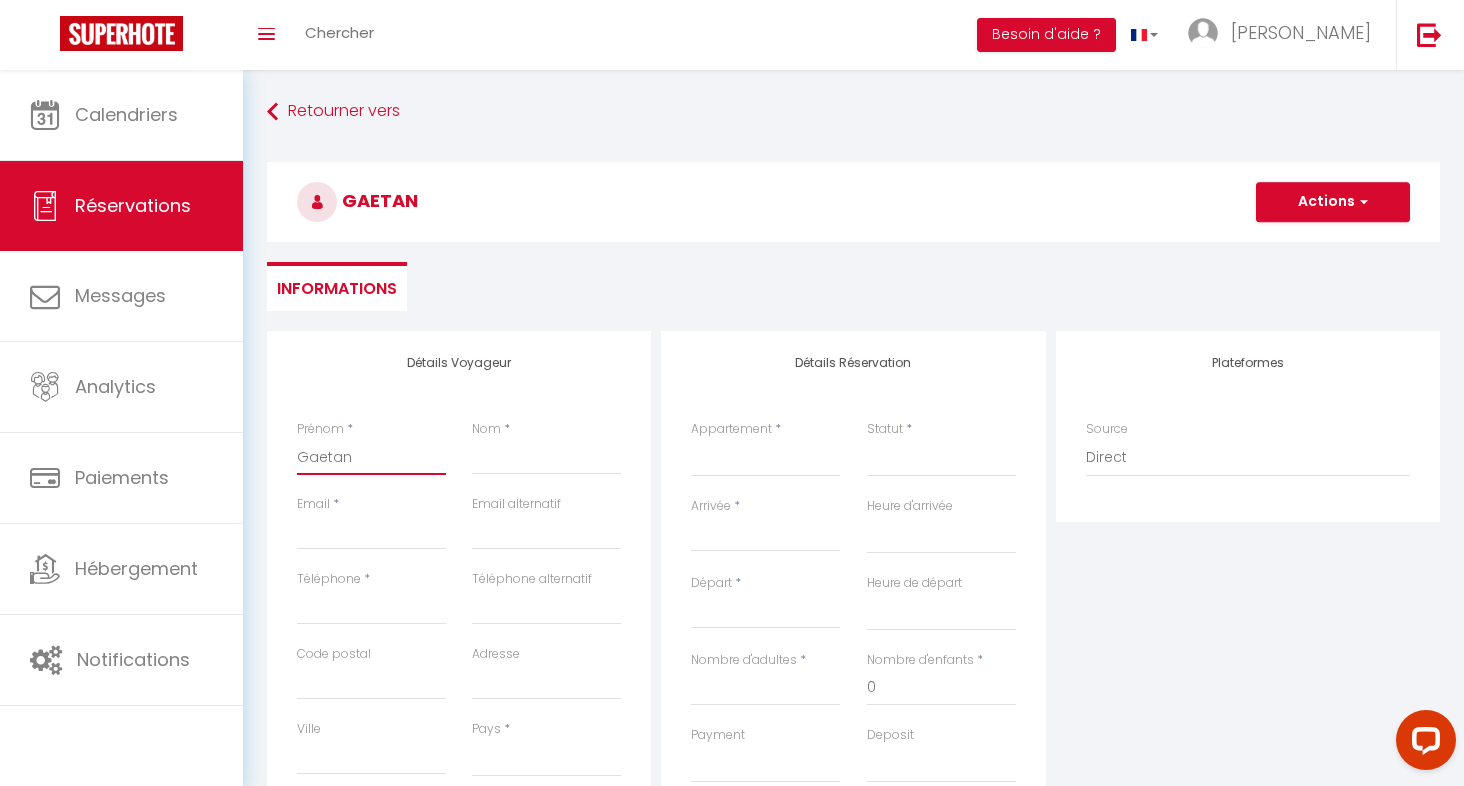 type on "Gaetan" 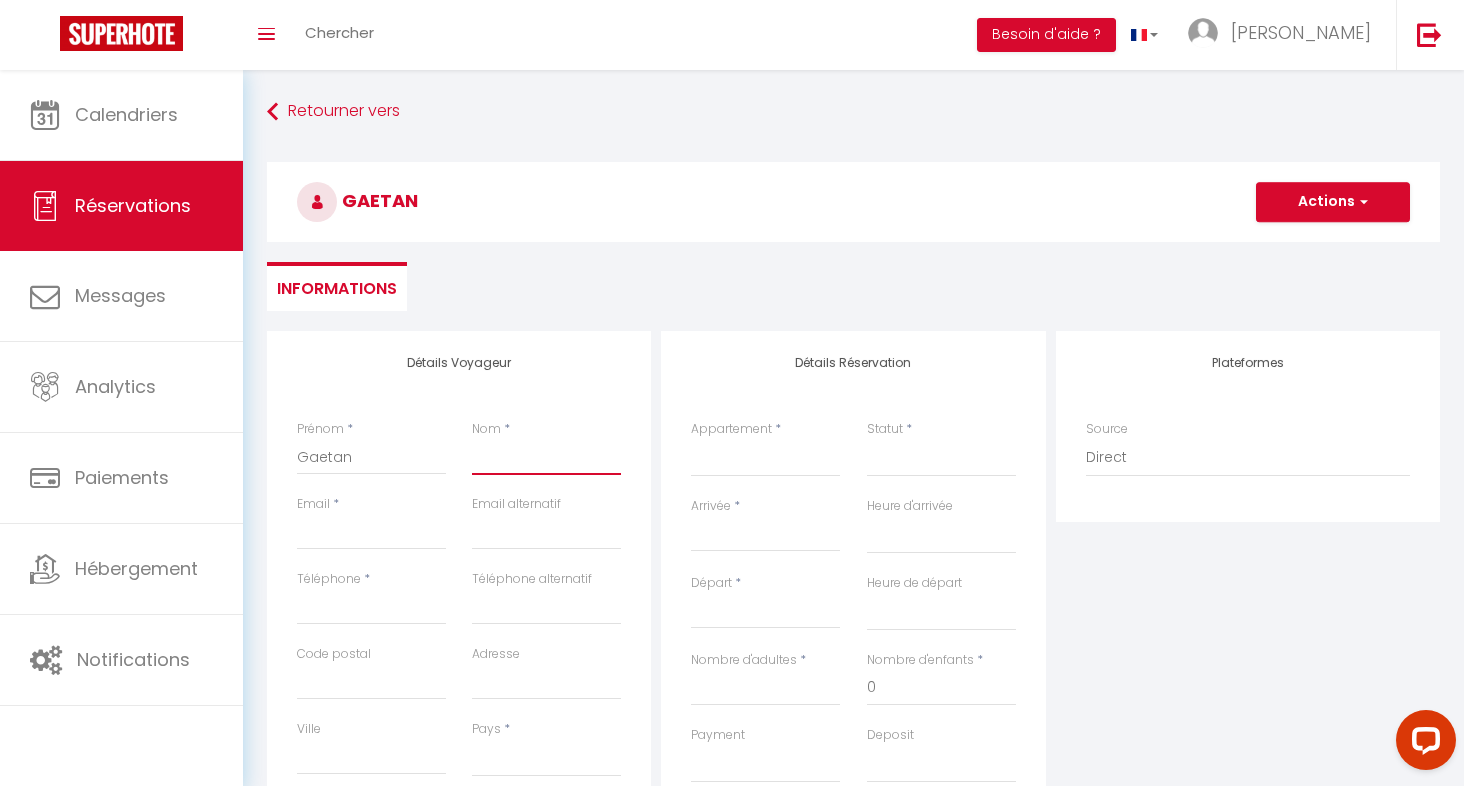 type on "A" 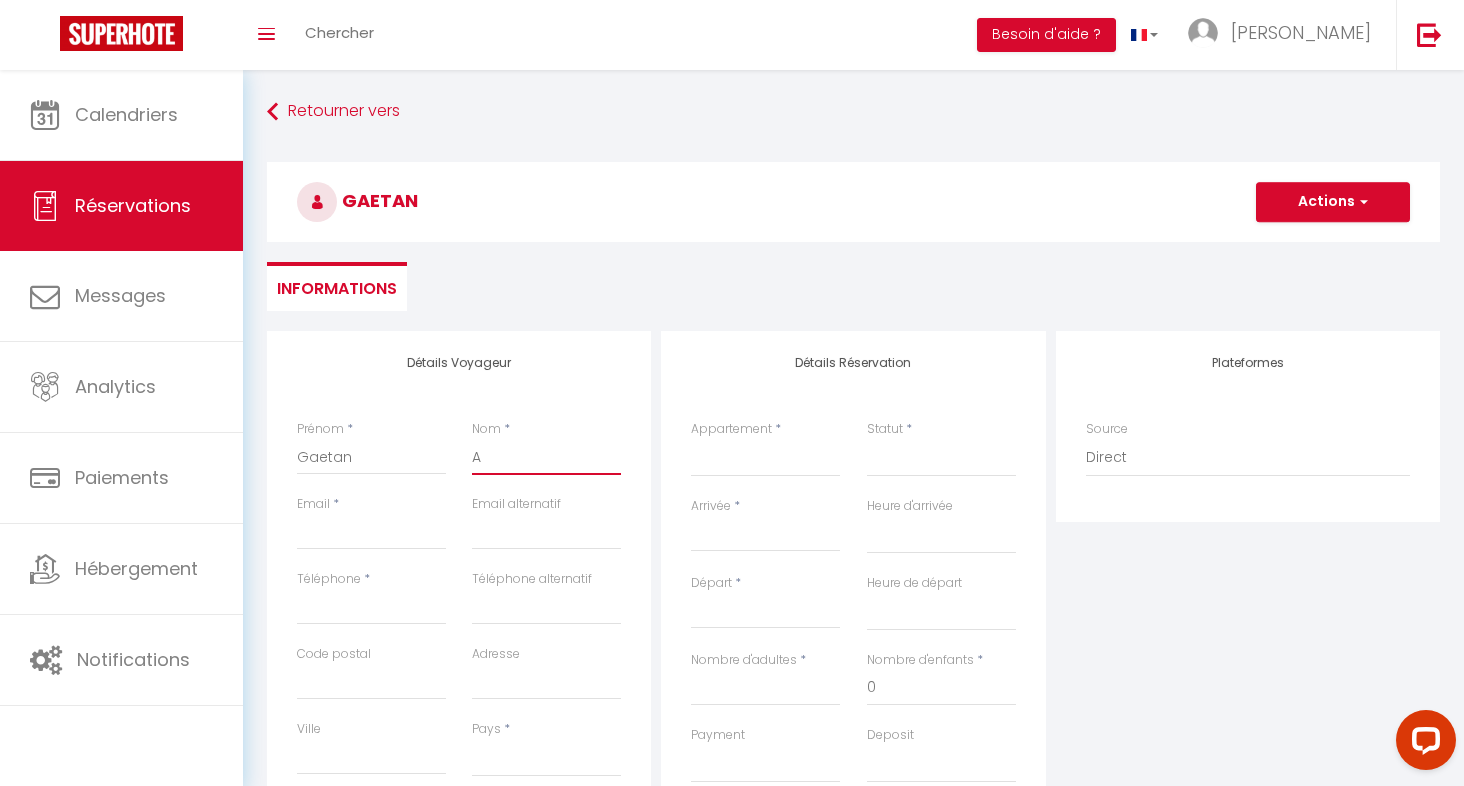 select 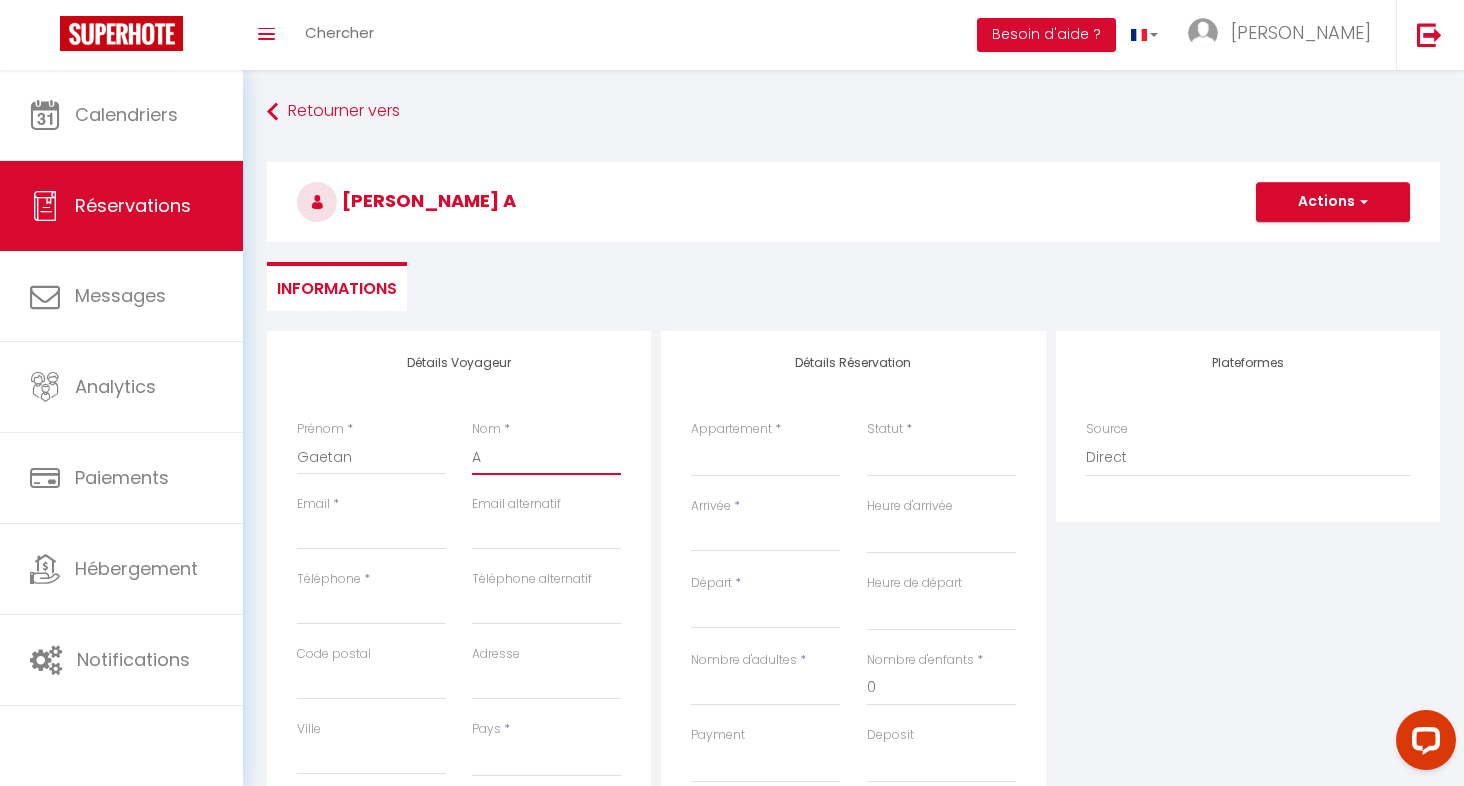 type on "A" 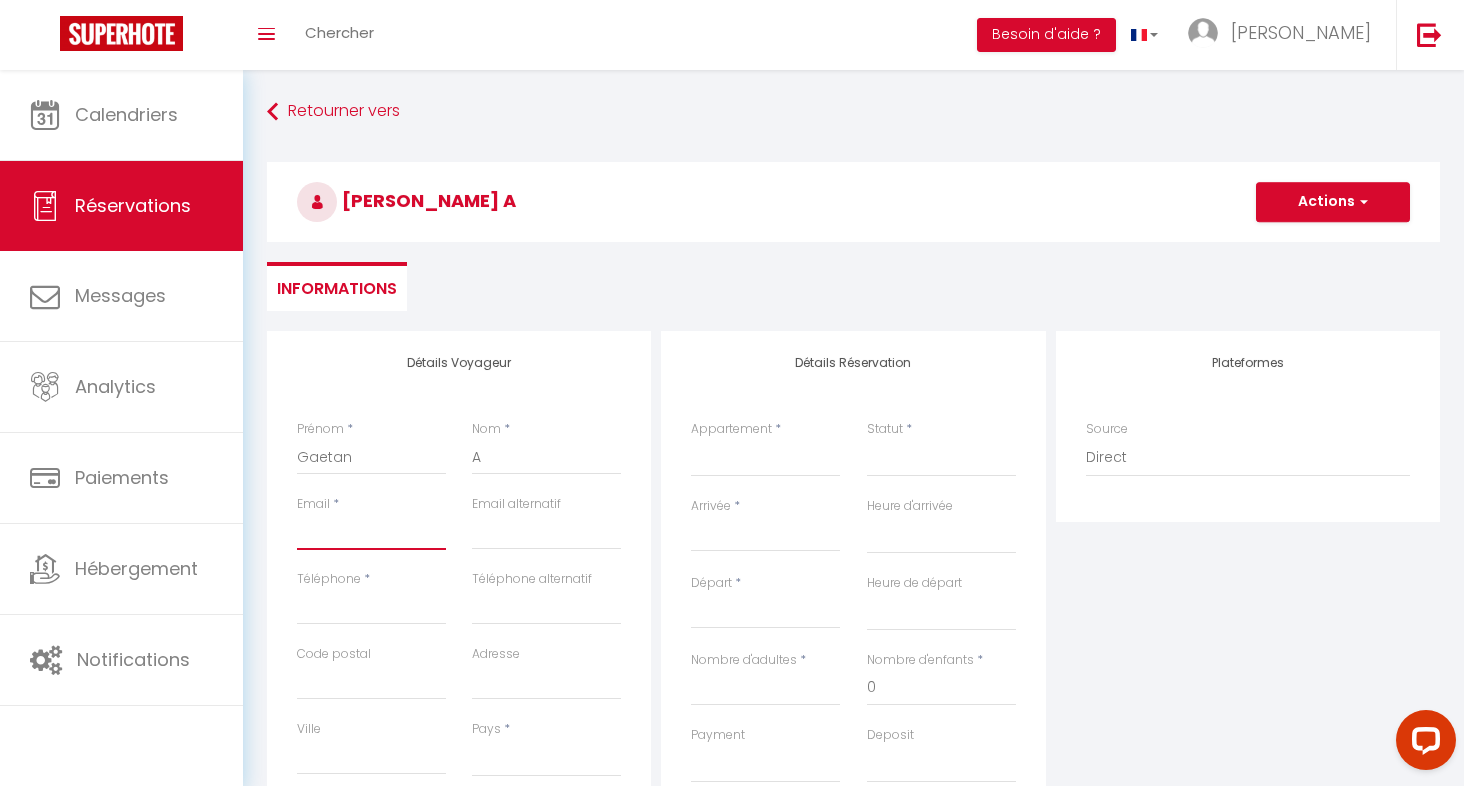 type on "o" 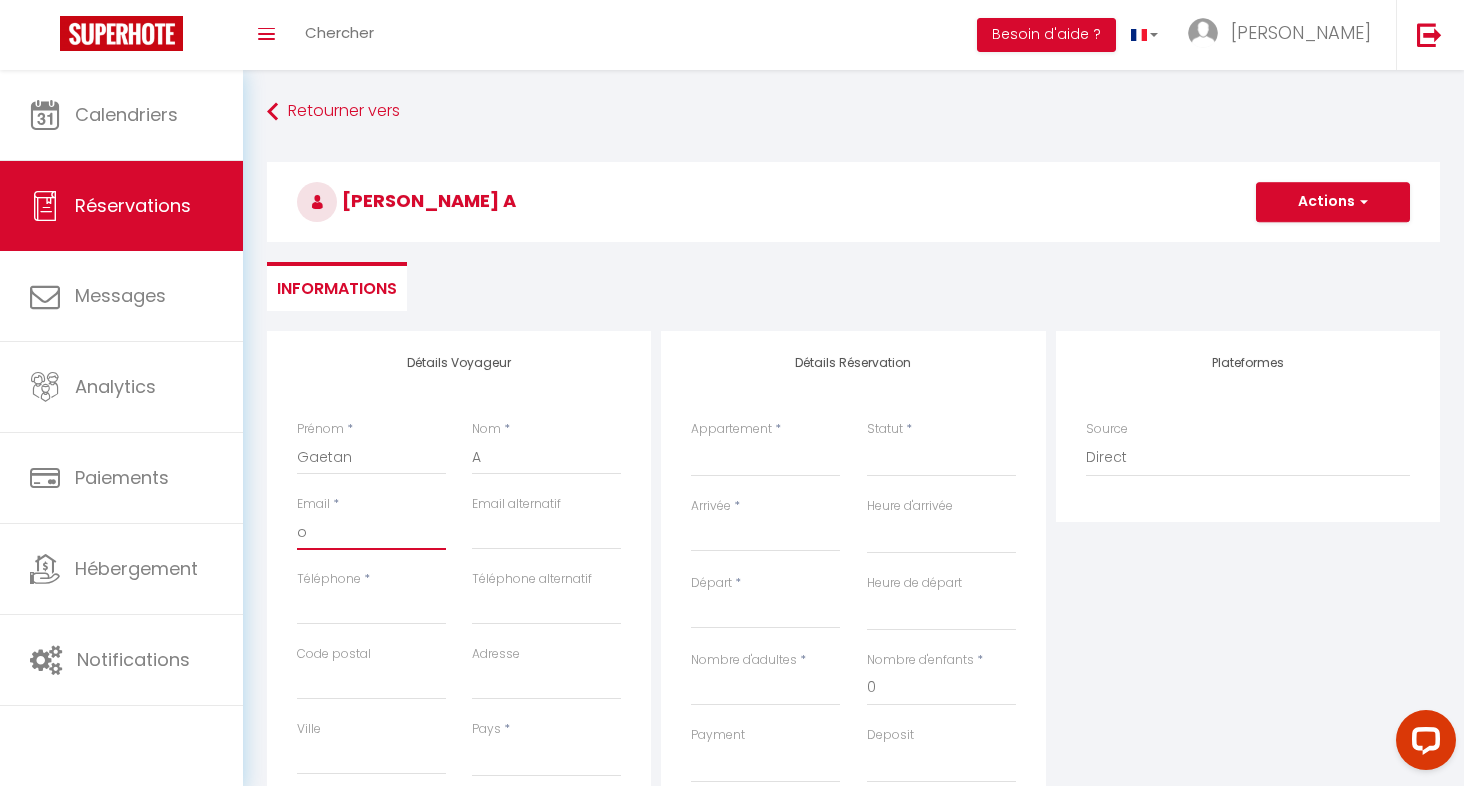 select 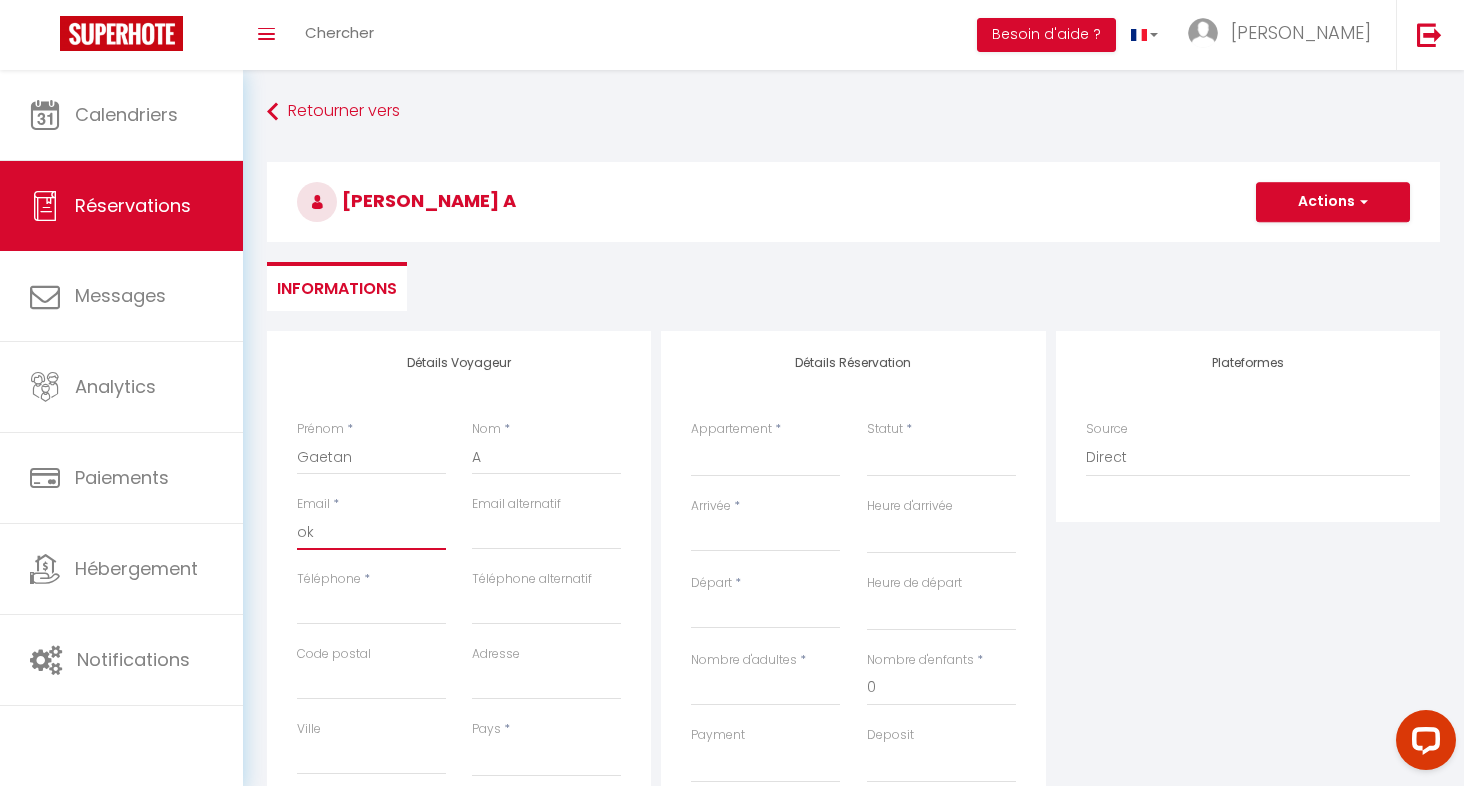 select 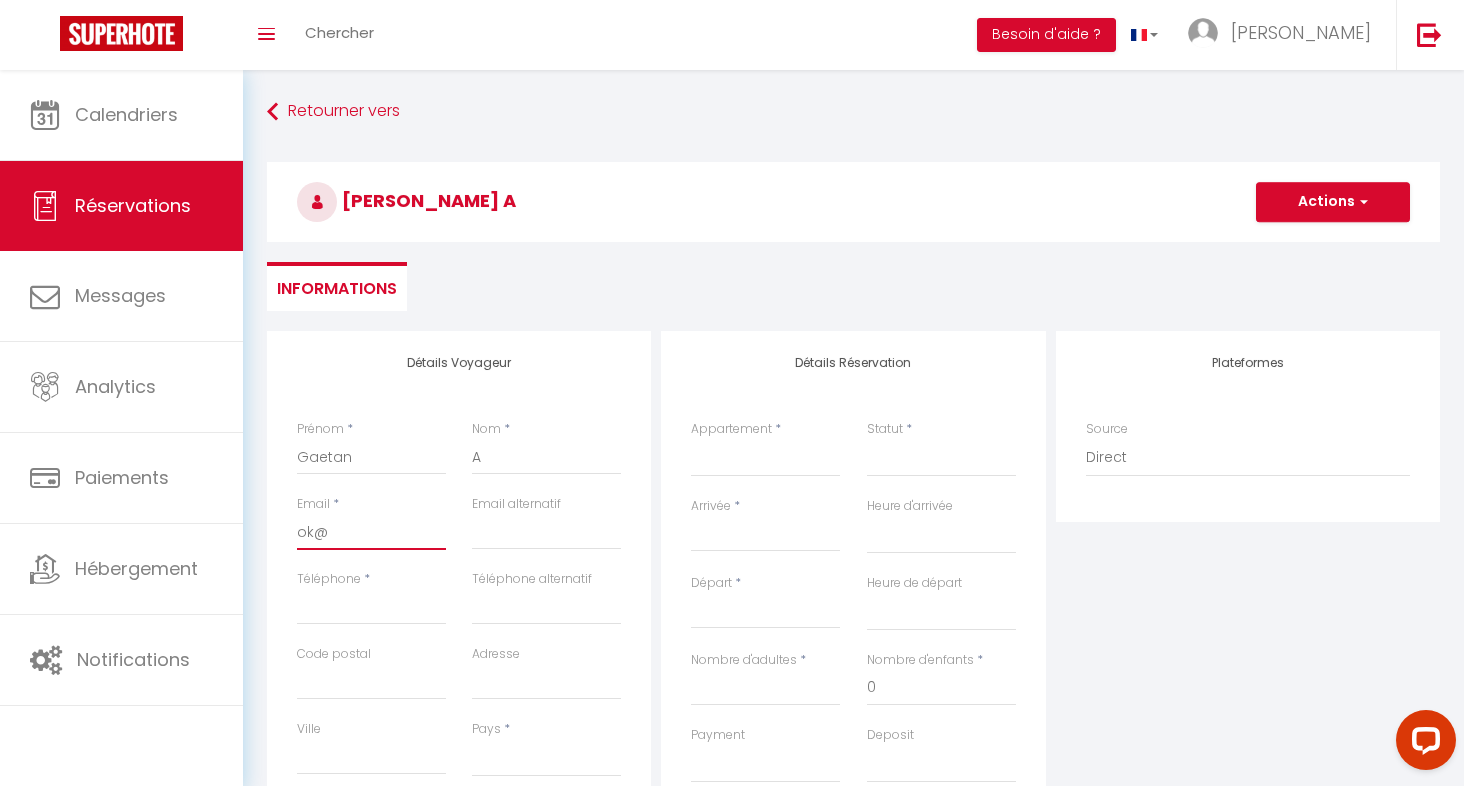 select 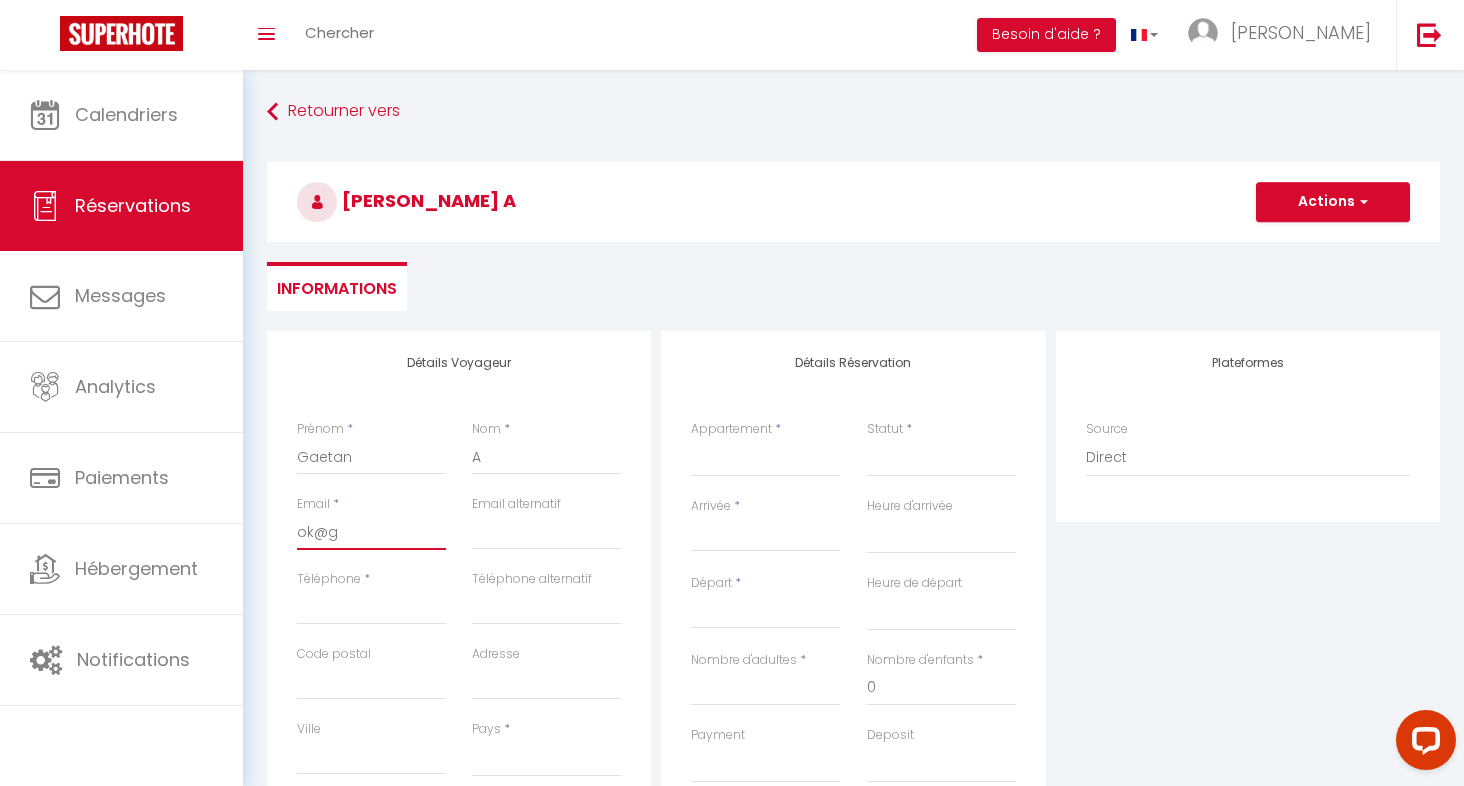 select 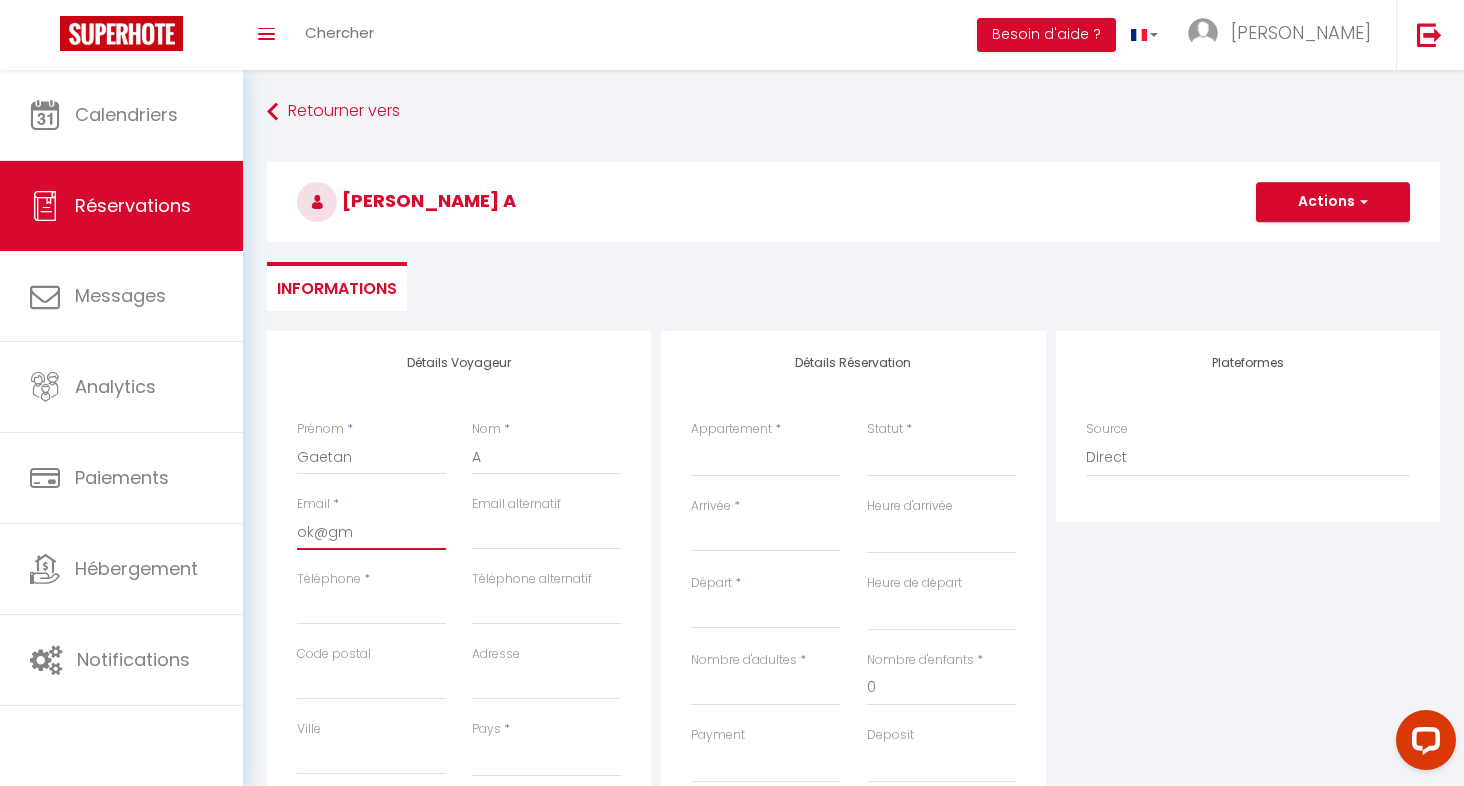 select 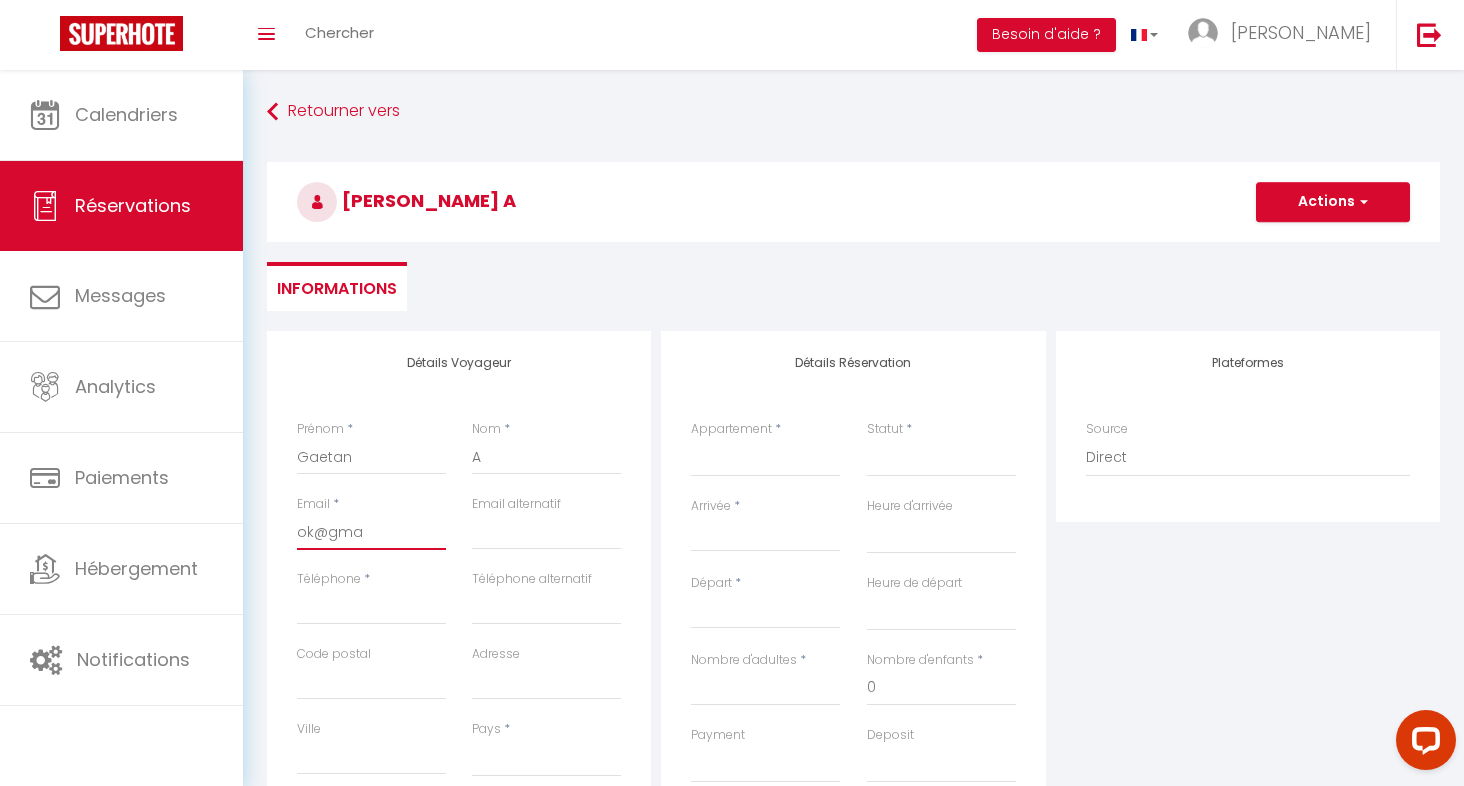 select 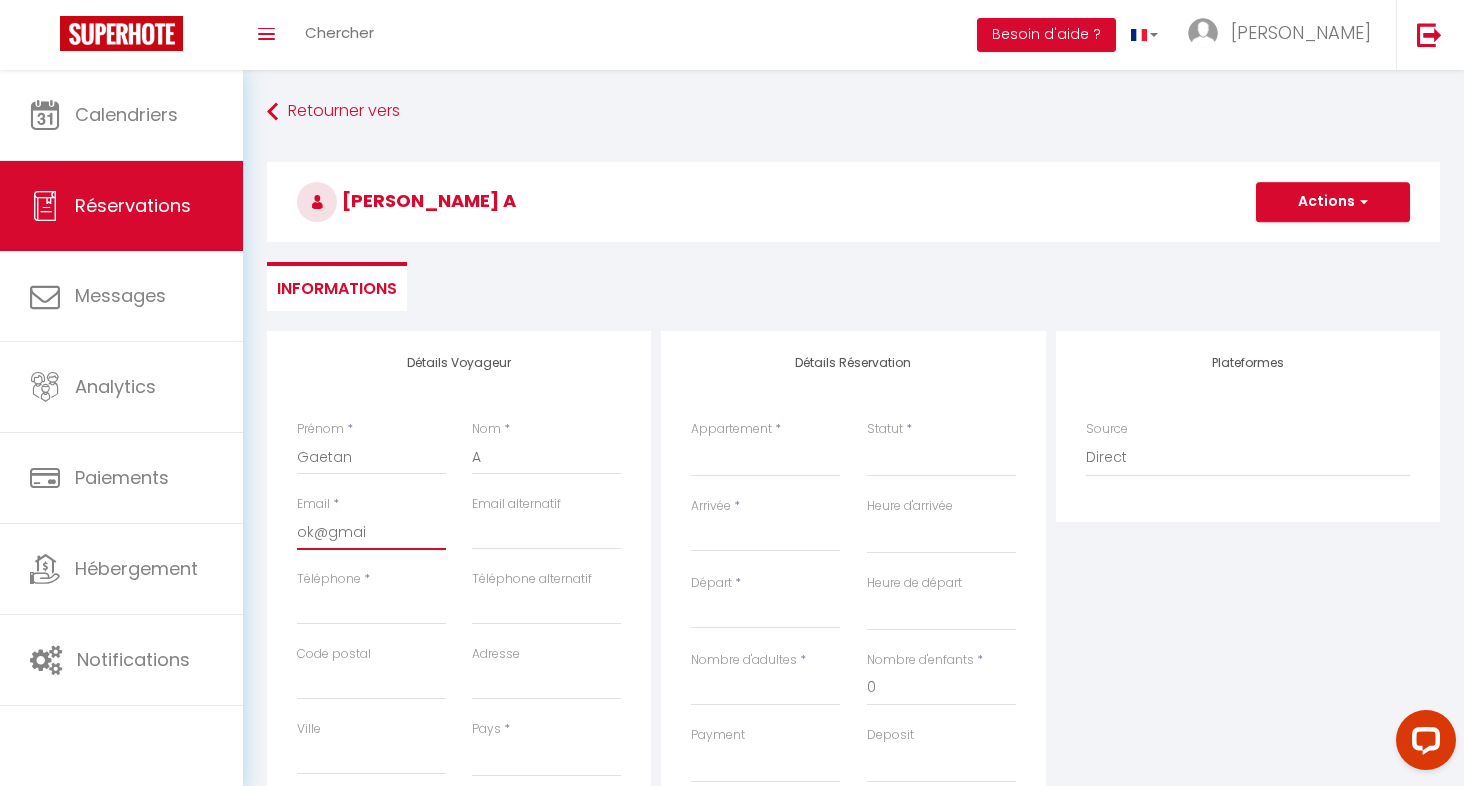 select 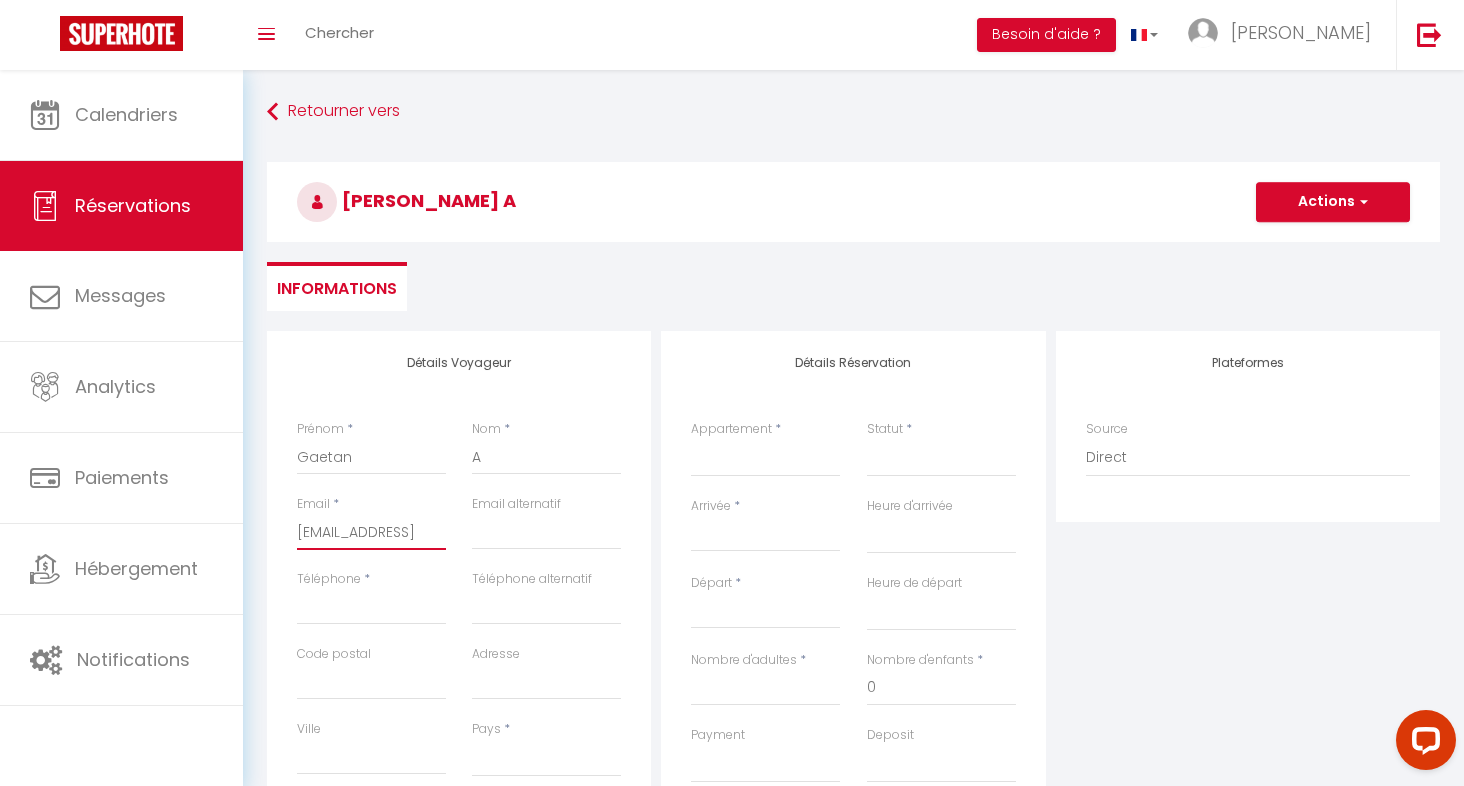 select 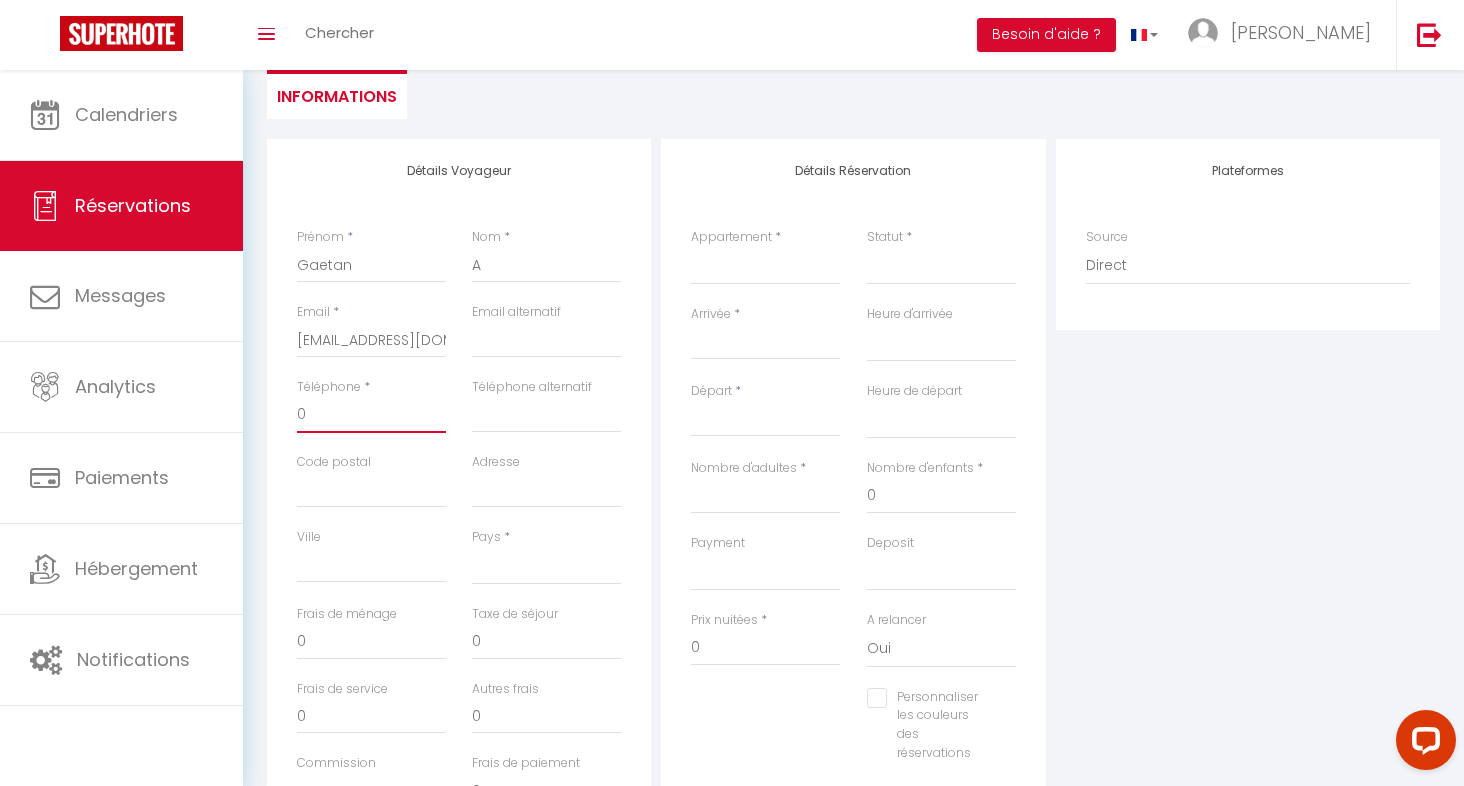 scroll, scrollTop: 201, scrollLeft: 0, axis: vertical 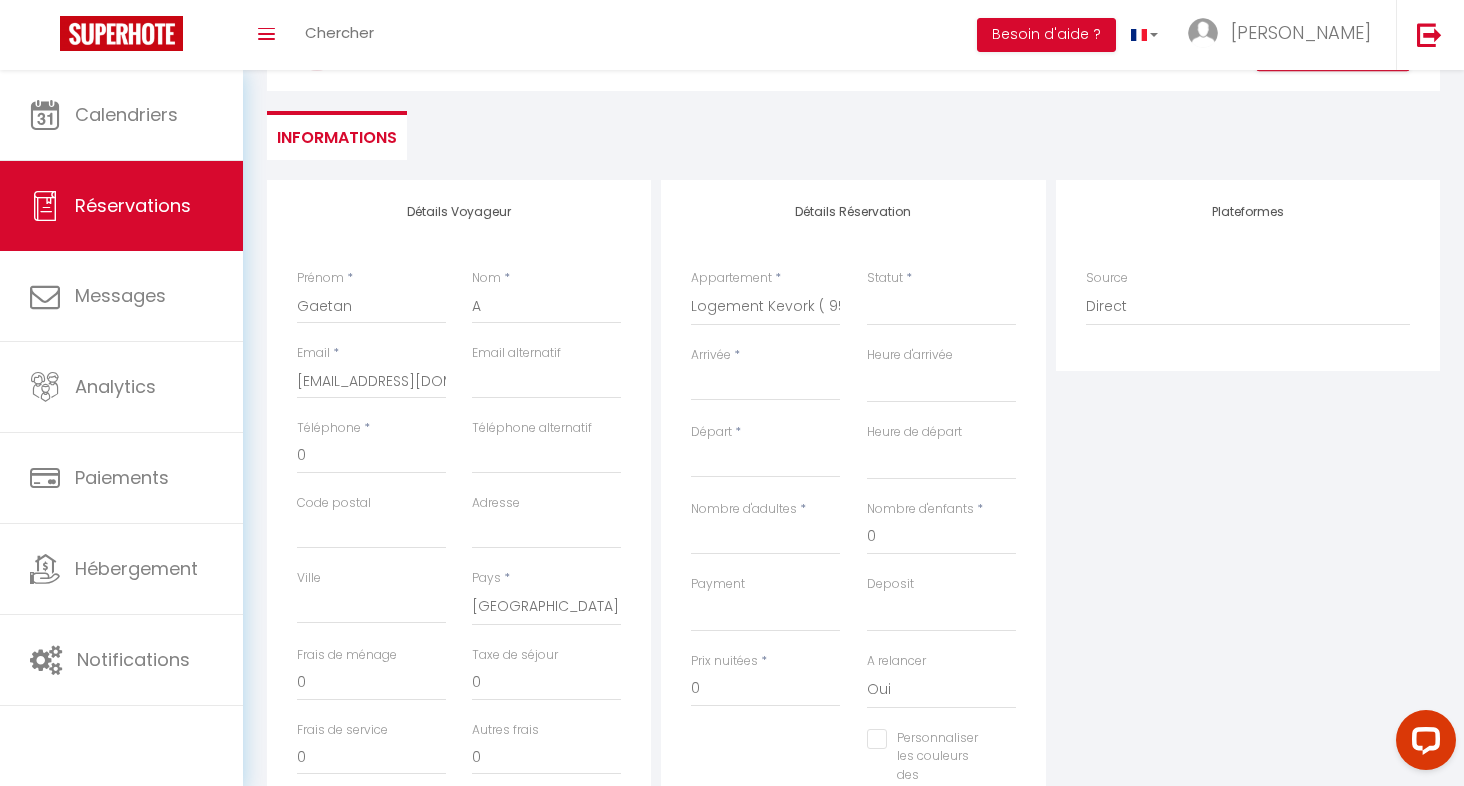 click on "Arrivée" at bounding box center [765, 385] 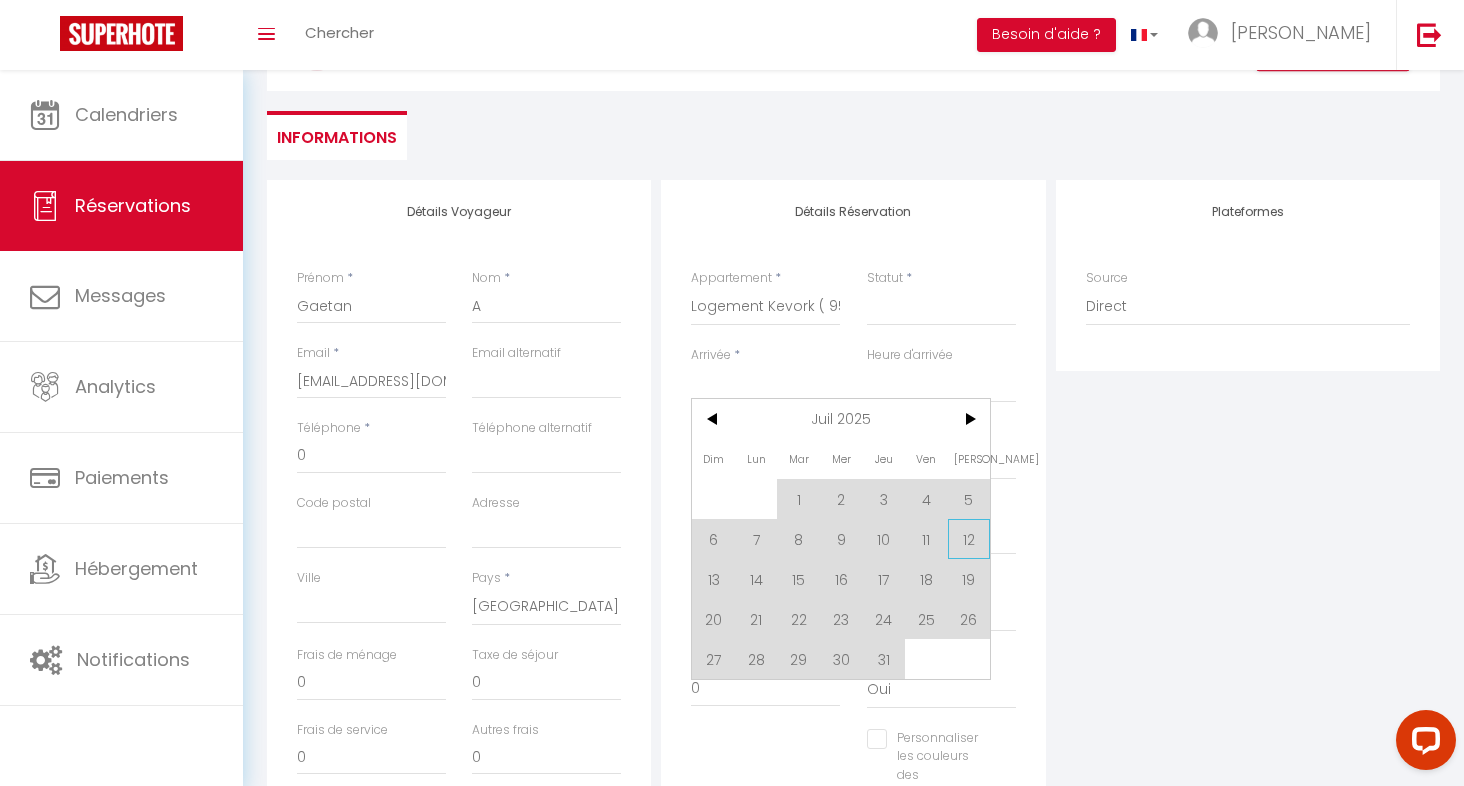 click on "12" at bounding box center [969, 539] 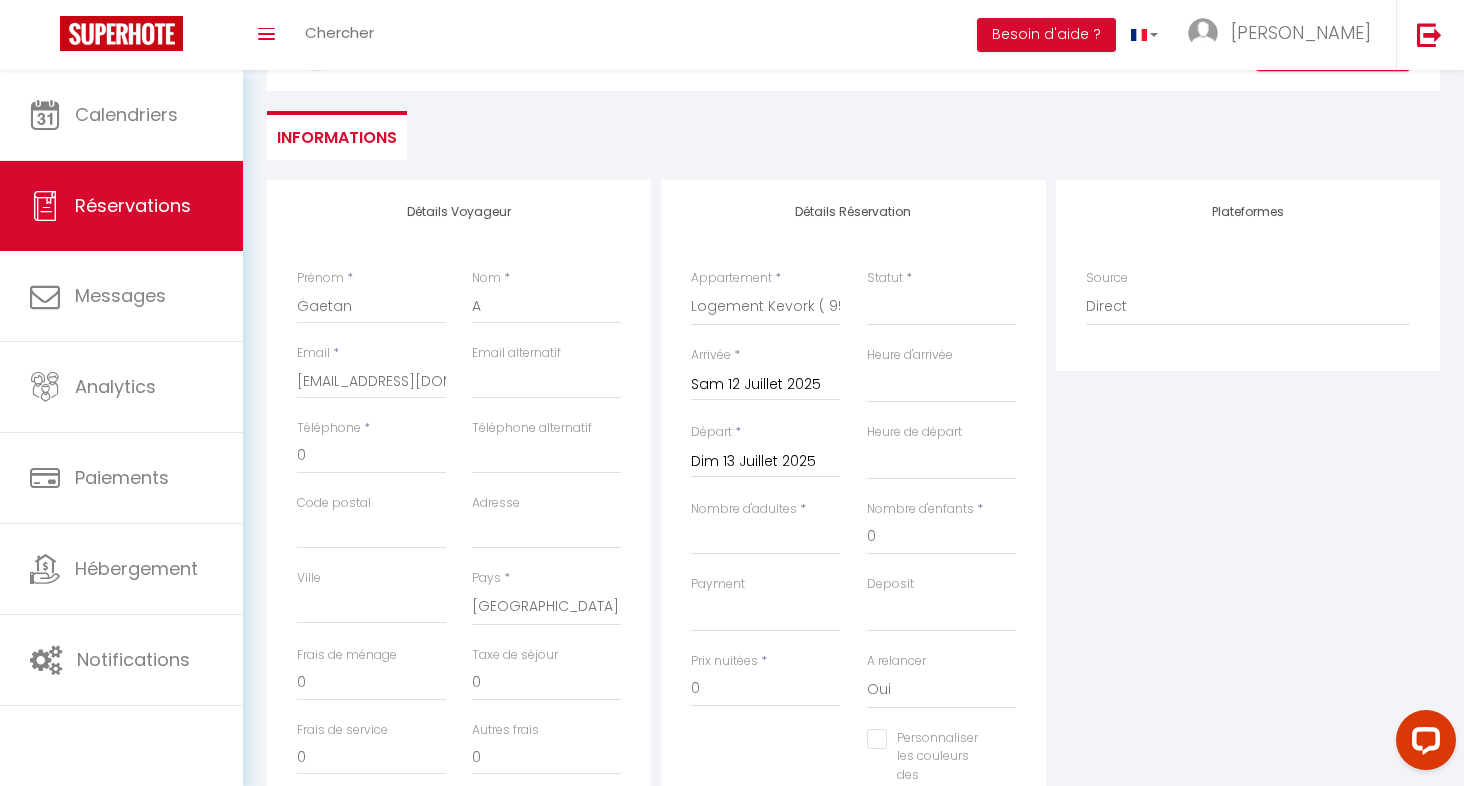 click on "Dim 13 Juillet 2025" at bounding box center [765, 462] 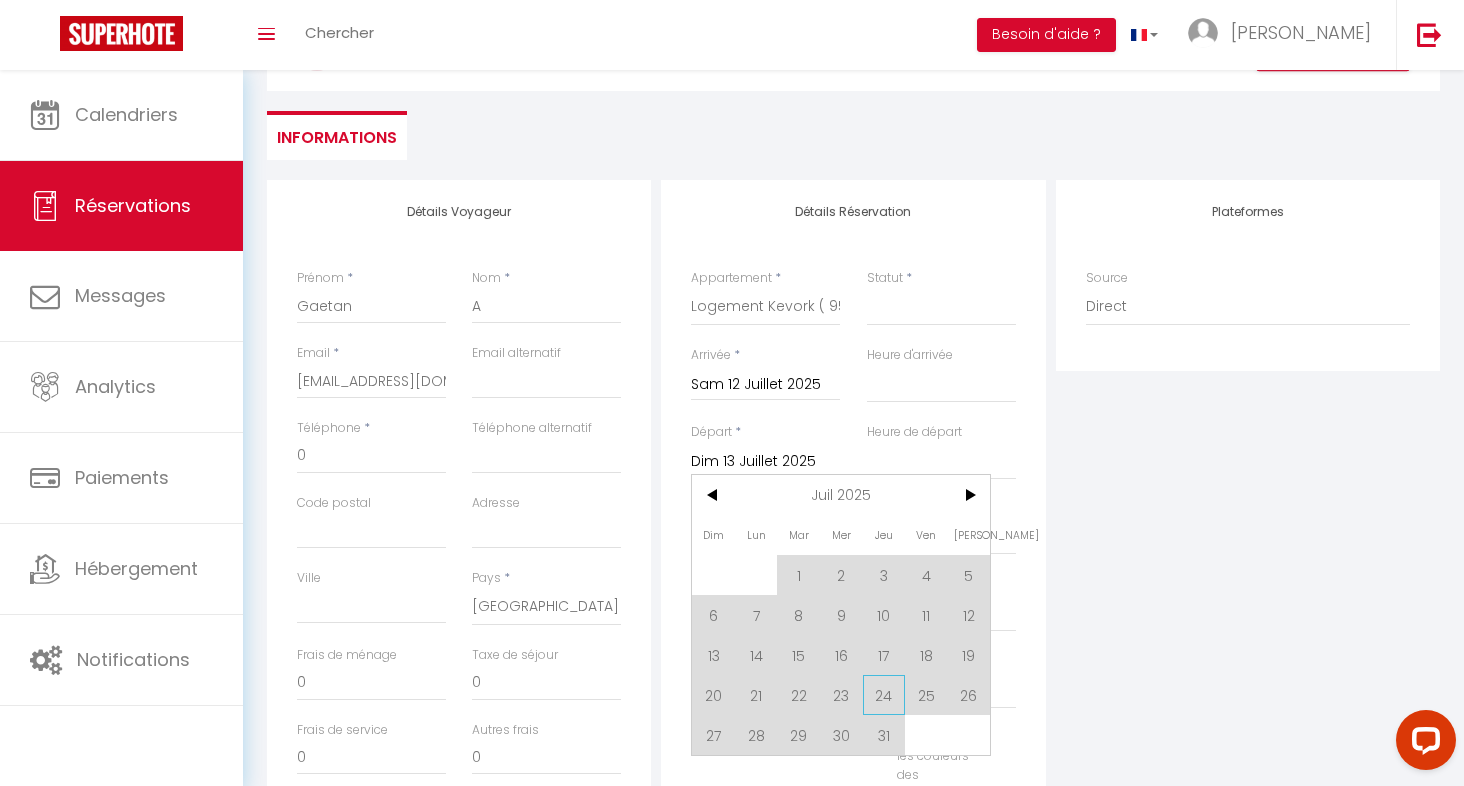 click on "24" at bounding box center [884, 695] 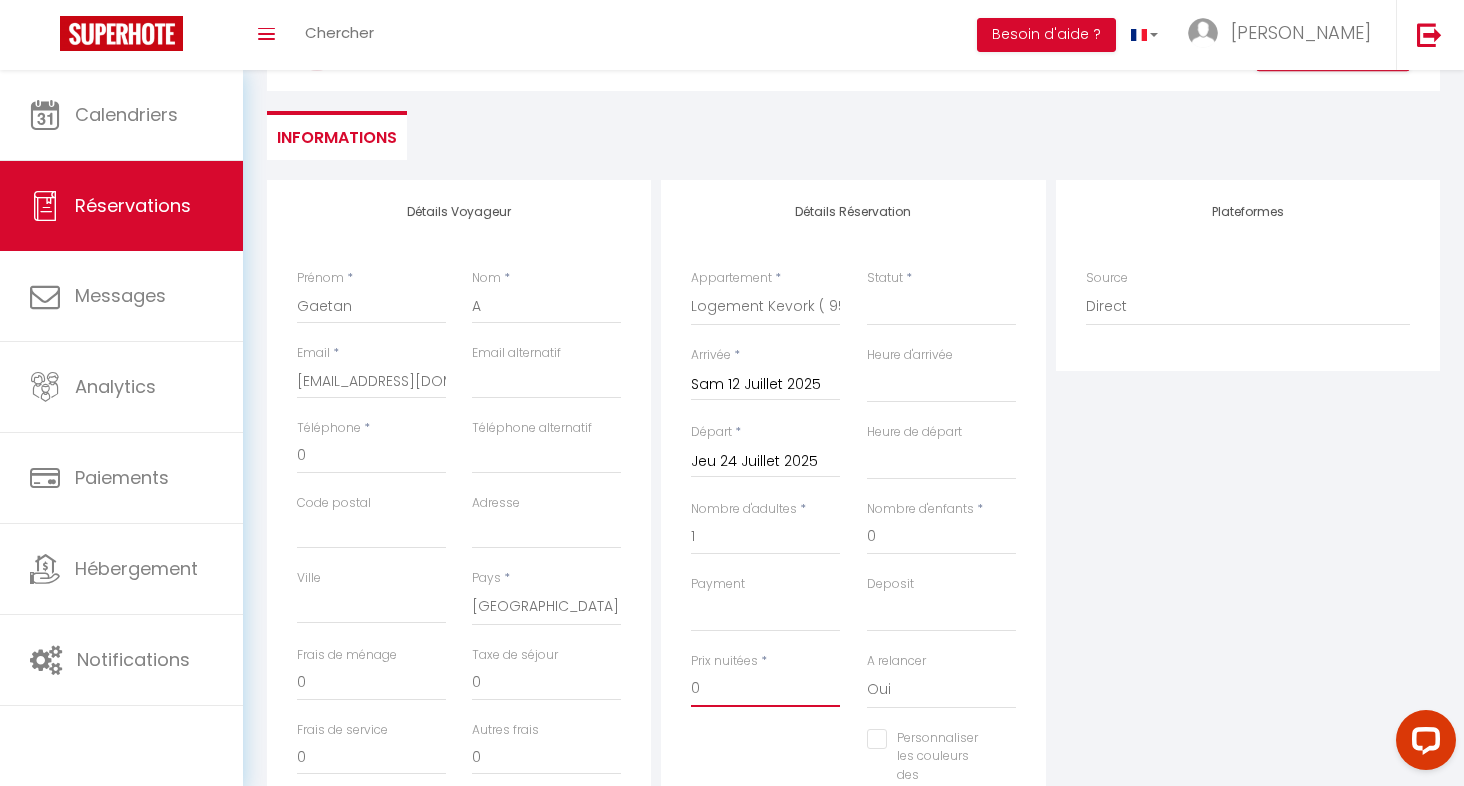 click on "0" at bounding box center (765, 689) 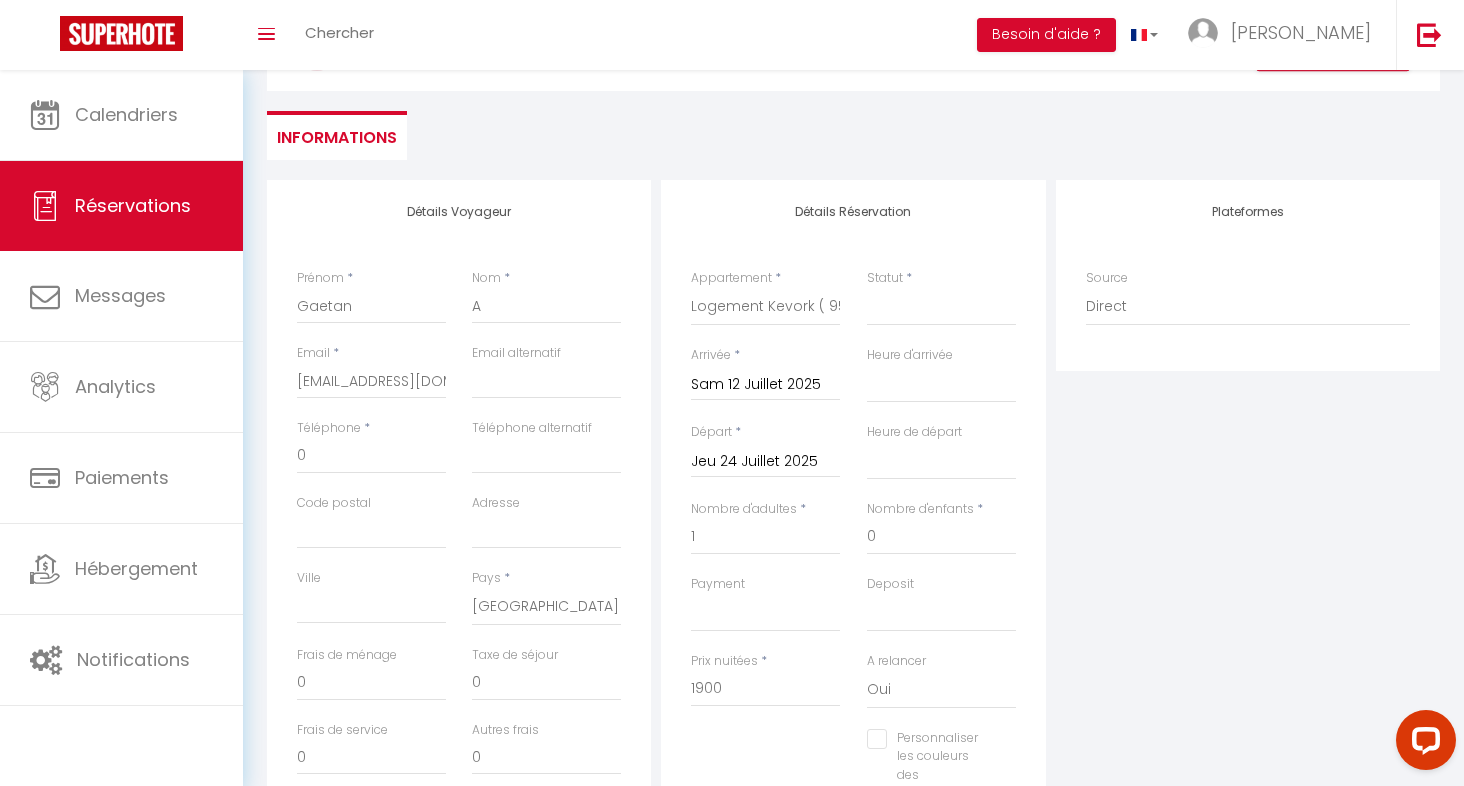 click on "Plateformes    Source
Direct
Airbnb.com
Booking.com
Chalet montagne
Expedia
Gite de France
Homeaway
Homeaway iCal
Homeaway.com
Hotels.com
Housetrip.com
Ical" at bounding box center [1248, 537] 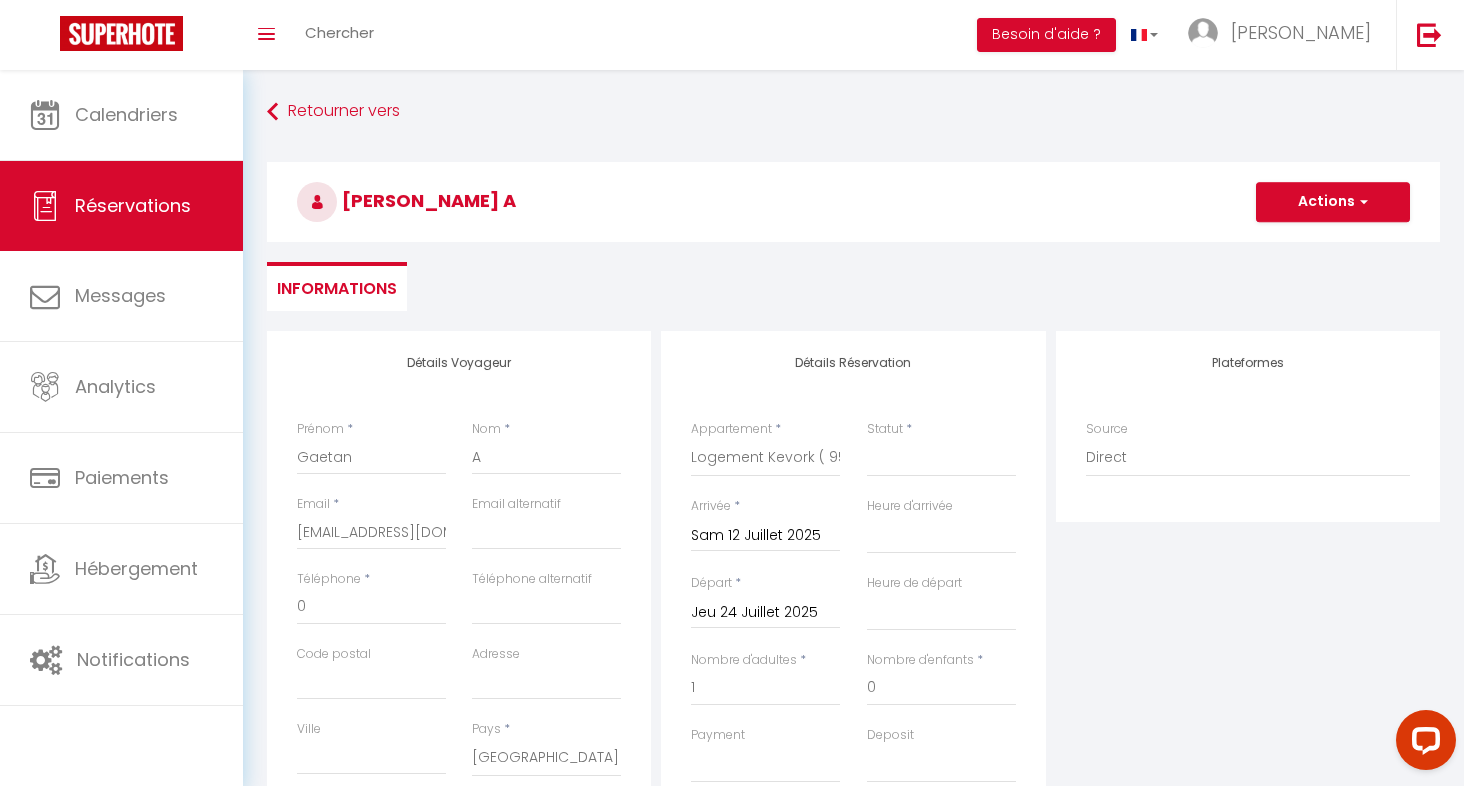 scroll, scrollTop: -1, scrollLeft: 0, axis: vertical 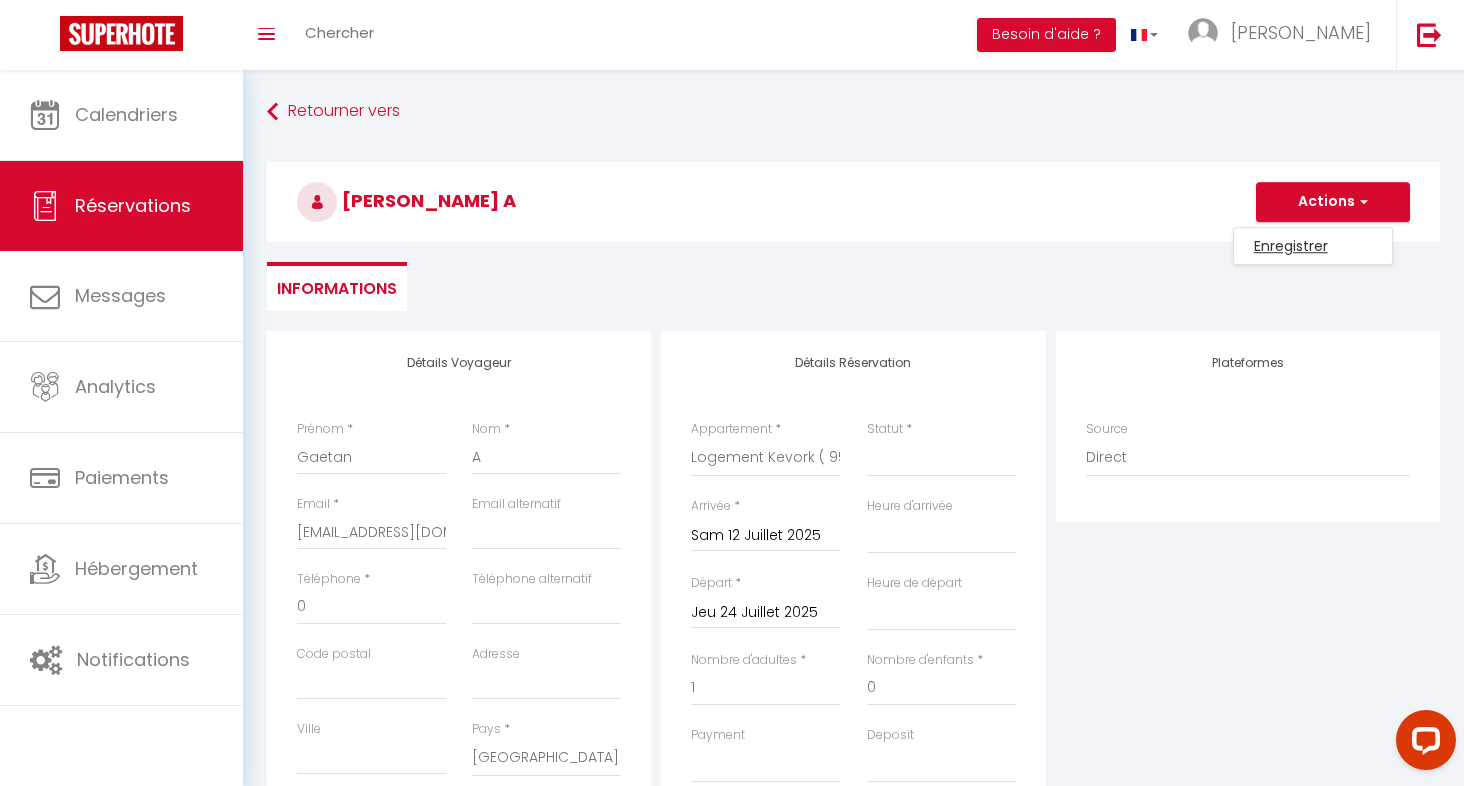 click on "Enregistrer" at bounding box center [1313, 246] 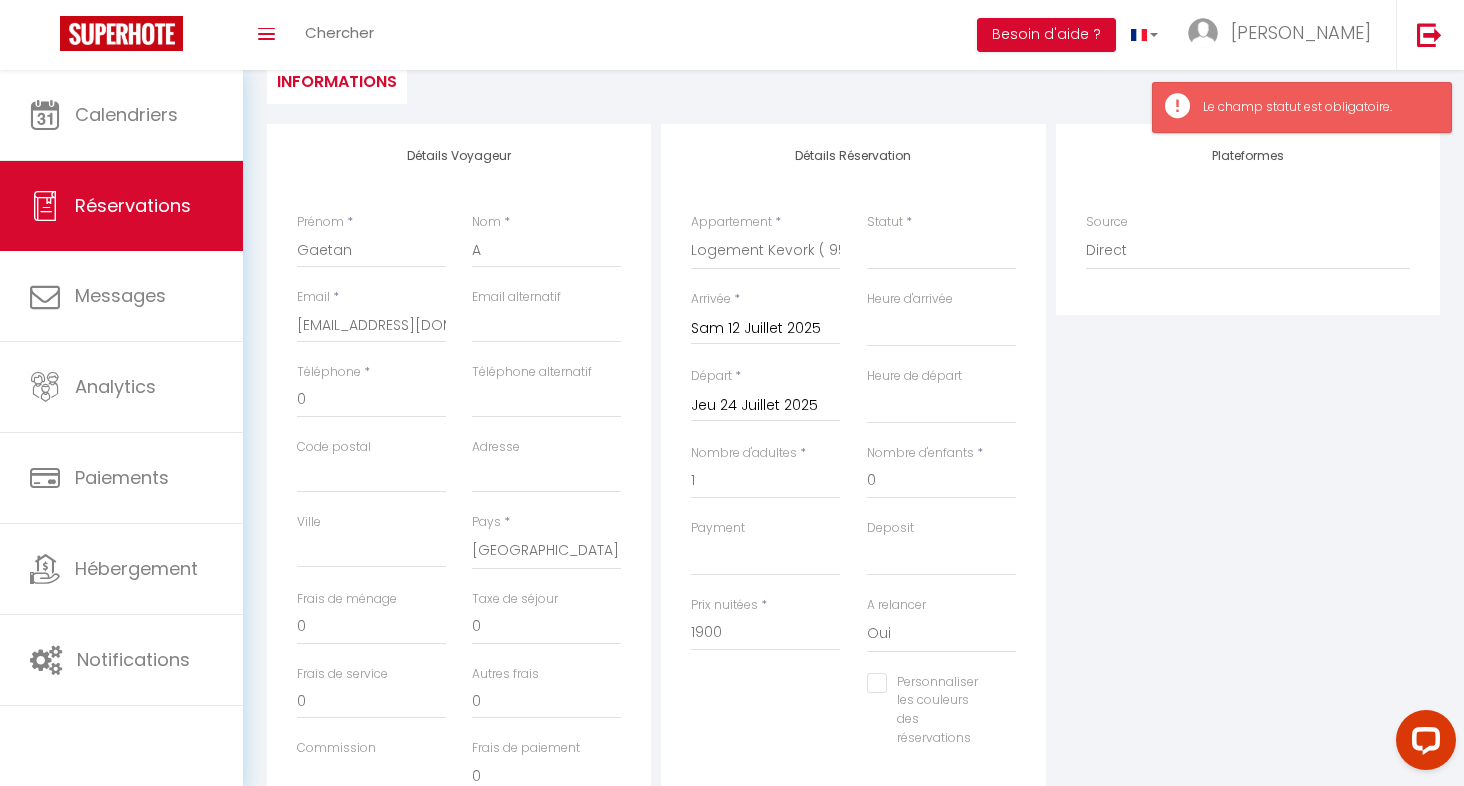 scroll, scrollTop: 222, scrollLeft: 0, axis: vertical 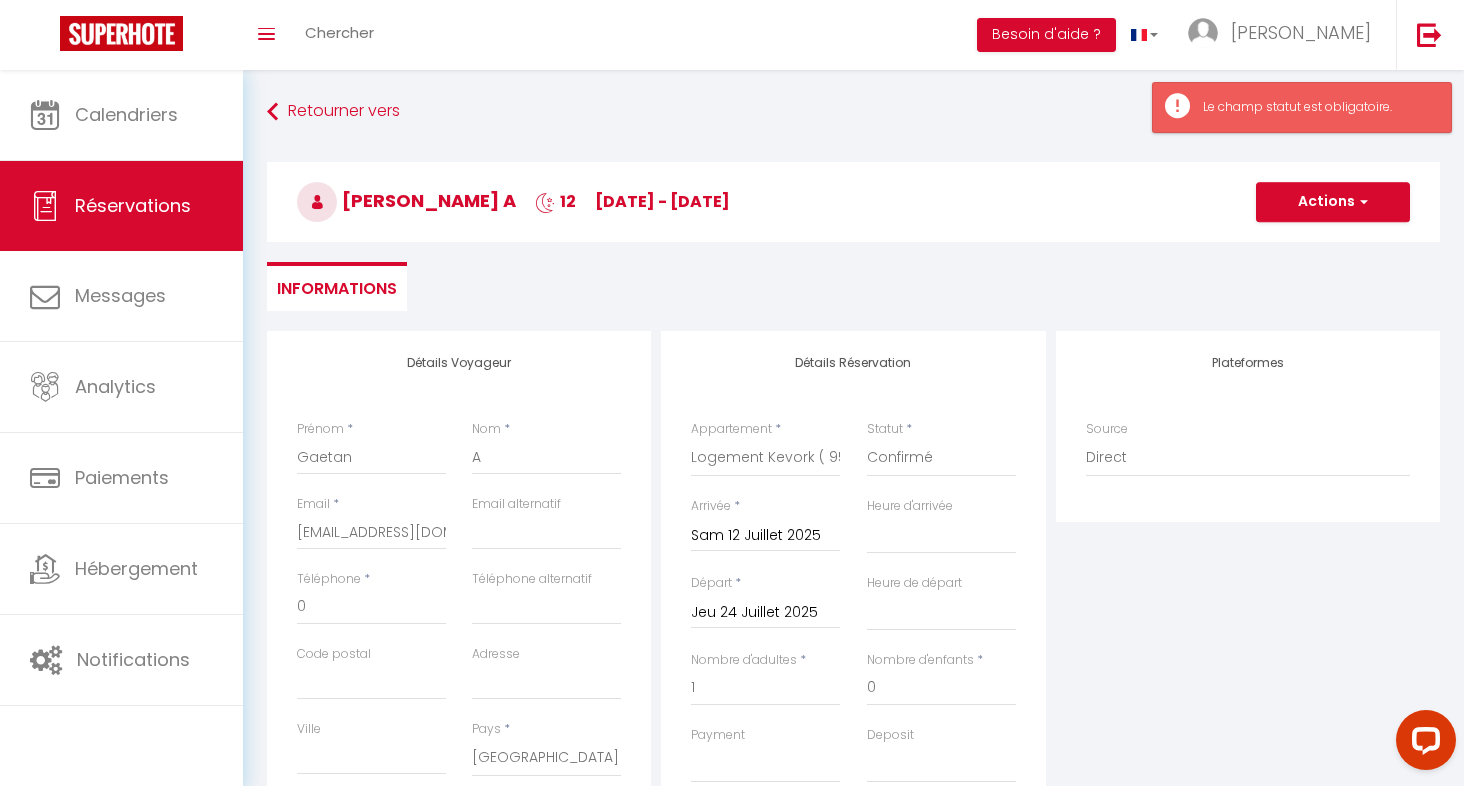 click on "Actions" at bounding box center [1333, 202] 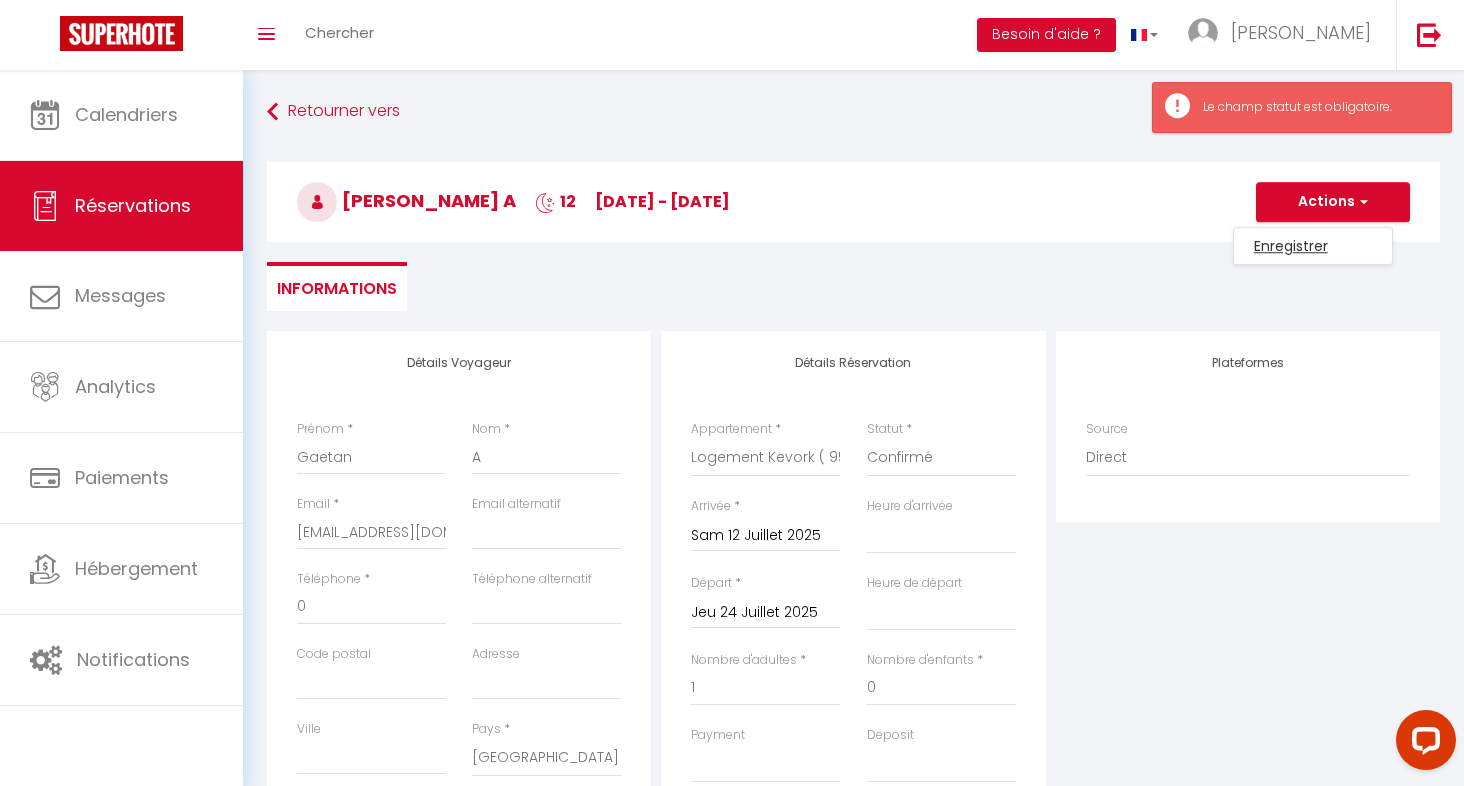 click on "Enregistrer" at bounding box center (1313, 246) 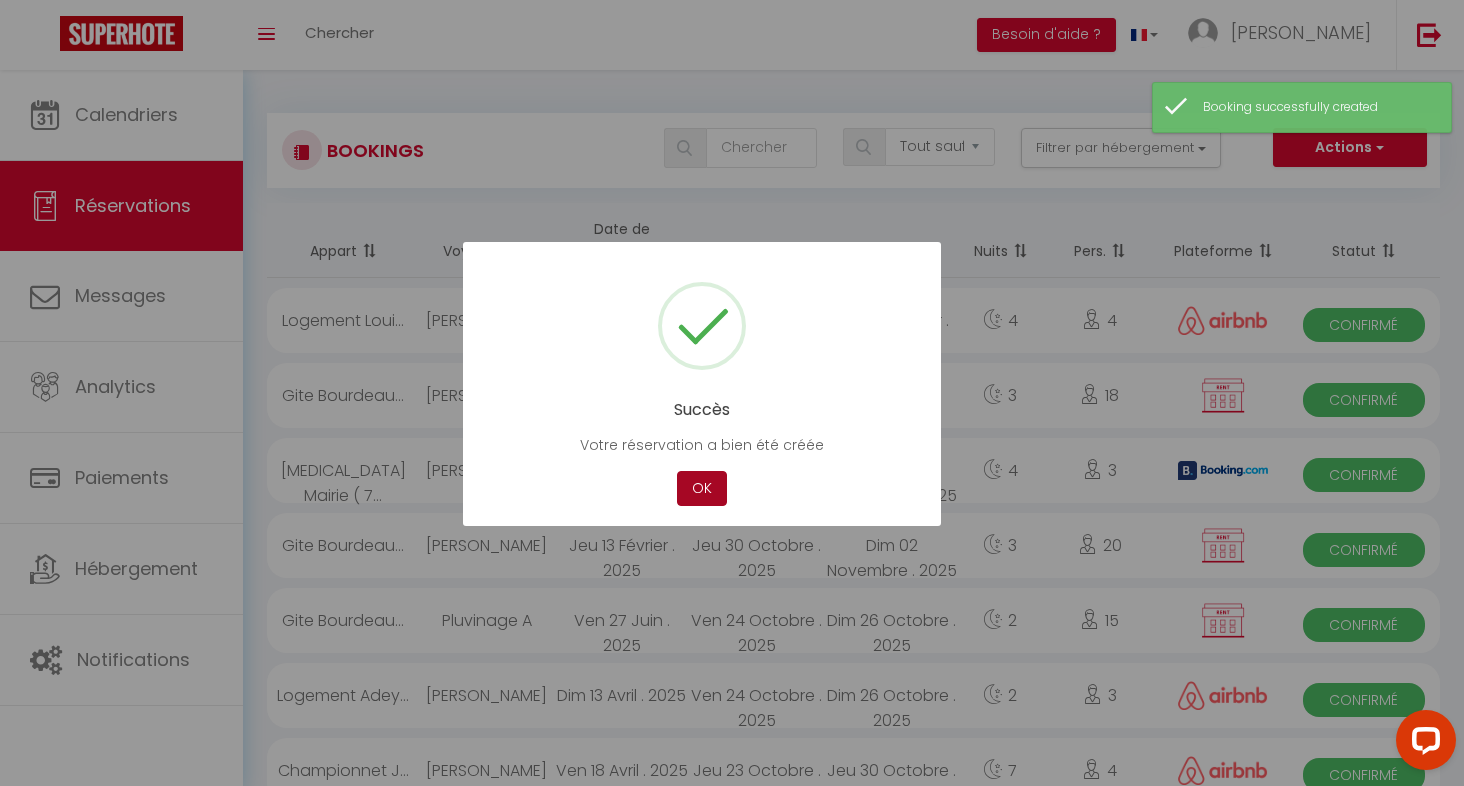 click on "OK" at bounding box center (702, 488) 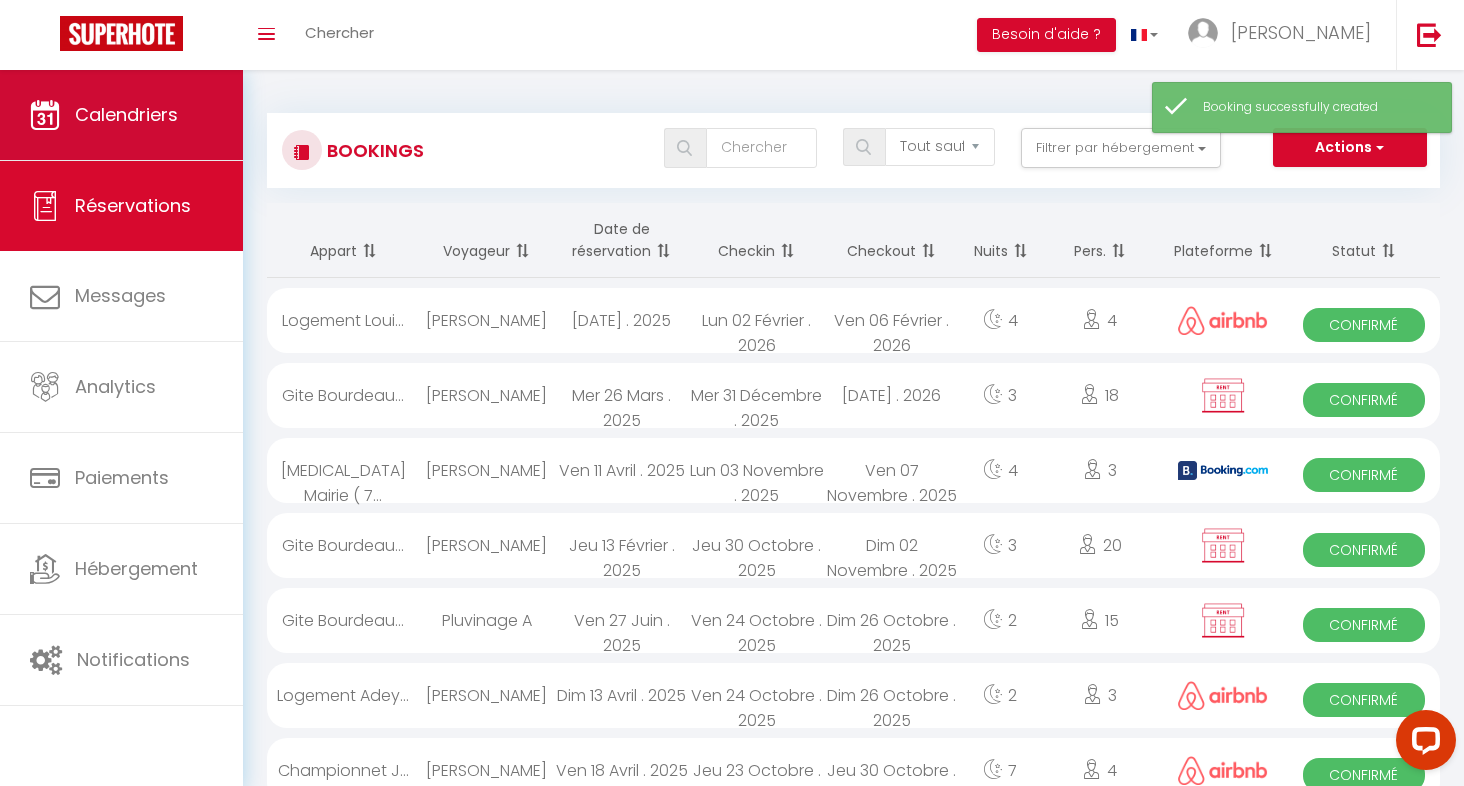 click on "Calendriers" at bounding box center (126, 114) 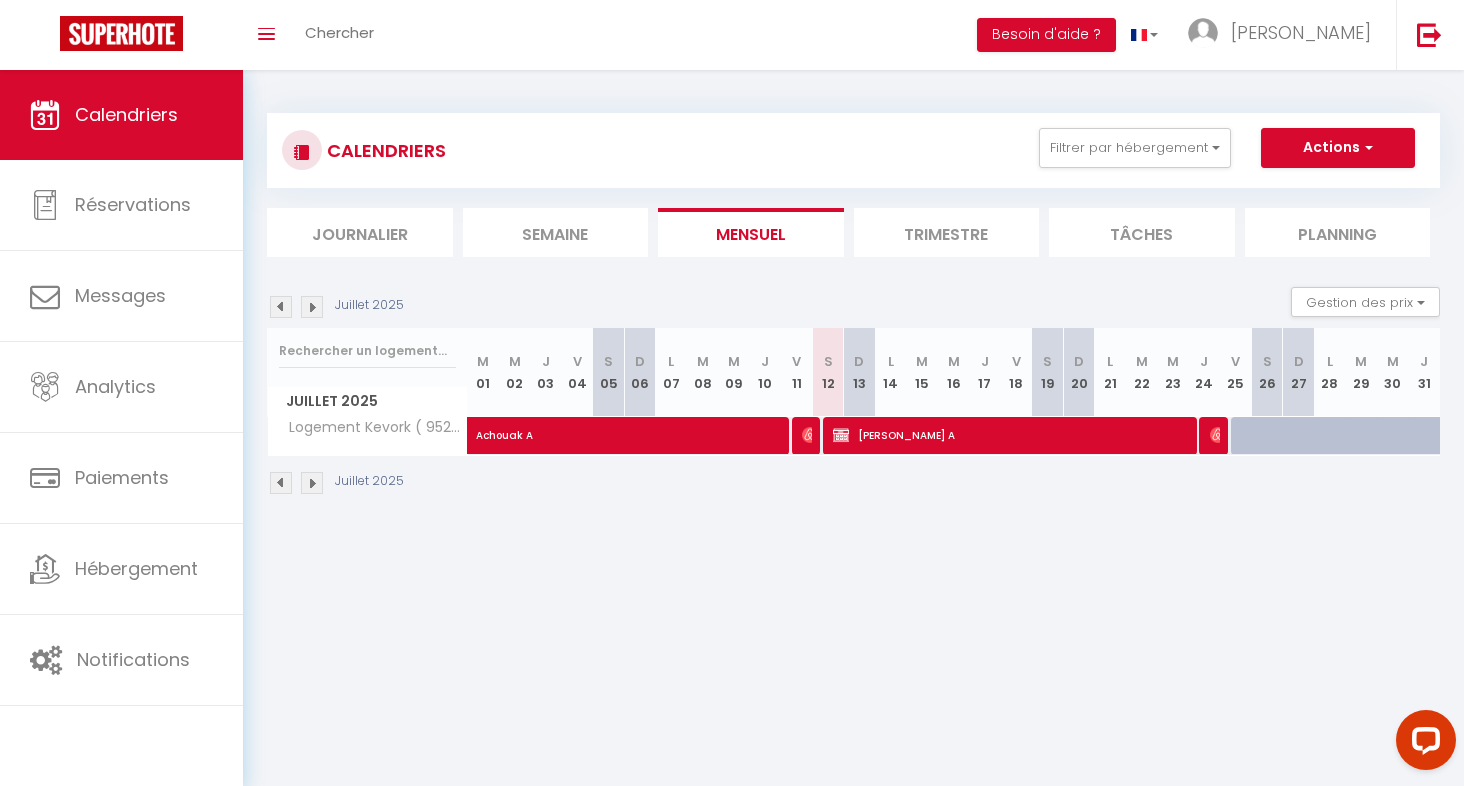 click at bounding box center (312, 307) 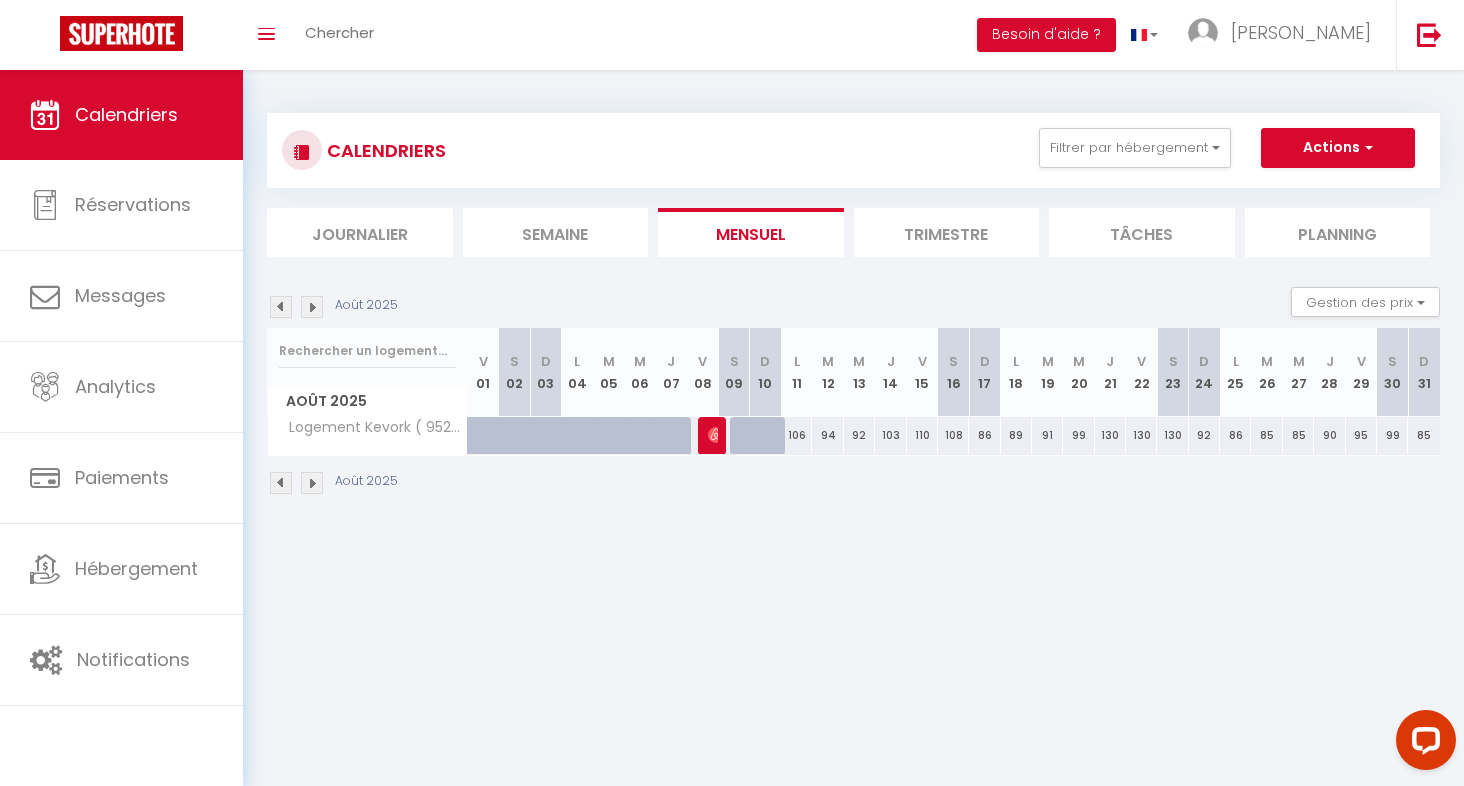 click at bounding box center (1366, 147) 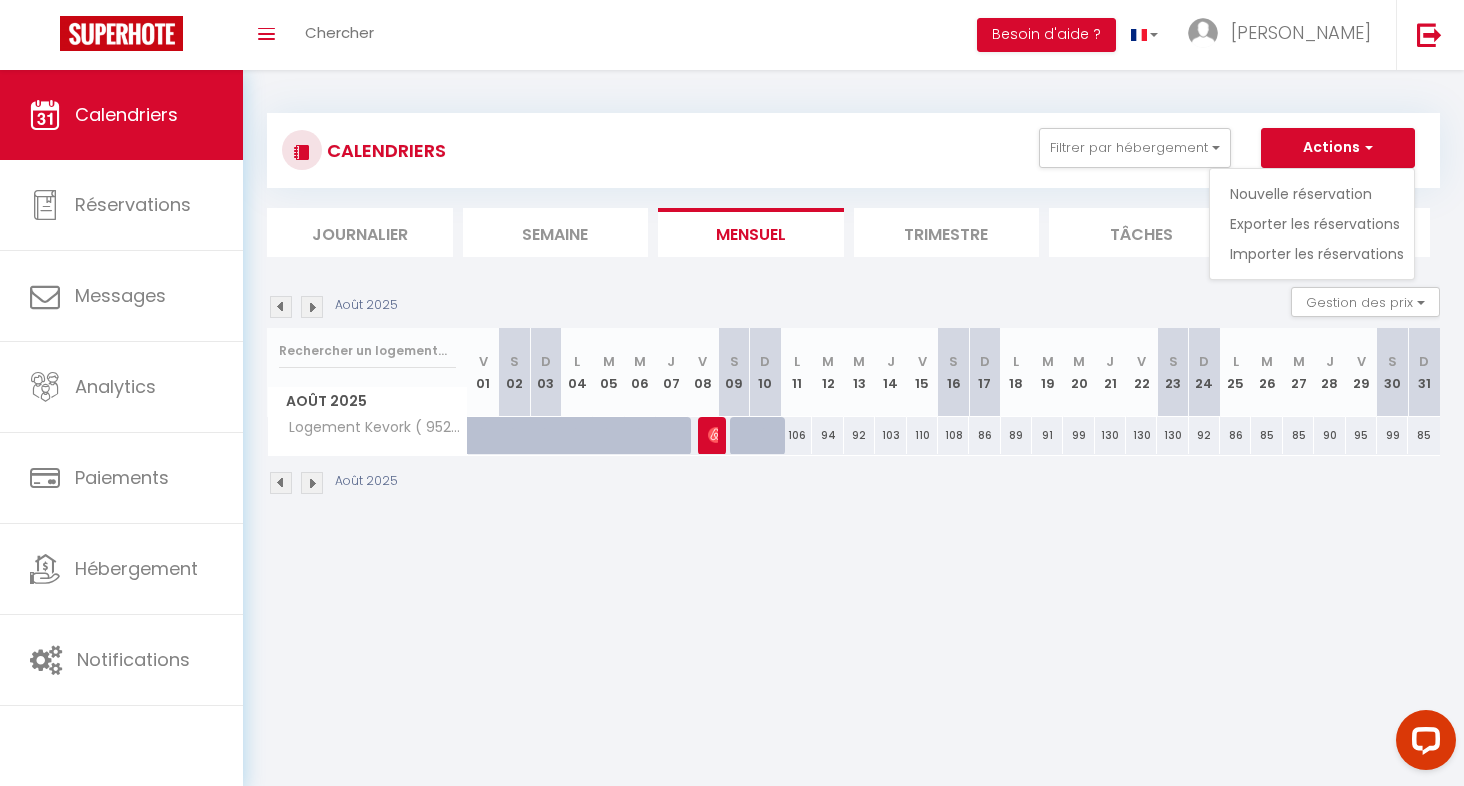 click on "Nouvelle réservation" at bounding box center [1317, 194] 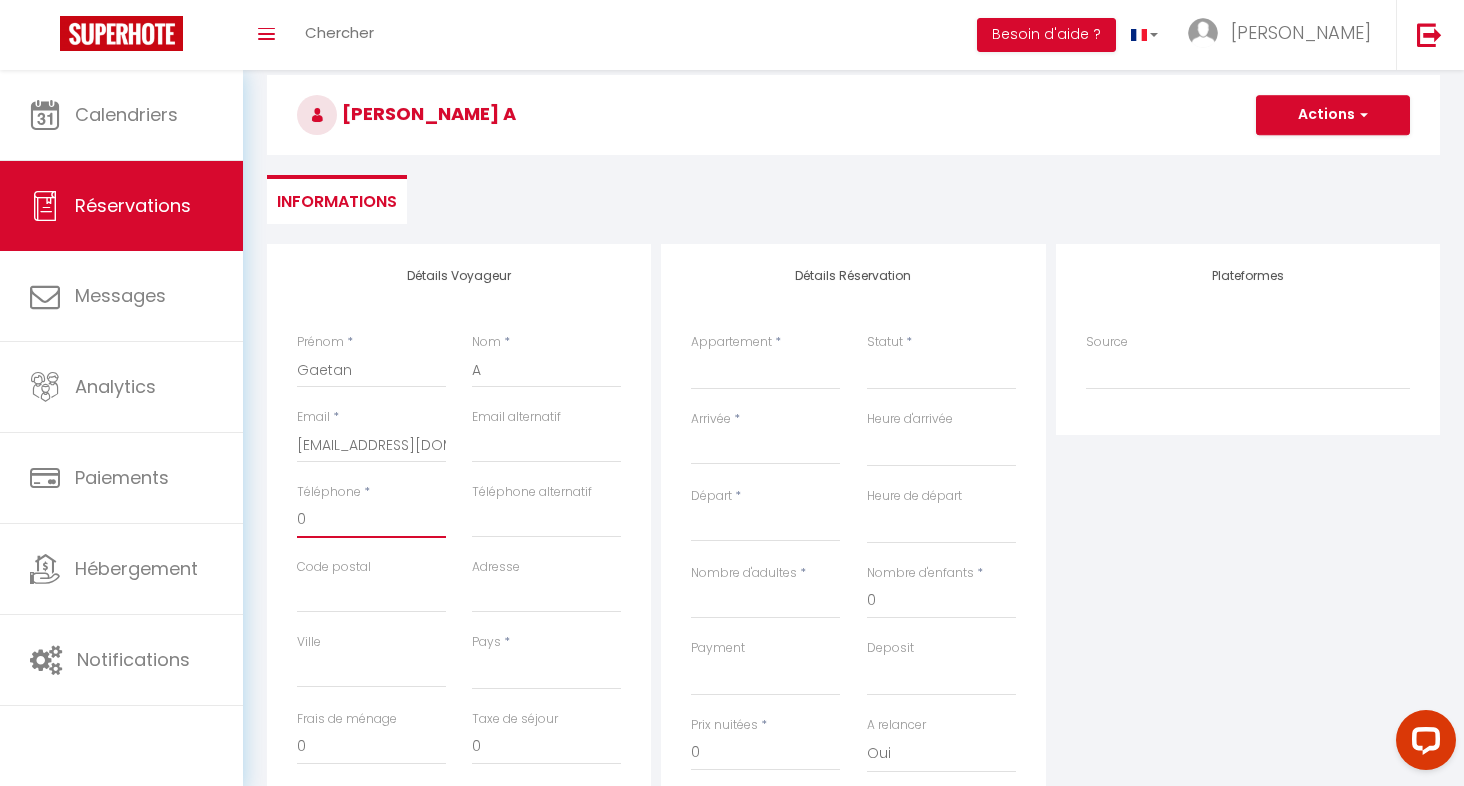 scroll, scrollTop: 88, scrollLeft: 0, axis: vertical 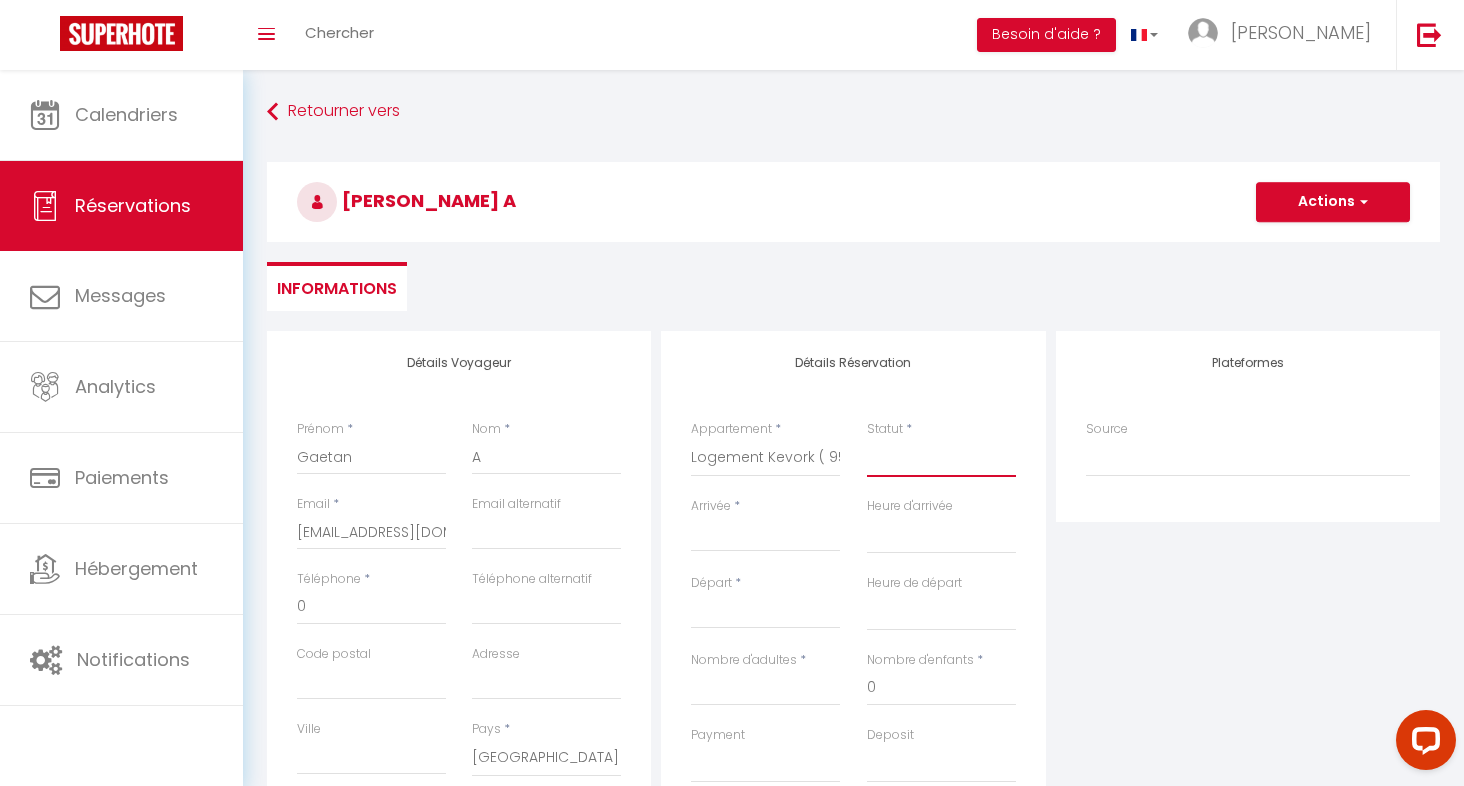 click on "Confirmé Non Confirmé Annulé Annulé par le voyageur No Show Request" at bounding box center [941, 458] 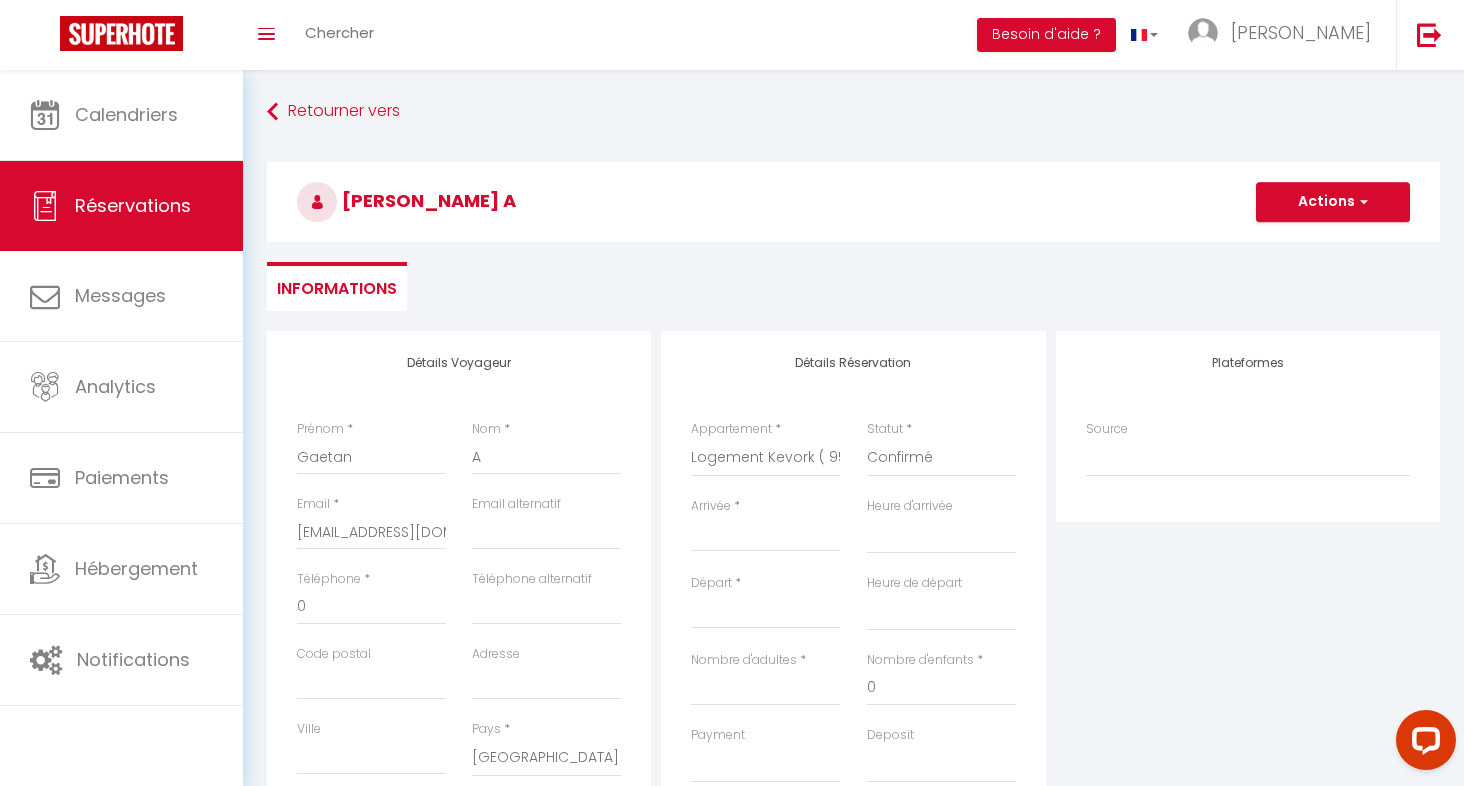 click on "Arrivée" at bounding box center [765, 536] 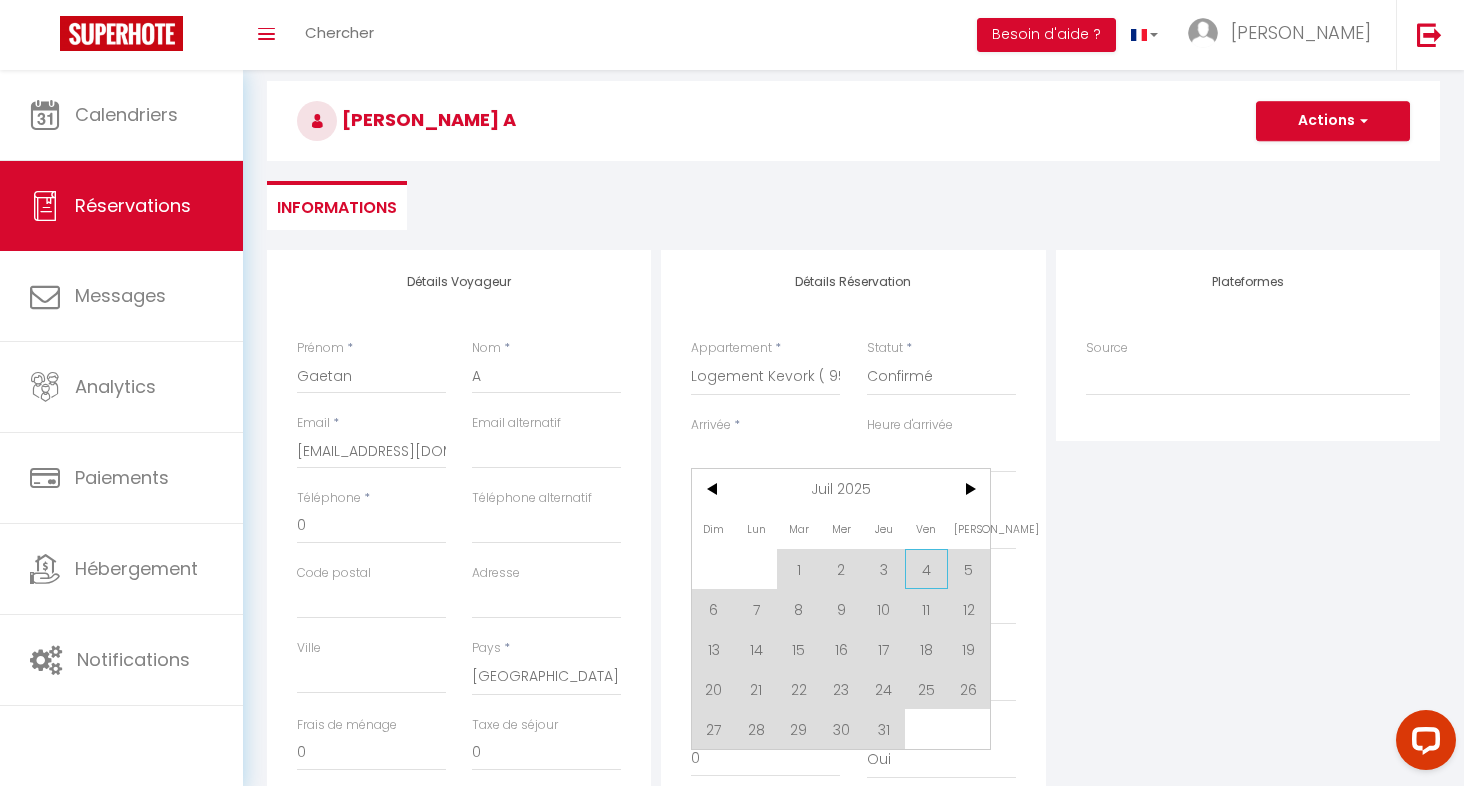 scroll, scrollTop: 91, scrollLeft: 0, axis: vertical 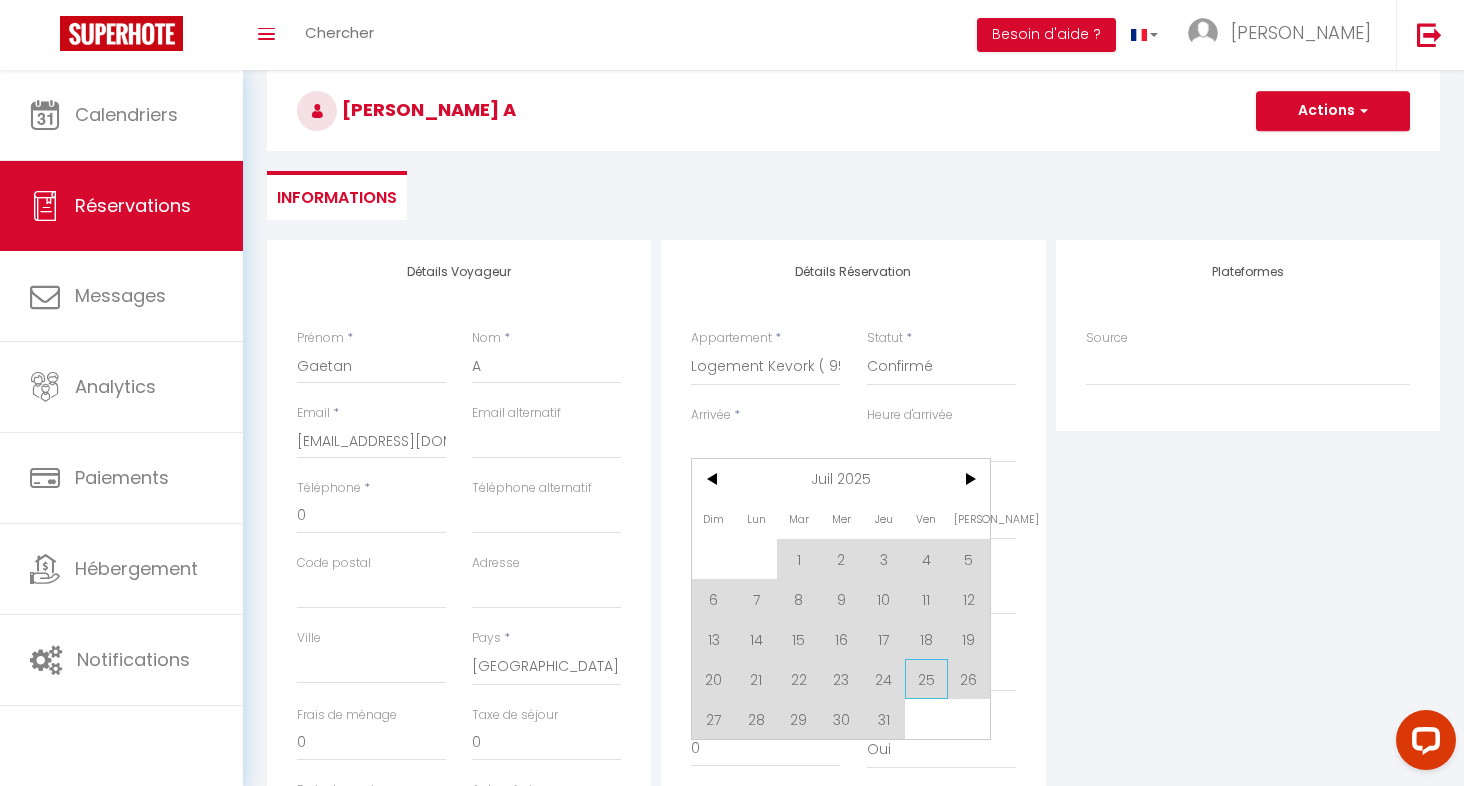 click on "25" at bounding box center (926, 679) 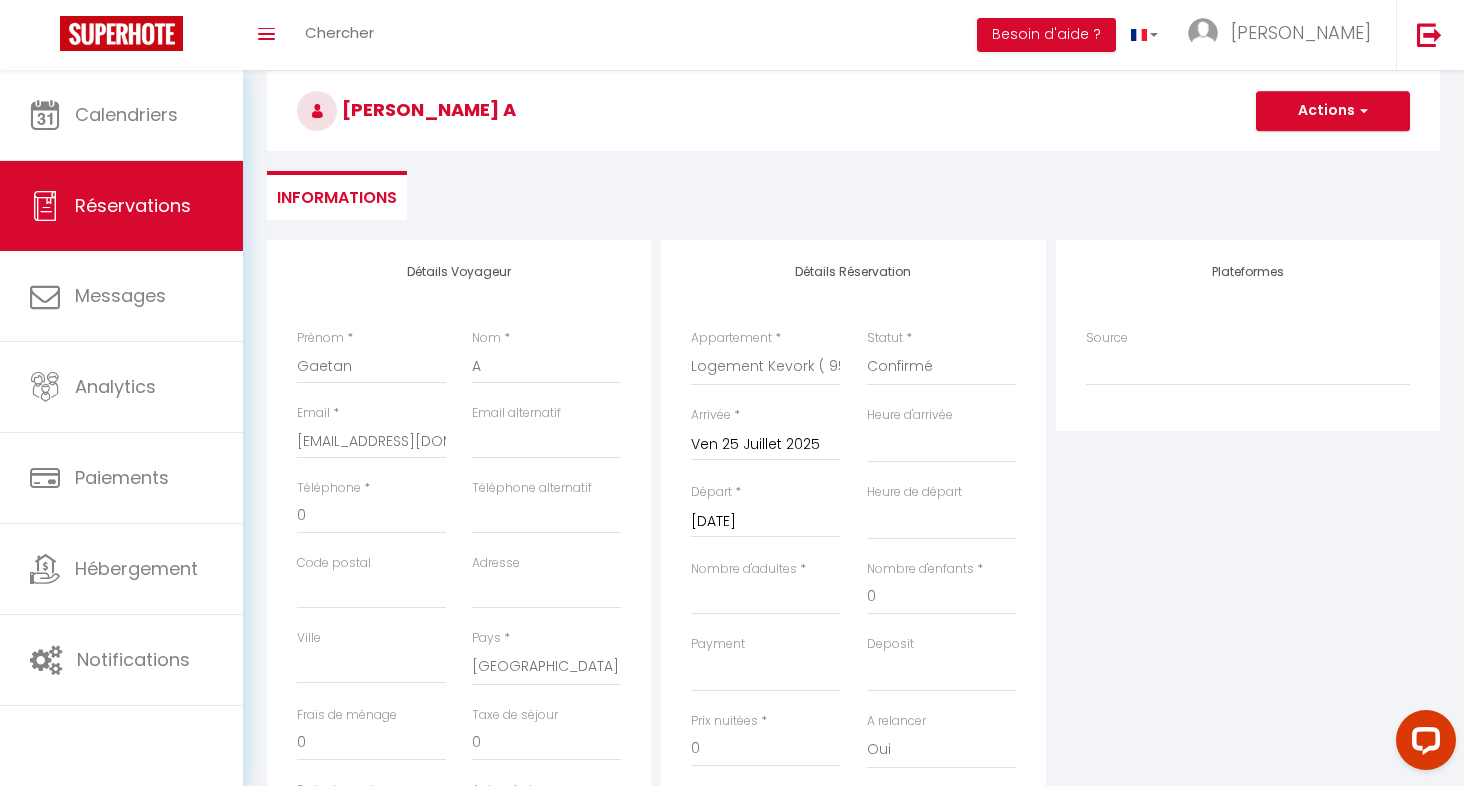 click on "Sam 26 Juillet 2025" at bounding box center [765, 522] 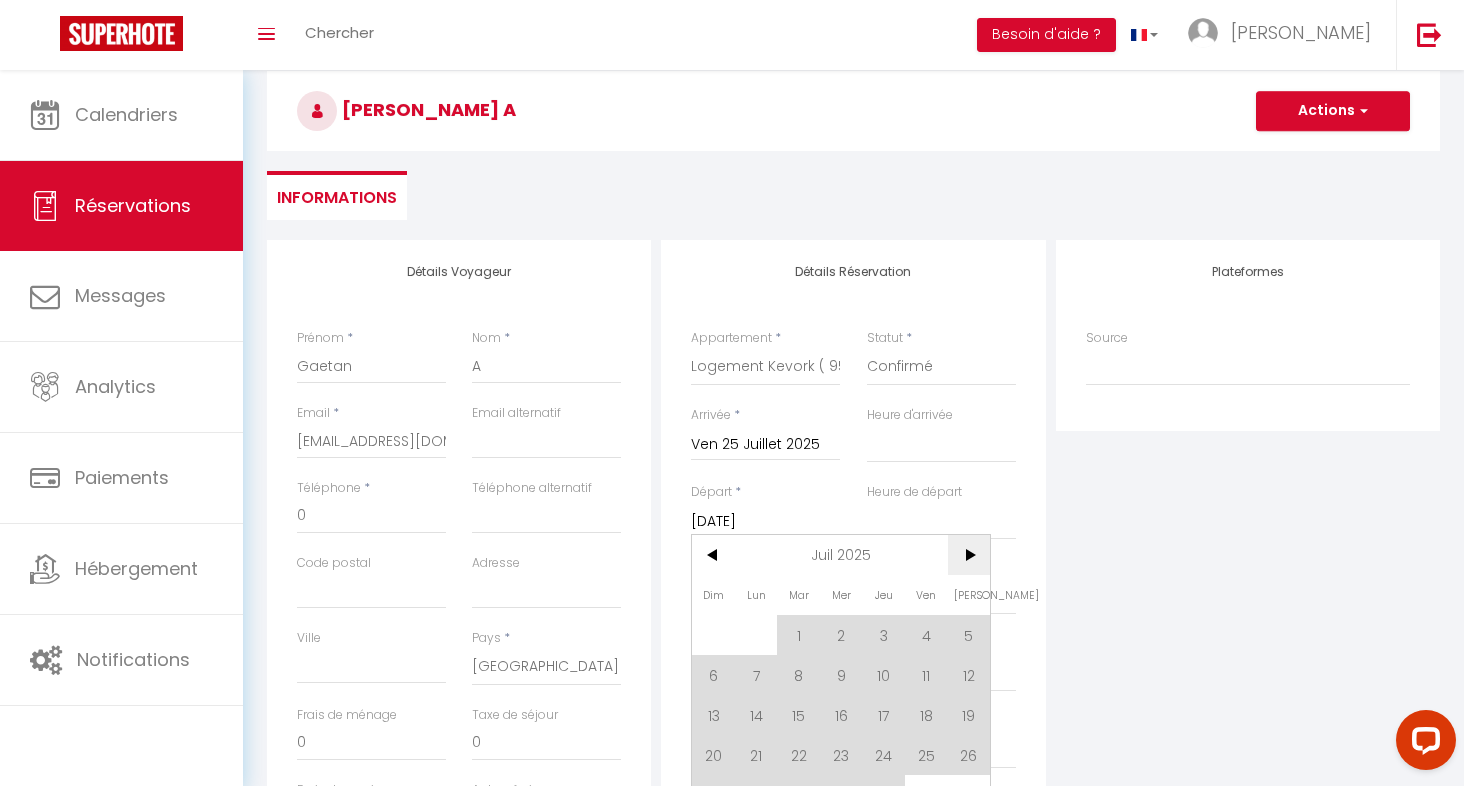 click on ">" at bounding box center (969, 555) 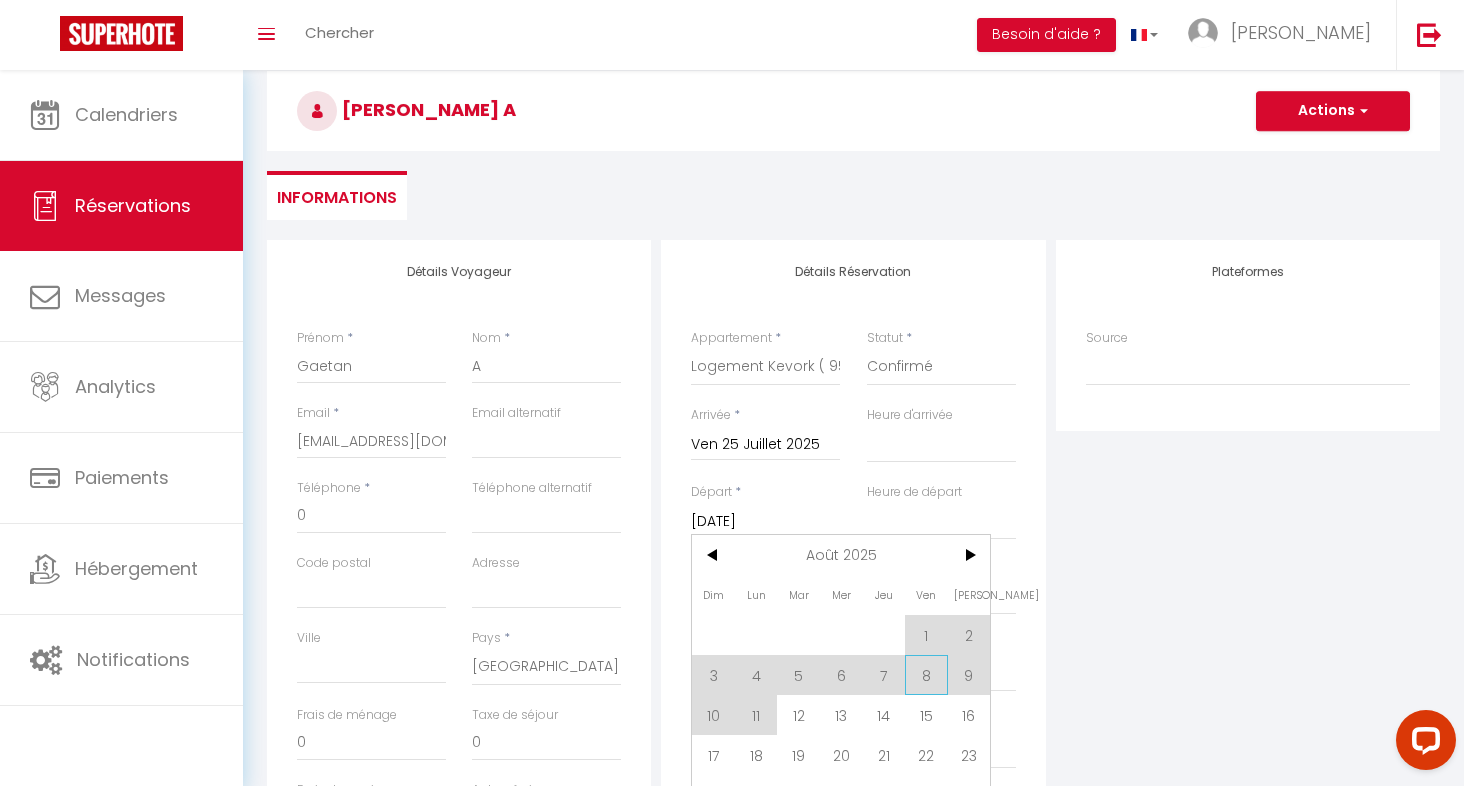 click on "8" at bounding box center (926, 675) 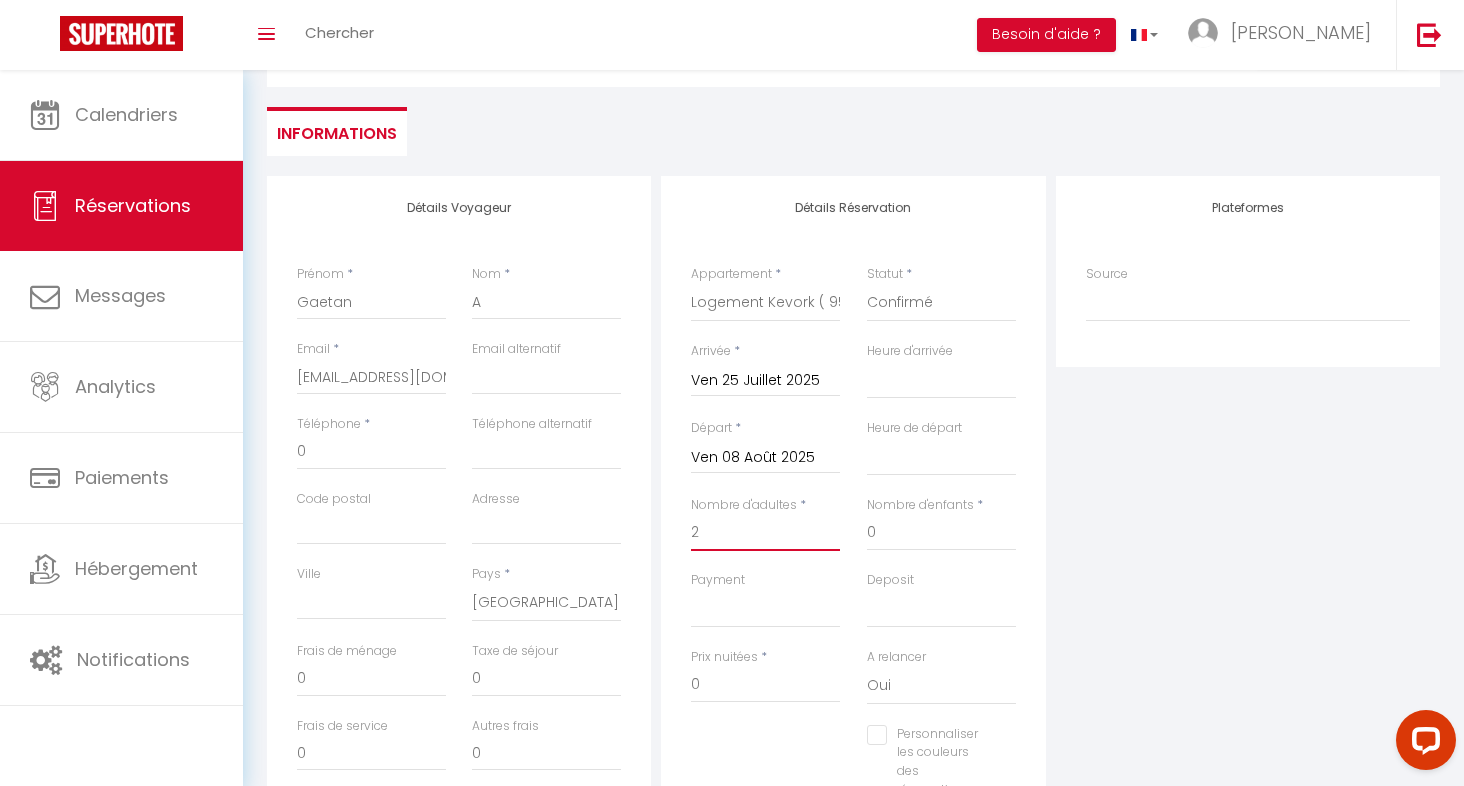 scroll, scrollTop: 194, scrollLeft: 0, axis: vertical 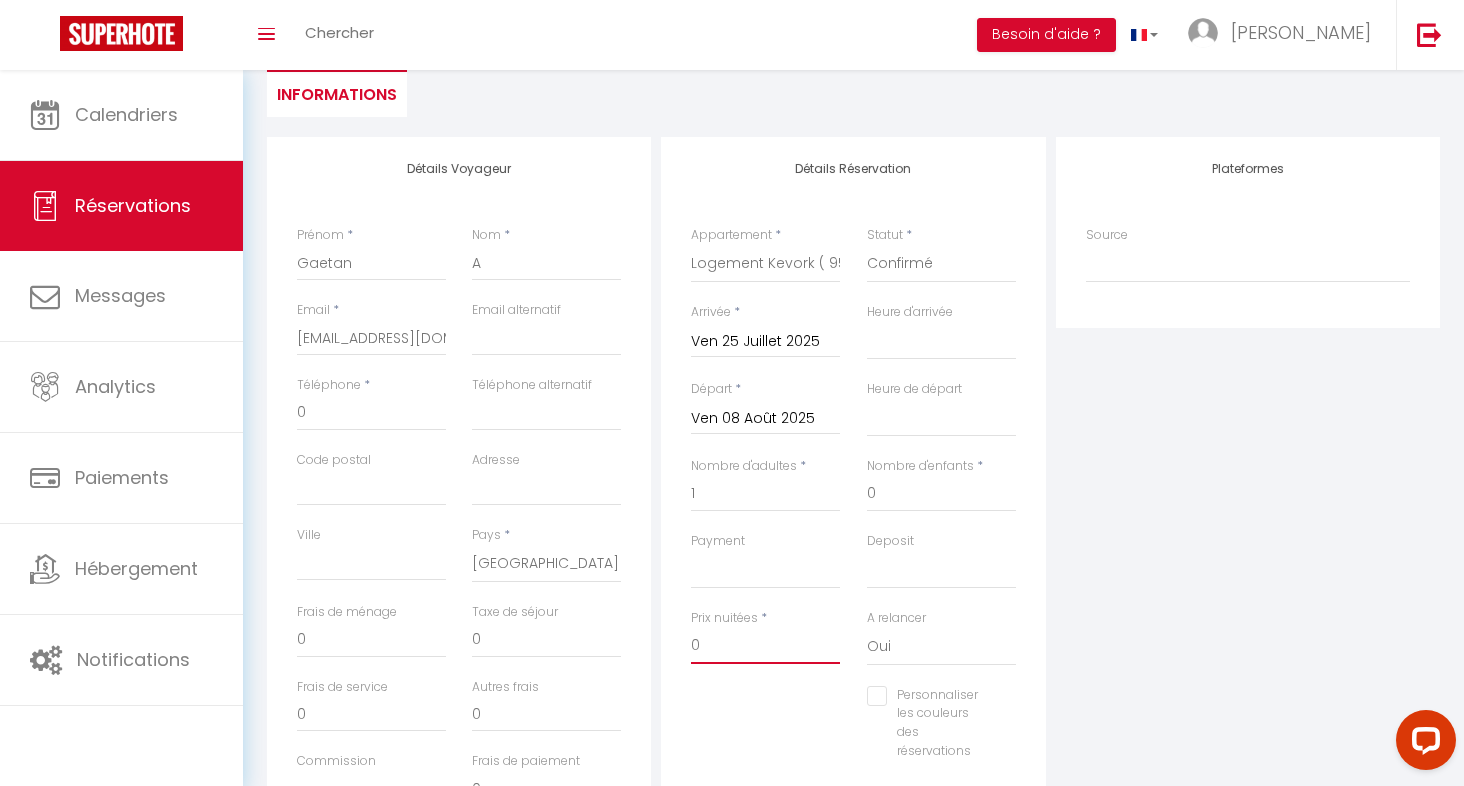 drag, startPoint x: 793, startPoint y: 637, endPoint x: 545, endPoint y: 613, distance: 249.15858 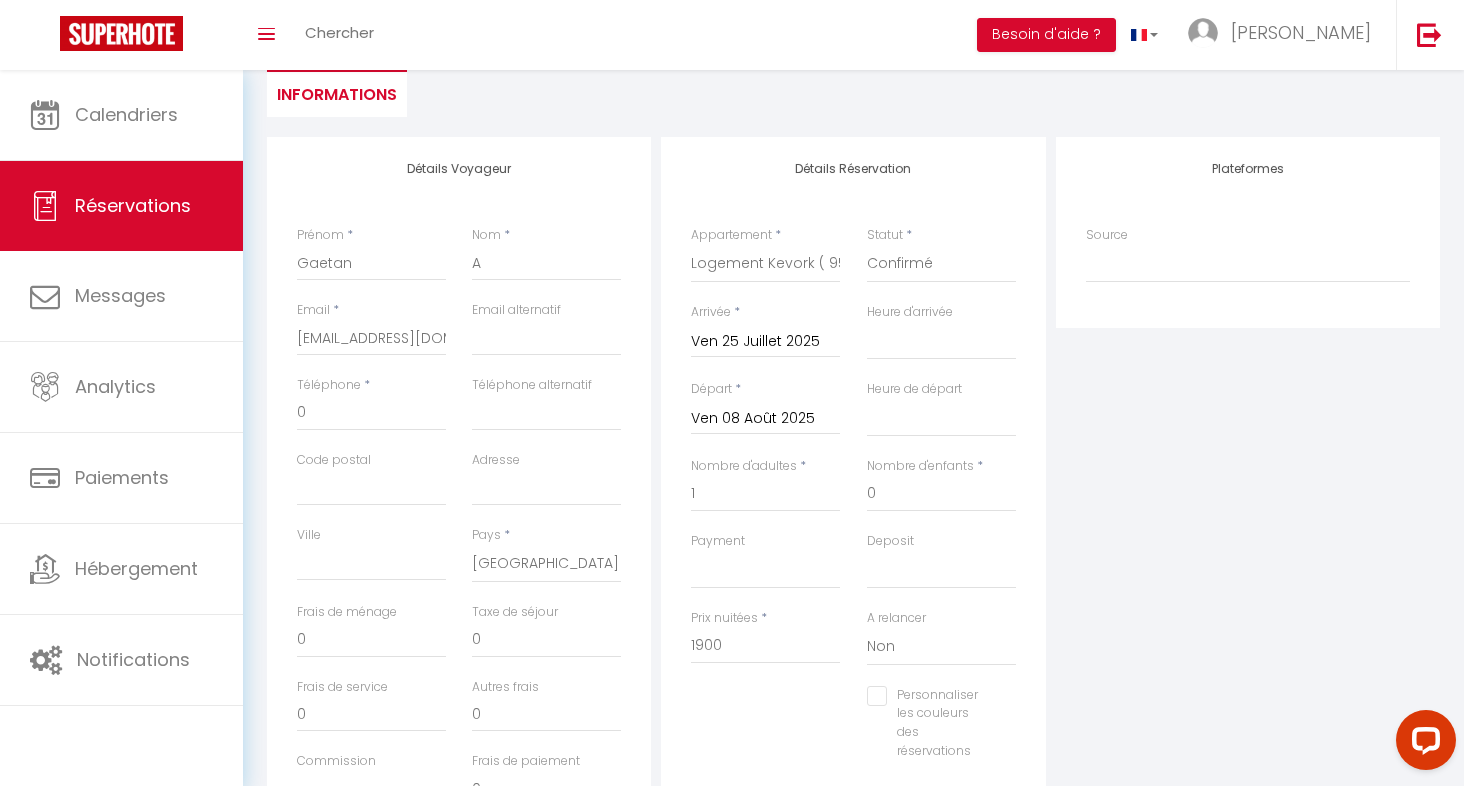 click on "Plateformes    Source
Direct
Airbnb.com
Booking.com
Chalet montagne
Expedia
Gite de France
Homeaway
Homeaway iCal
Homeaway.com
Hotels.com
Housetrip.com
Ical" at bounding box center [1248, 494] 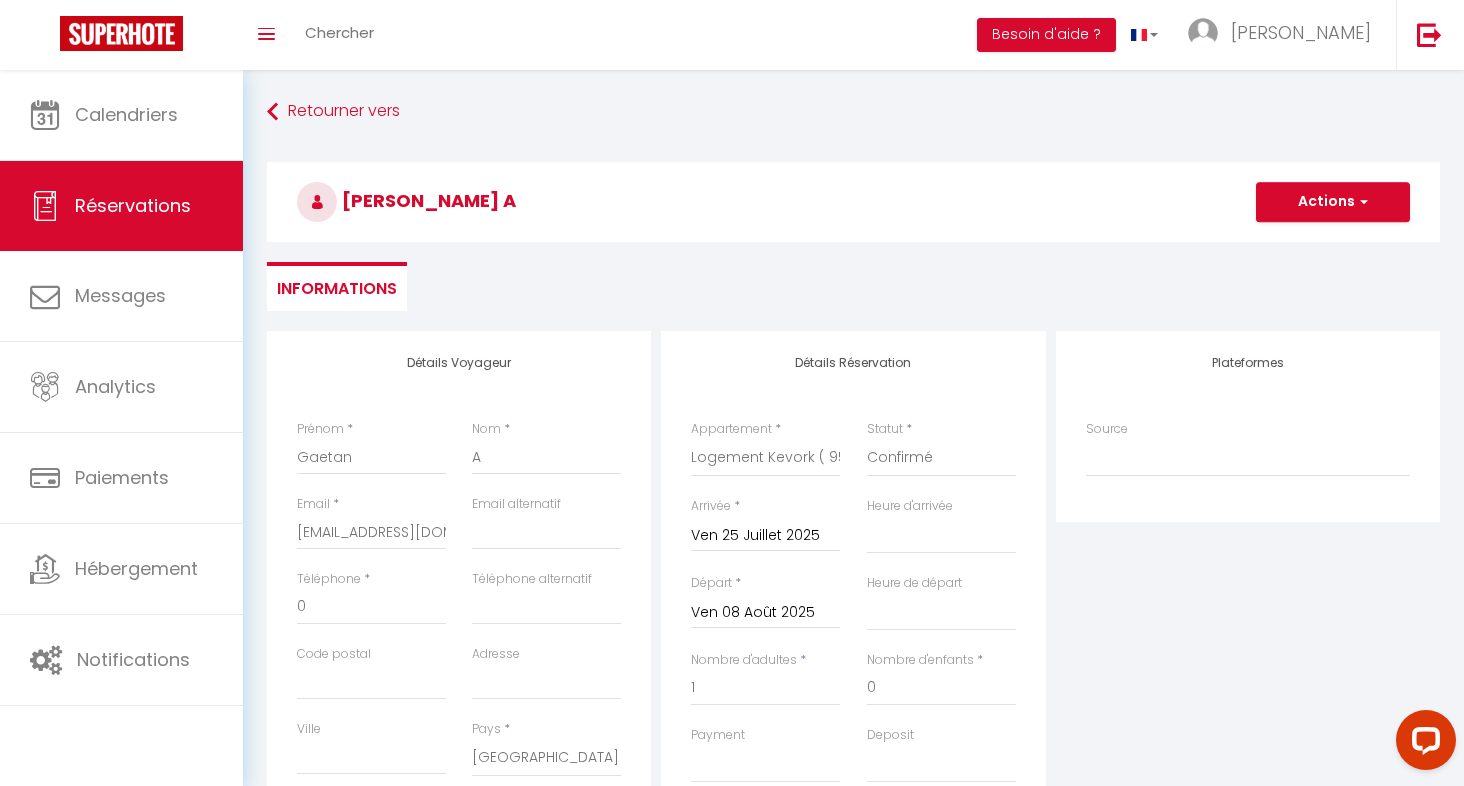 scroll, scrollTop: 0, scrollLeft: 0, axis: both 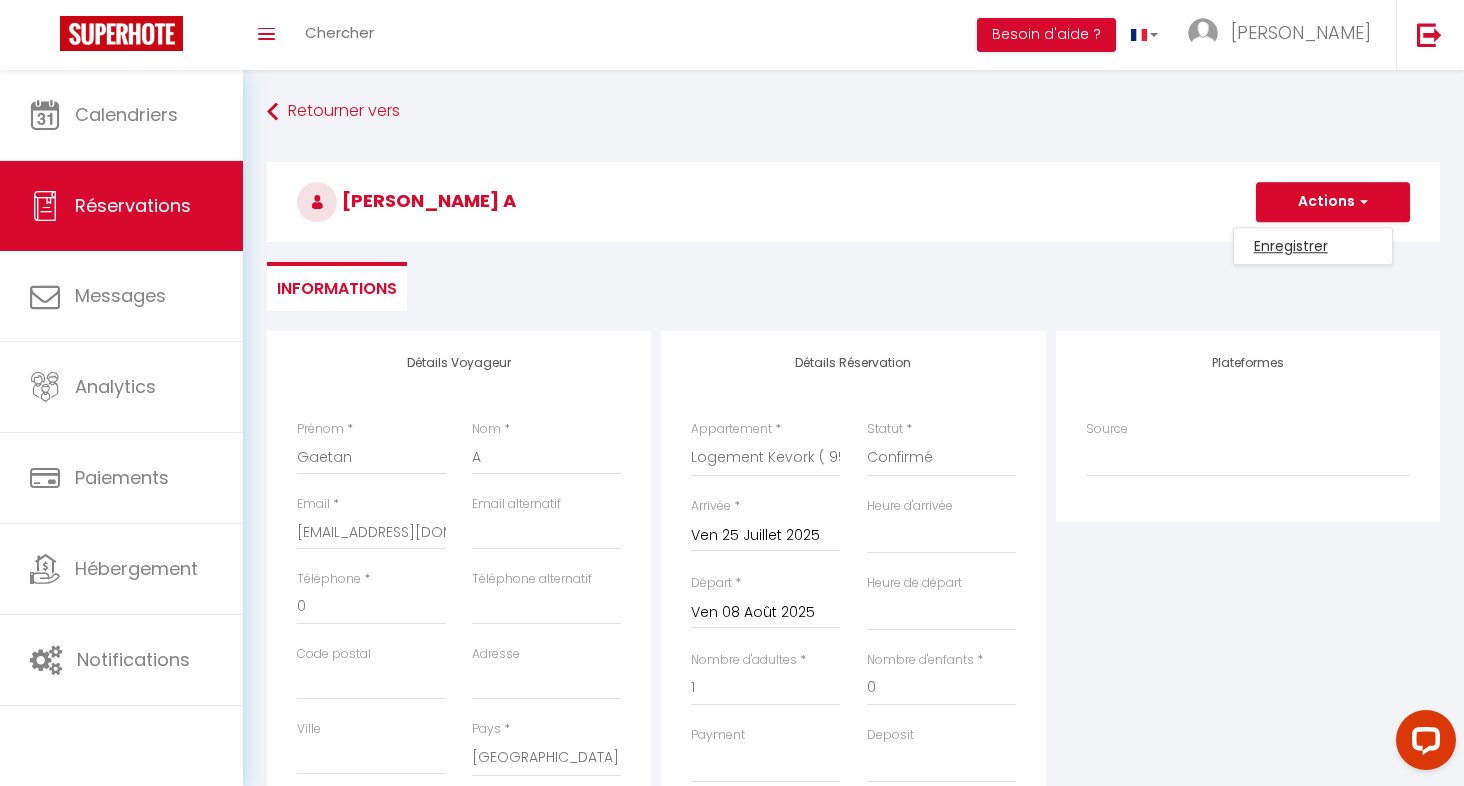 click on "Enregistrer" at bounding box center [1313, 246] 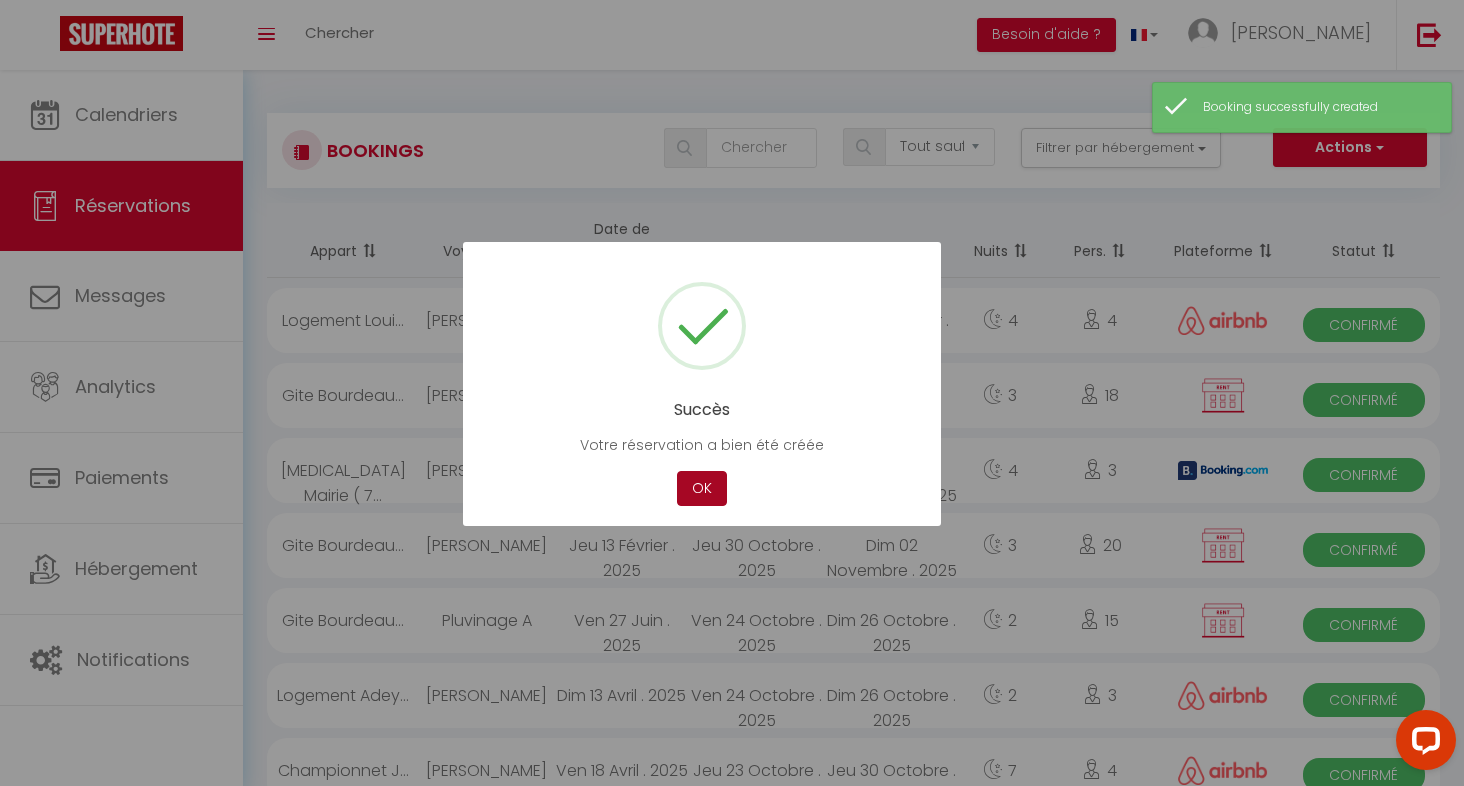 click on "OK" at bounding box center [702, 488] 